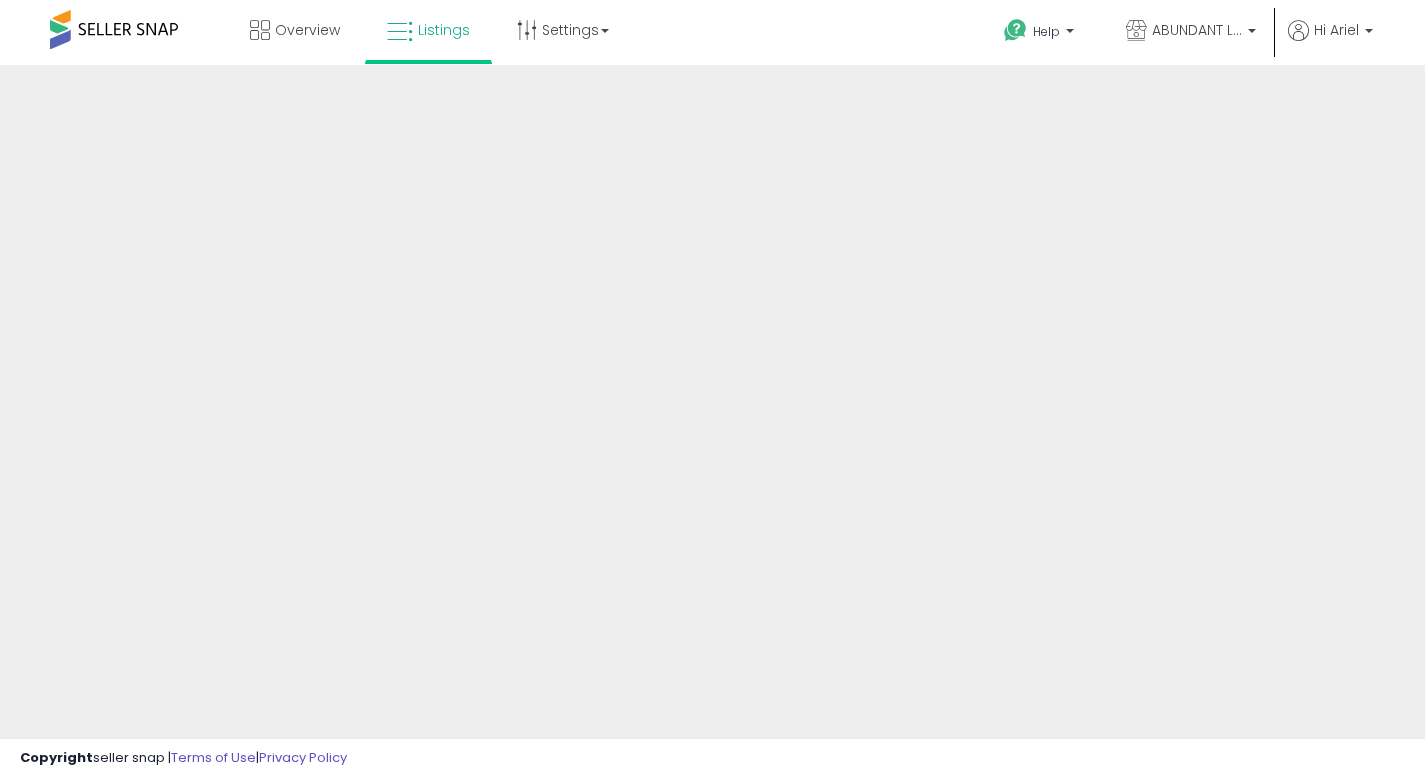 scroll, scrollTop: 0, scrollLeft: 0, axis: both 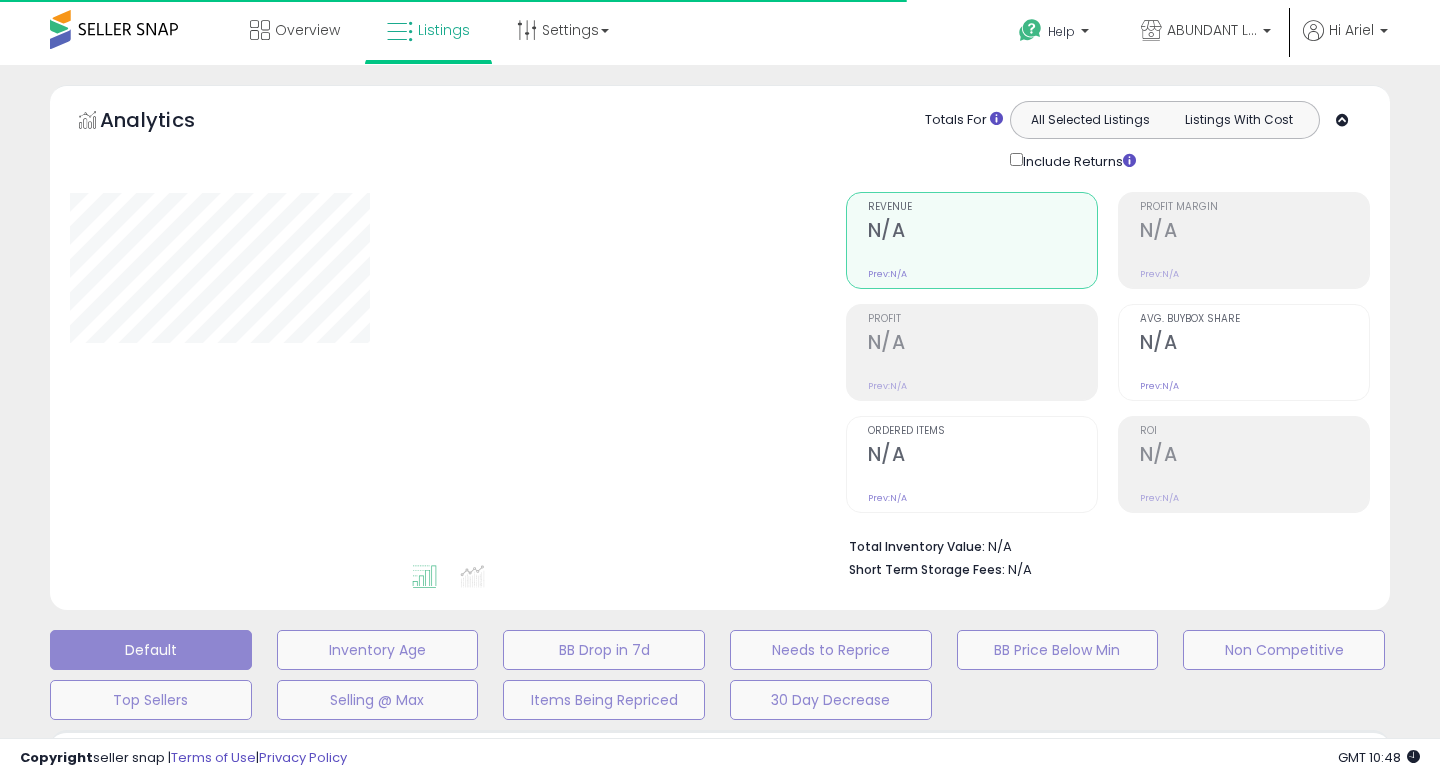 type on "**********" 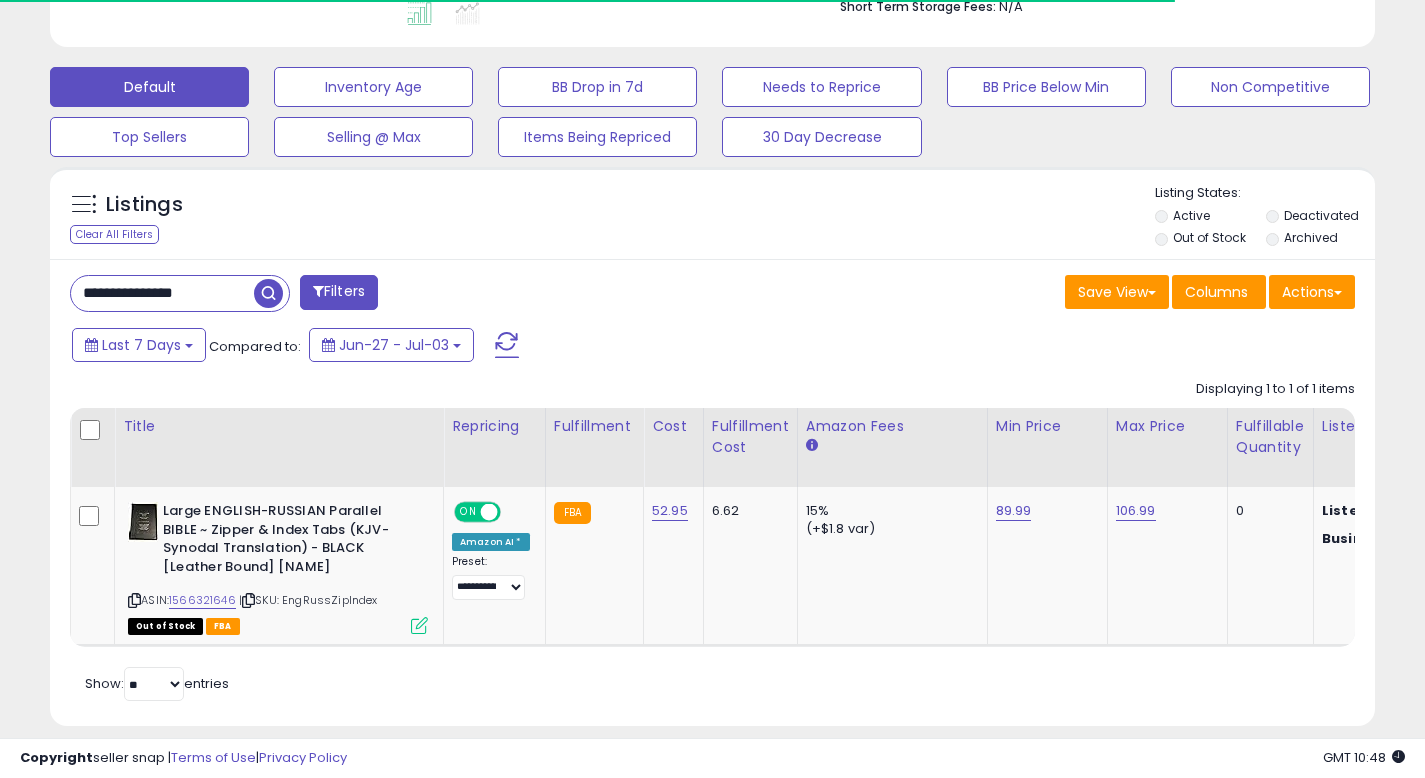 scroll, scrollTop: 601, scrollLeft: 0, axis: vertical 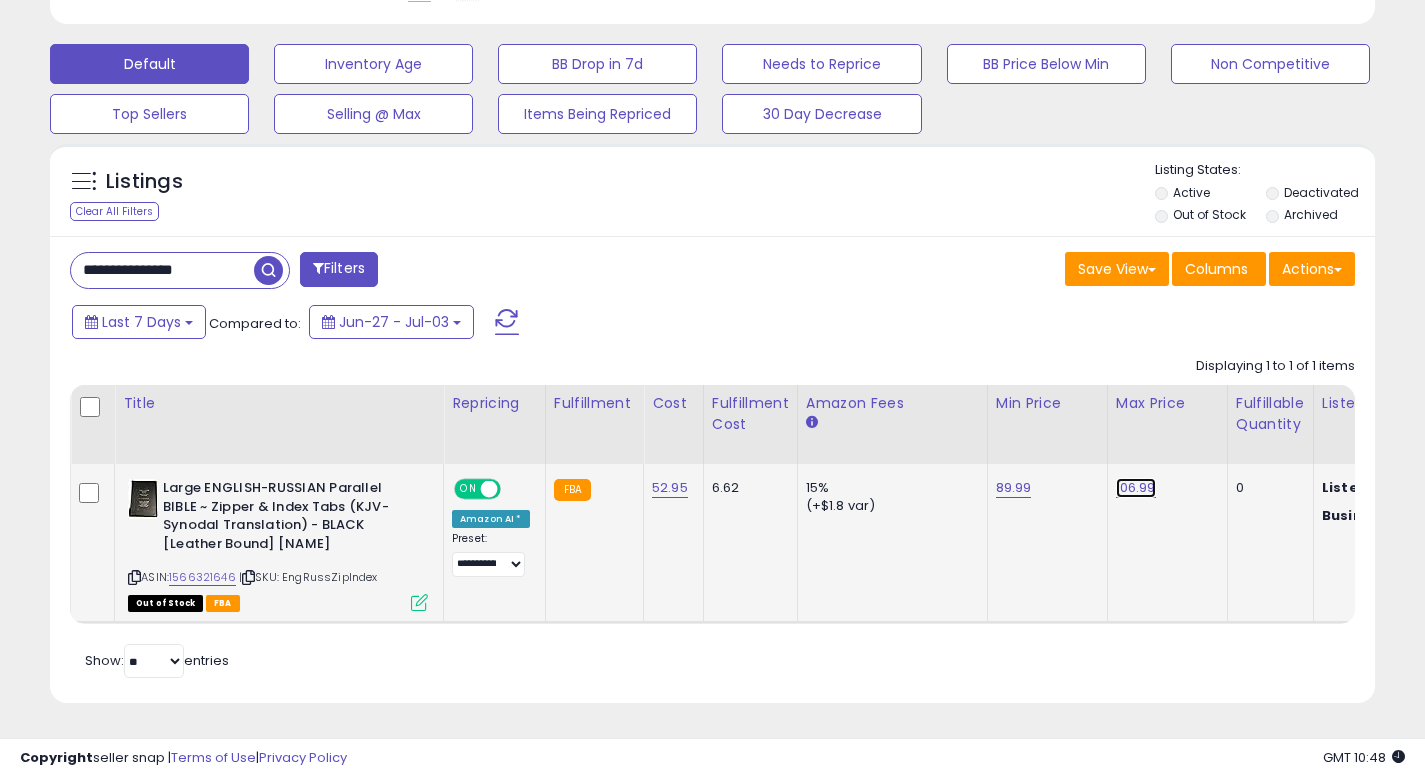 click on "106.99" at bounding box center (1136, 488) 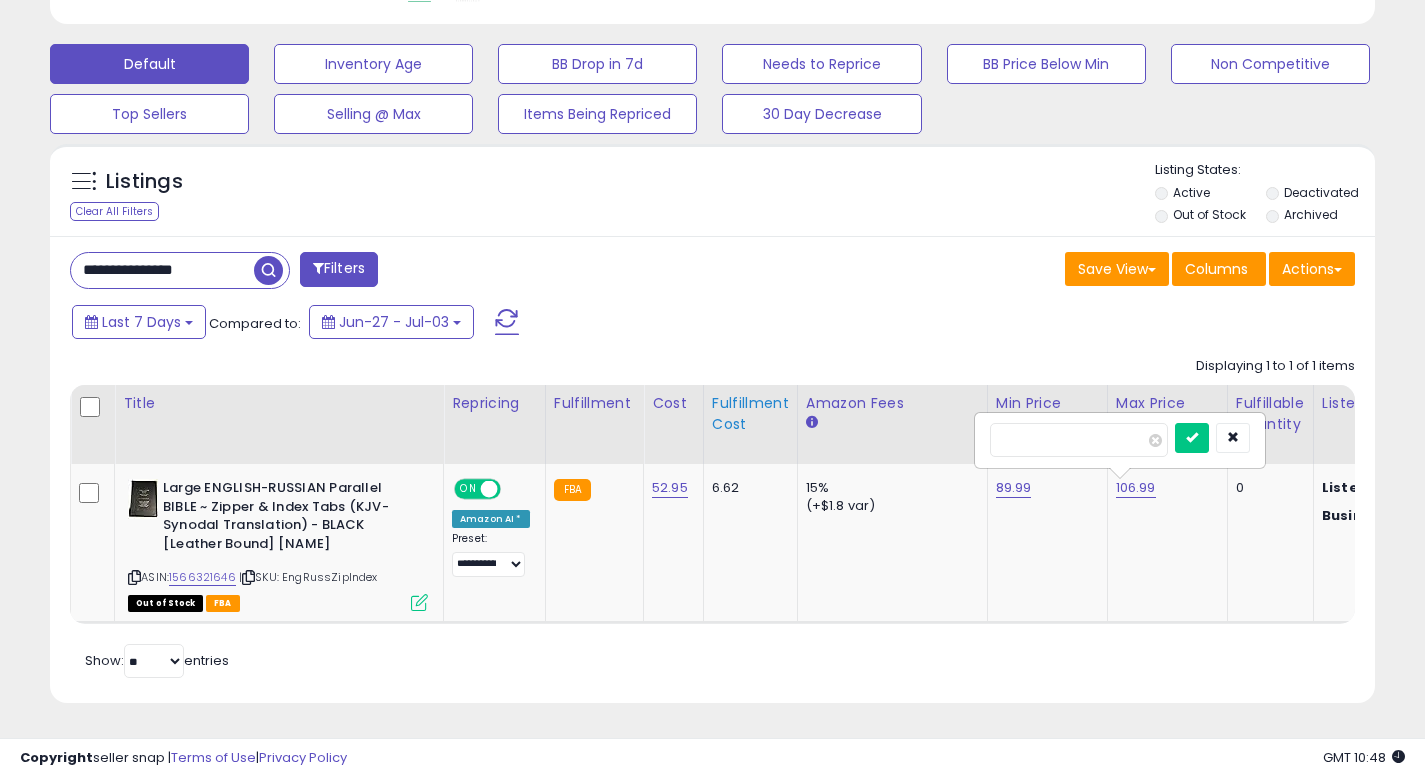 drag, startPoint x: 754, startPoint y: 397, endPoint x: 741, endPoint y: 398, distance: 13.038404 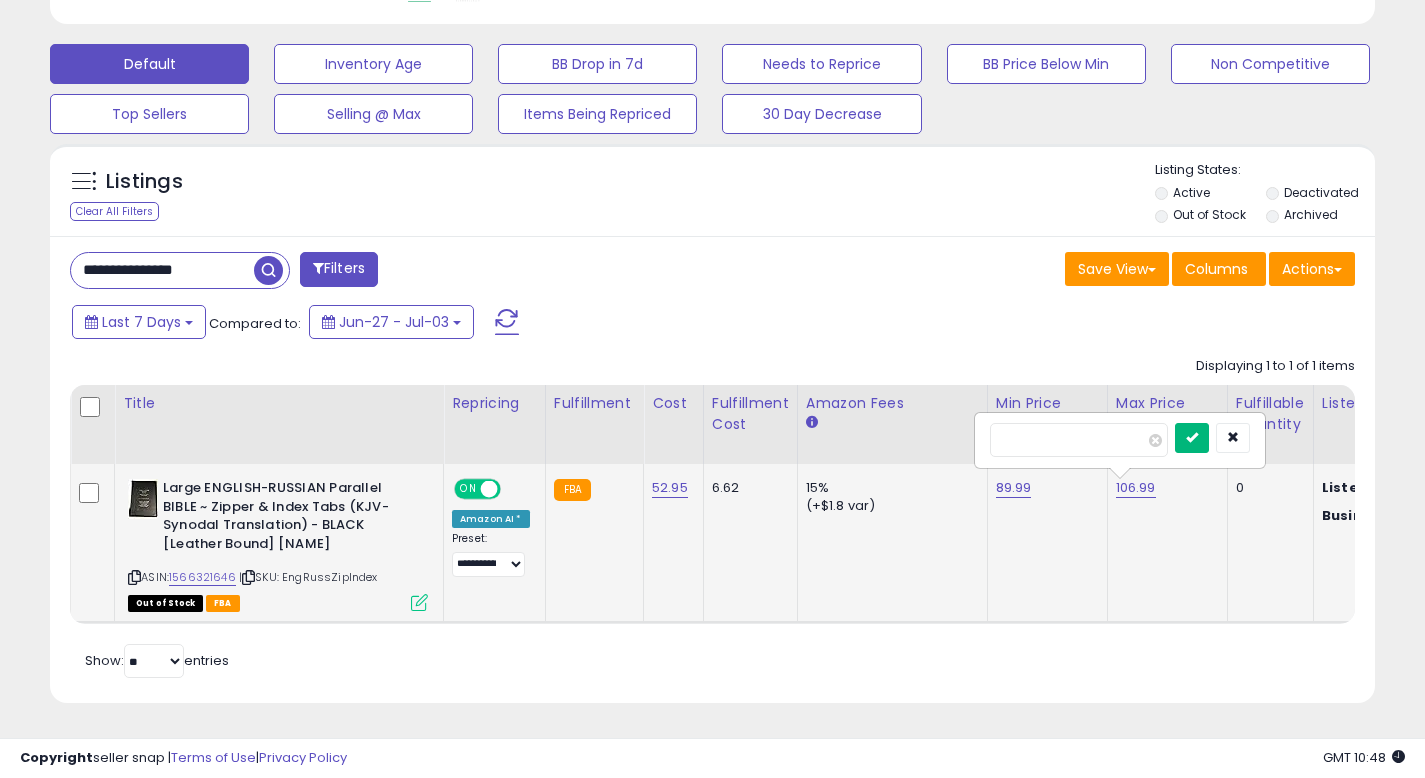 type on "******" 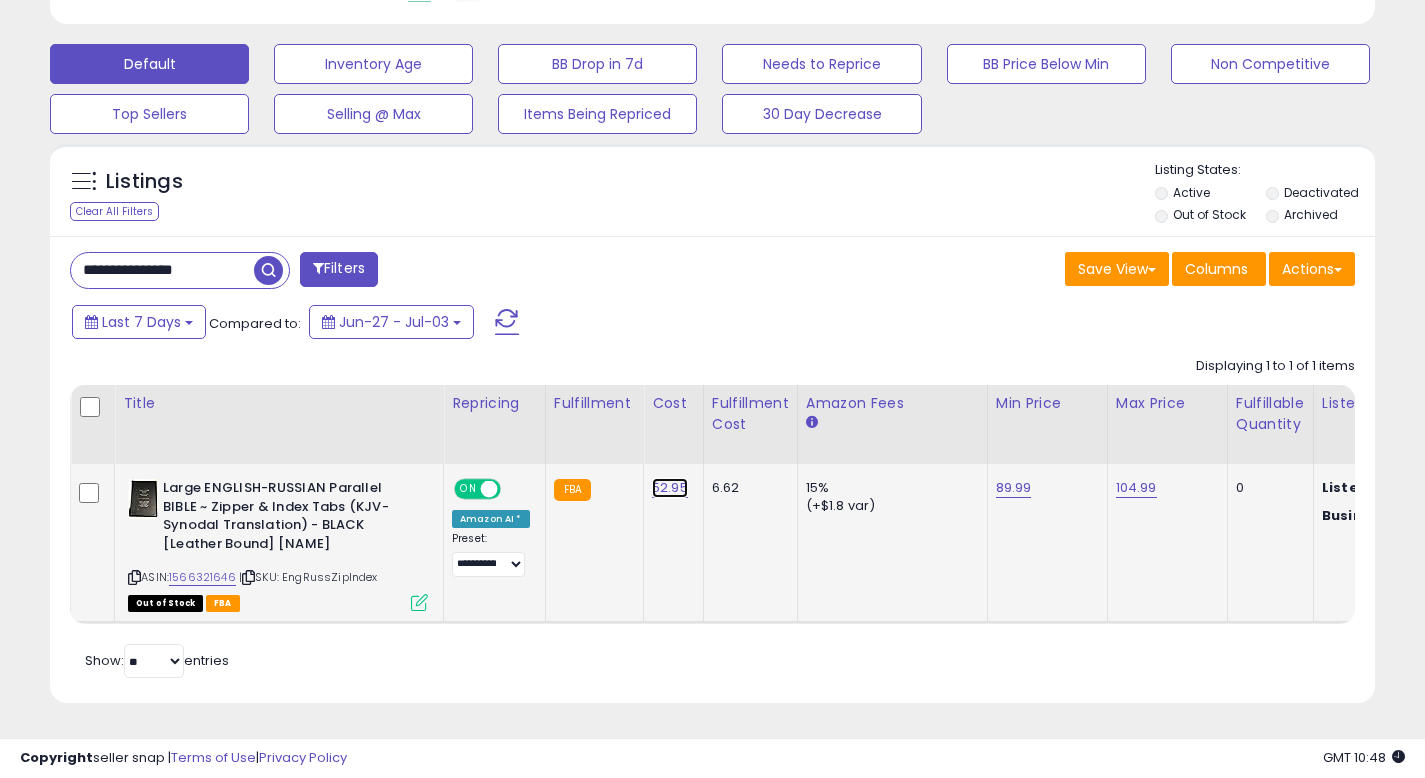 click on "52.95" at bounding box center [670, 488] 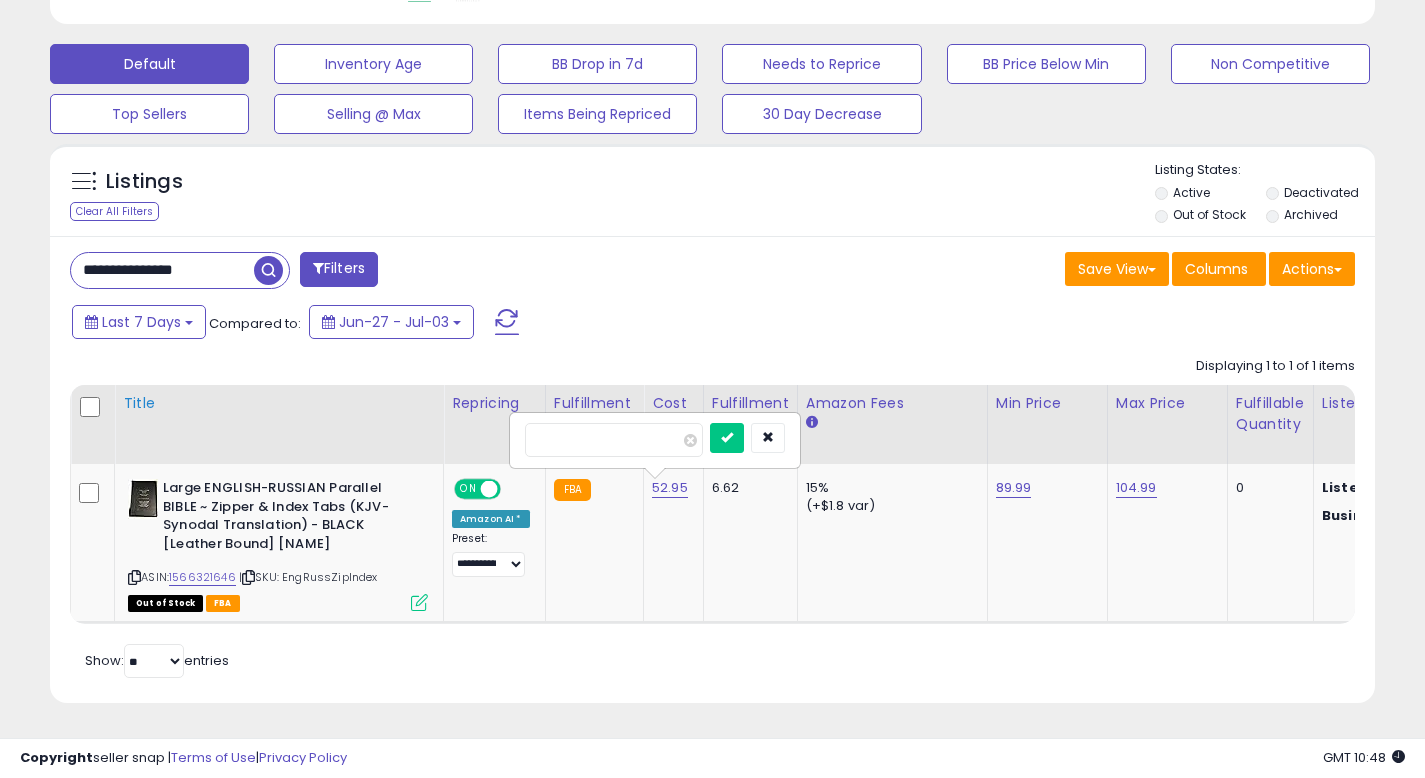 drag, startPoint x: 461, startPoint y: 405, endPoint x: 374, endPoint y: 391, distance: 88.11924 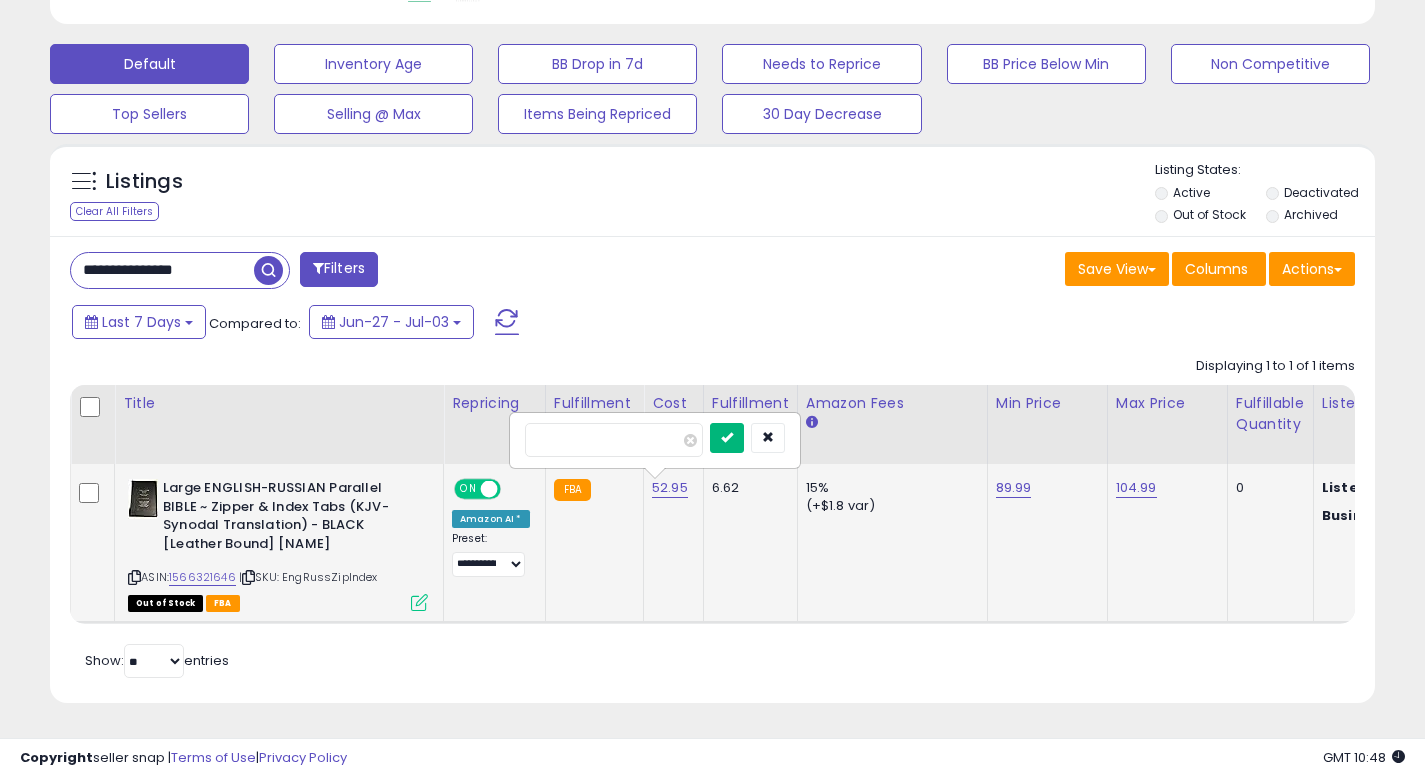 type on "*****" 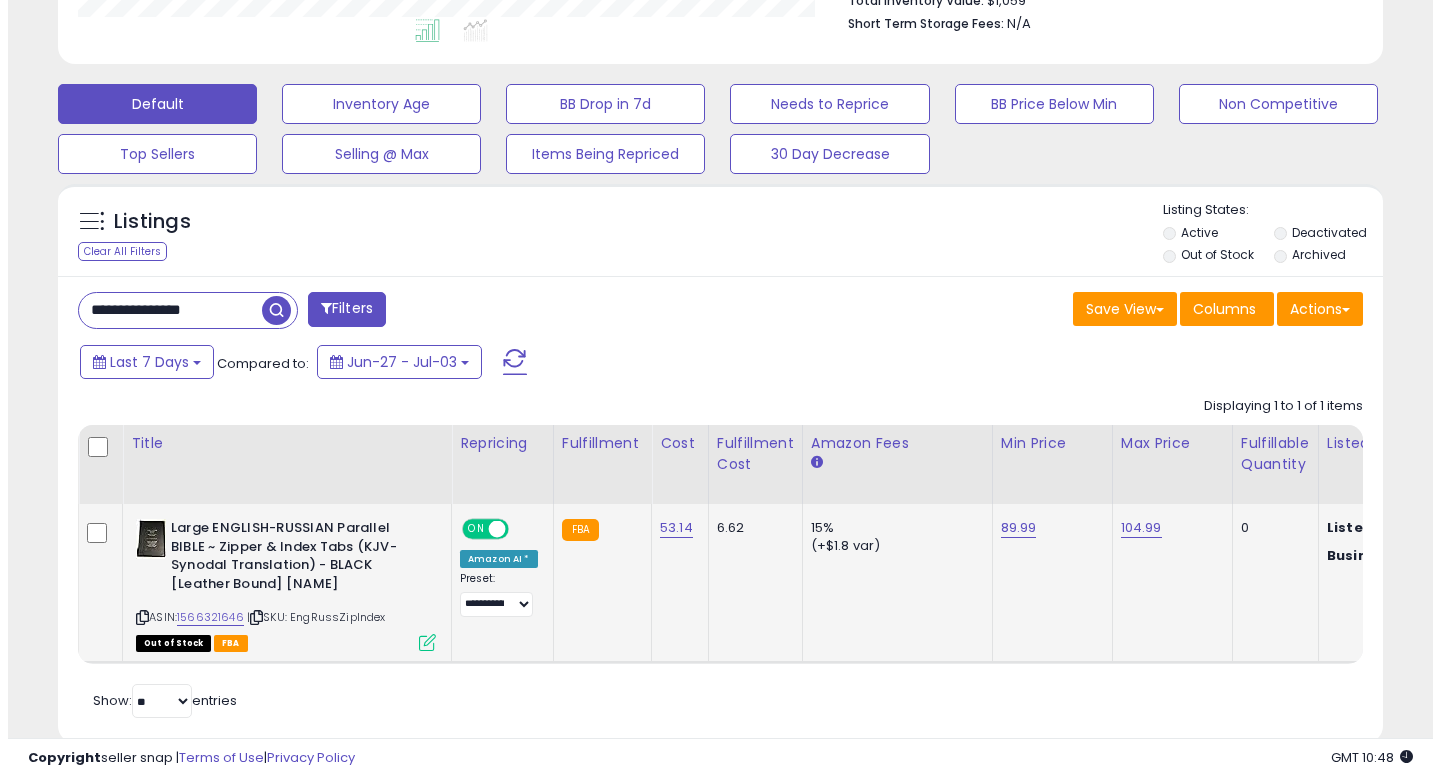 scroll, scrollTop: 601, scrollLeft: 0, axis: vertical 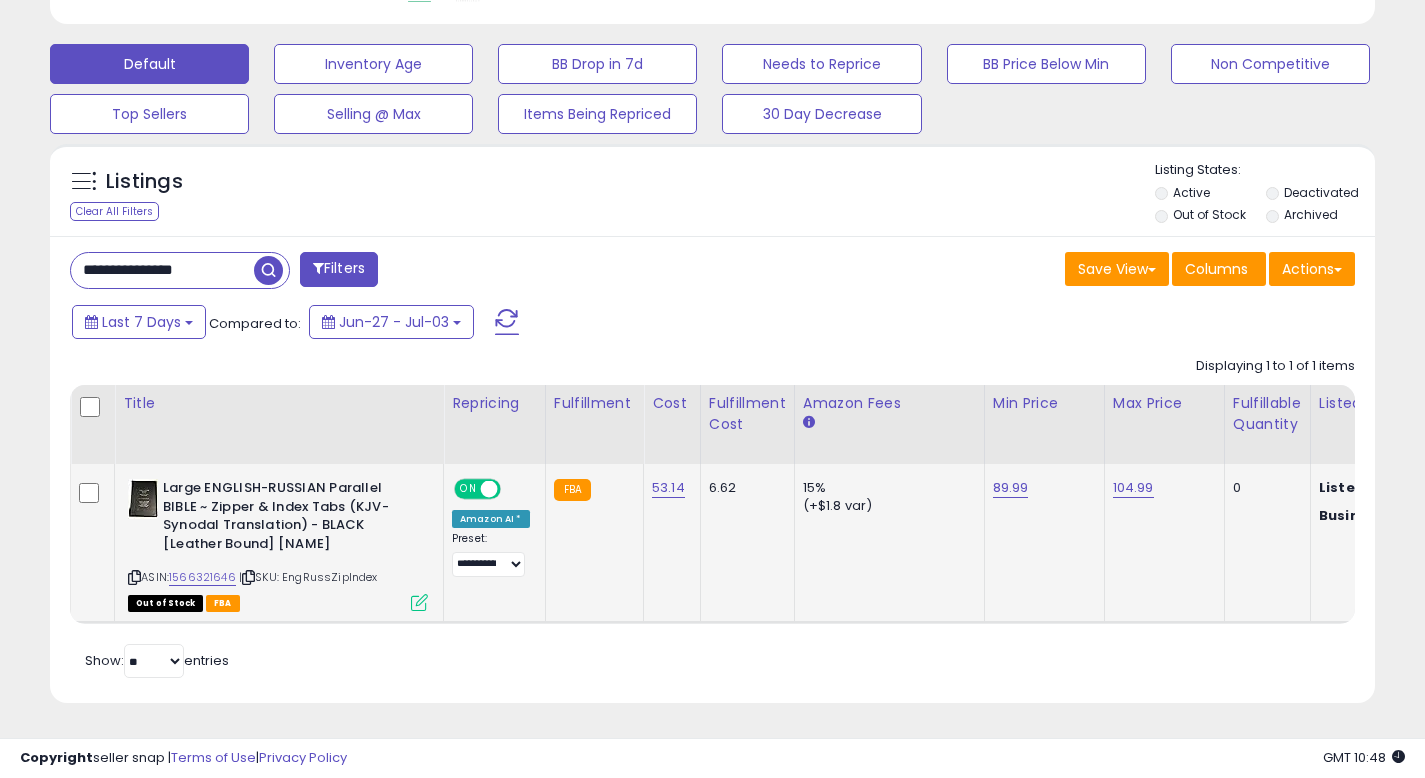 drag, startPoint x: 1439, startPoint y: 542, endPoint x: 1380, endPoint y: 560, distance: 61.68468 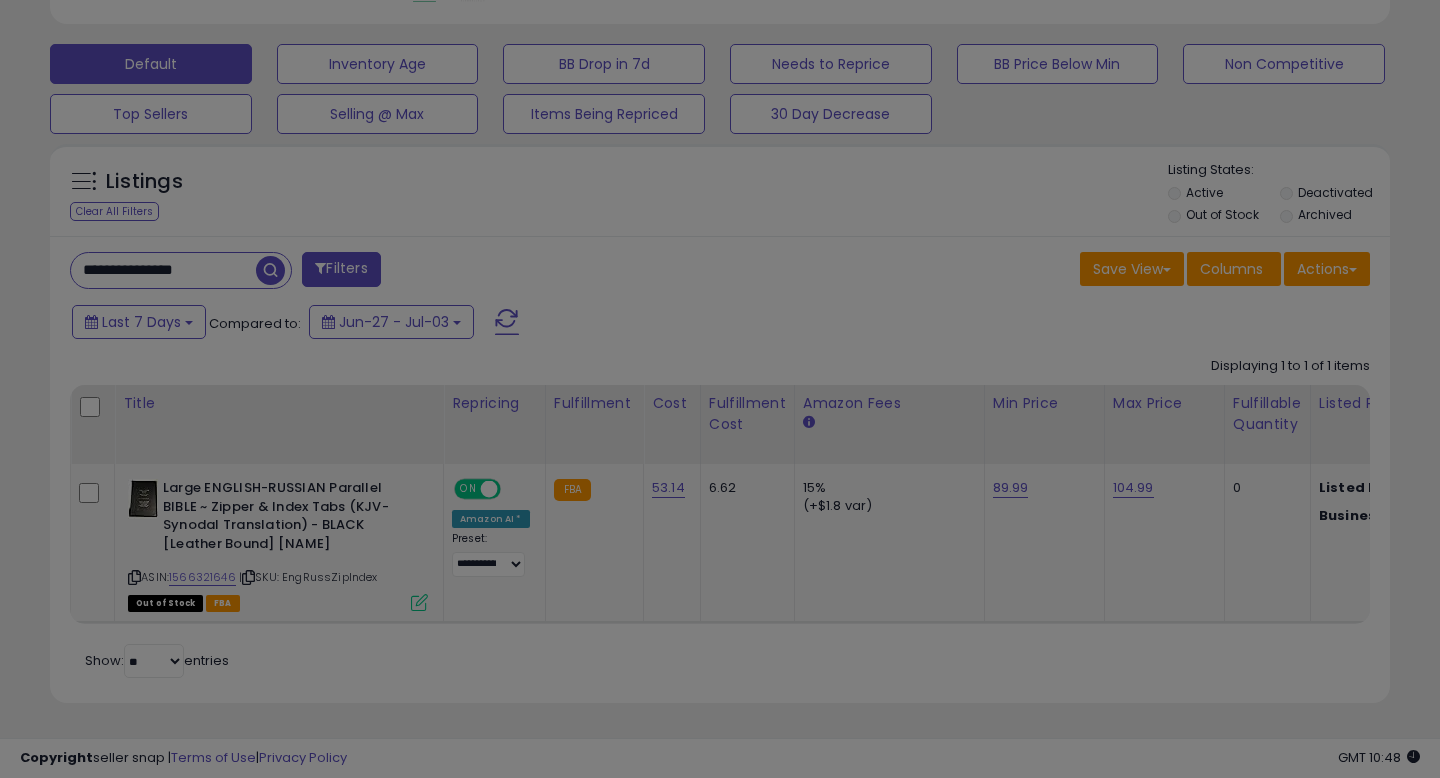scroll, scrollTop: 999590, scrollLeft: 999224, axis: both 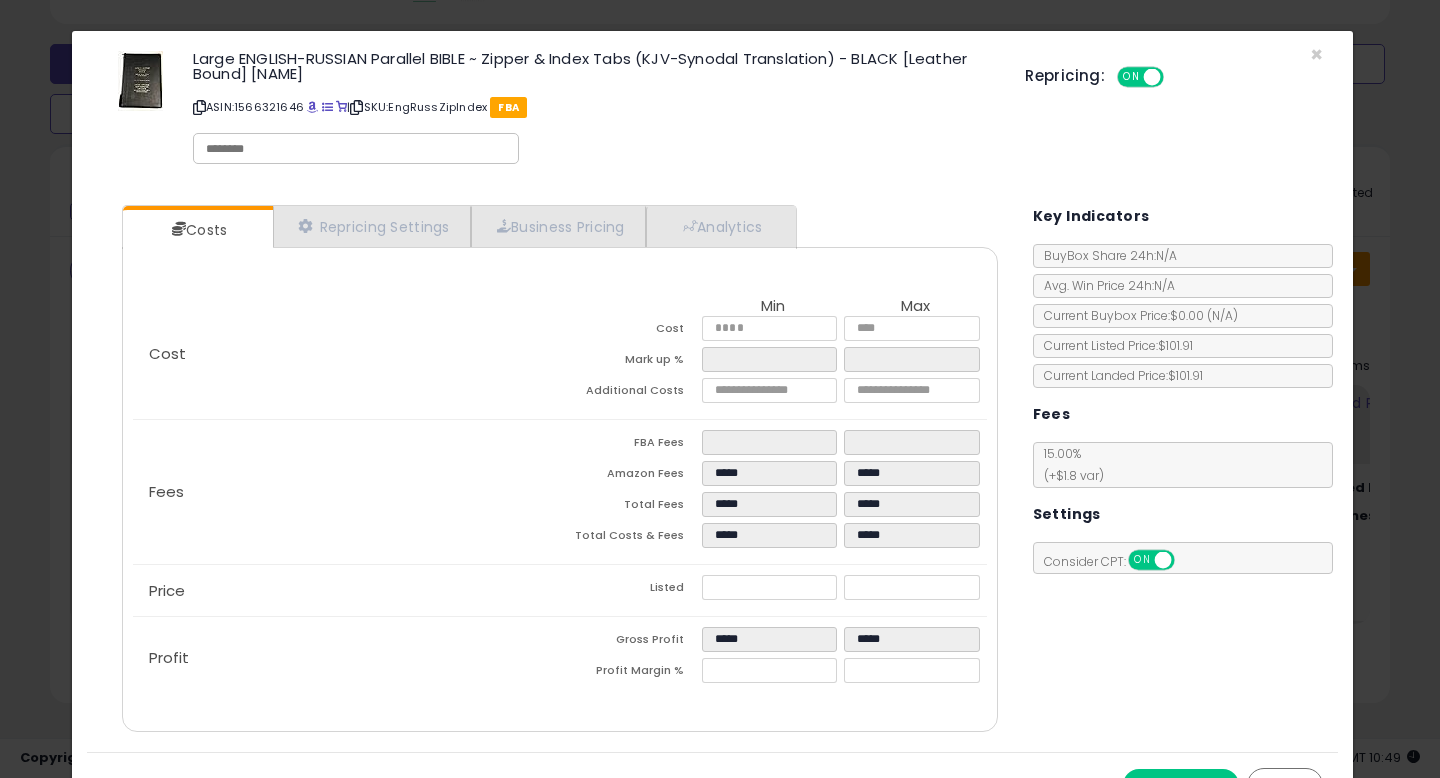 click on "Cancel" at bounding box center [1285, 785] 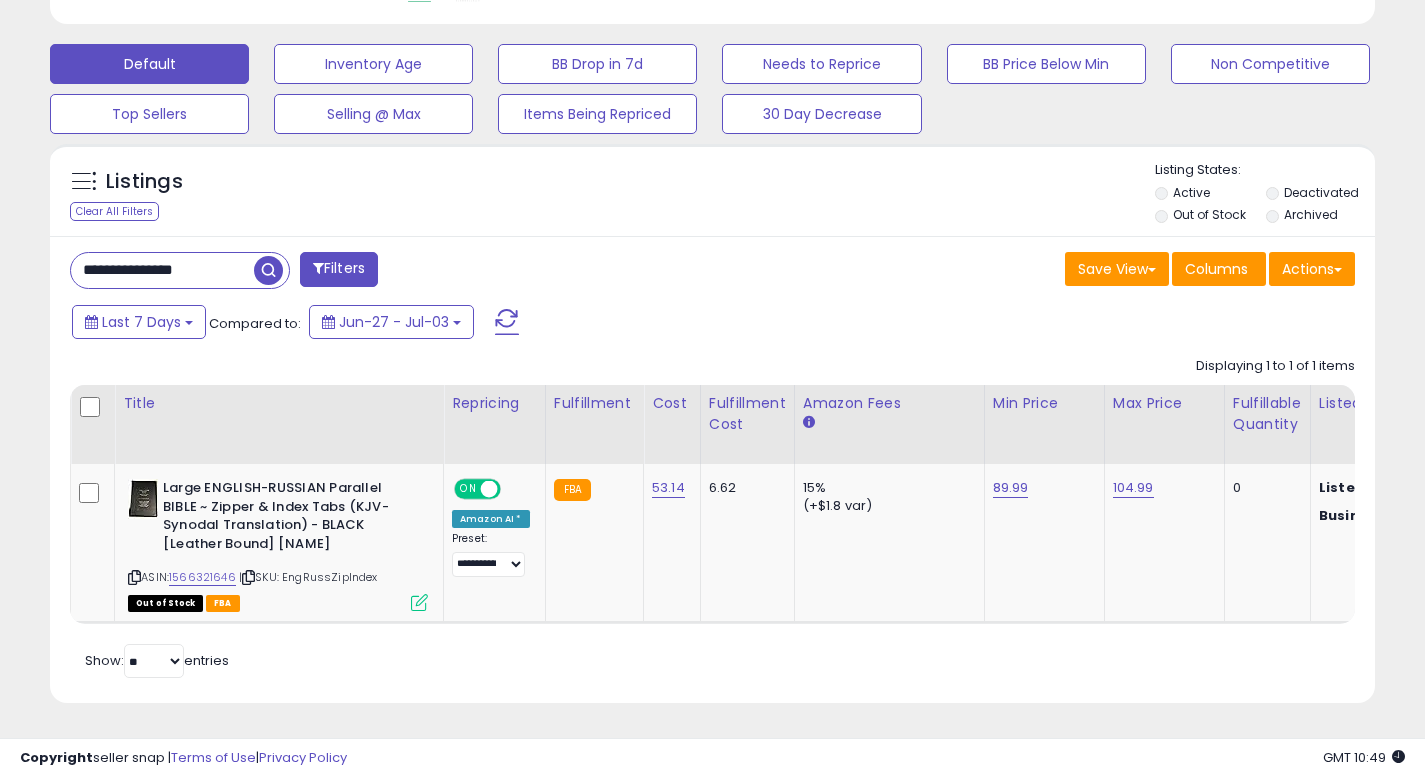 scroll, scrollTop: 410, scrollLeft: 767, axis: both 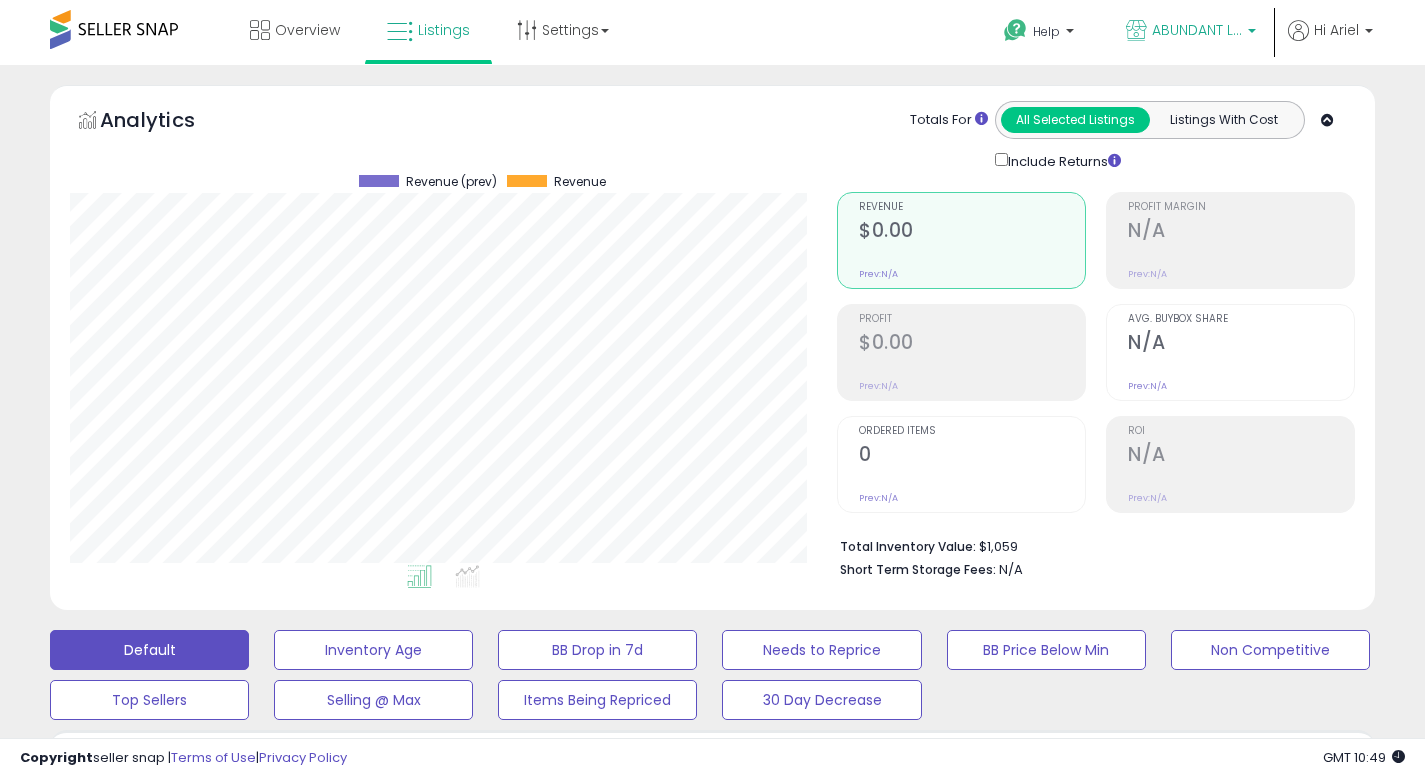 click on "ABUNDANT LiFE" at bounding box center (1197, 30) 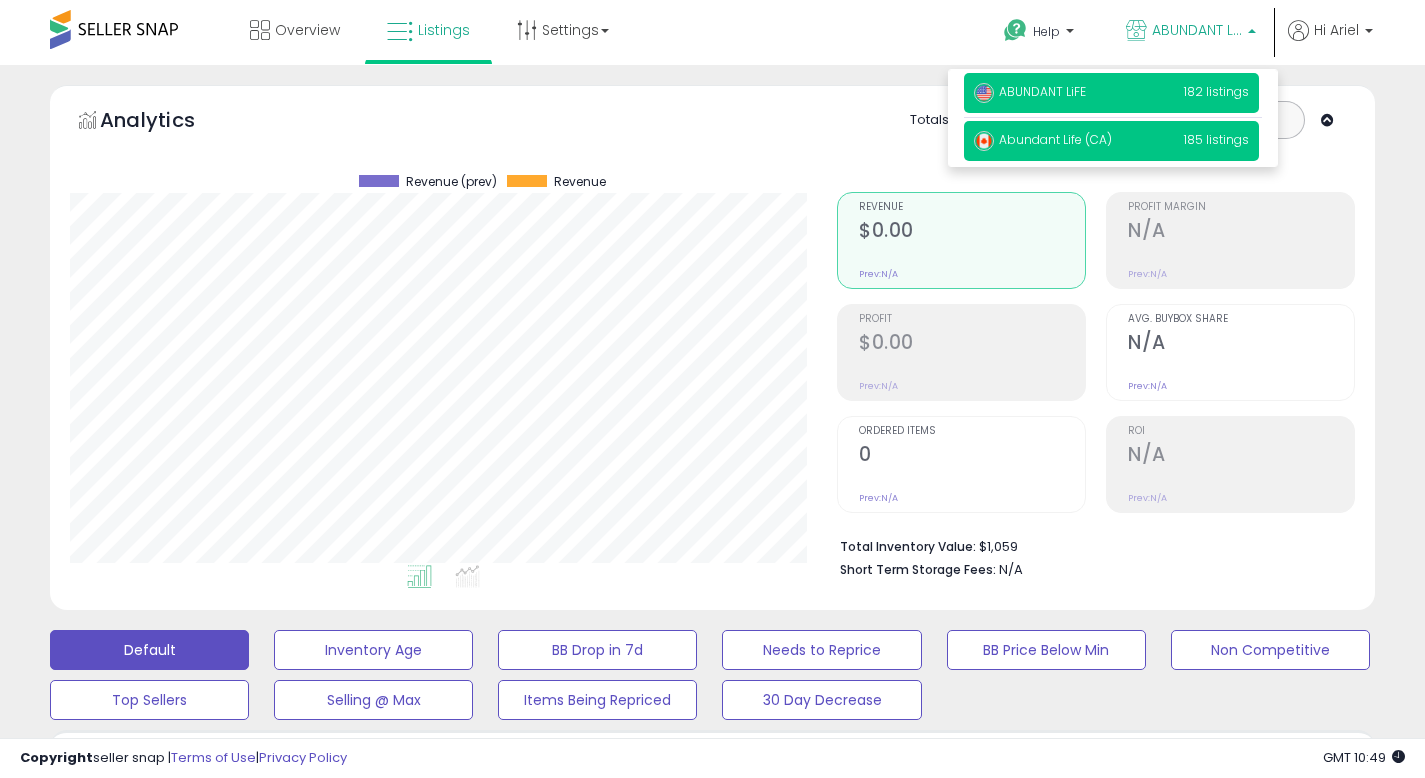click on "185
listings" at bounding box center [1216, 139] 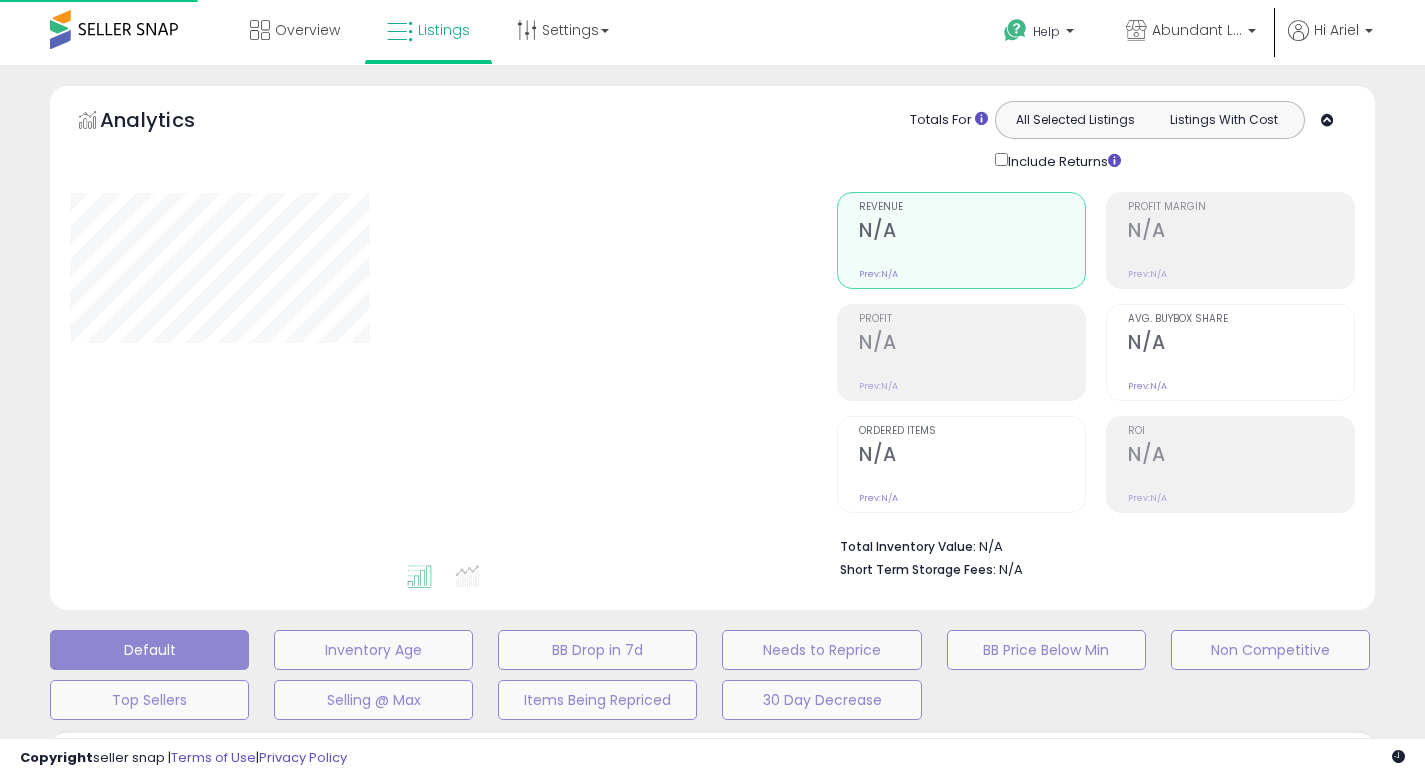 scroll, scrollTop: 0, scrollLeft: 0, axis: both 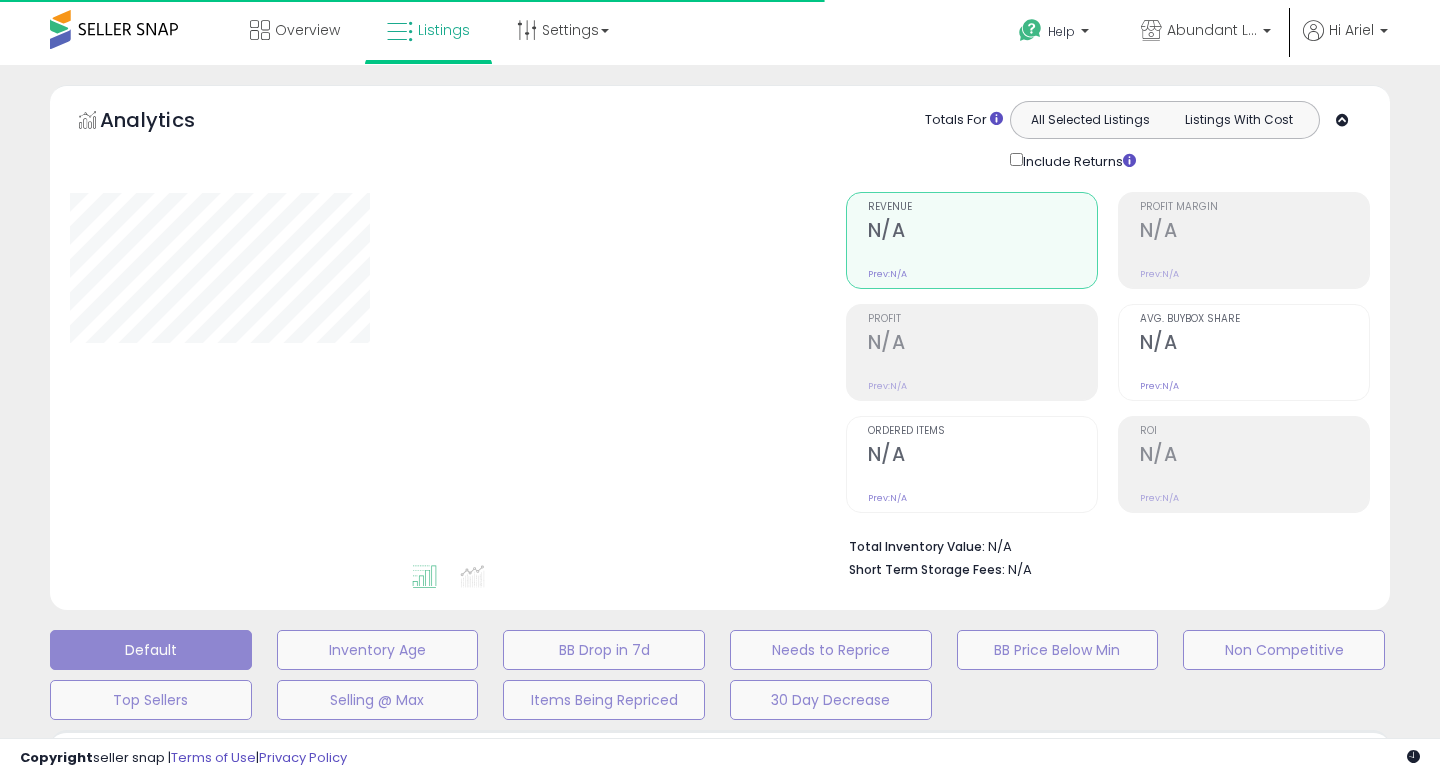 type on "**********" 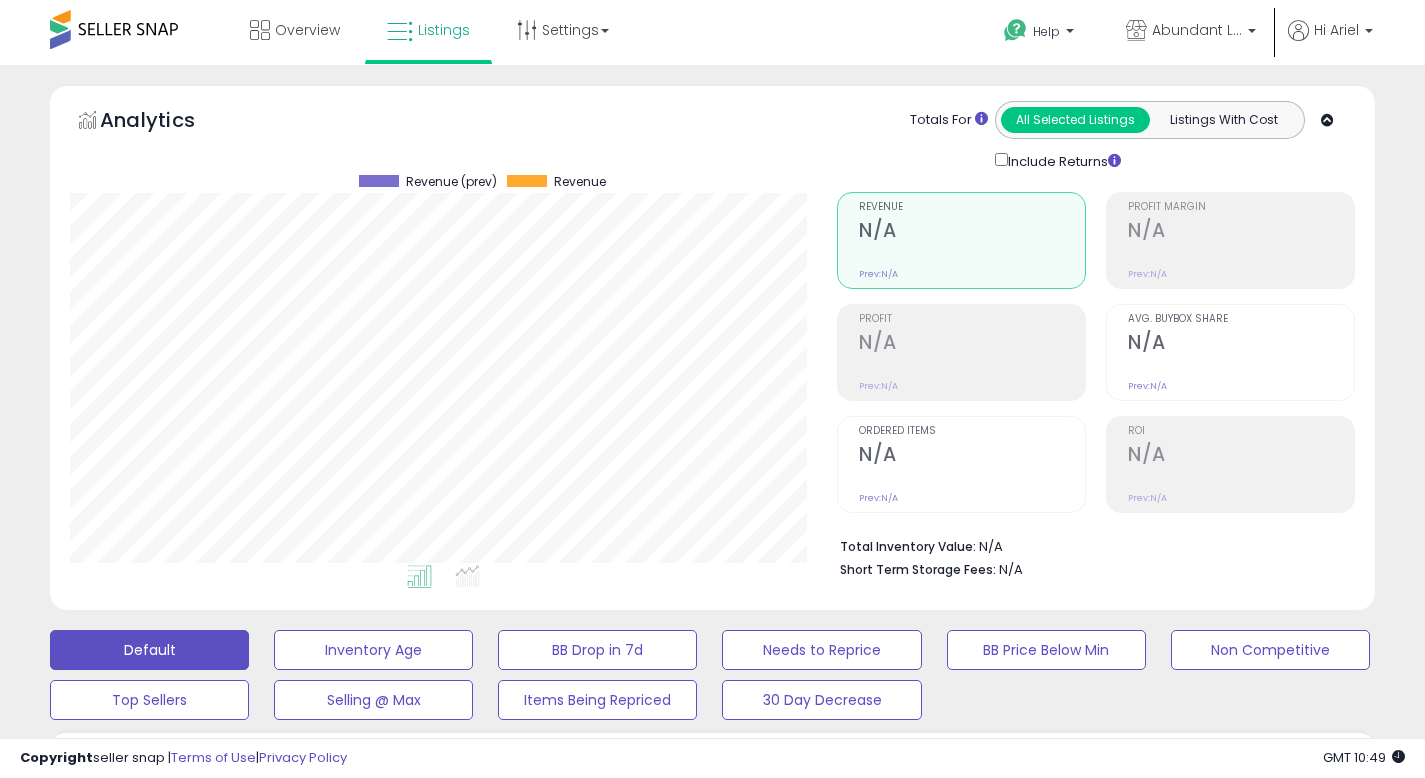 scroll, scrollTop: 999590, scrollLeft: 999233, axis: both 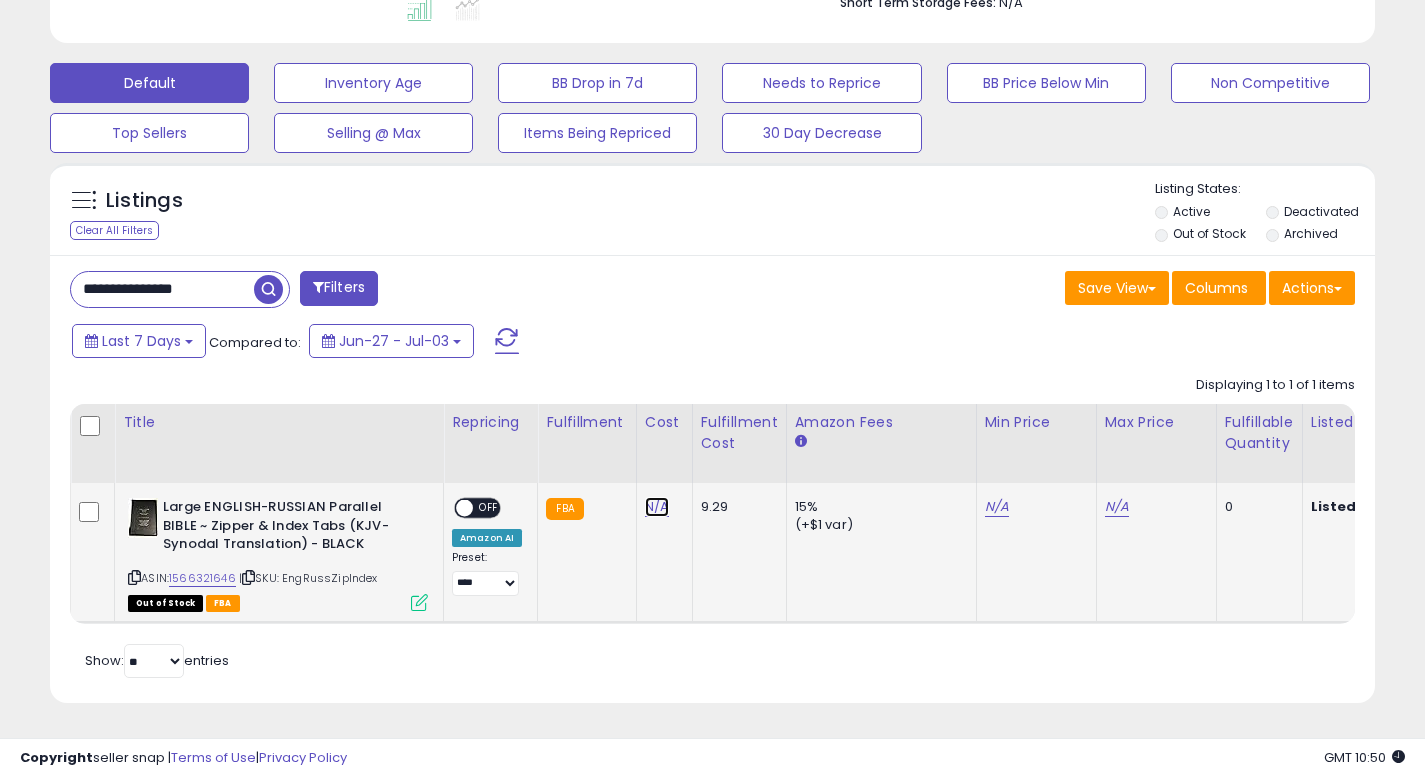 click on "N/A" at bounding box center [657, 507] 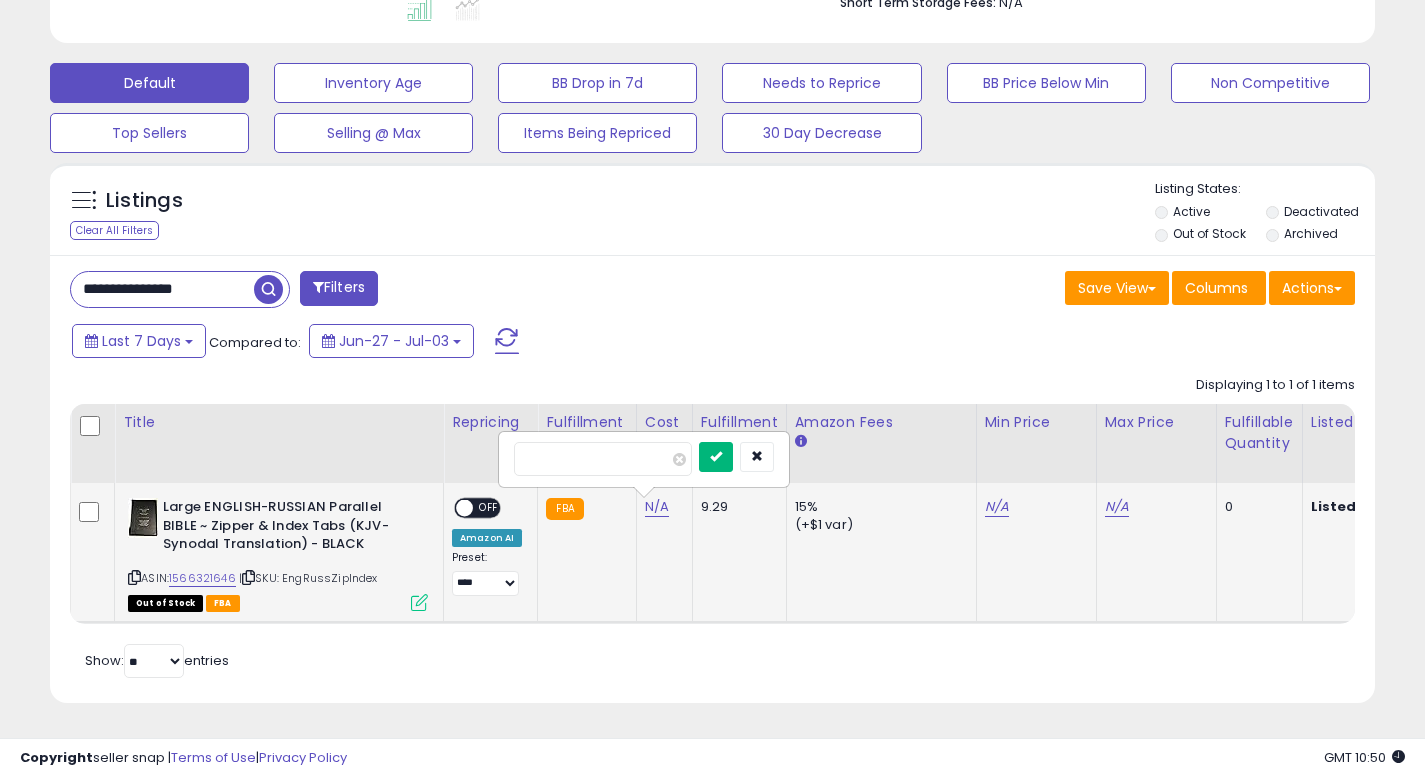 type on "*****" 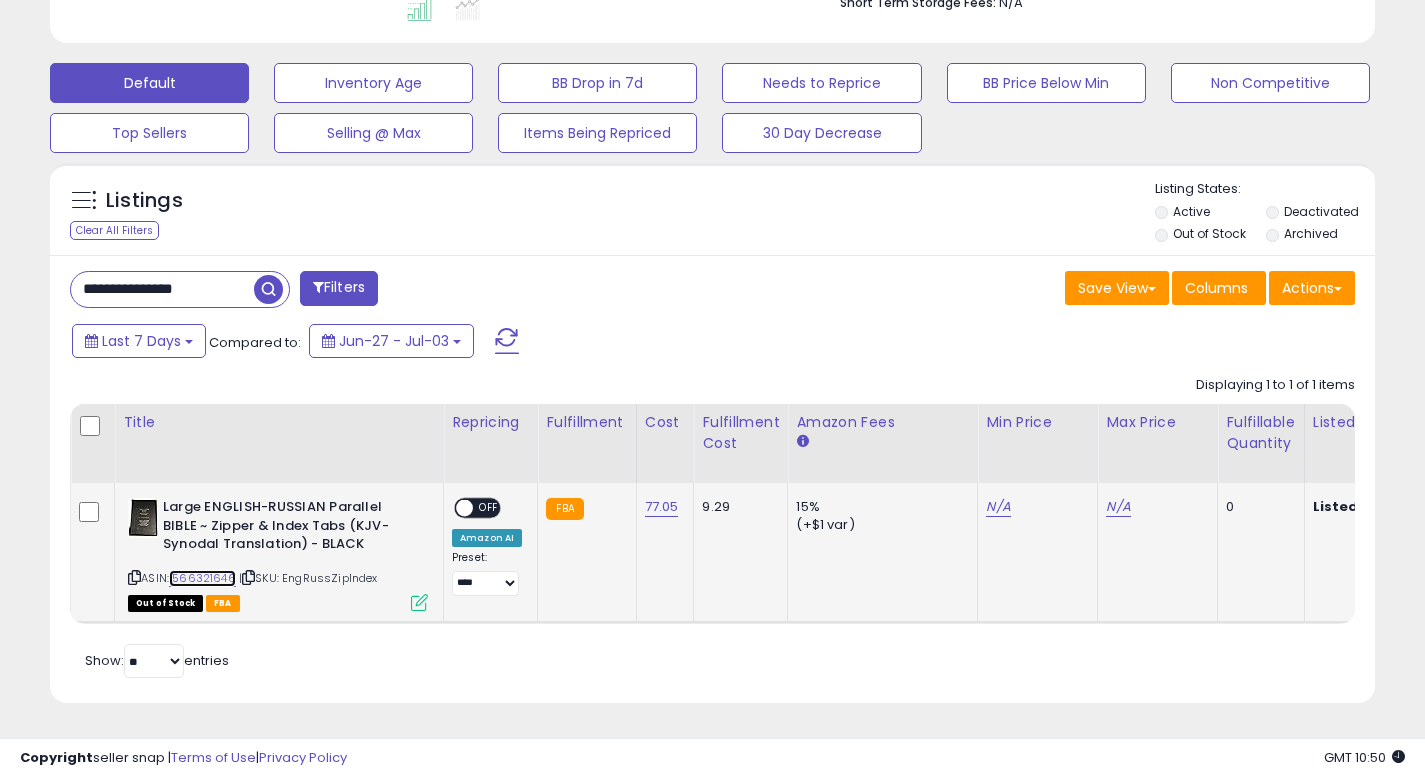 click on "1566321646" at bounding box center [202, 578] 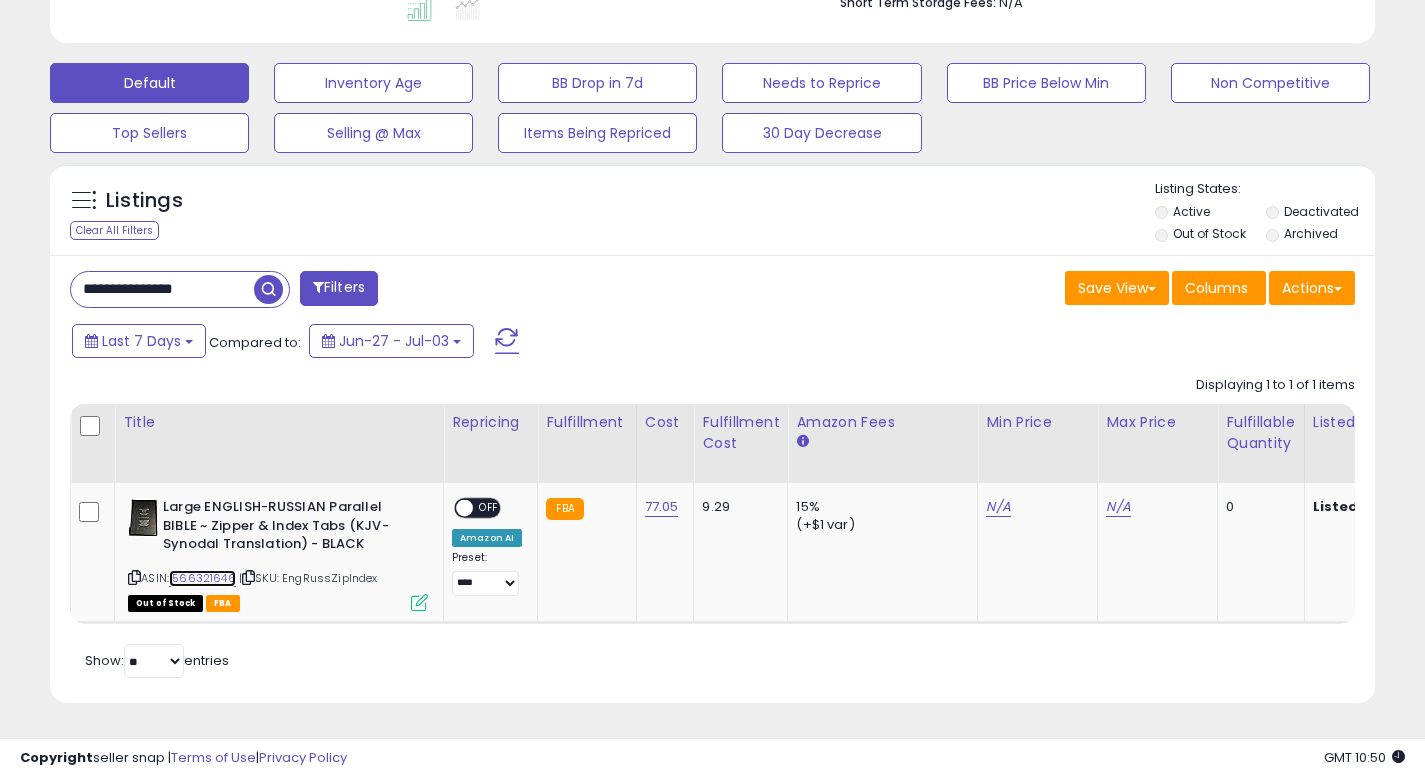 scroll, scrollTop: 0, scrollLeft: 0, axis: both 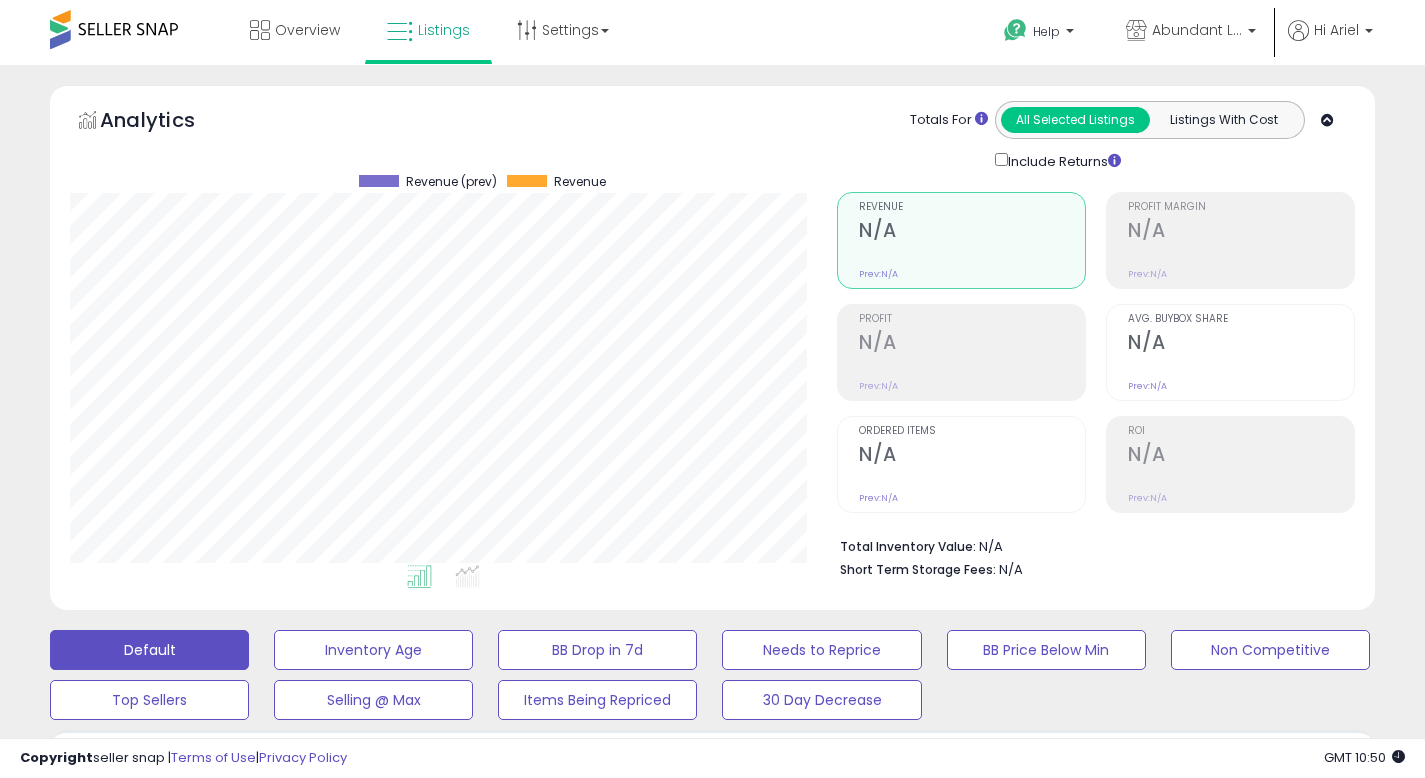 drag, startPoint x: 1439, startPoint y: 313, endPoint x: 1439, endPoint y: -122, distance: 435 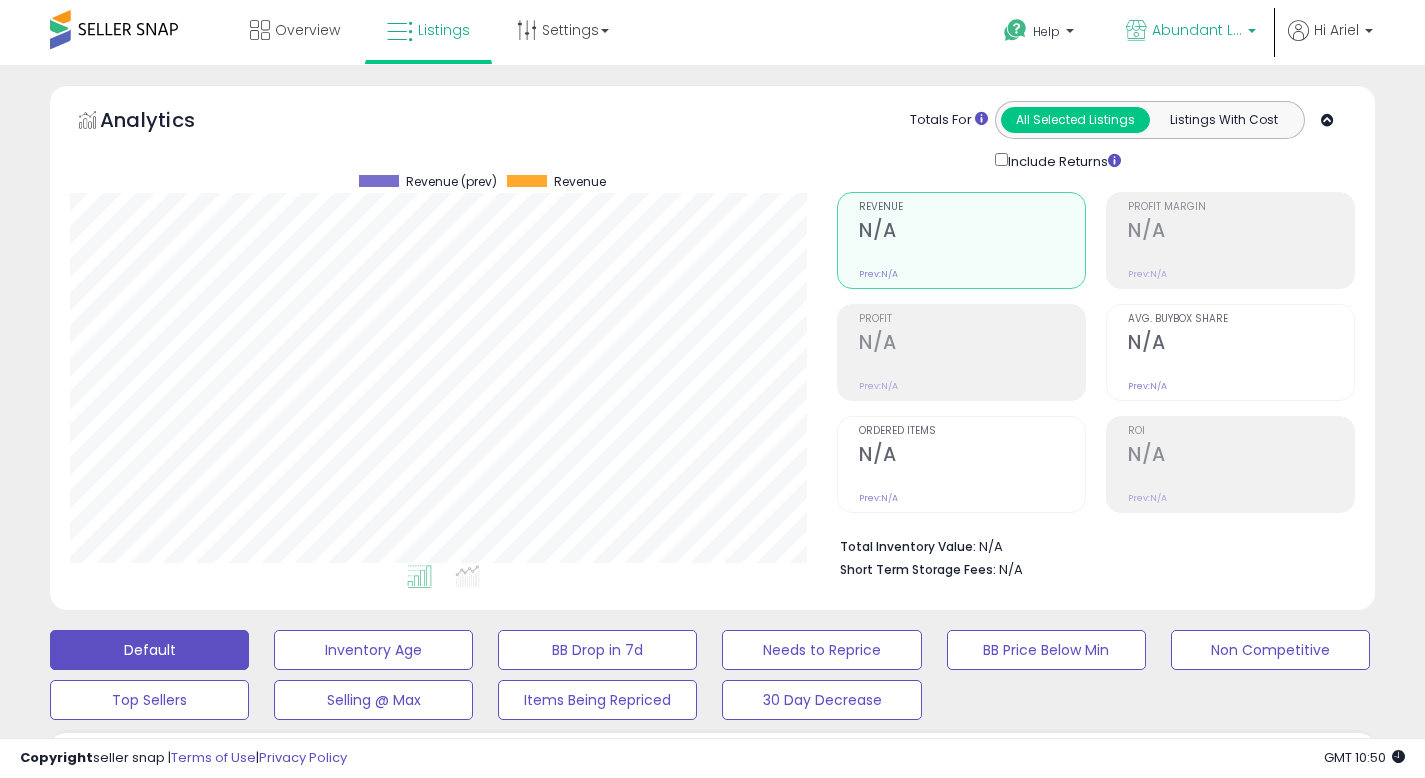 click on "Abundant Life (CA)" at bounding box center (1197, 30) 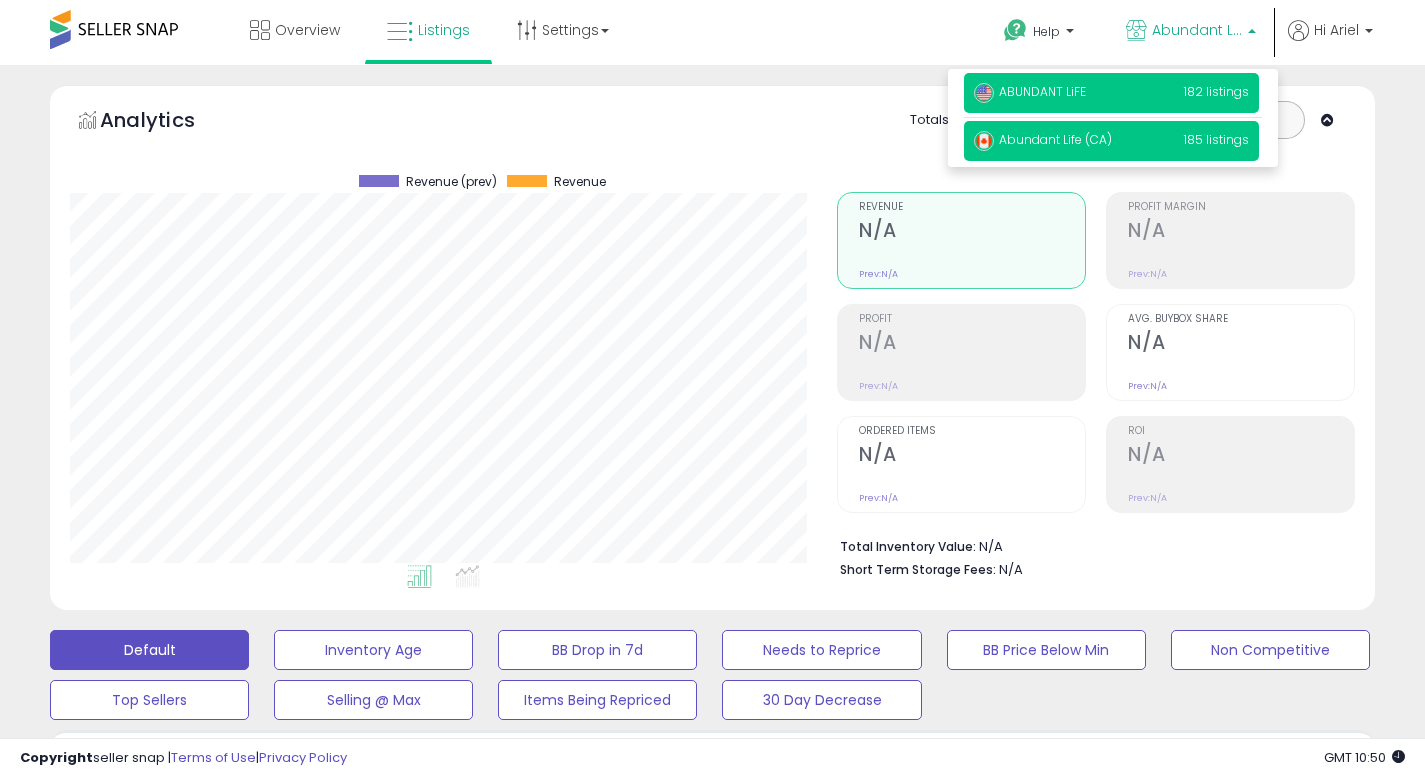 click on "182
listings" at bounding box center [1216, 91] 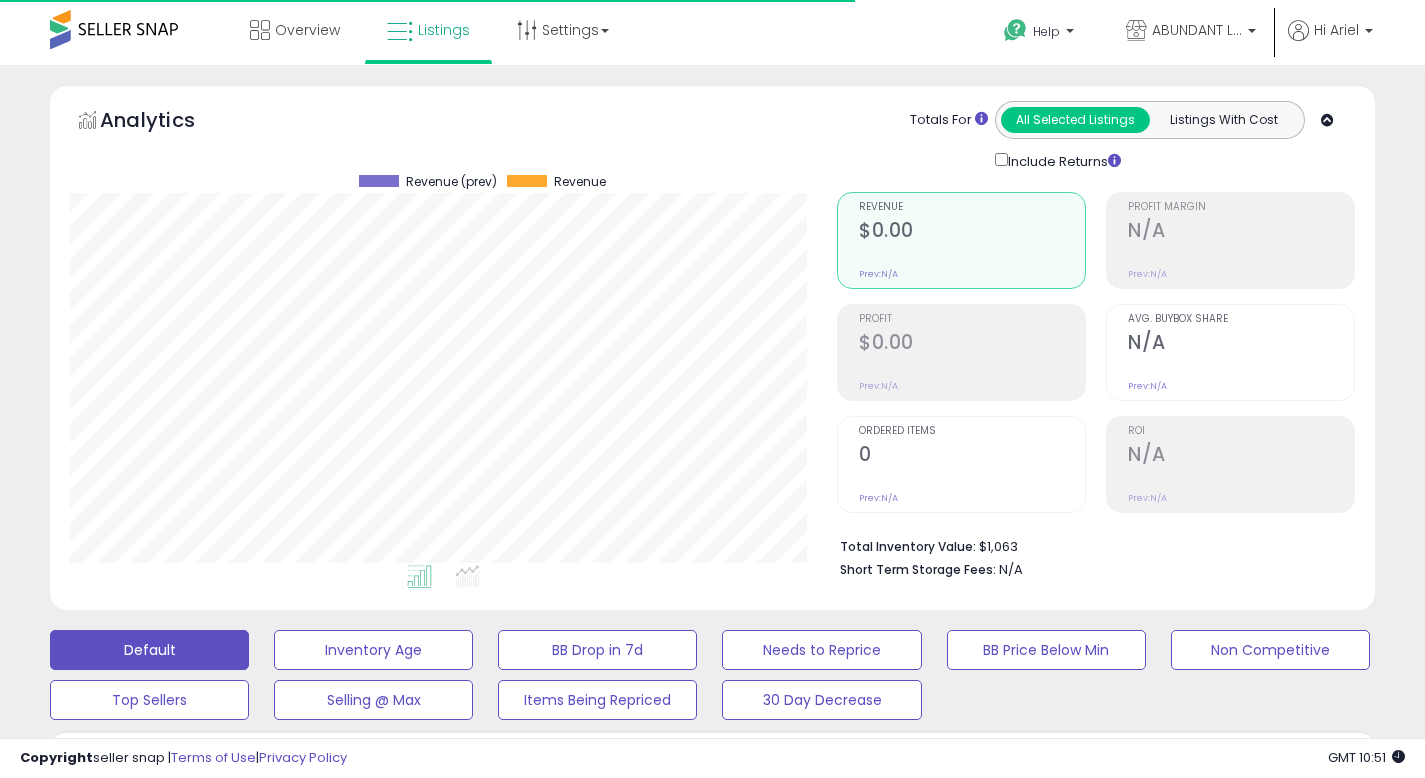 scroll, scrollTop: 0, scrollLeft: 0, axis: both 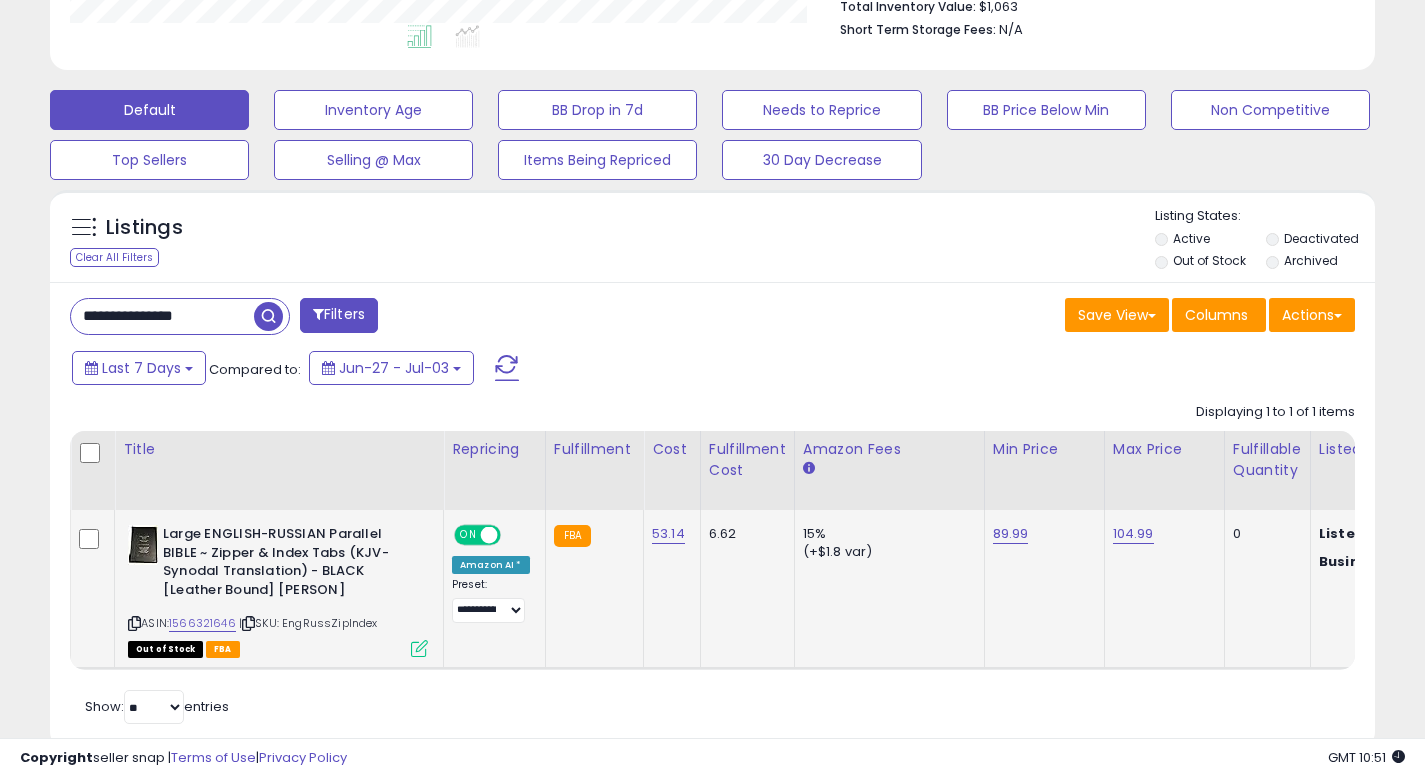 click at bounding box center (419, 648) 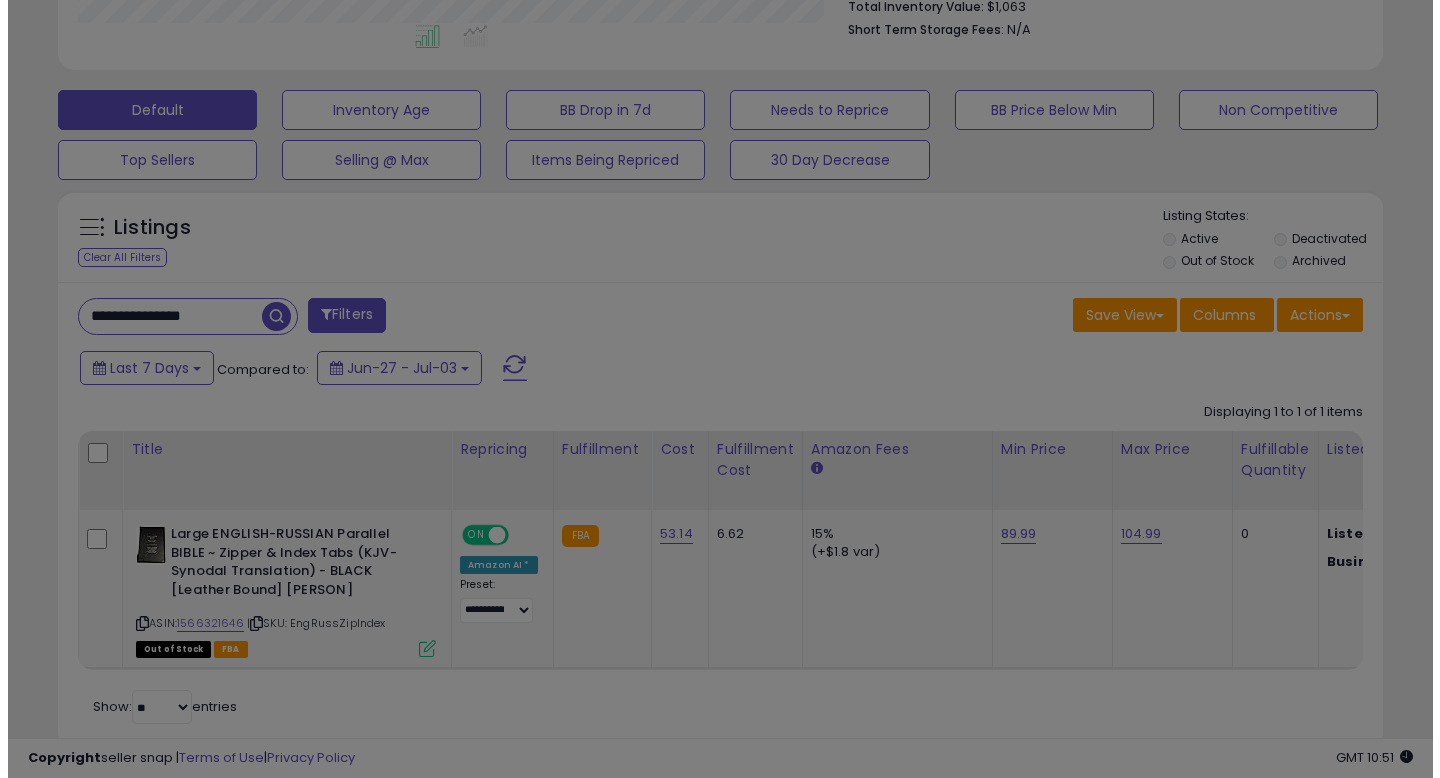scroll, scrollTop: 999590, scrollLeft: 999224, axis: both 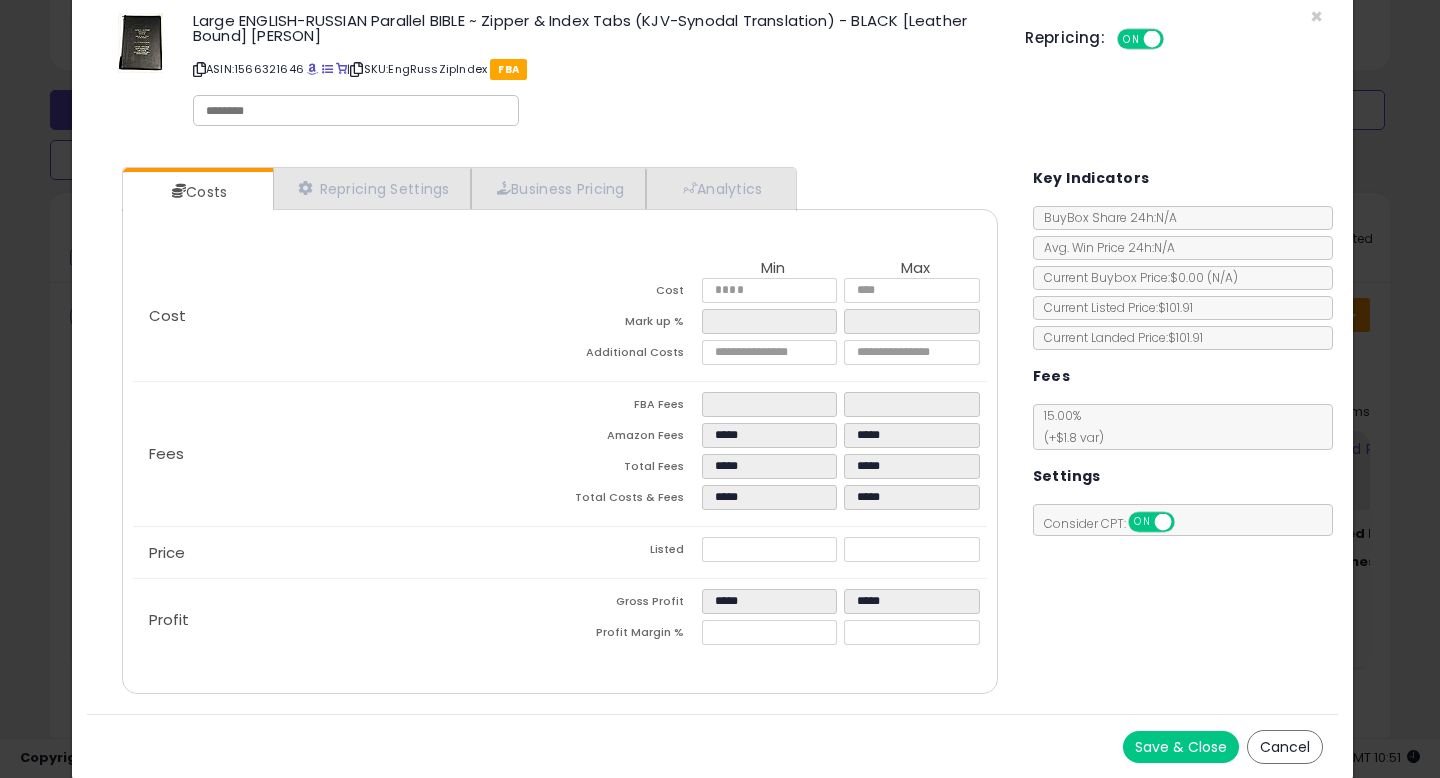 click on "Cancel" at bounding box center (1285, 747) 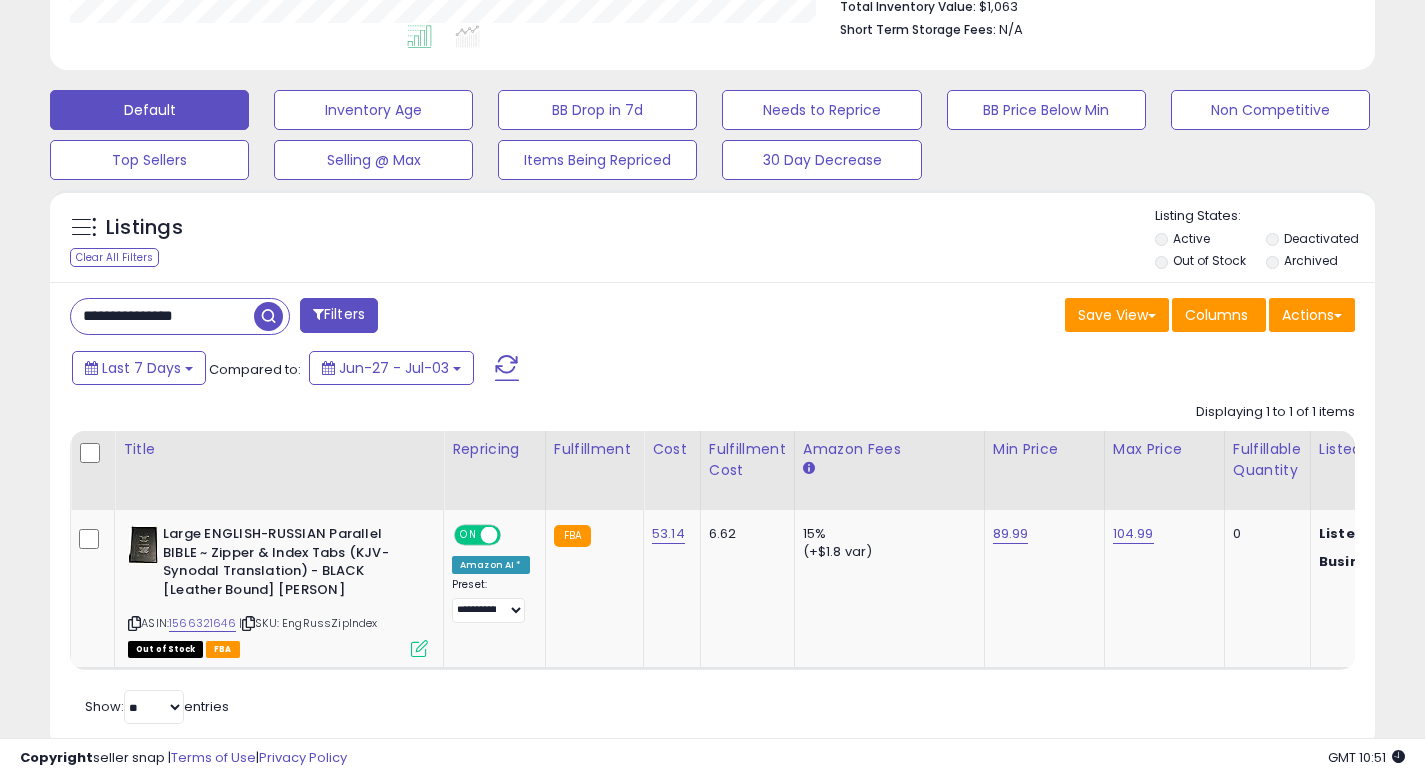 scroll, scrollTop: 410, scrollLeft: 767, axis: both 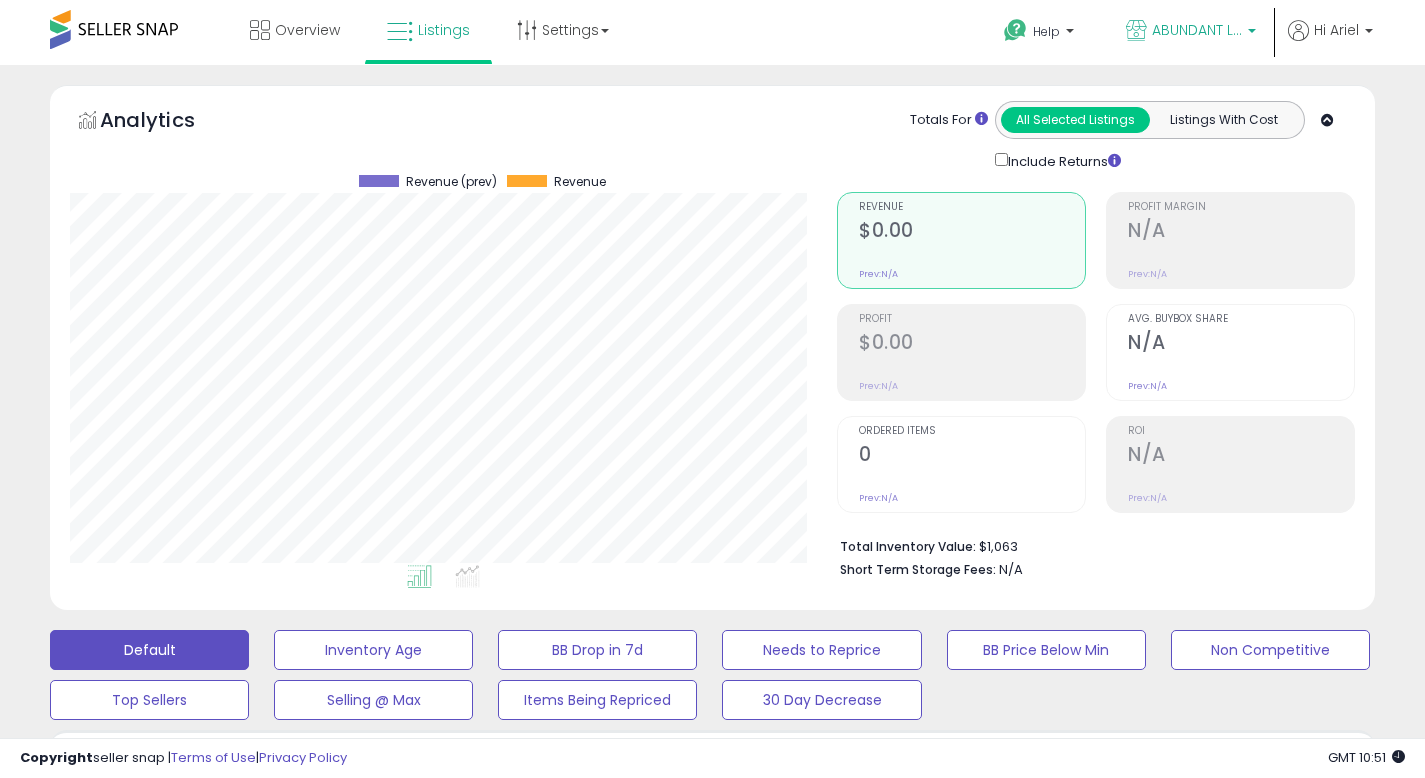 click on "ABUNDANT LiFE" at bounding box center [1197, 30] 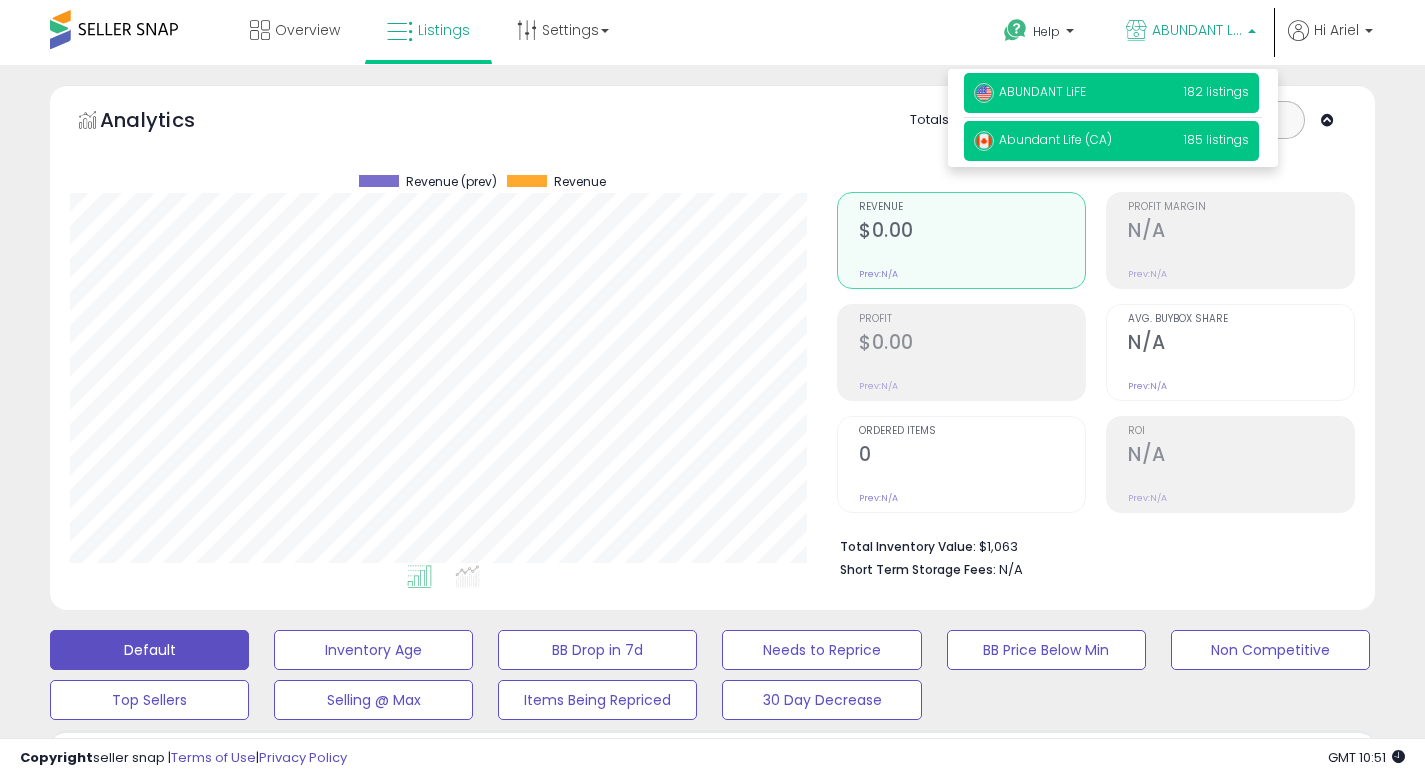 click on "Abundant Life (CA)
185
listings" at bounding box center (1111, 141) 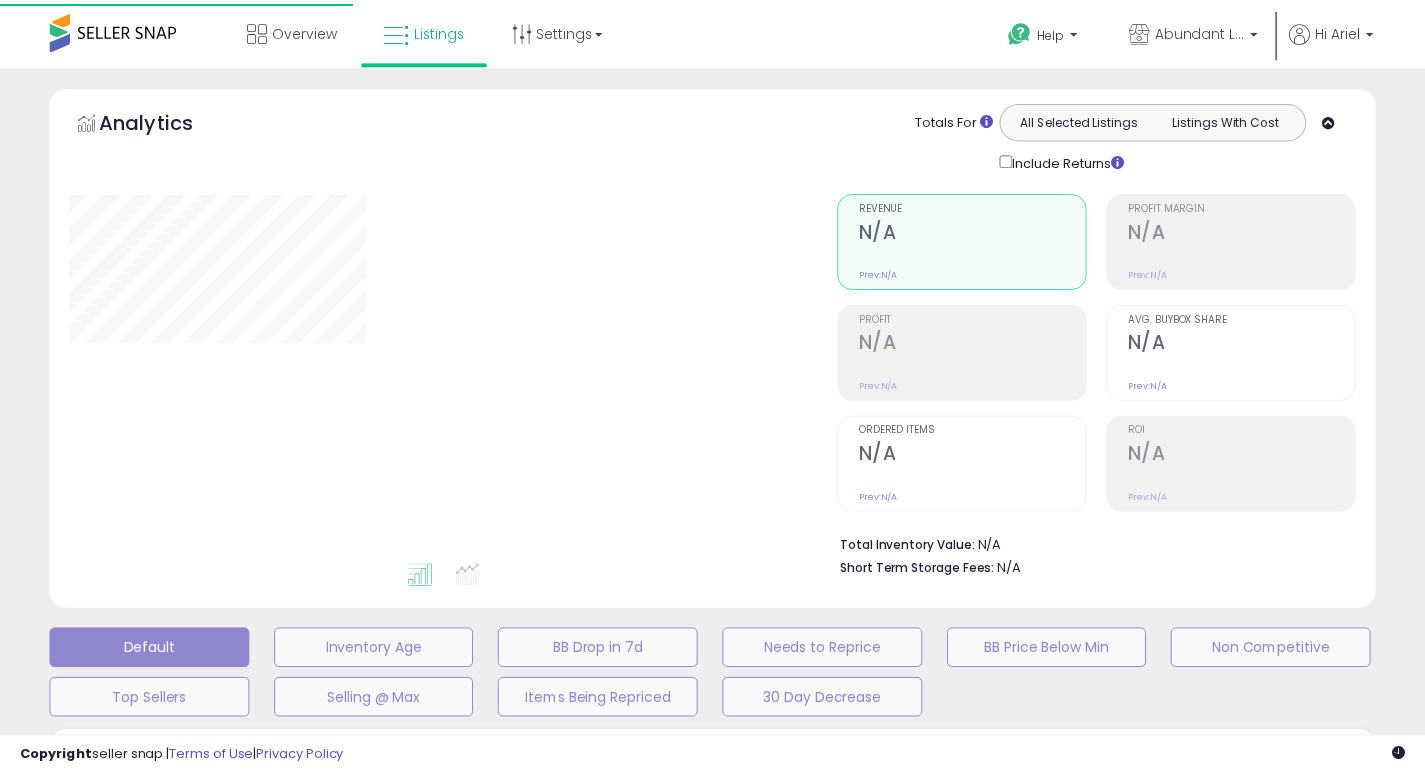 scroll, scrollTop: 0, scrollLeft: 0, axis: both 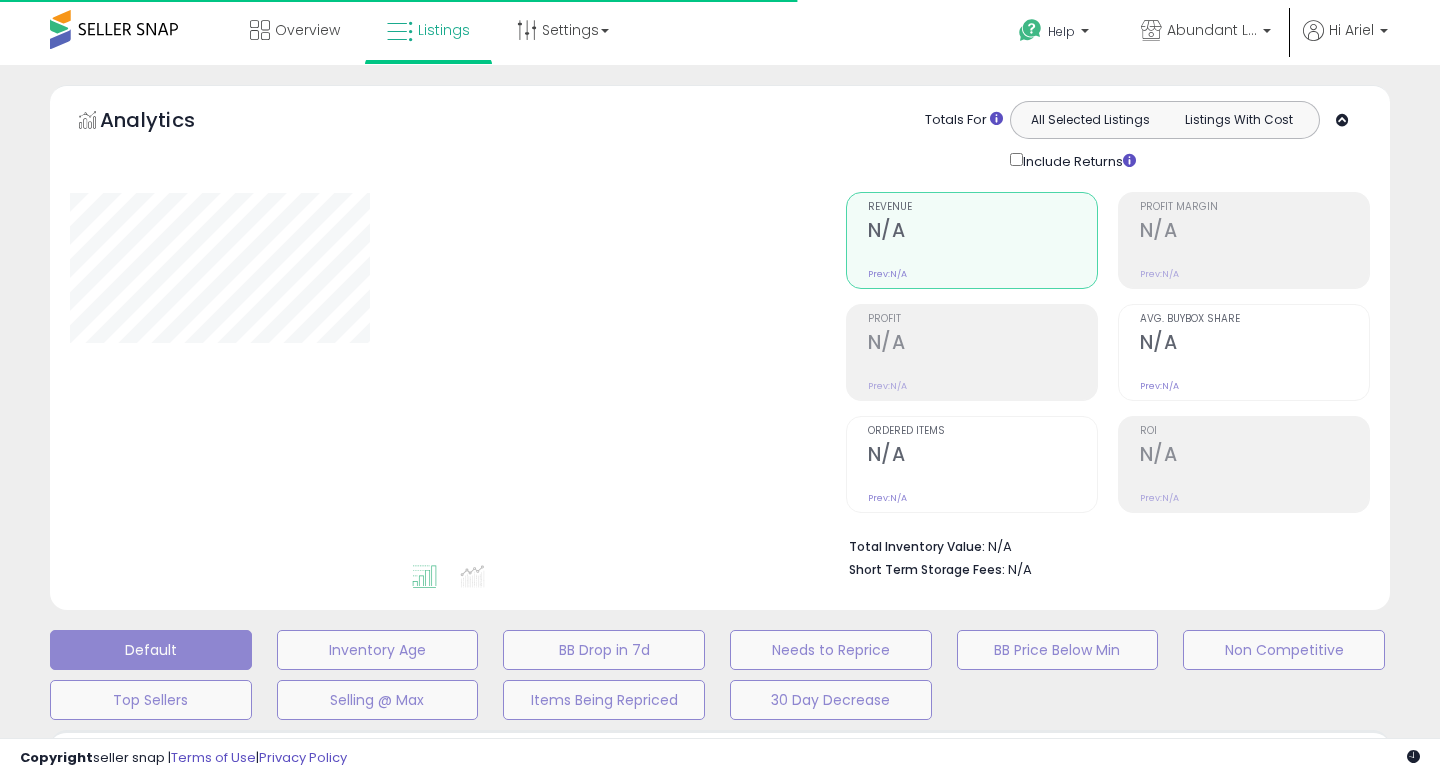 type on "**********" 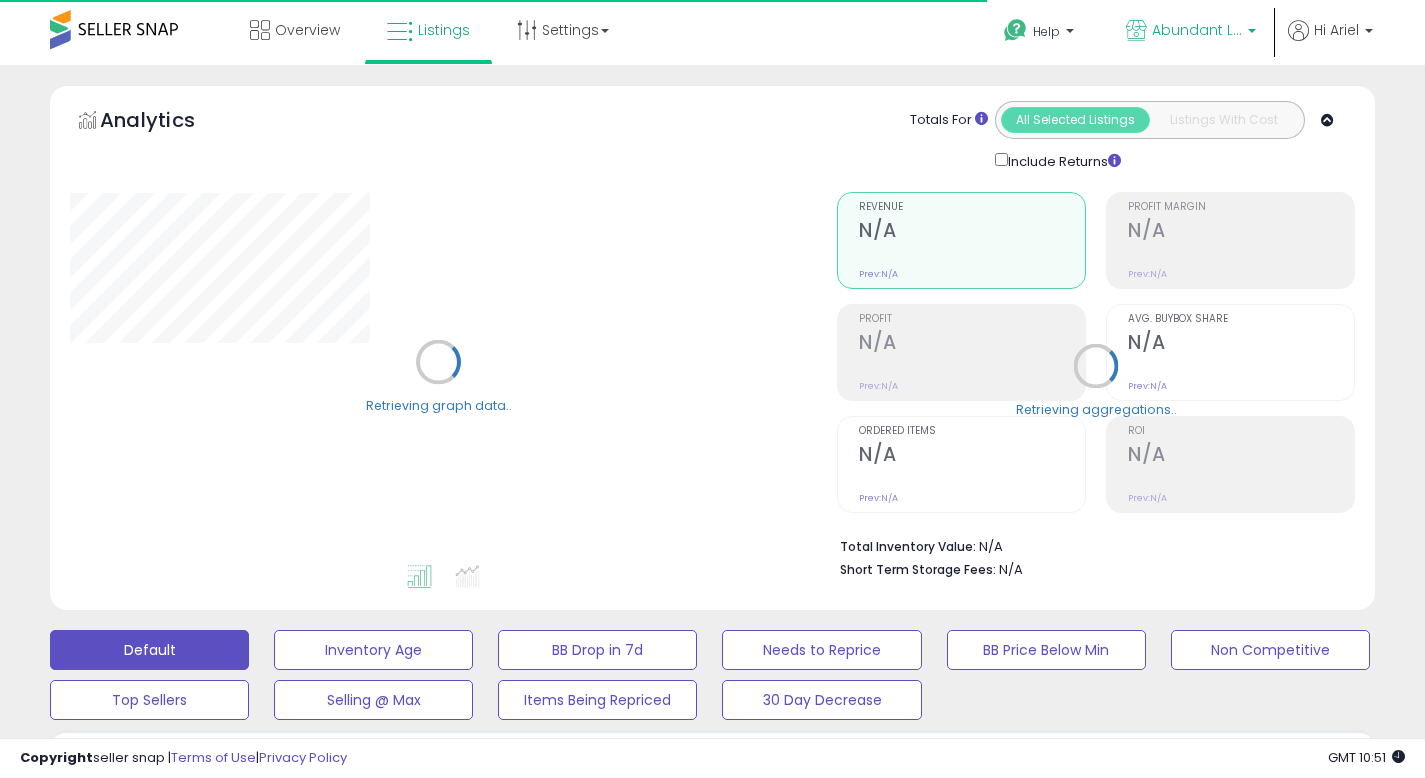 click on "Abundant Life (CA)" at bounding box center [1197, 30] 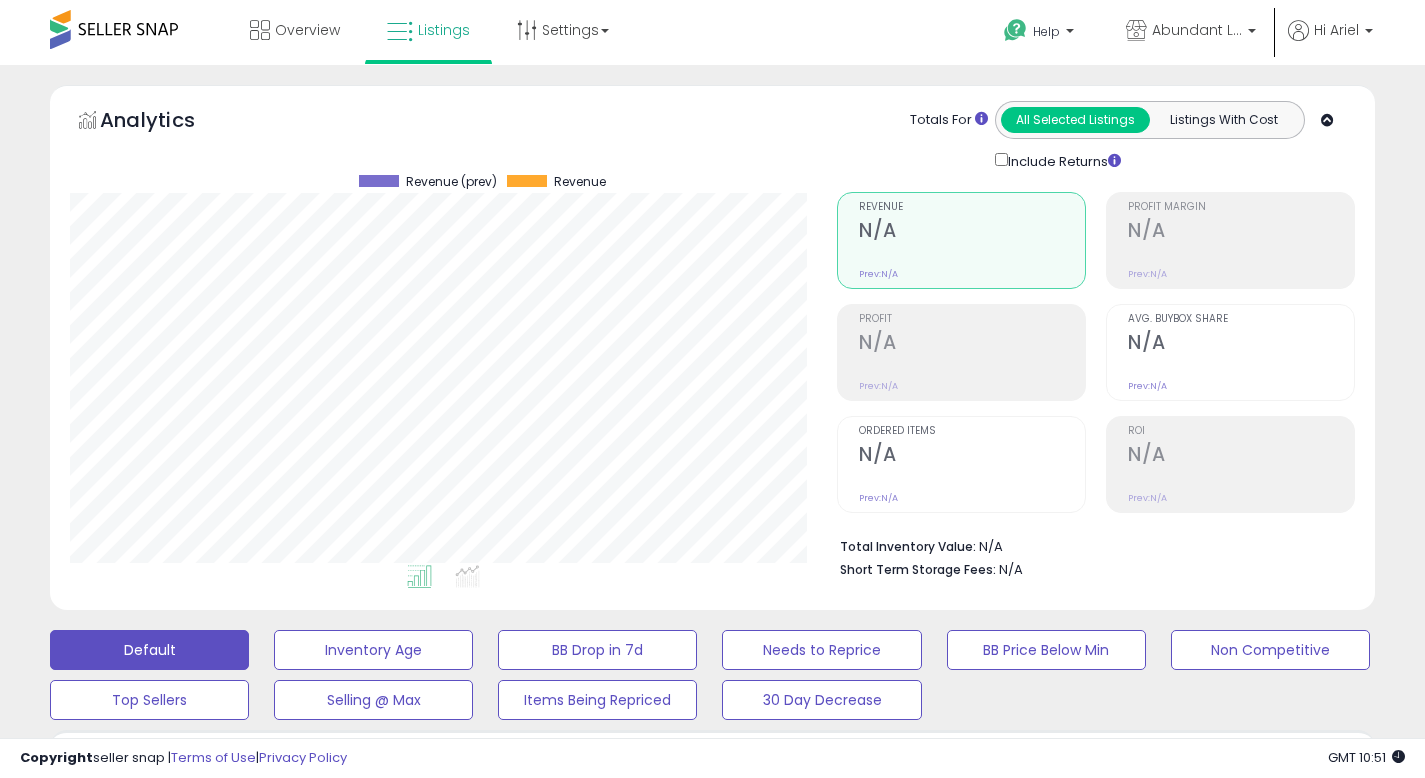 scroll, scrollTop: 999590, scrollLeft: 999233, axis: both 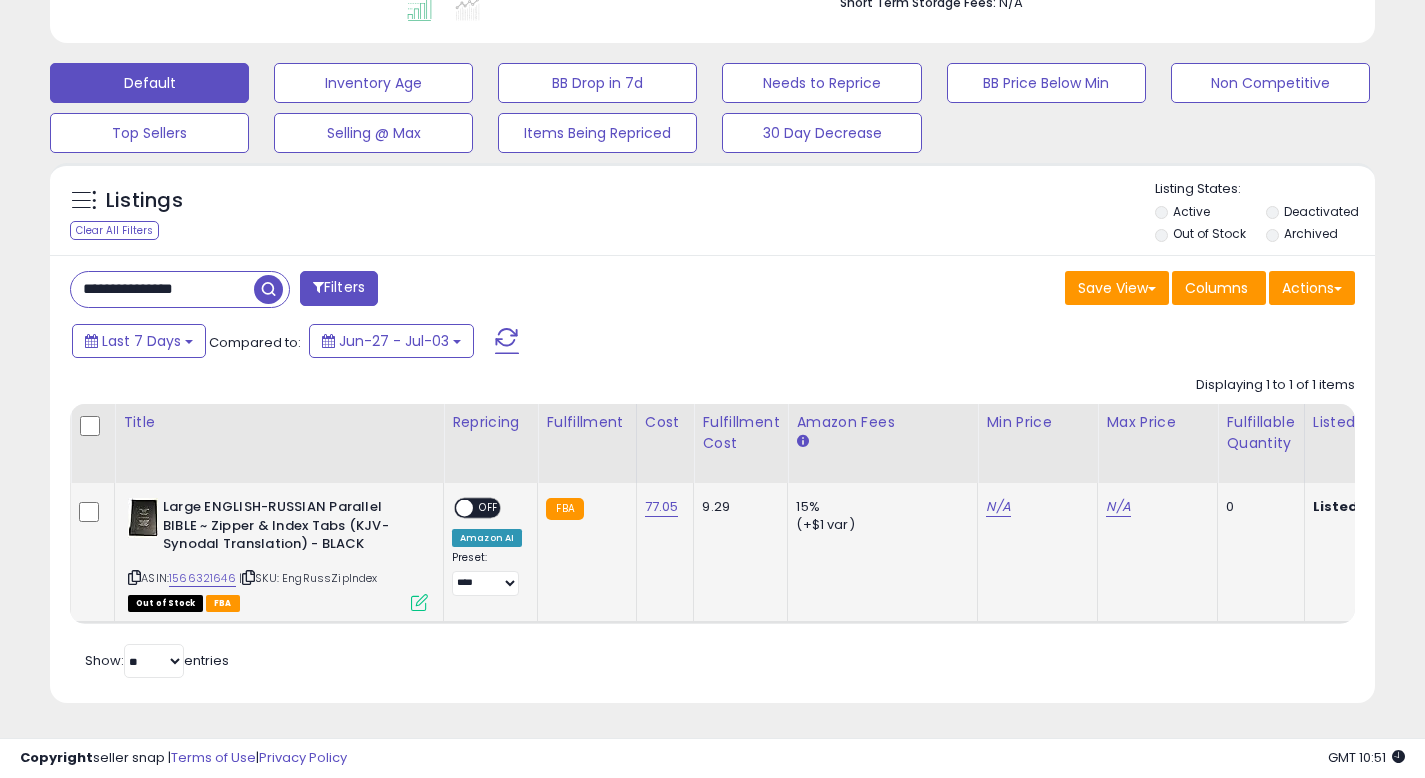 click at bounding box center [419, 602] 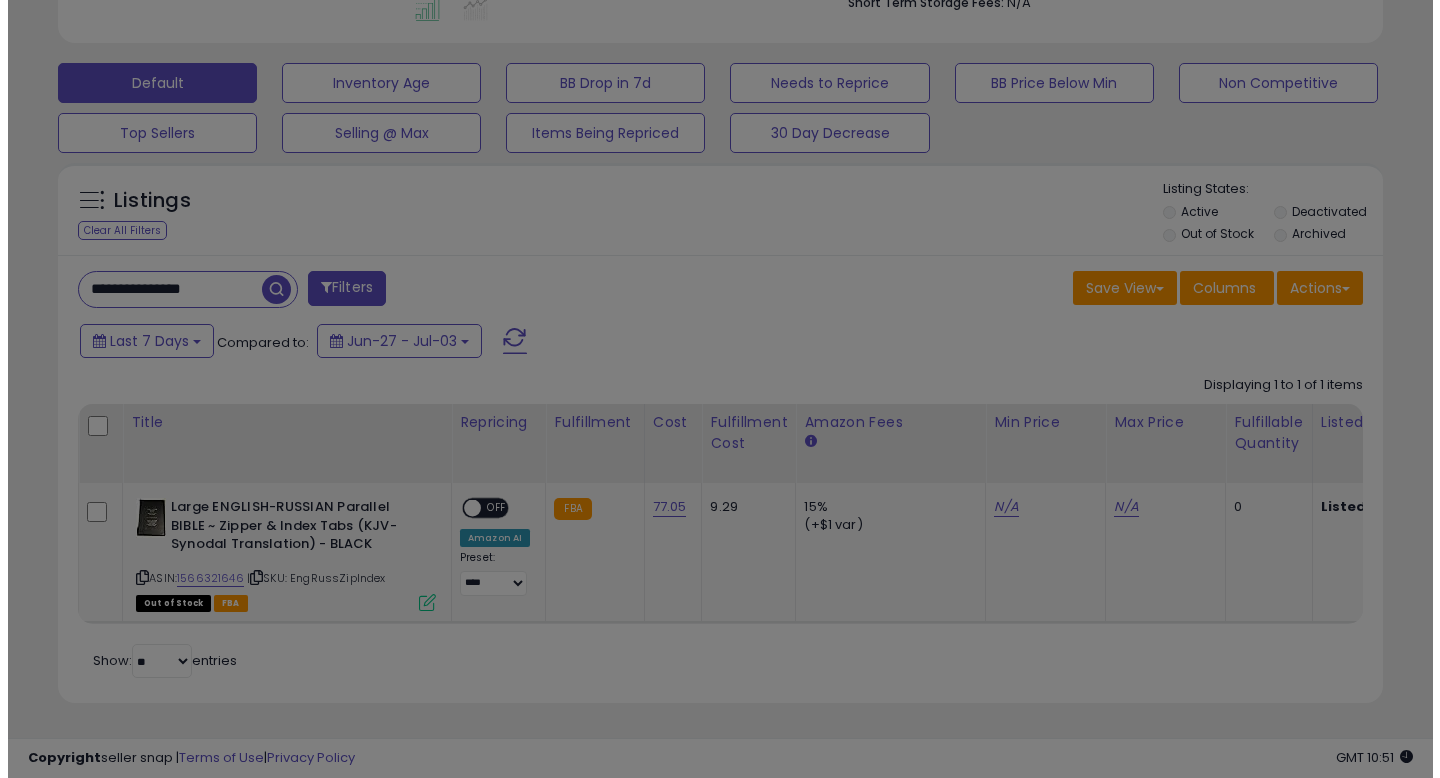 scroll, scrollTop: 999590, scrollLeft: 999224, axis: both 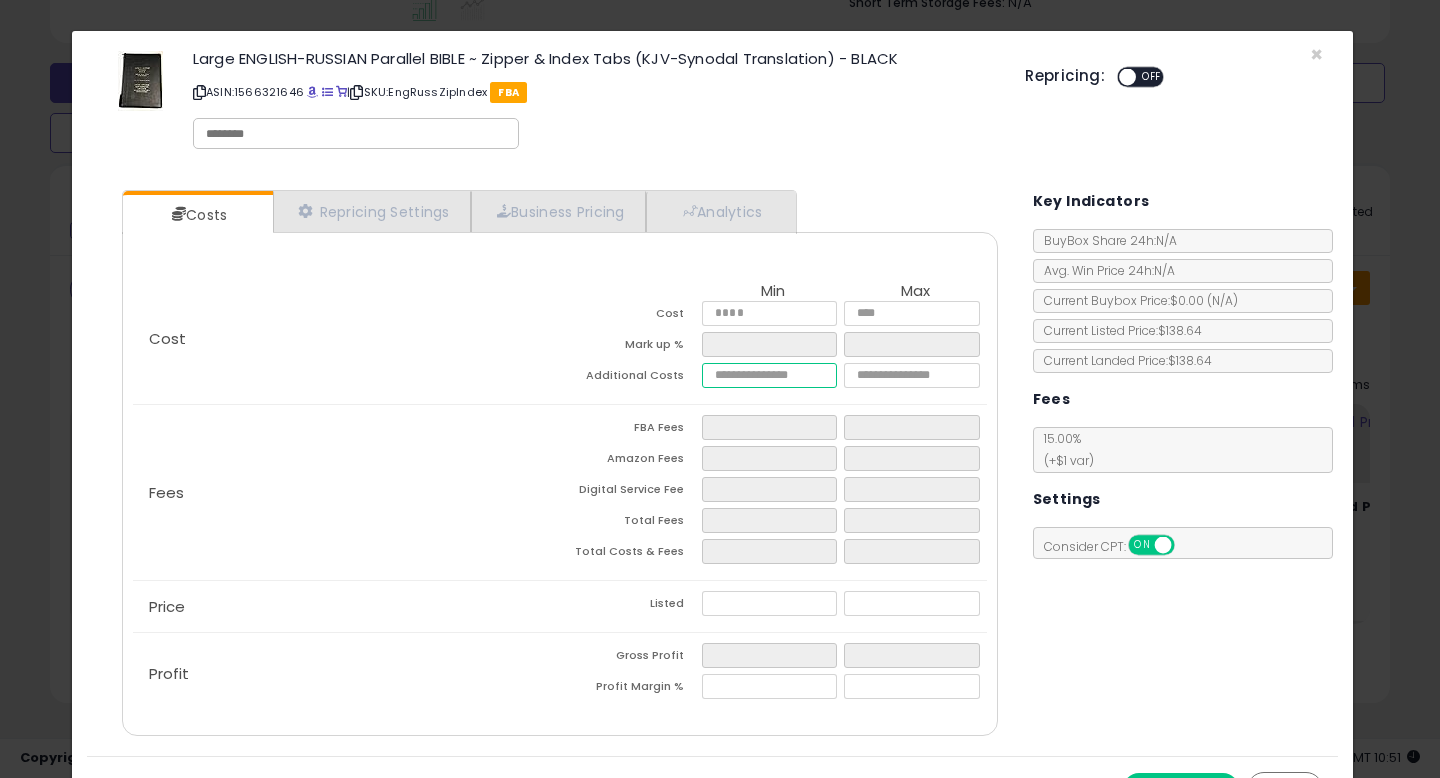 click at bounding box center (769, 375) 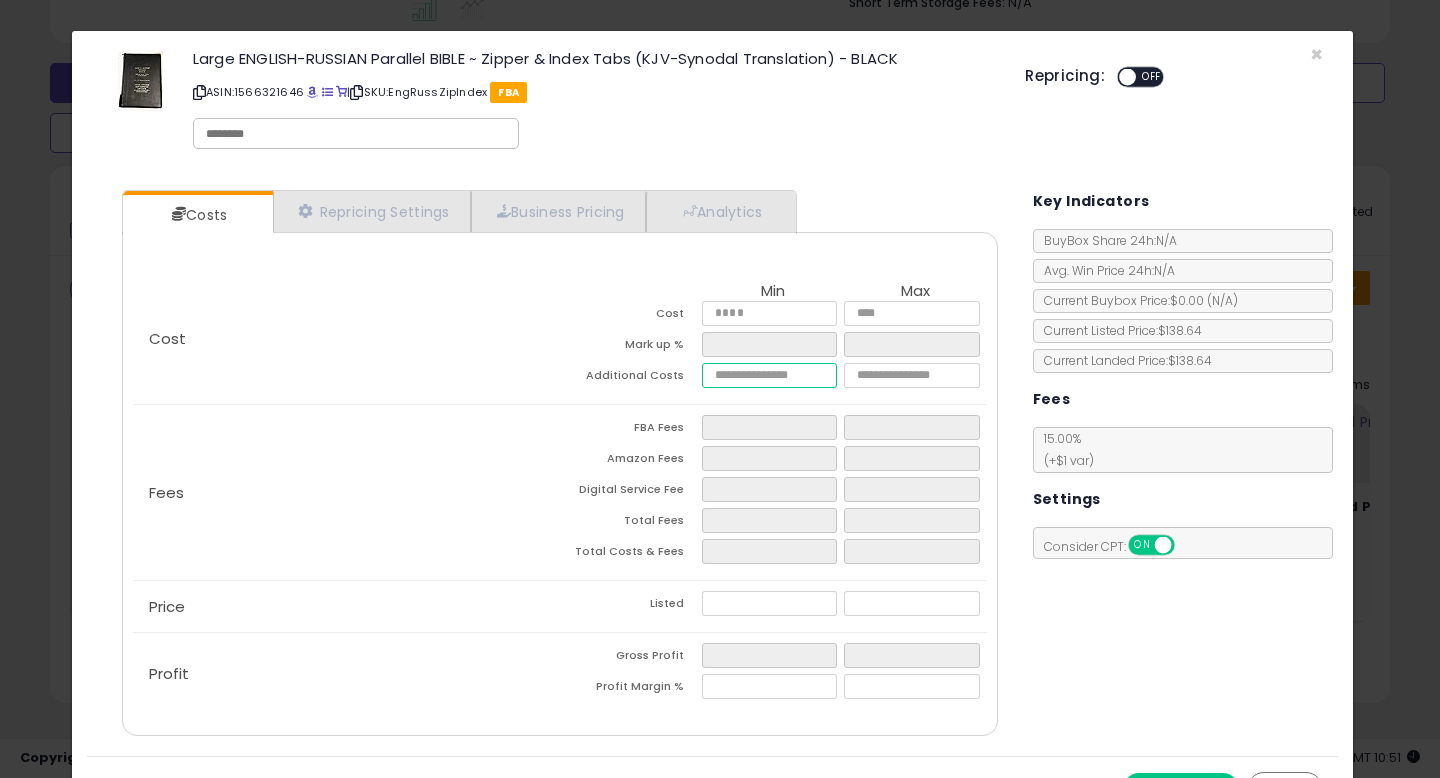type on "*" 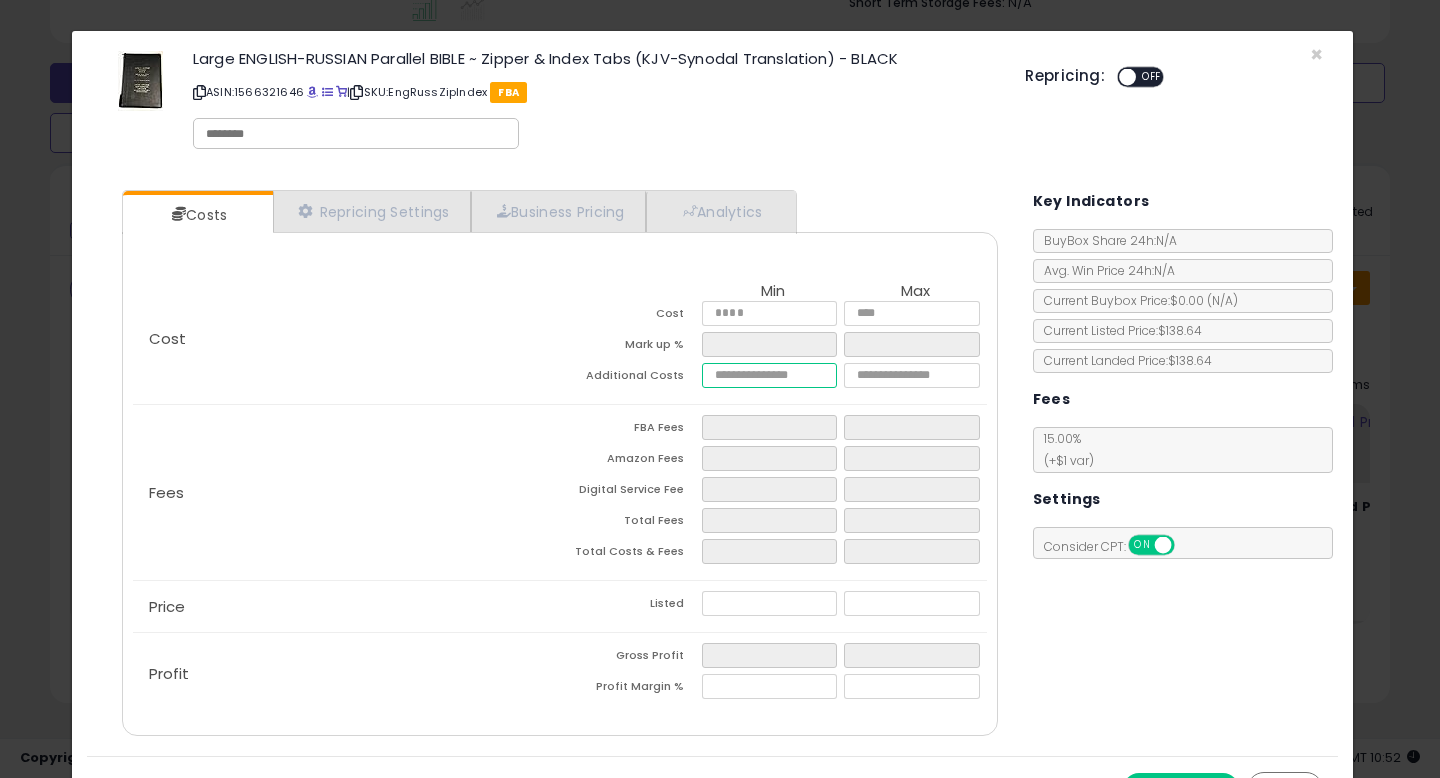 type on "****" 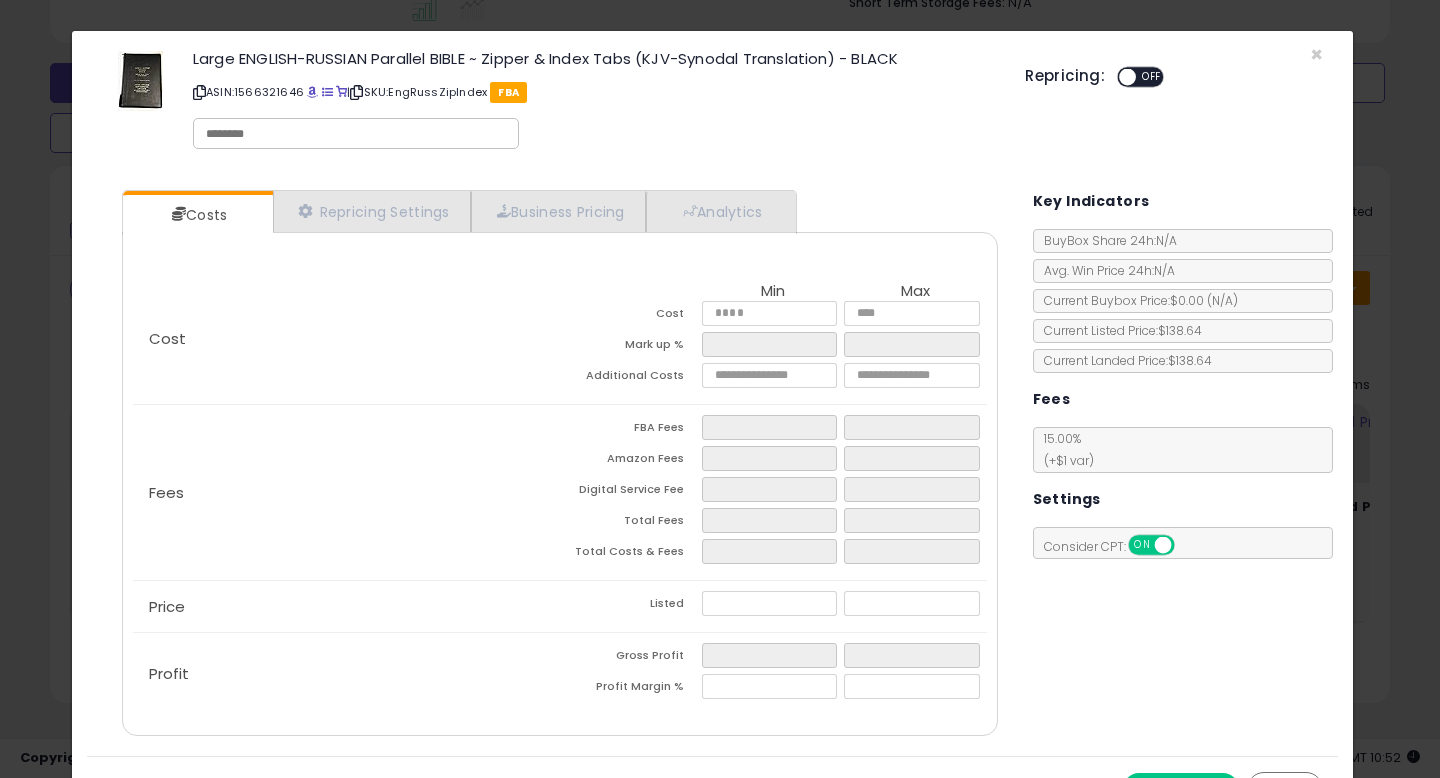 click on "Costs
Repricing Settings
Business Pricing
Analytics
Cost" at bounding box center [712, 465] 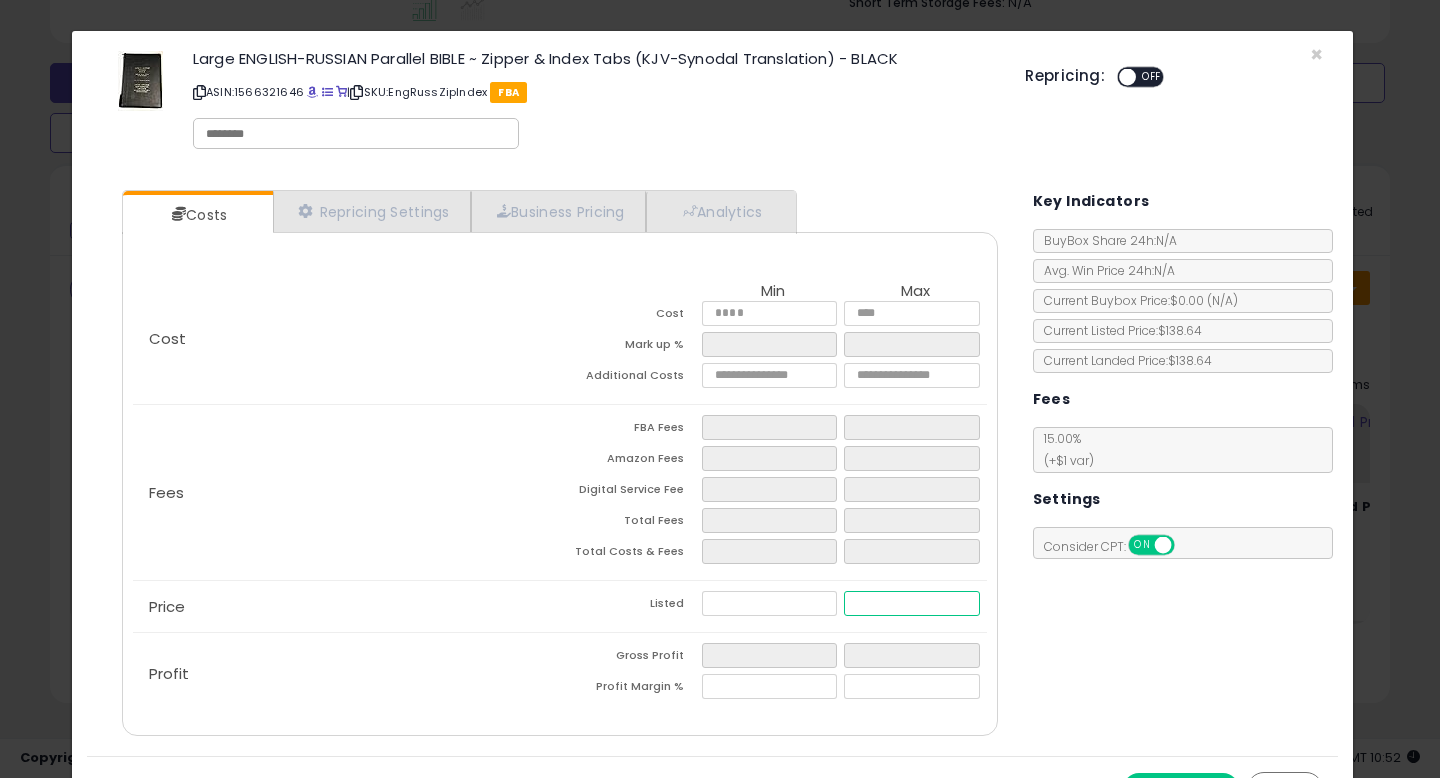 click at bounding box center (911, 603) 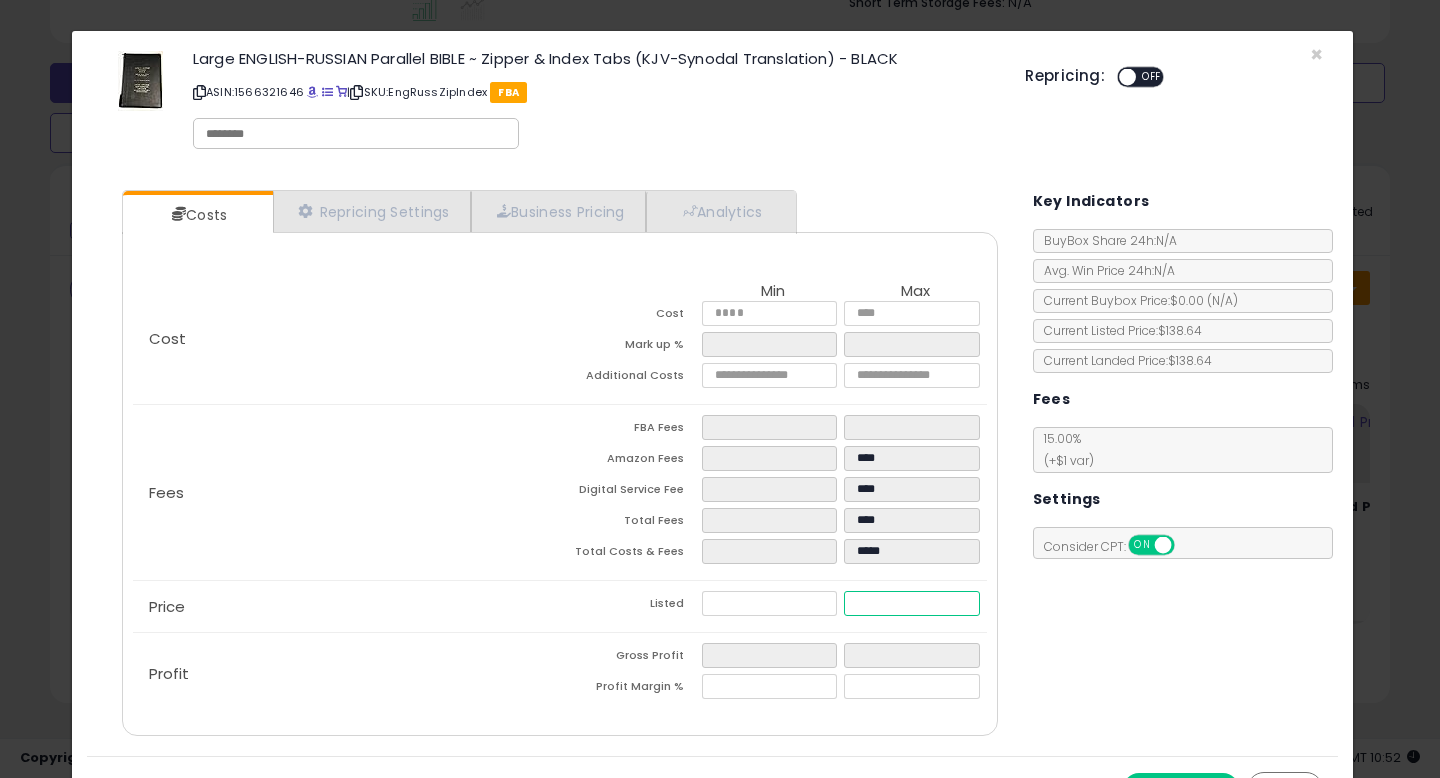 type on "****" 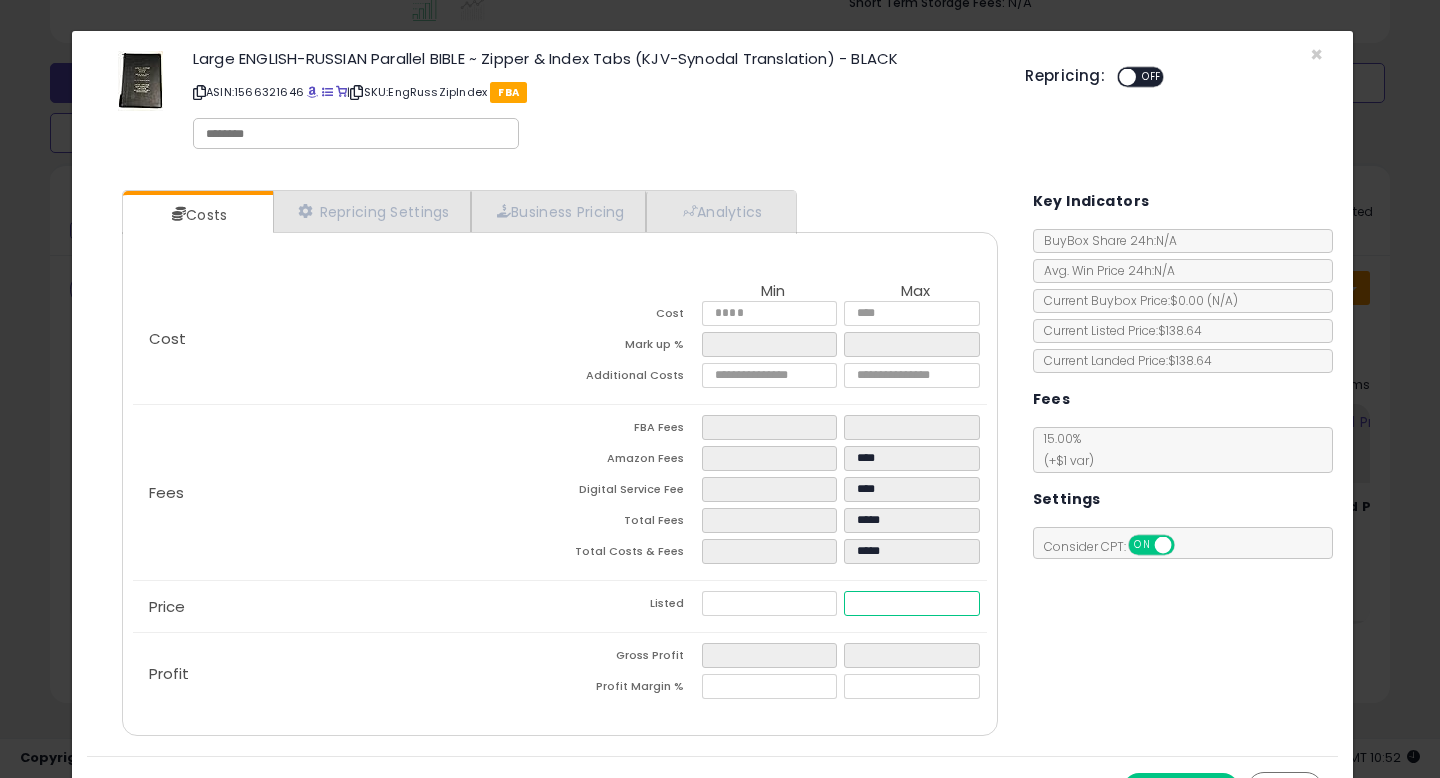 type on "*****" 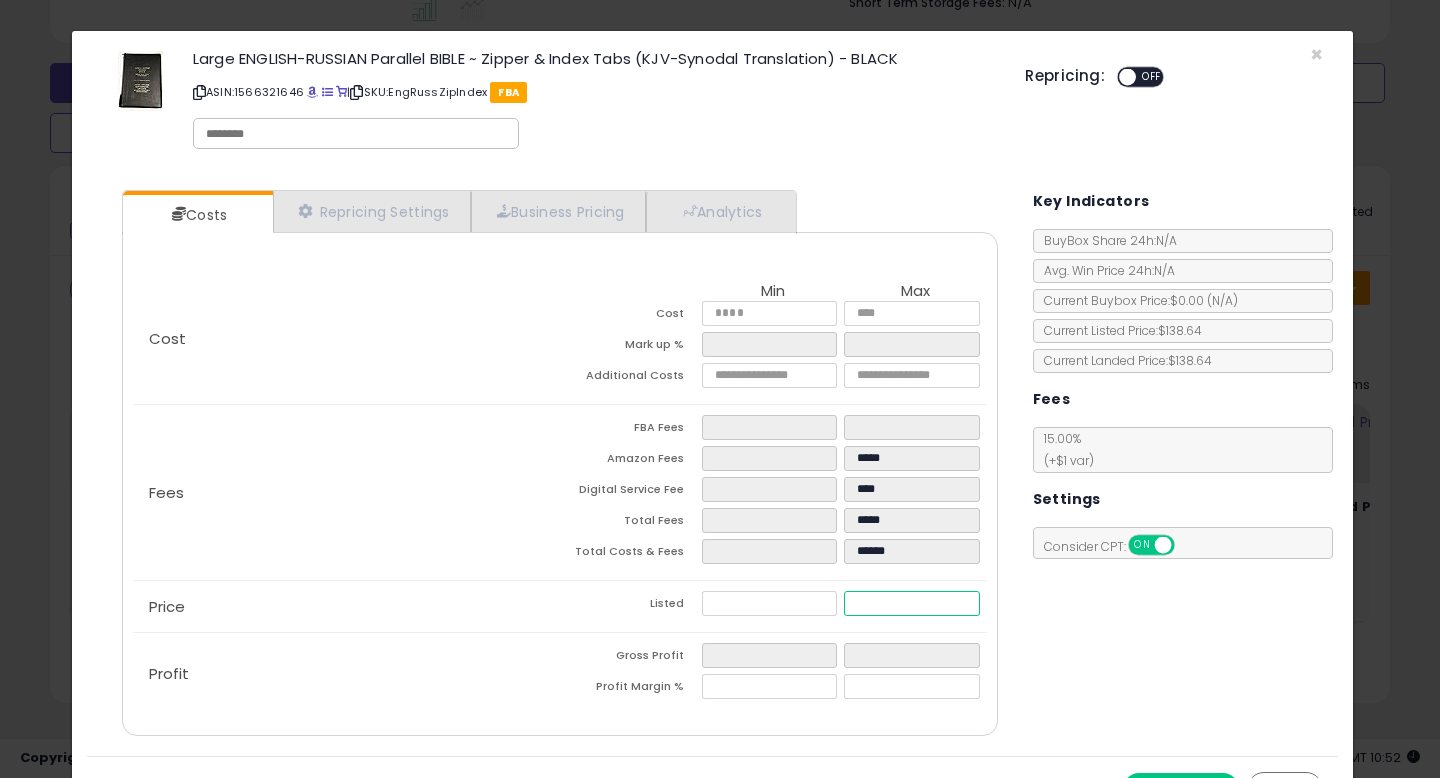 type on "*****" 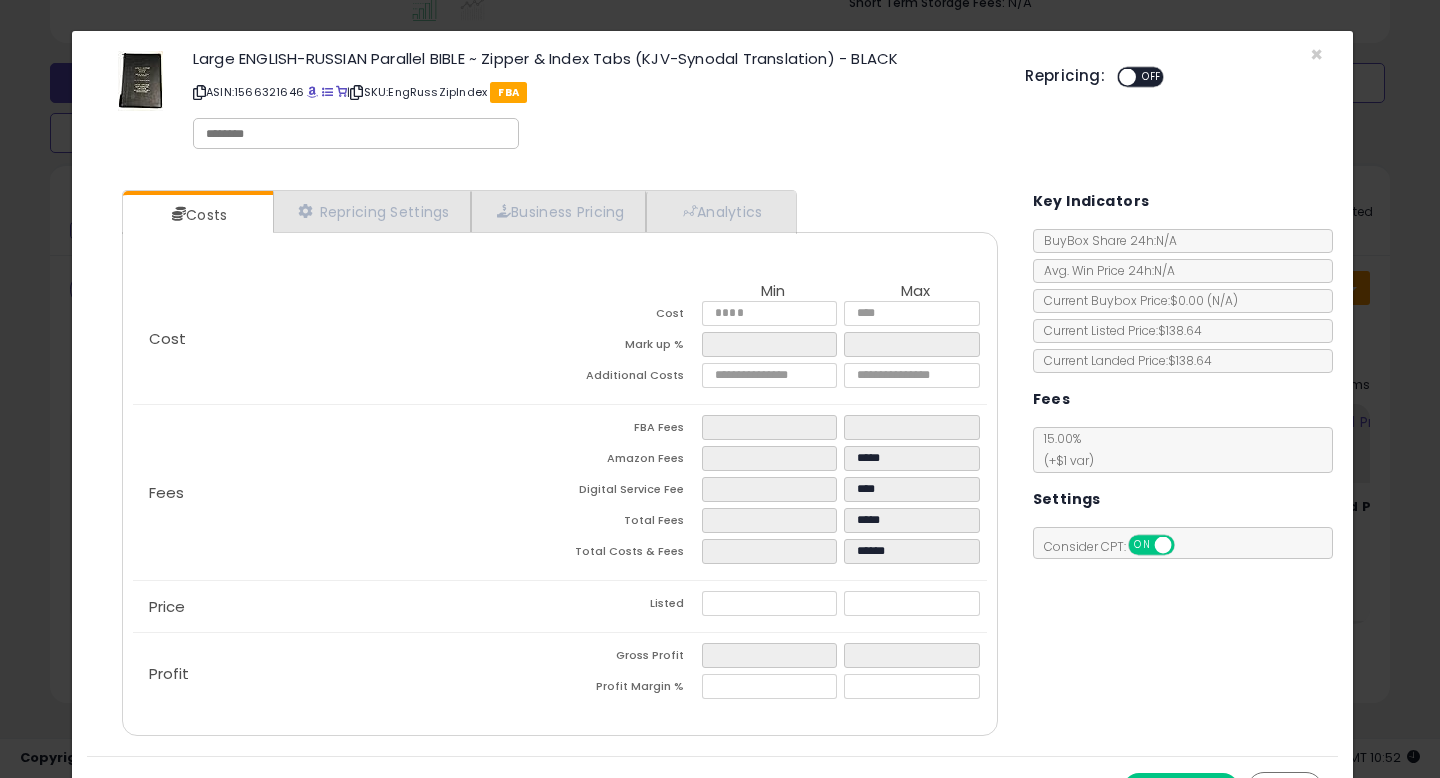 type on "*****" 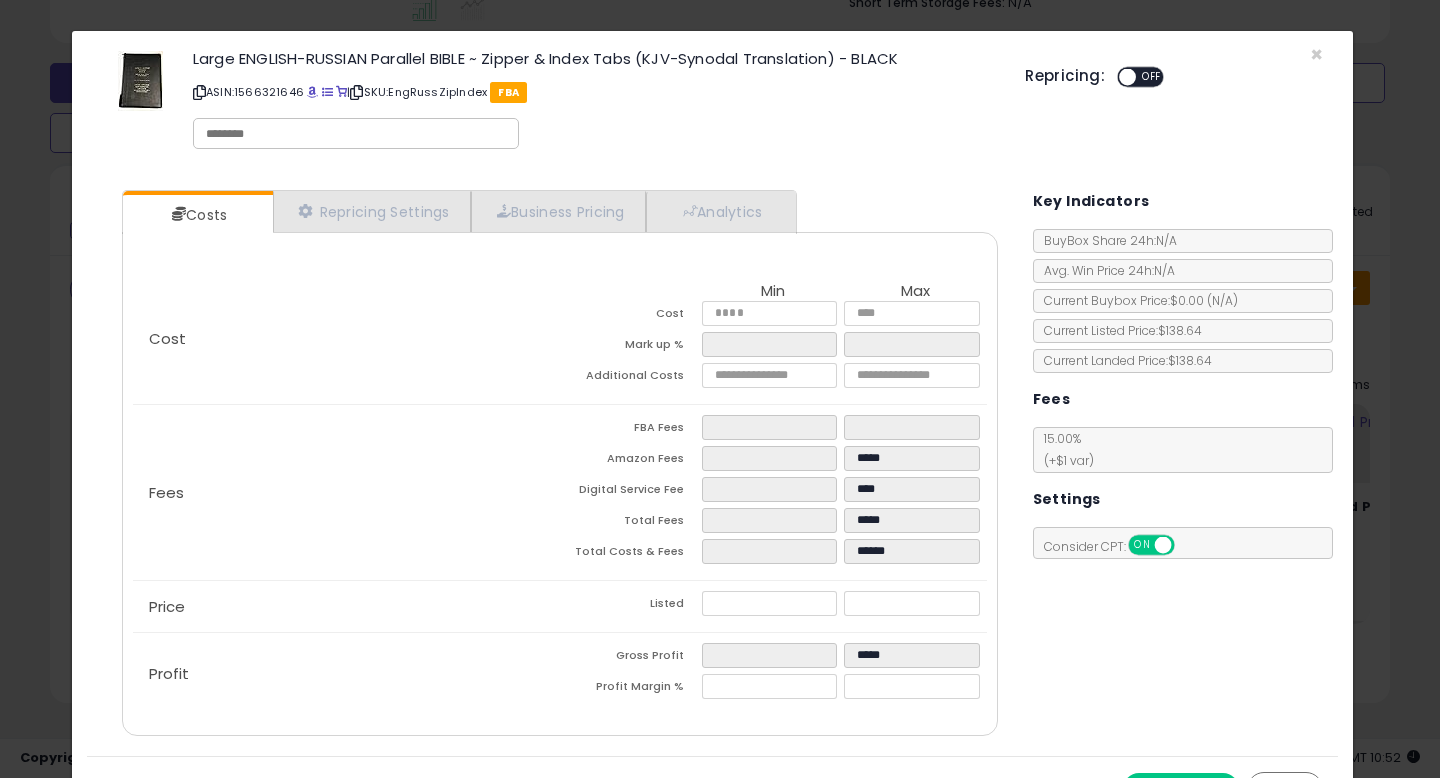 click on "Costs
Repricing Settings
Business Pricing
Analytics
Cost" at bounding box center [712, 465] 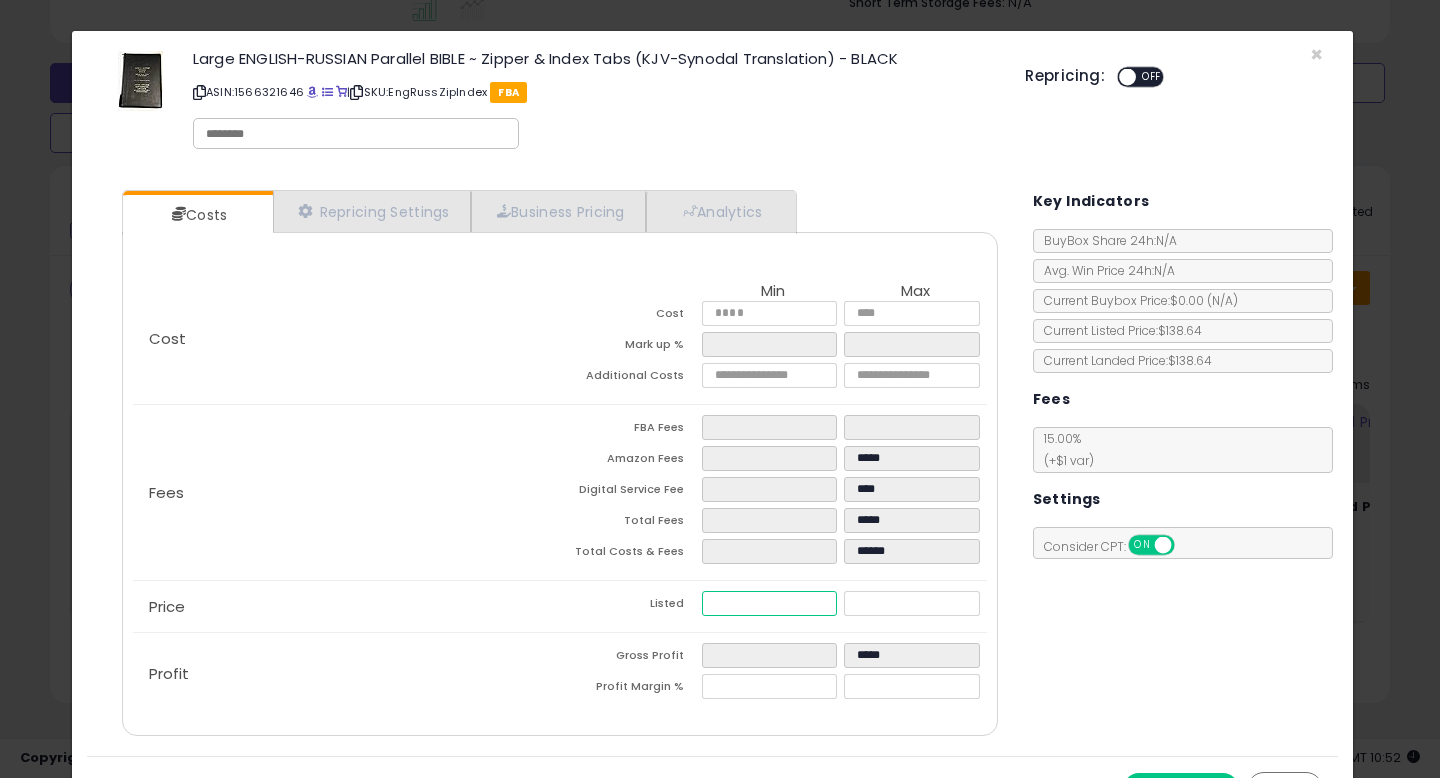 click at bounding box center (769, 603) 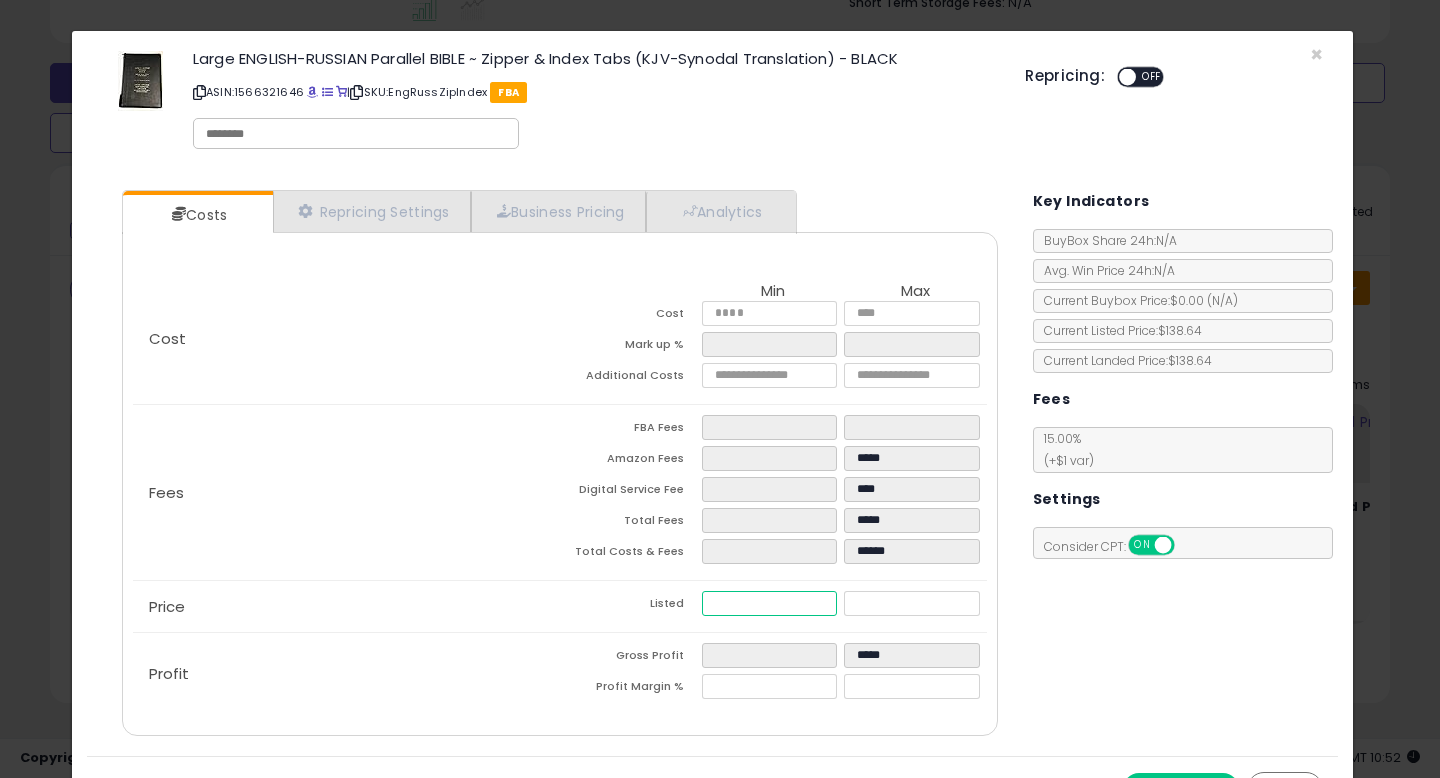 type on "****" 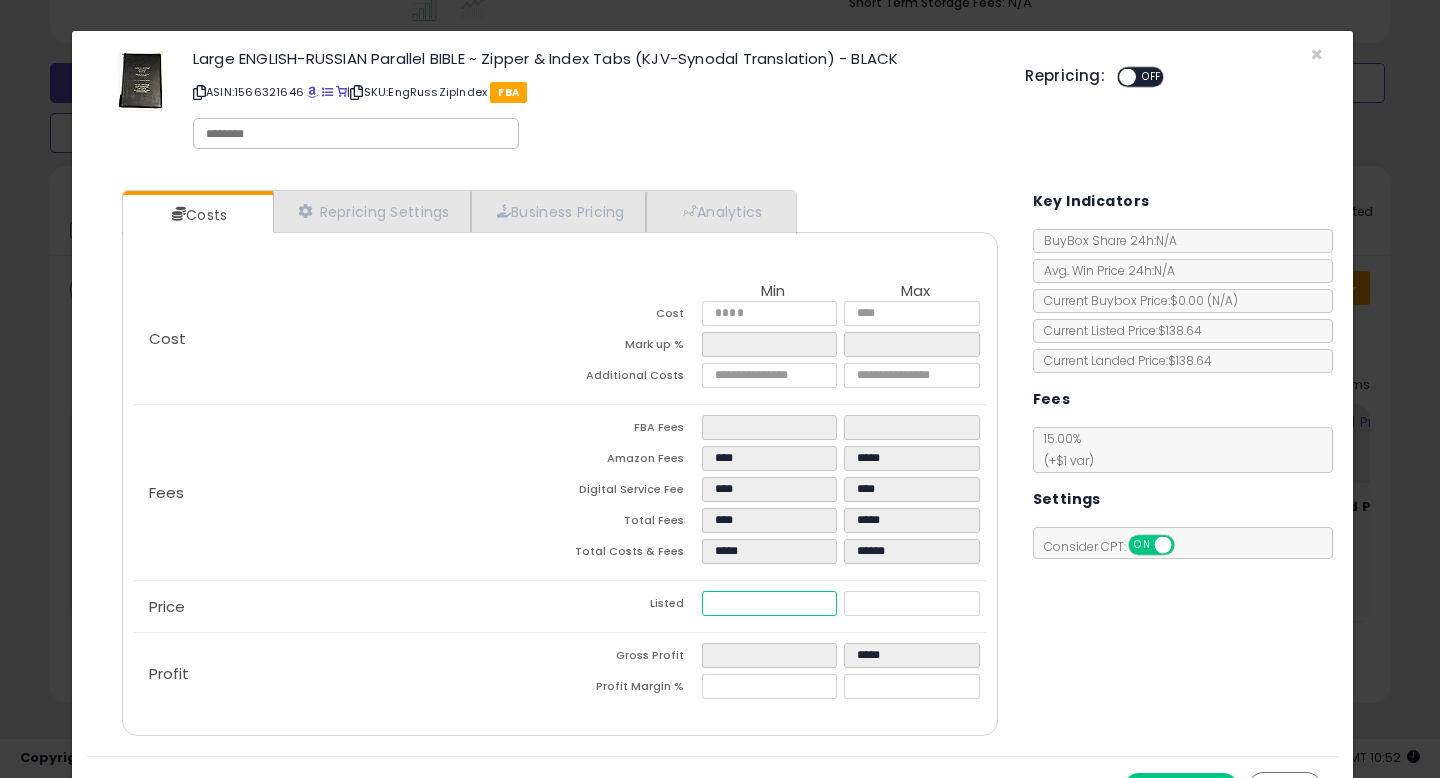type on "****" 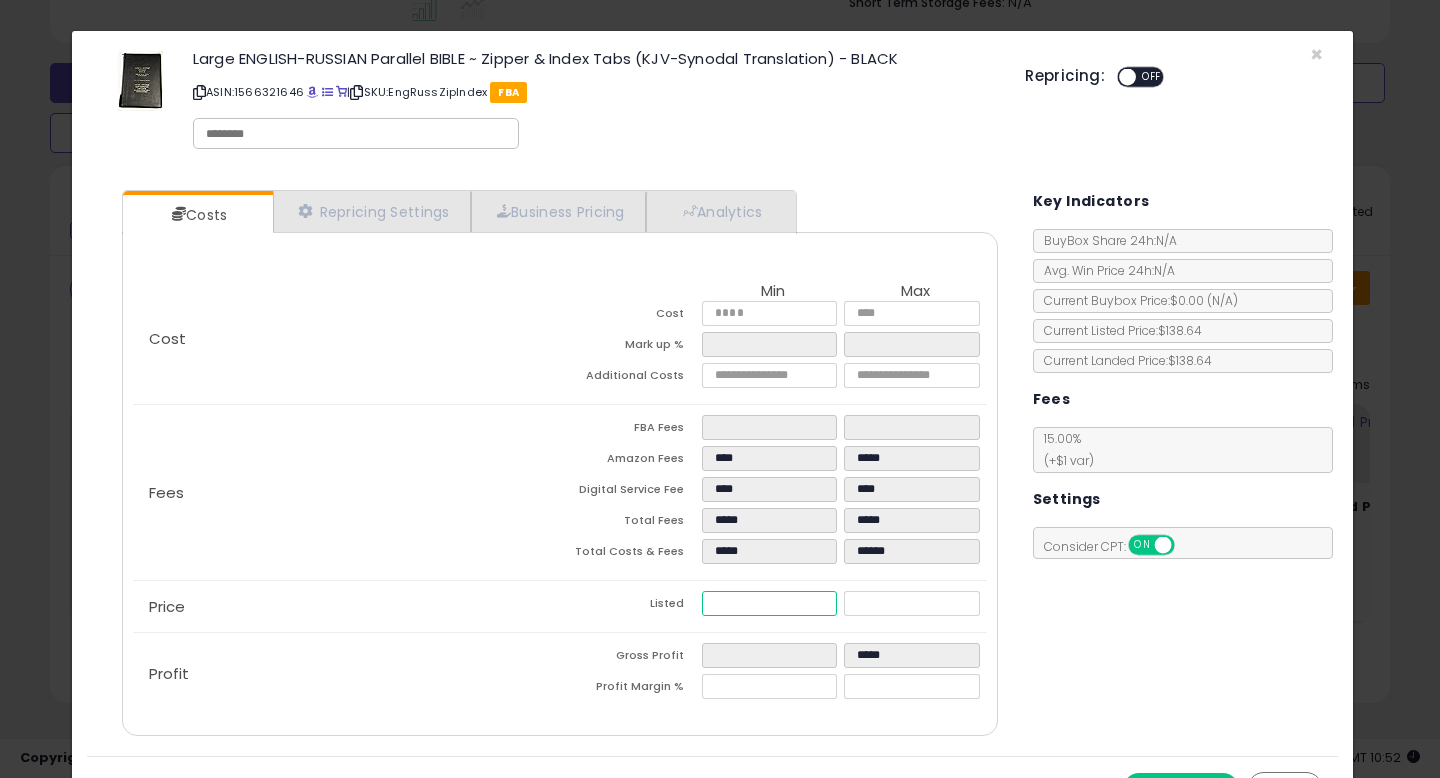 type on "*****" 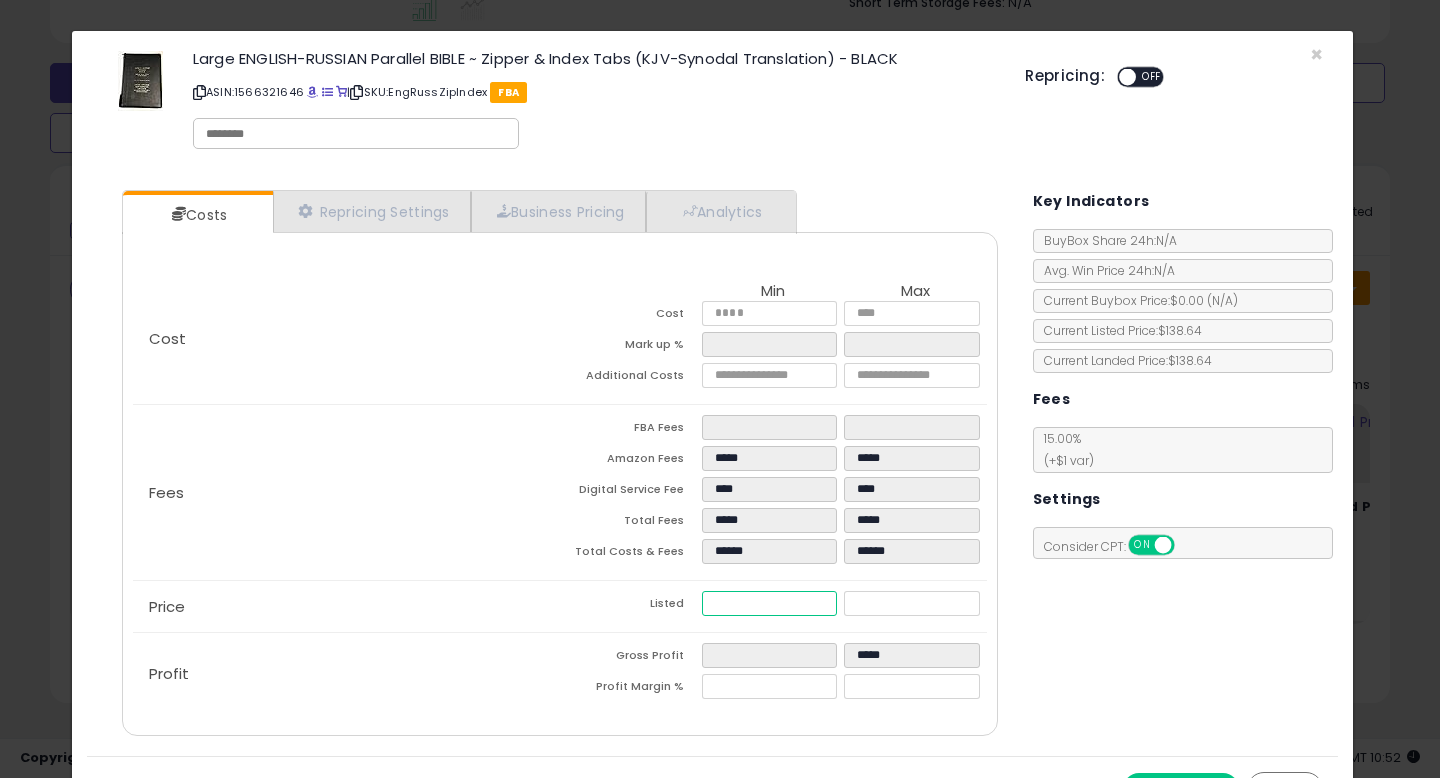 type on "*****" 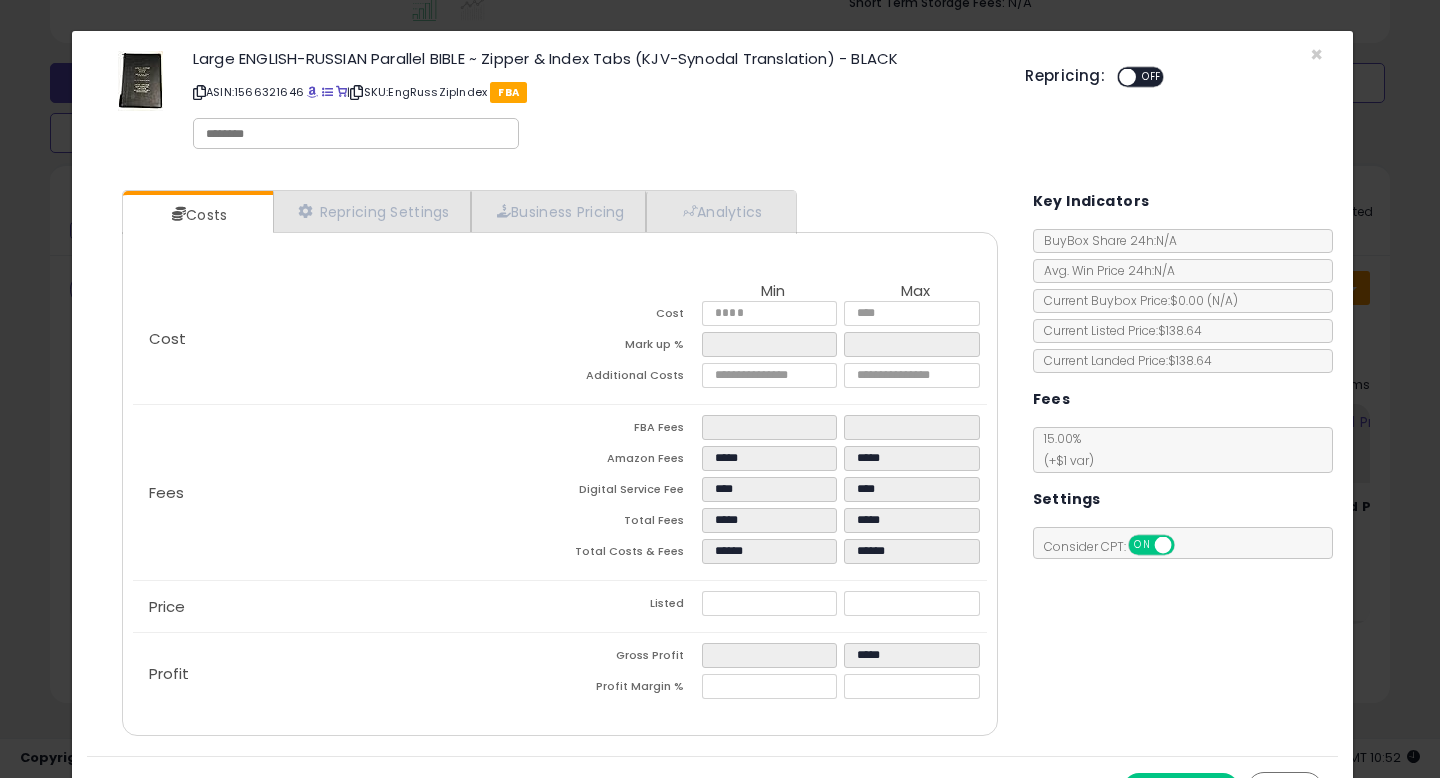 type on "*****" 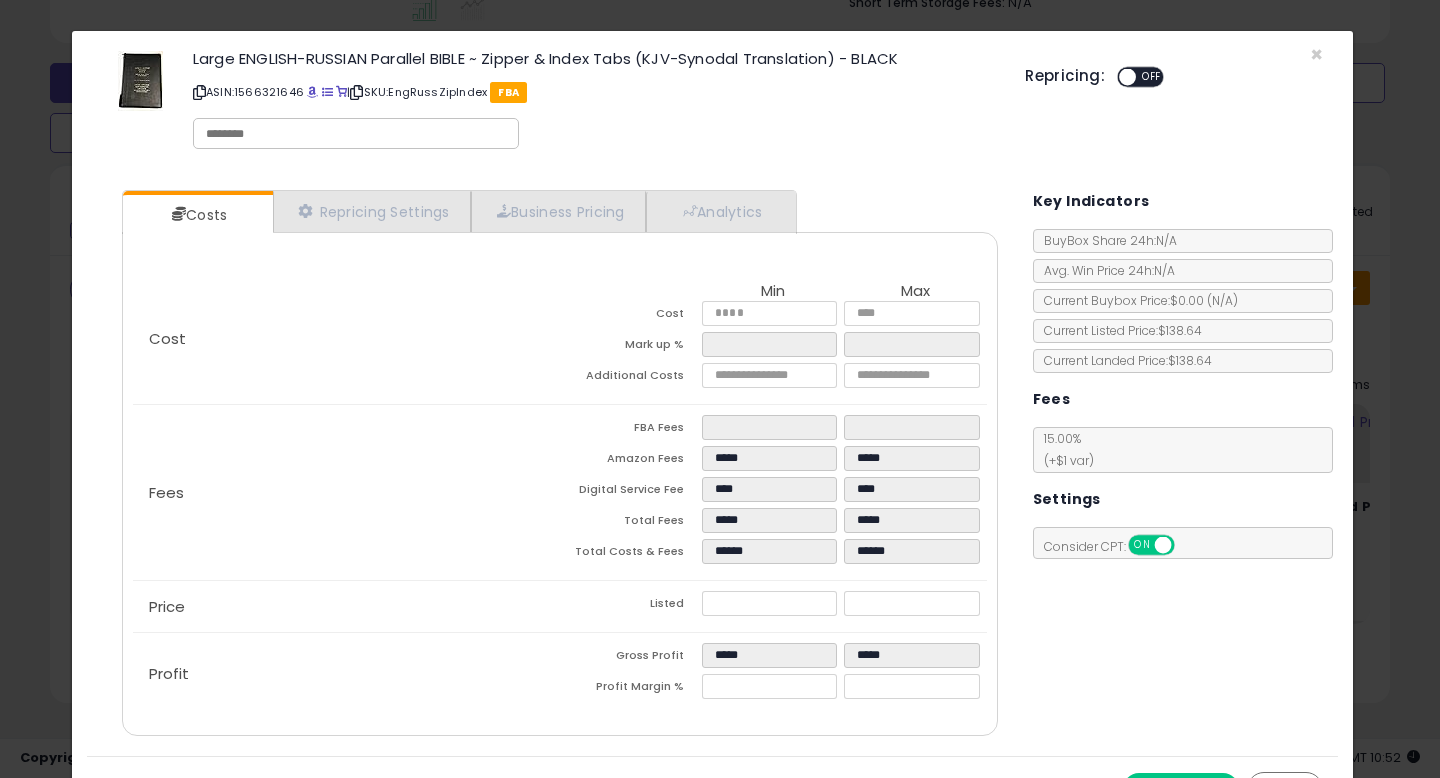 click on "Costs
Repricing Settings
Business Pricing
Analytics
Cost" at bounding box center (712, 465) 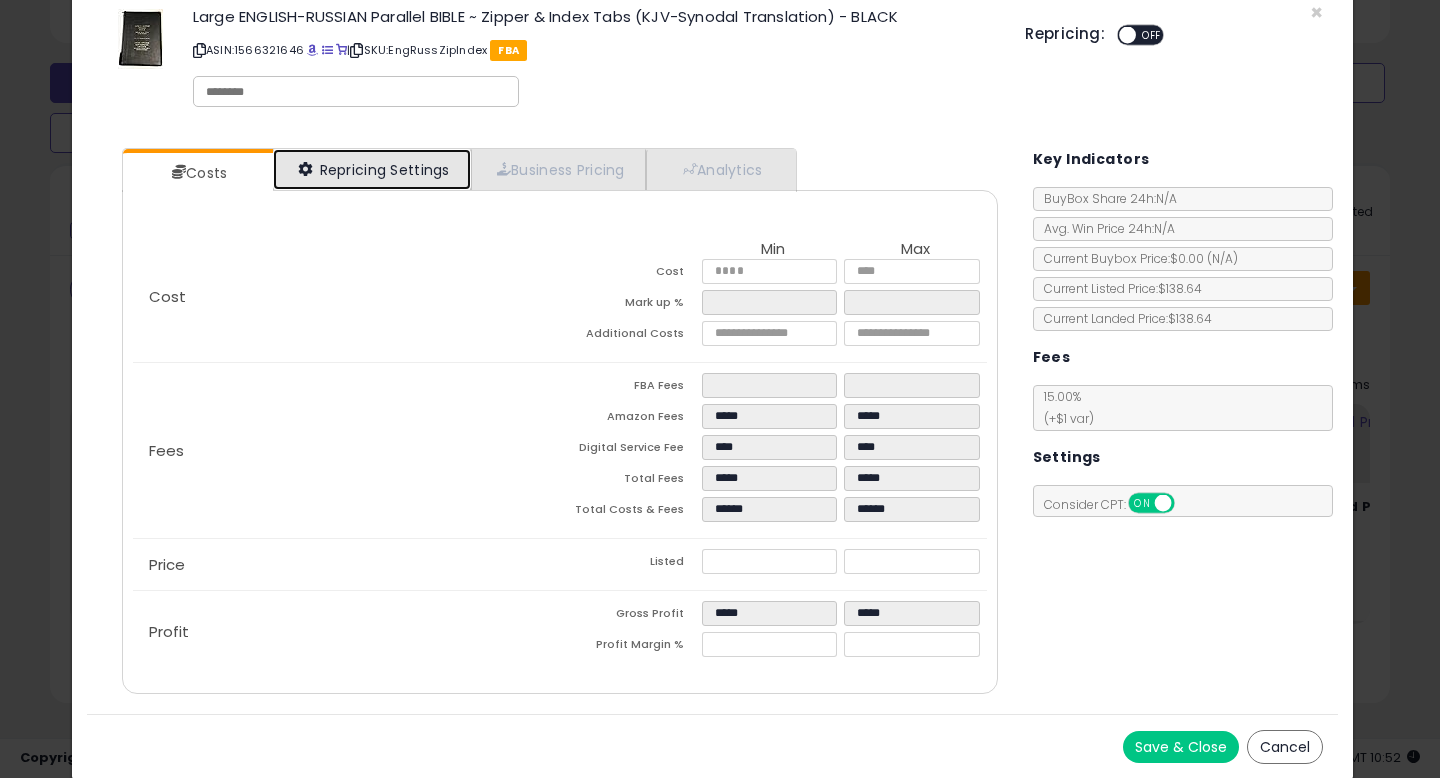 click on "Repricing Settings" at bounding box center (372, 169) 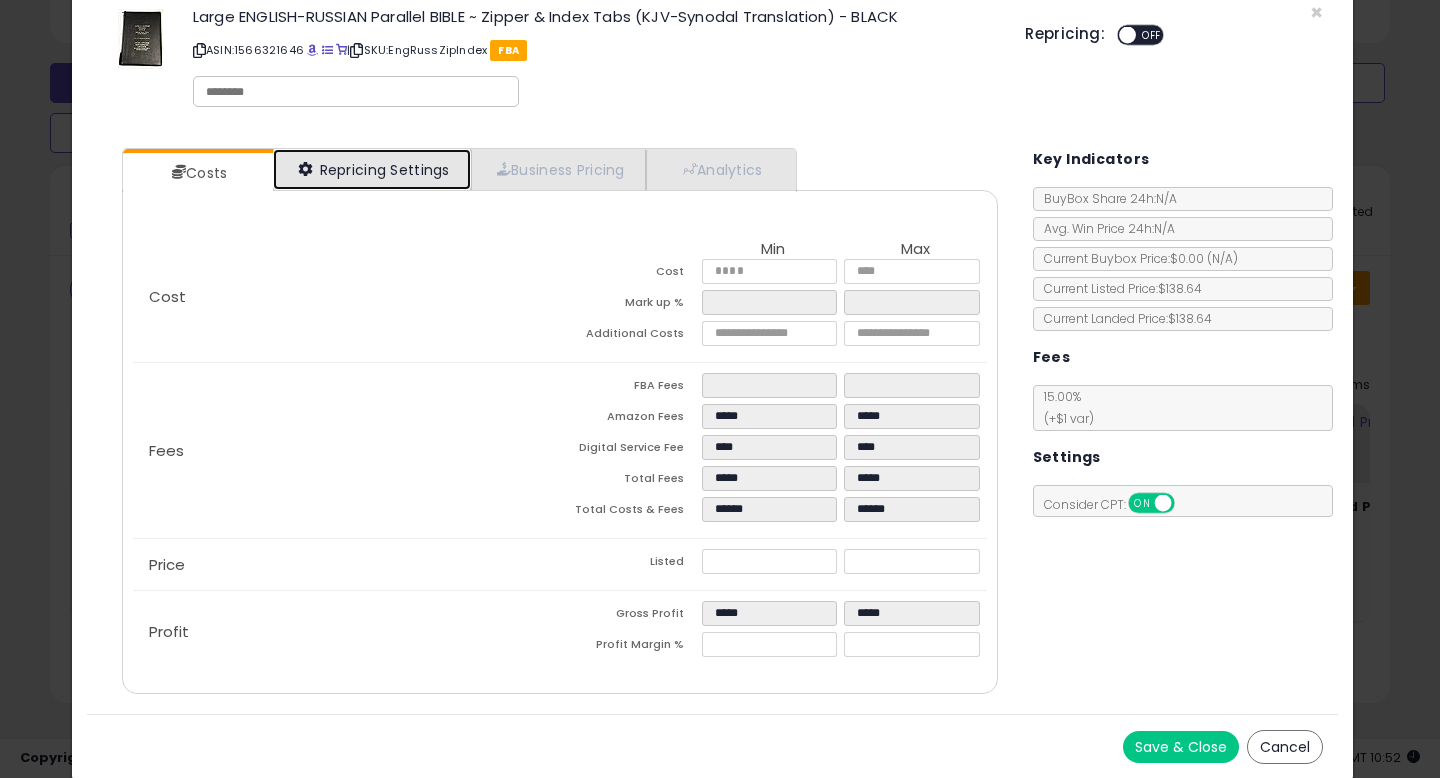 scroll, scrollTop: 23, scrollLeft: 0, axis: vertical 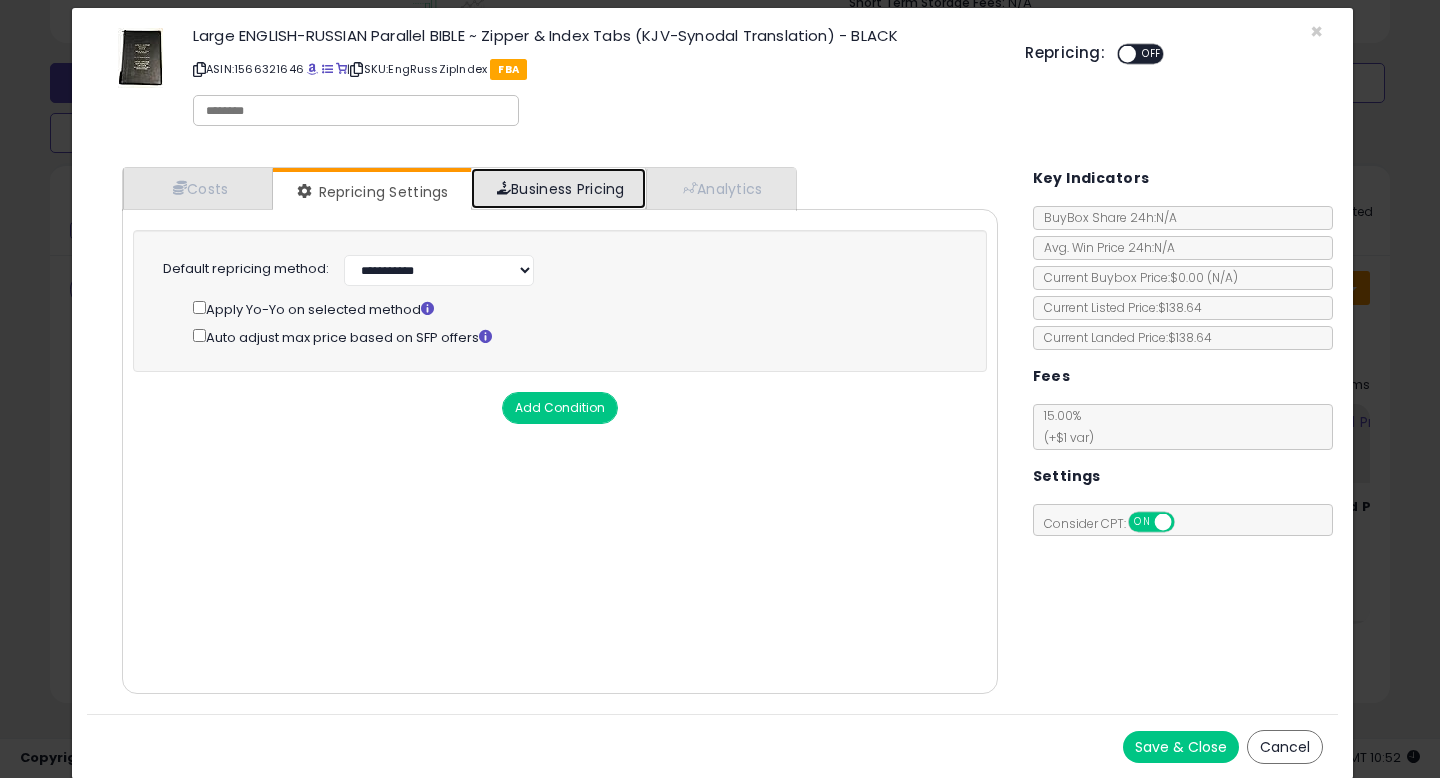 click on "Business Pricing" at bounding box center [558, 188] 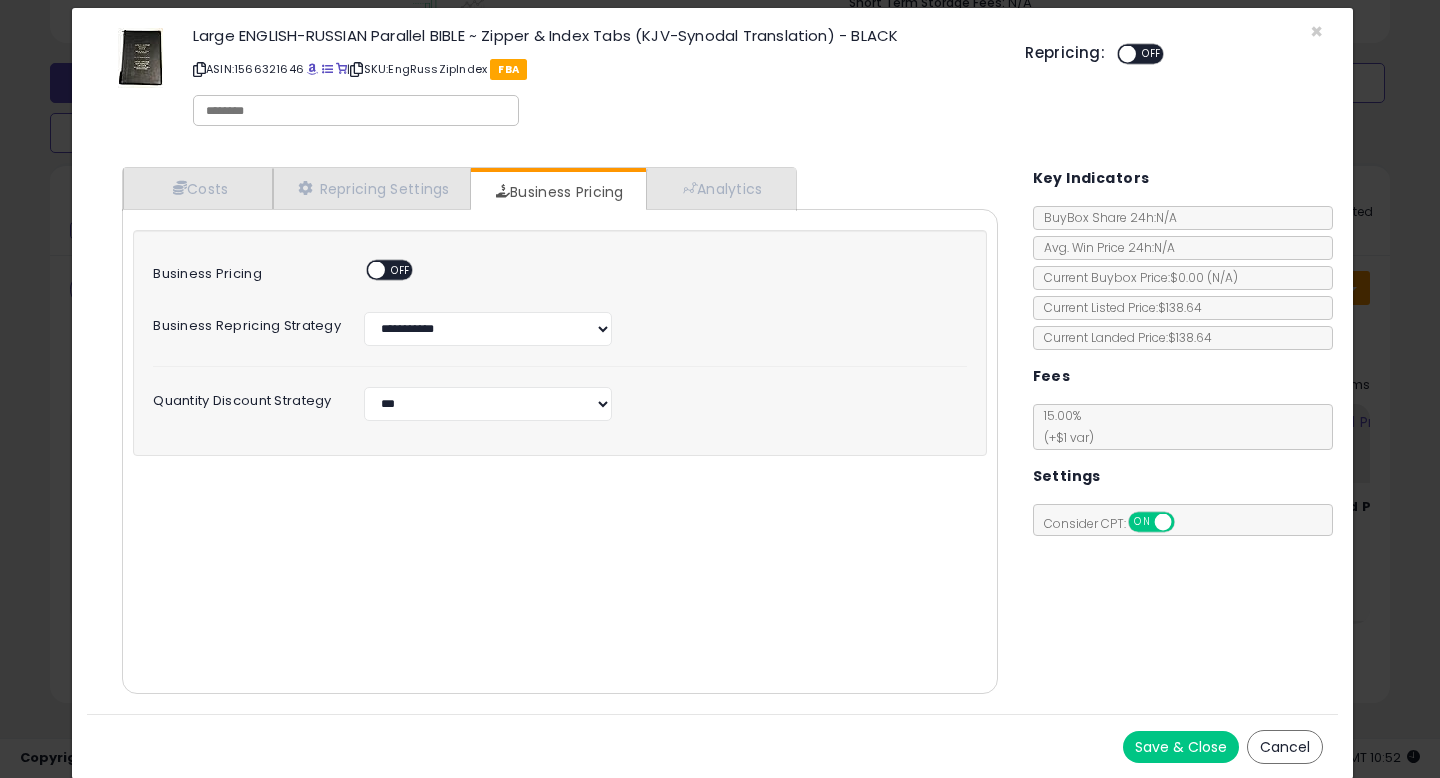 click on "OFF" at bounding box center [401, 270] 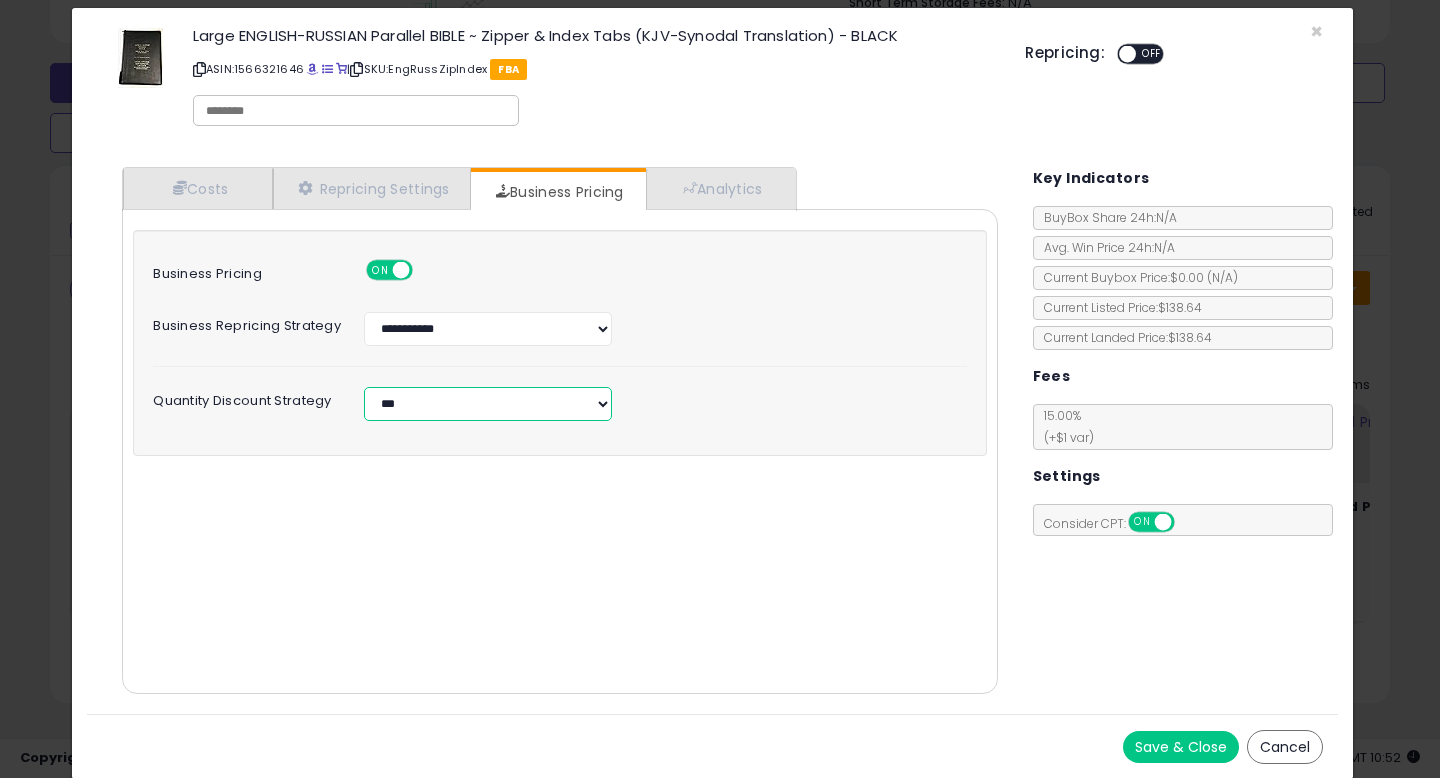 click on "**********" at bounding box center [488, 404] 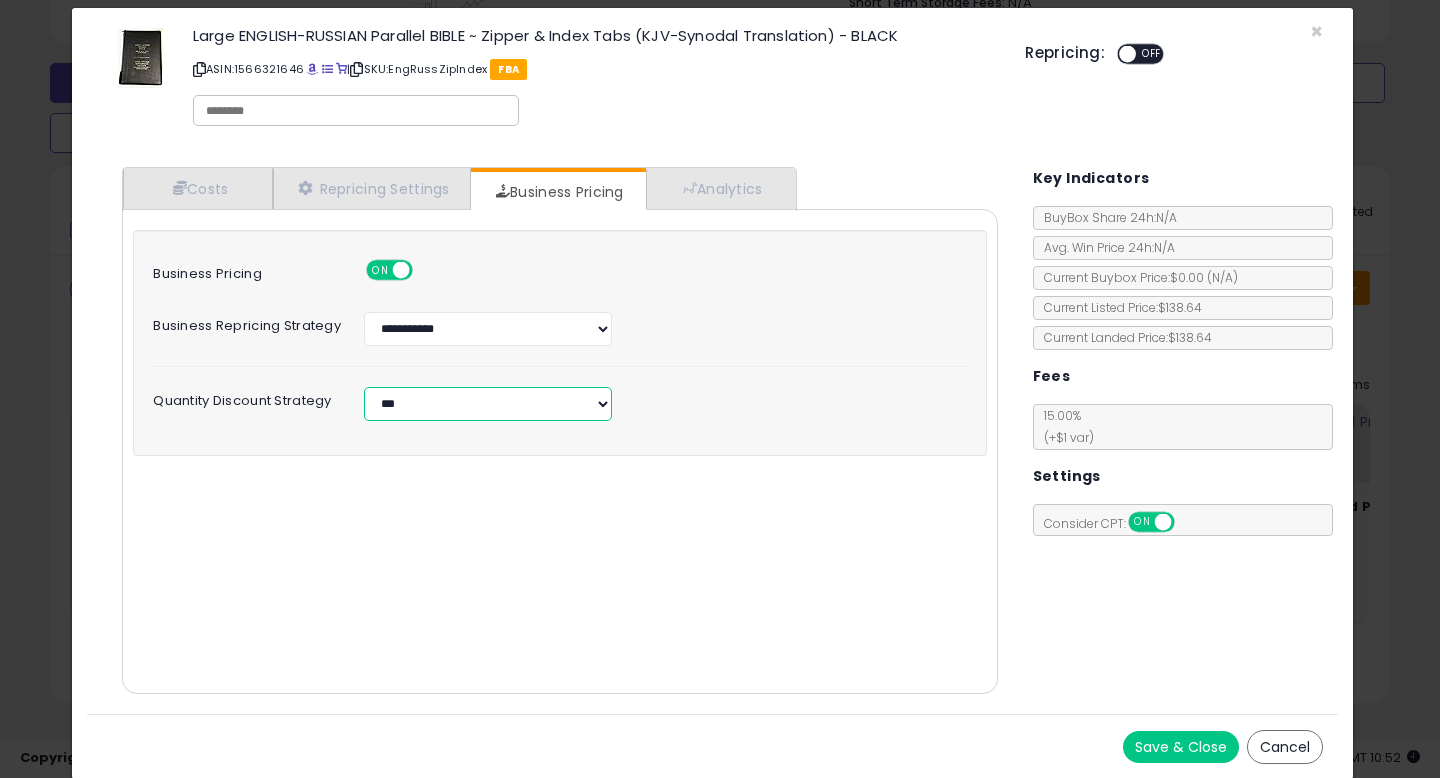 select on "**********" 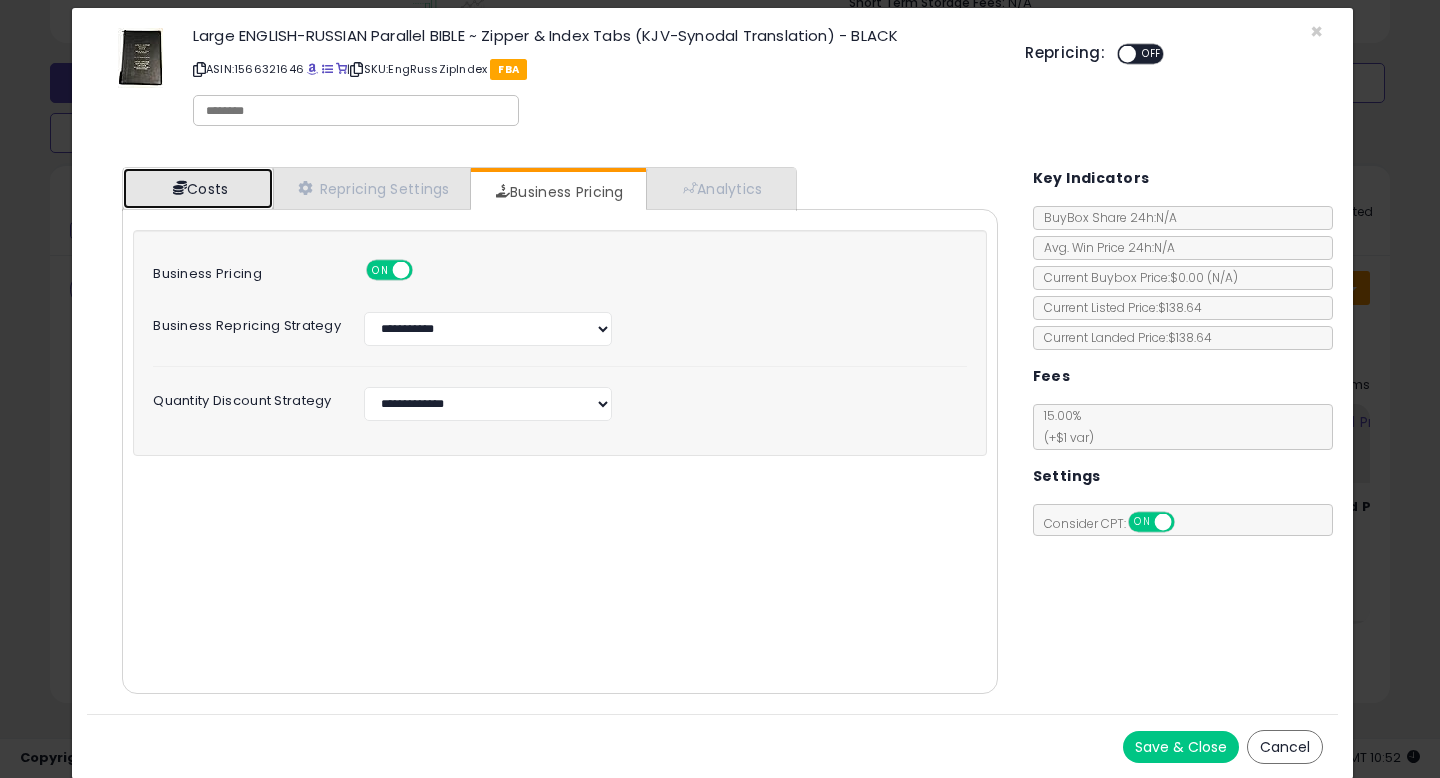 click on "Costs" at bounding box center [198, 188] 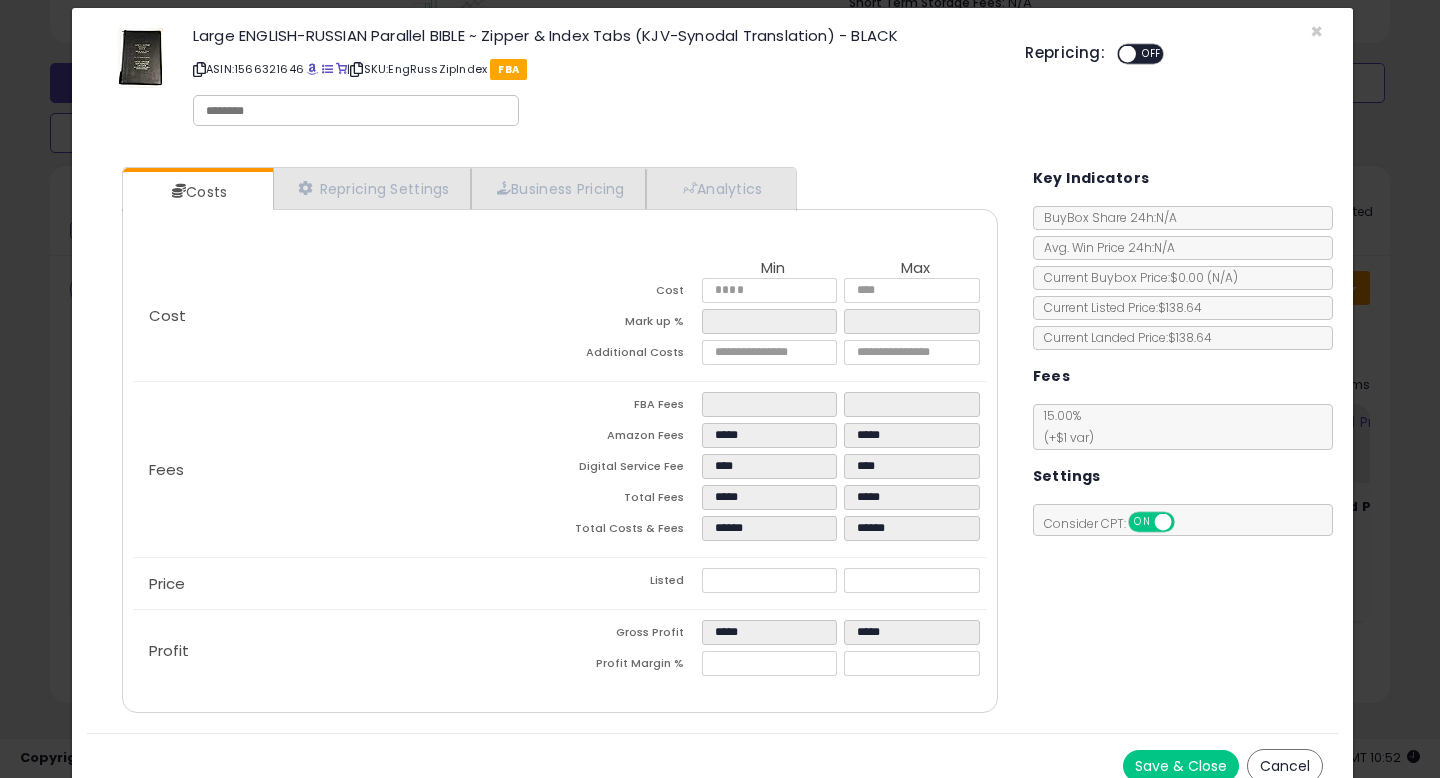 click on "Save & Close" at bounding box center (1181, 766) 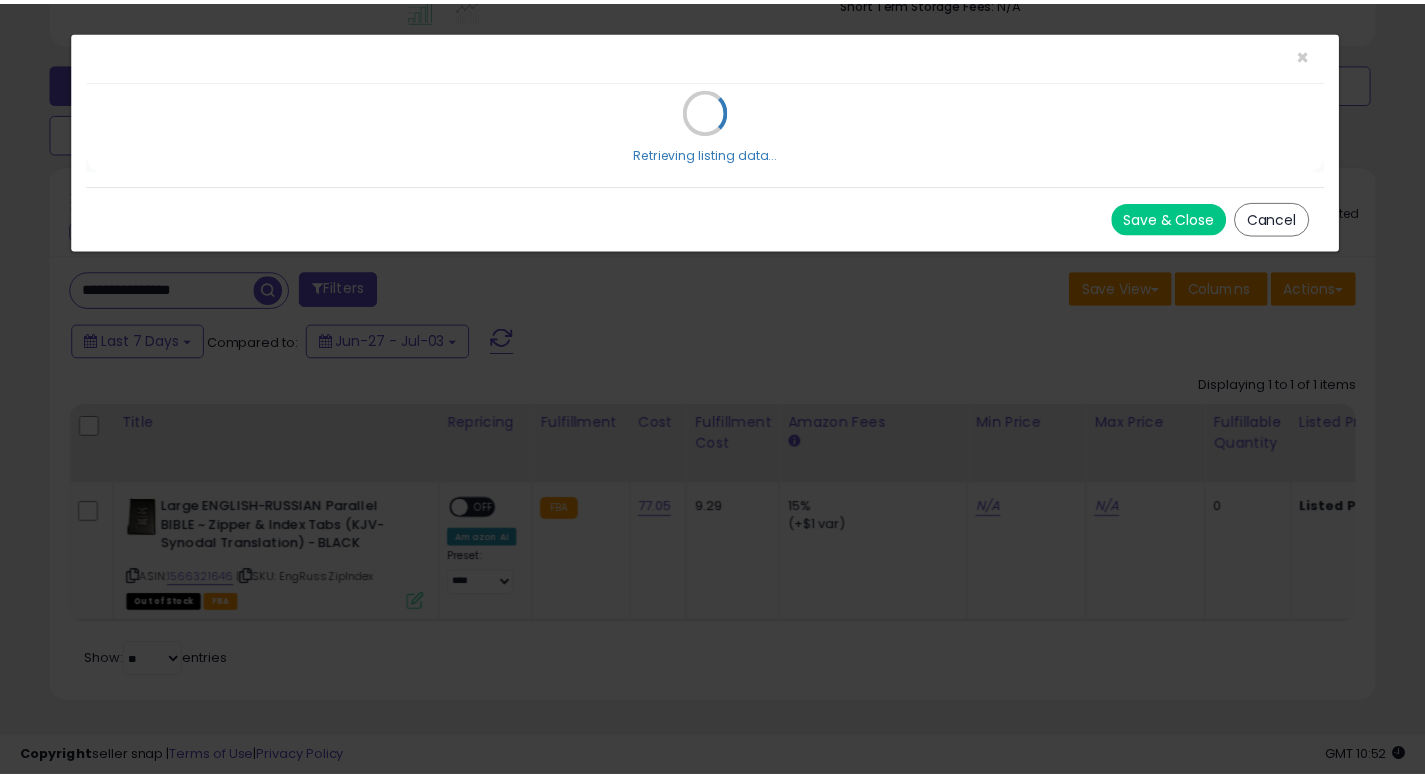 scroll, scrollTop: 0, scrollLeft: 0, axis: both 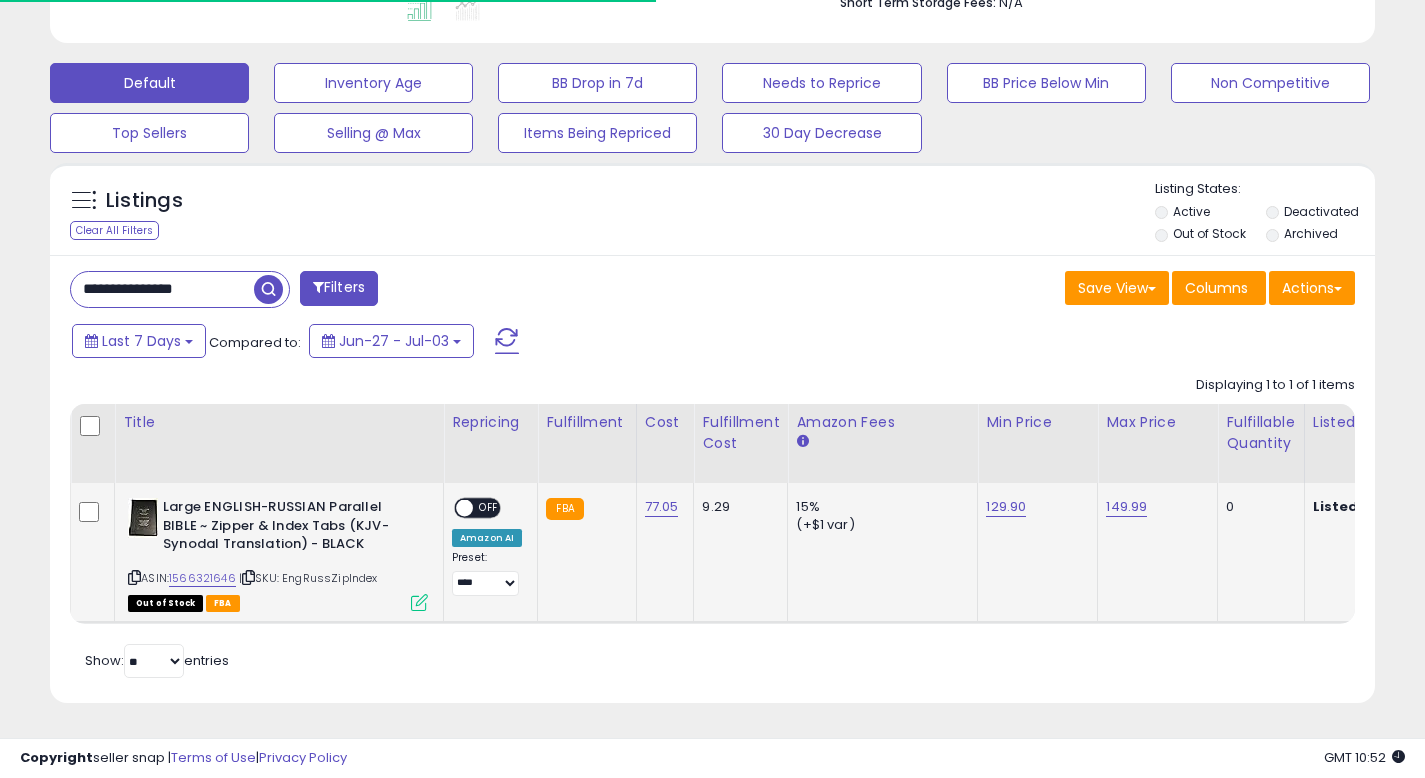 click on "OFF" at bounding box center (489, 508) 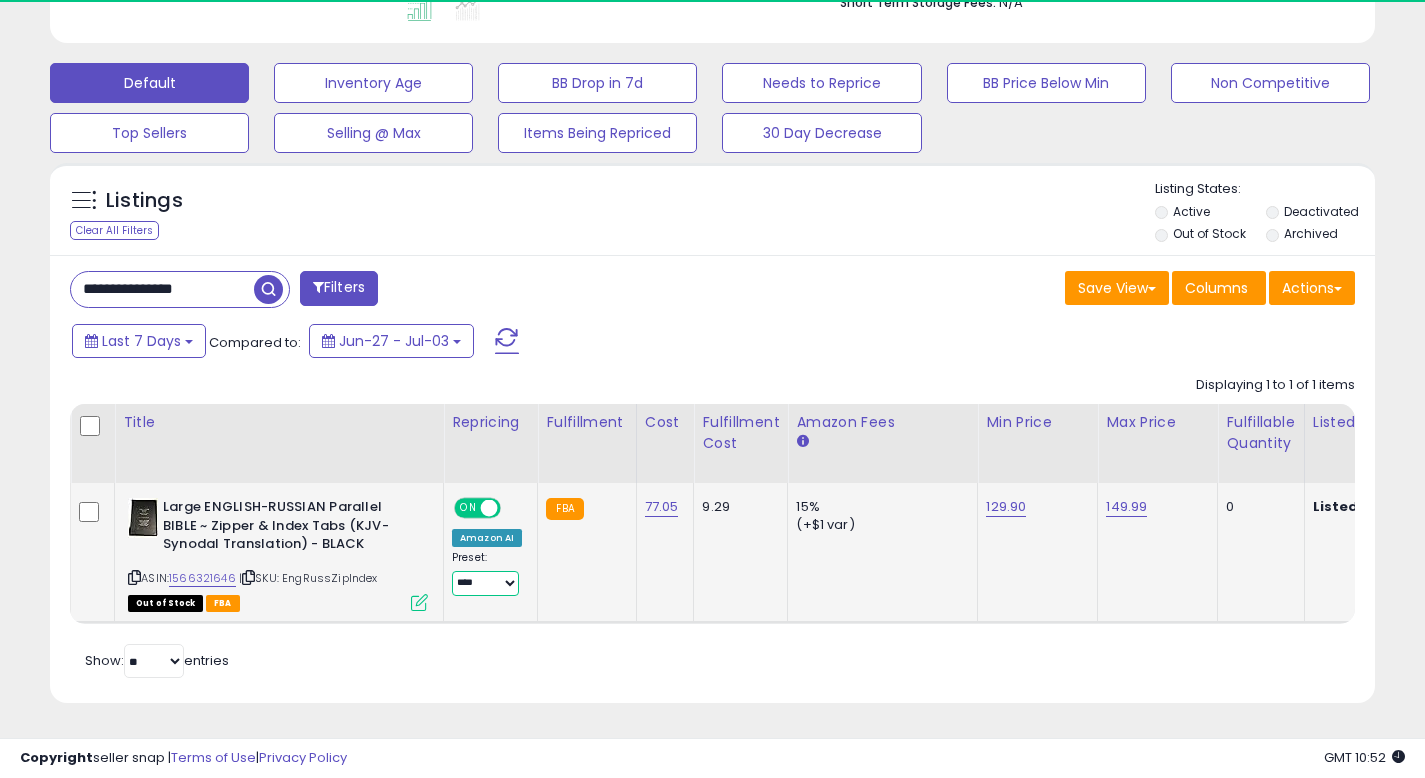 click on "**********" at bounding box center [485, 583] 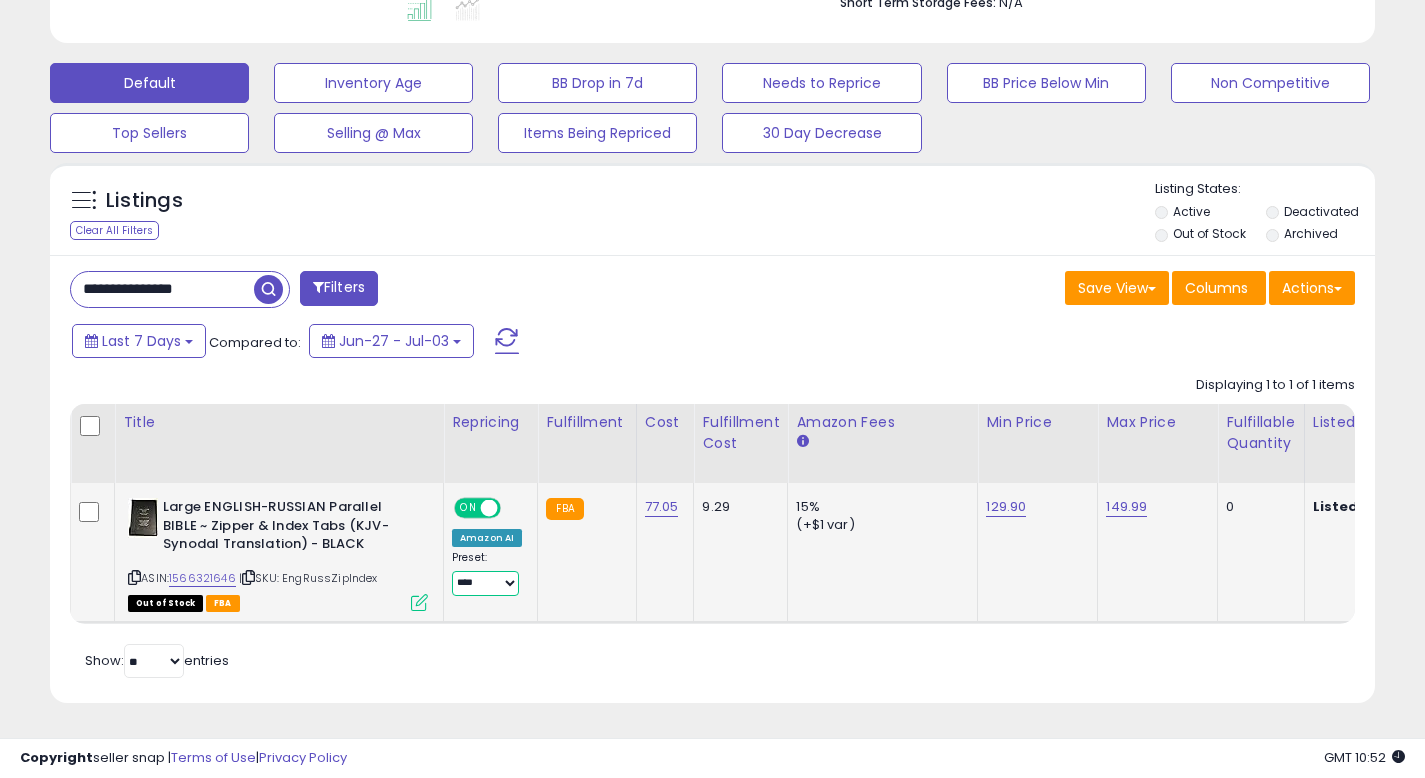 select on "**********" 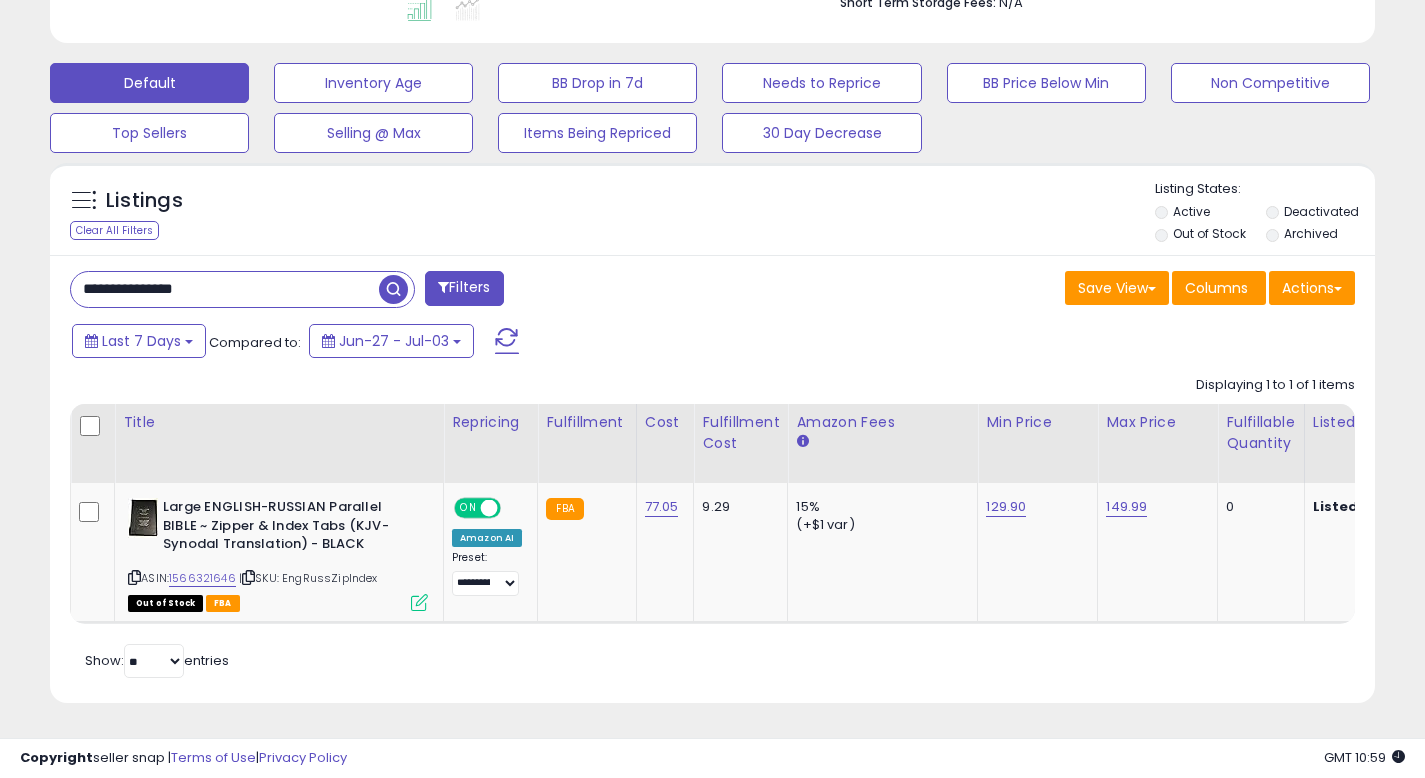 drag, startPoint x: 148, startPoint y: 268, endPoint x: 8, endPoint y: 268, distance: 140 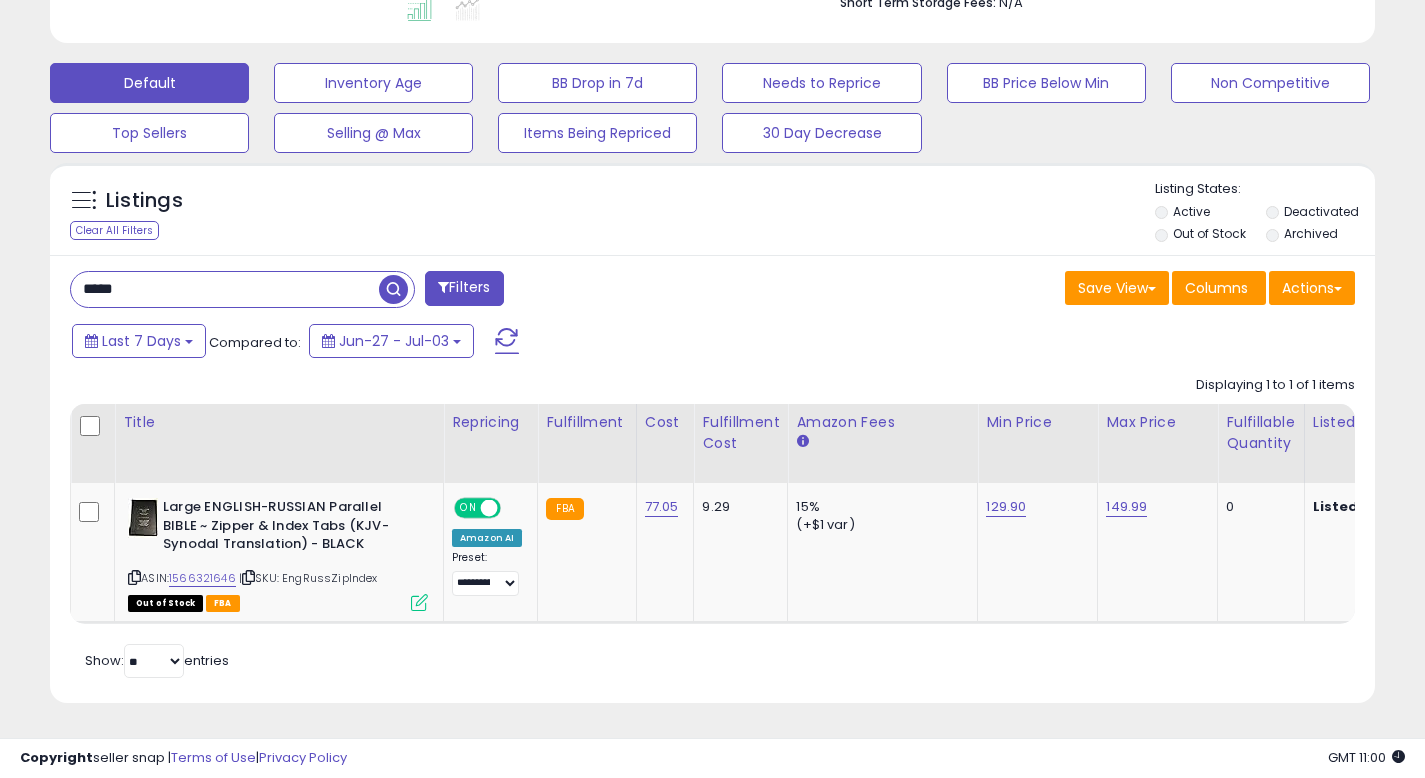 type on "**********" 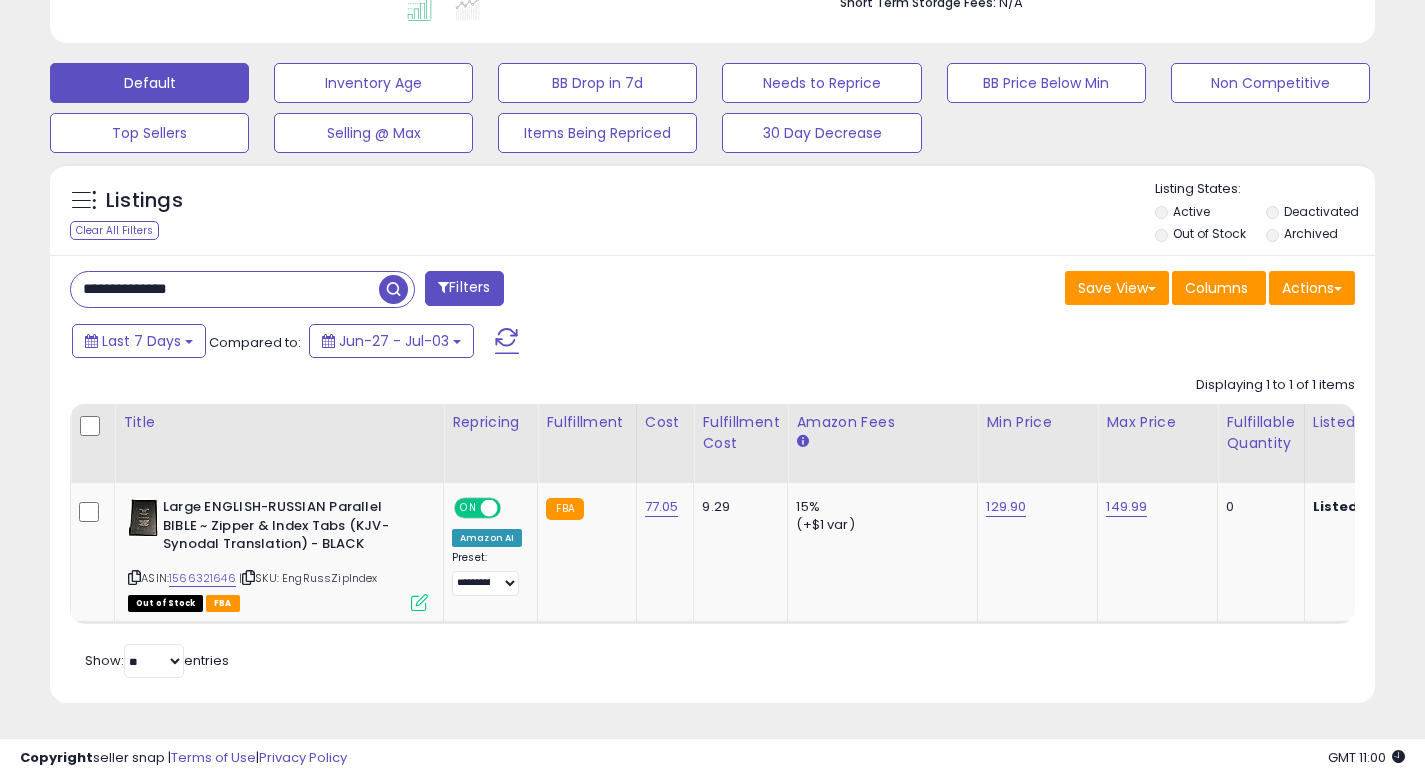 click at bounding box center (393, 289) 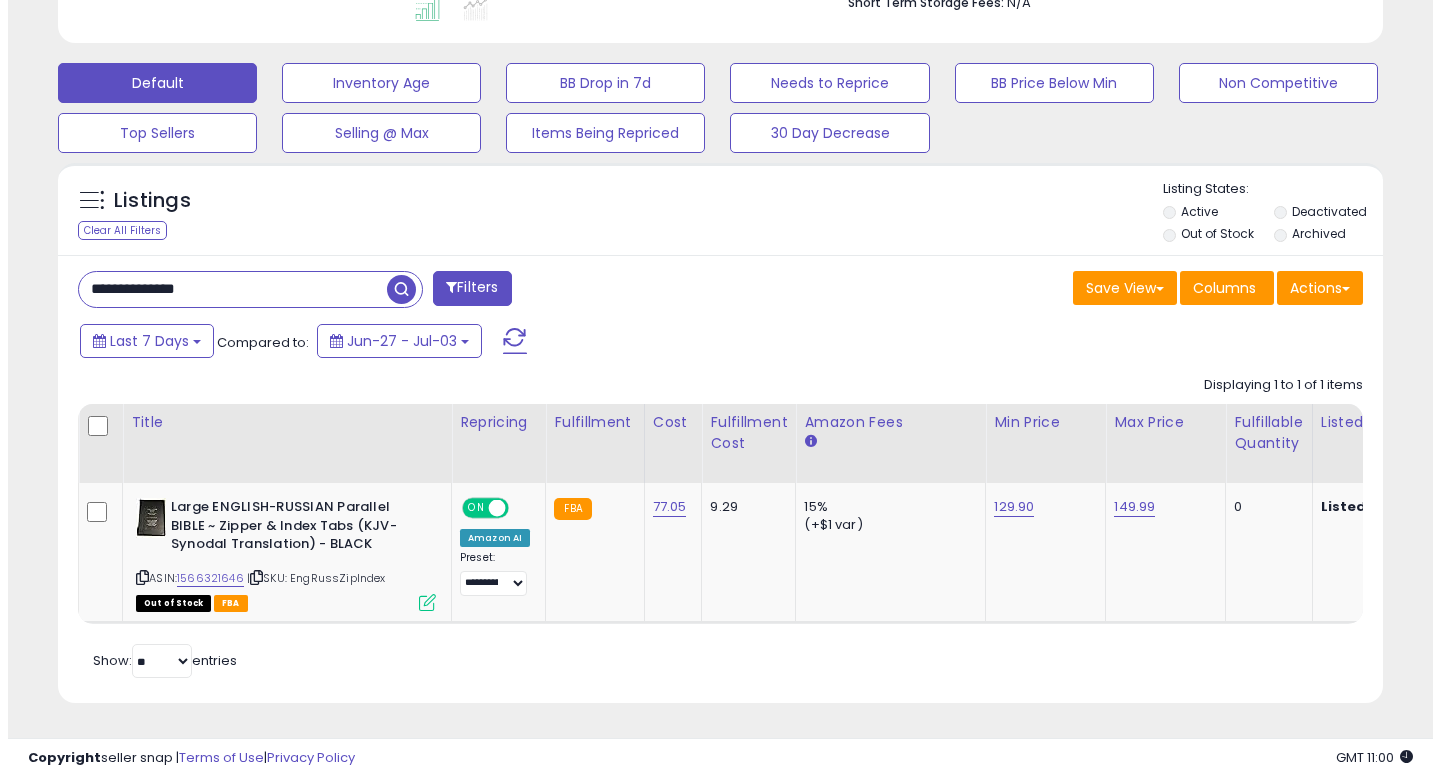 scroll, scrollTop: 442, scrollLeft: 0, axis: vertical 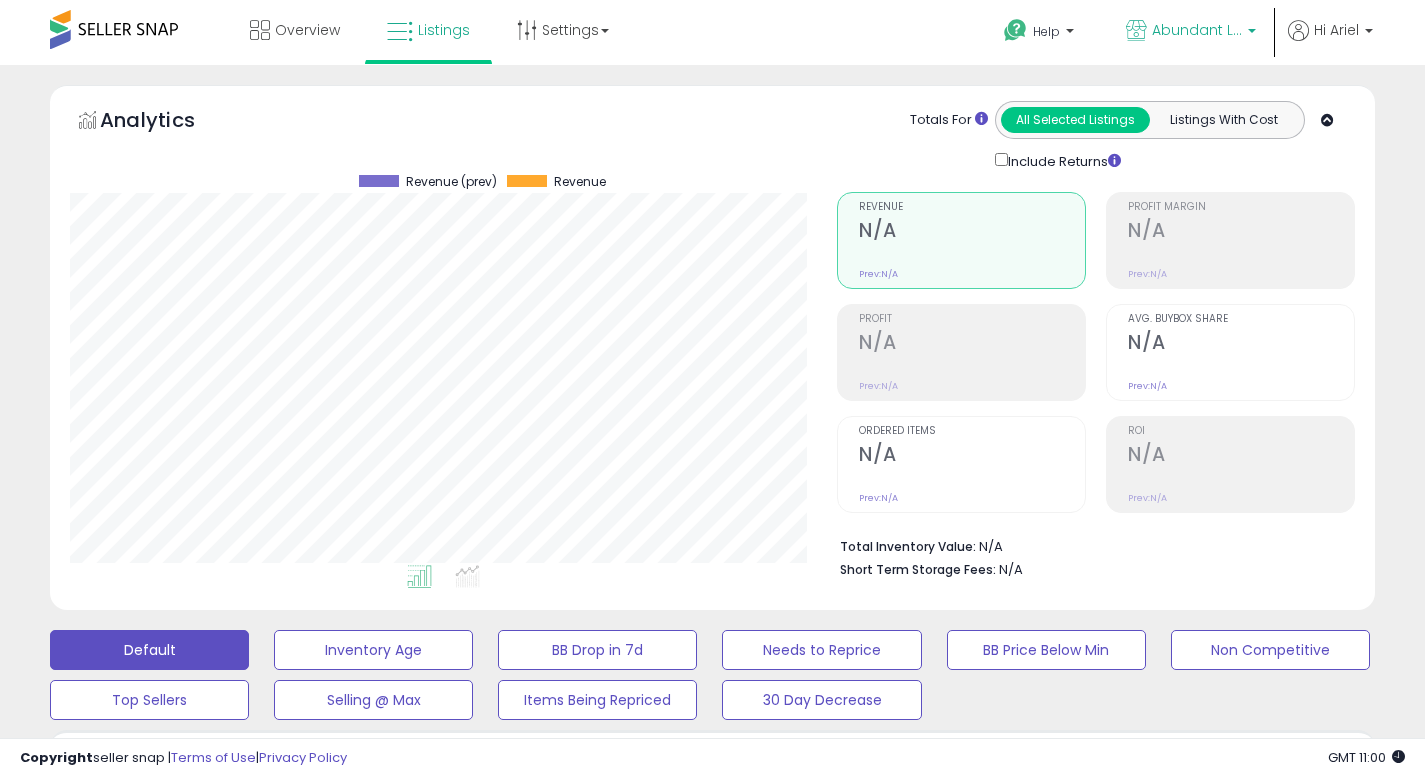 click on "Abundant Life (CA)" at bounding box center (1197, 30) 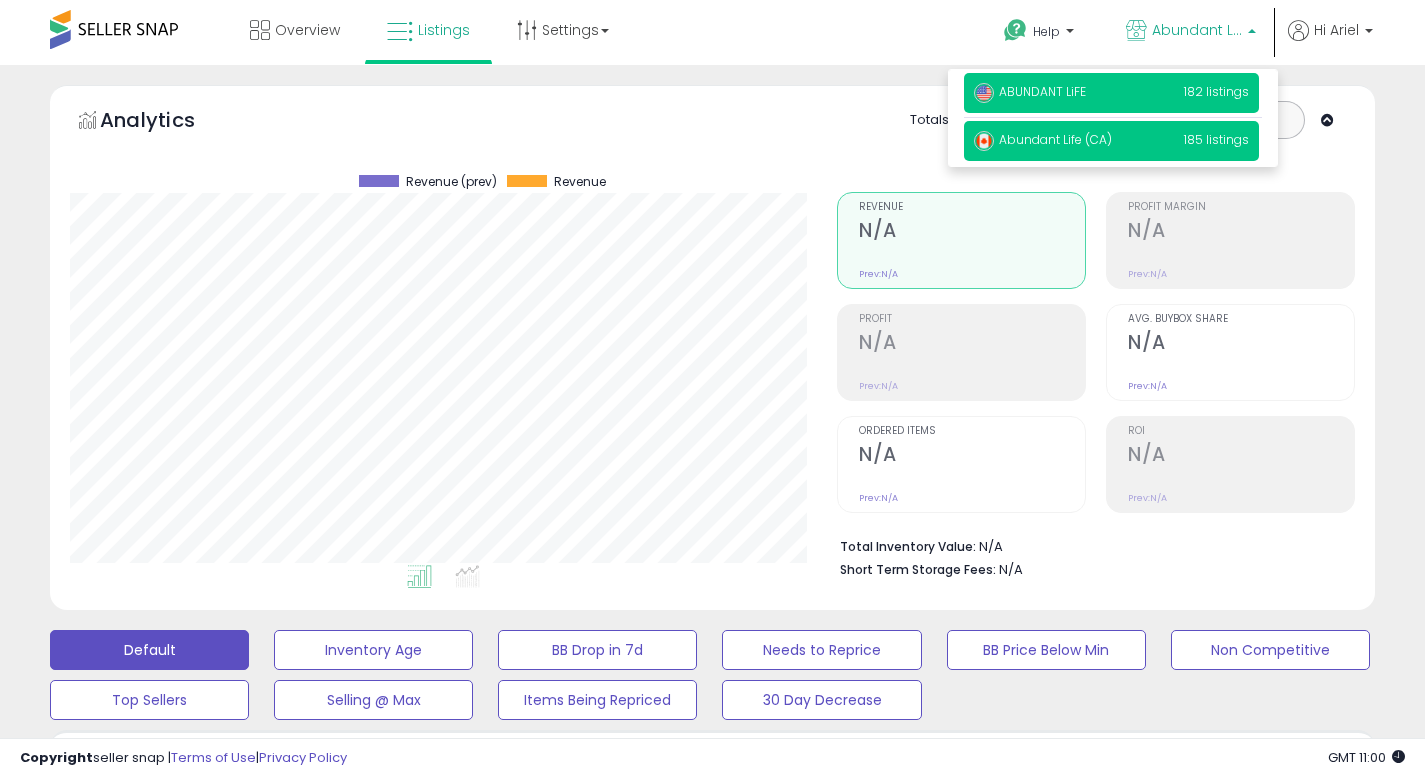 click on "ABUNDANT LiFE
182
listings" at bounding box center (1111, 93) 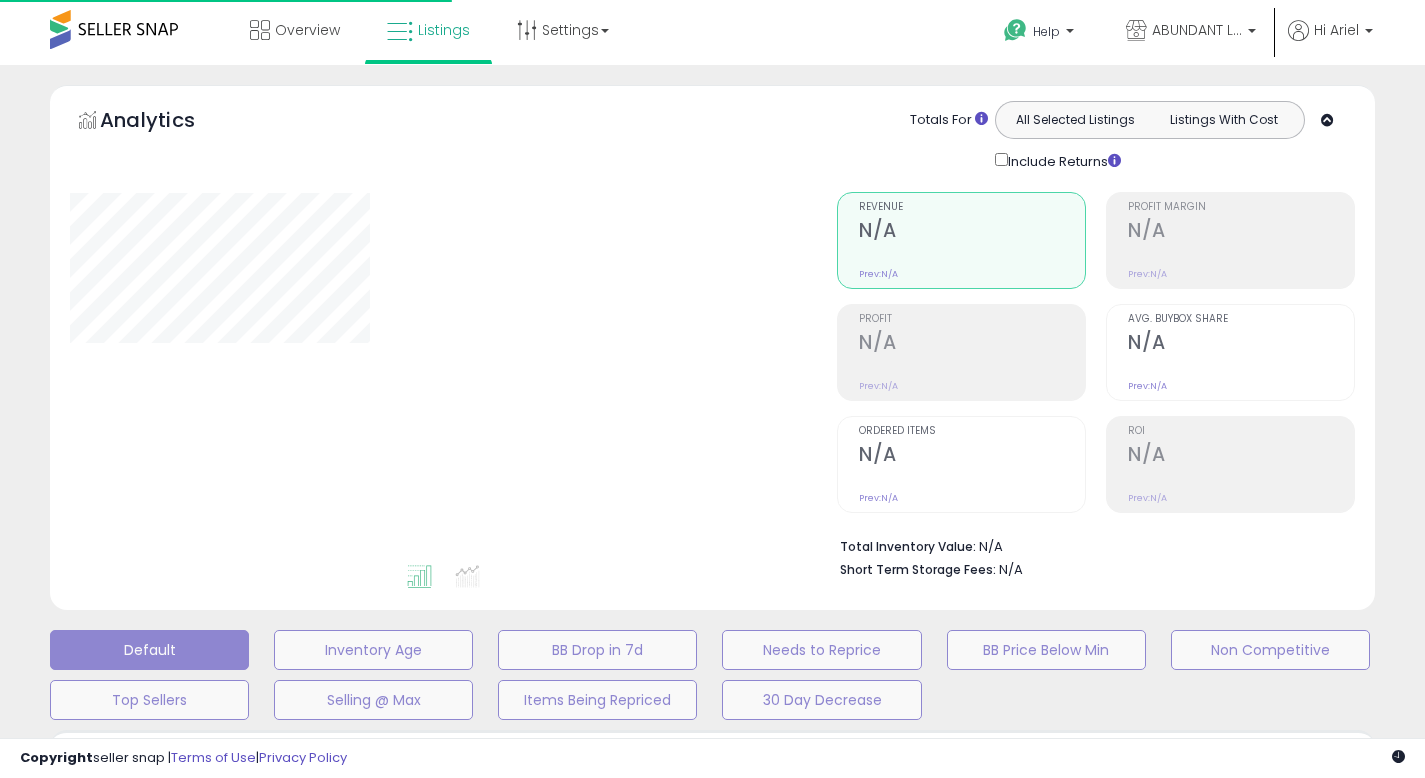 scroll, scrollTop: 0, scrollLeft: 0, axis: both 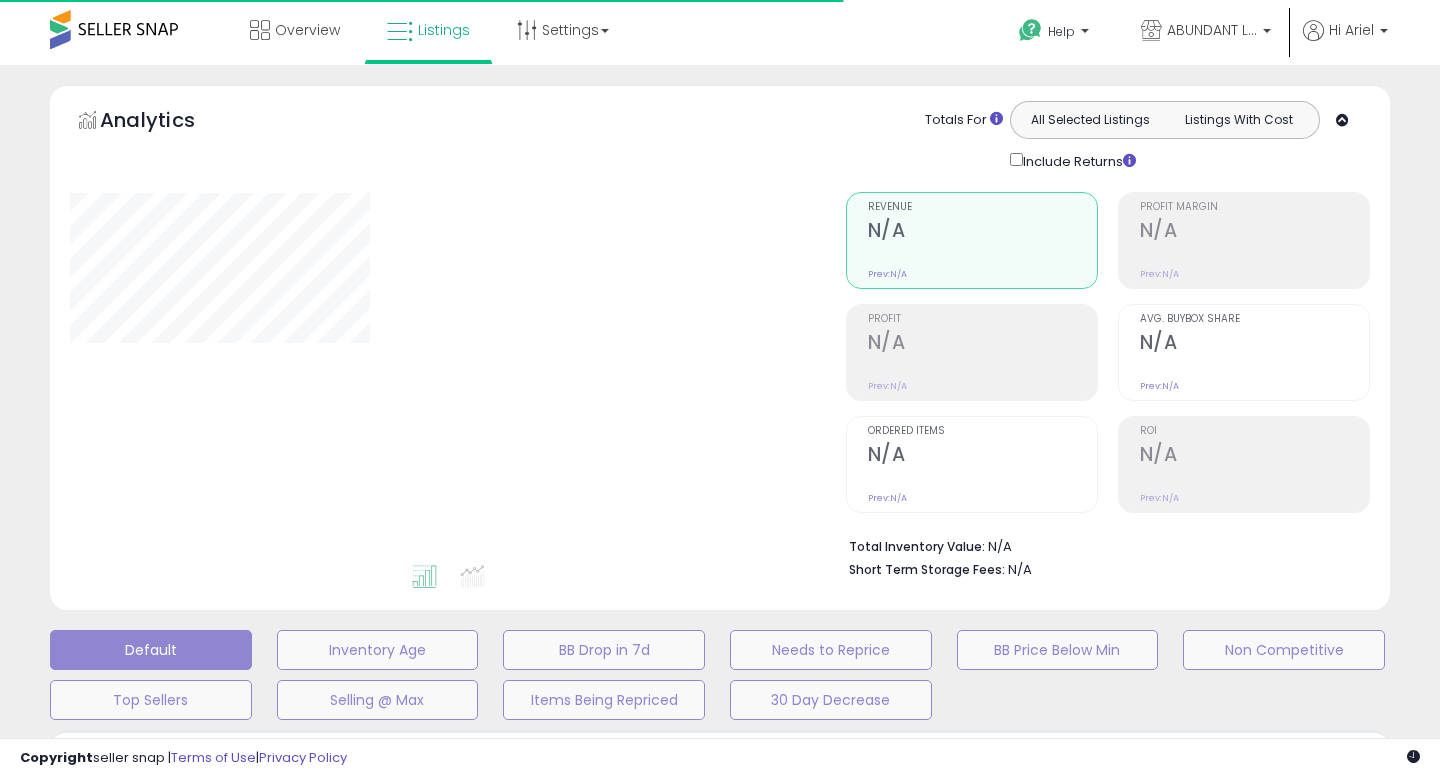 type on "**********" 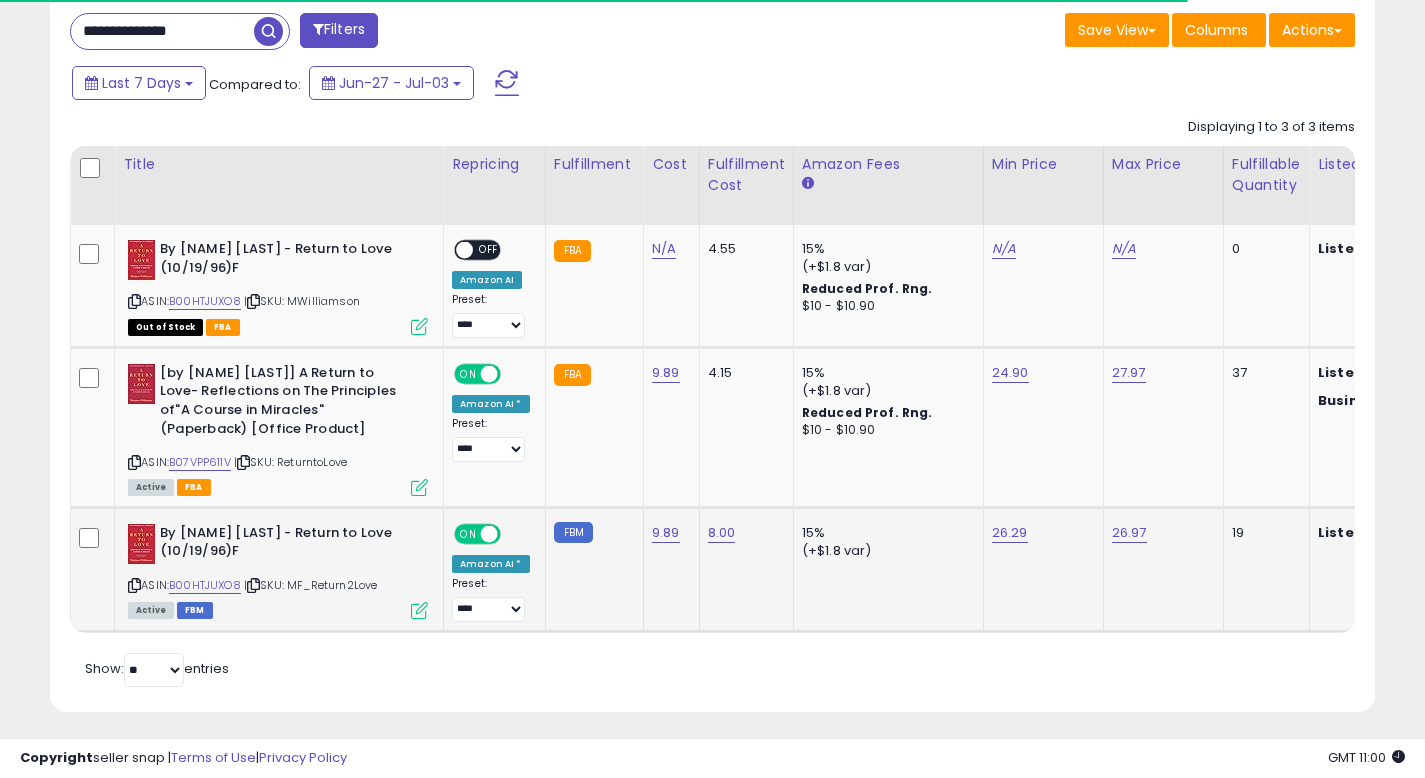 scroll, scrollTop: 849, scrollLeft: 0, axis: vertical 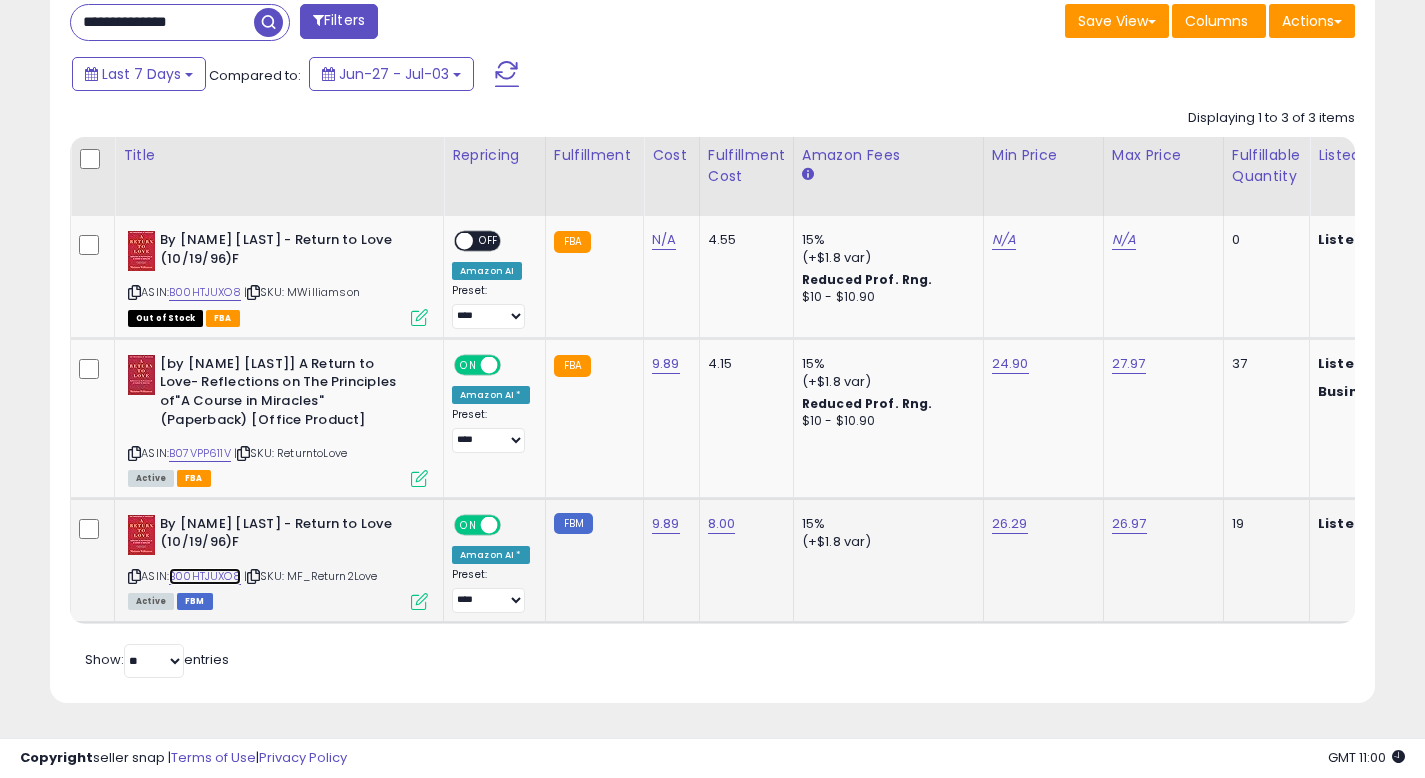 click on "B00HTJUXO8" at bounding box center [205, 576] 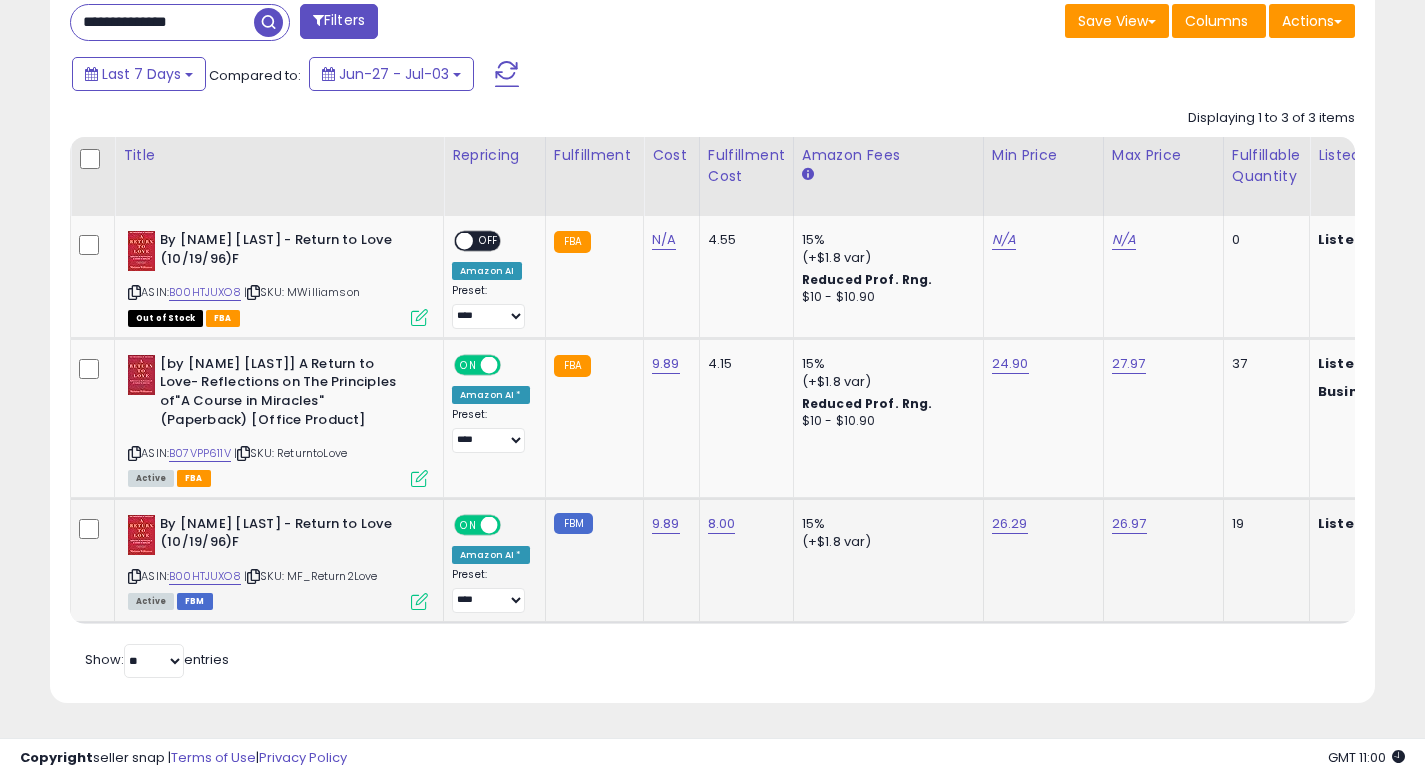 click at bounding box center [419, 601] 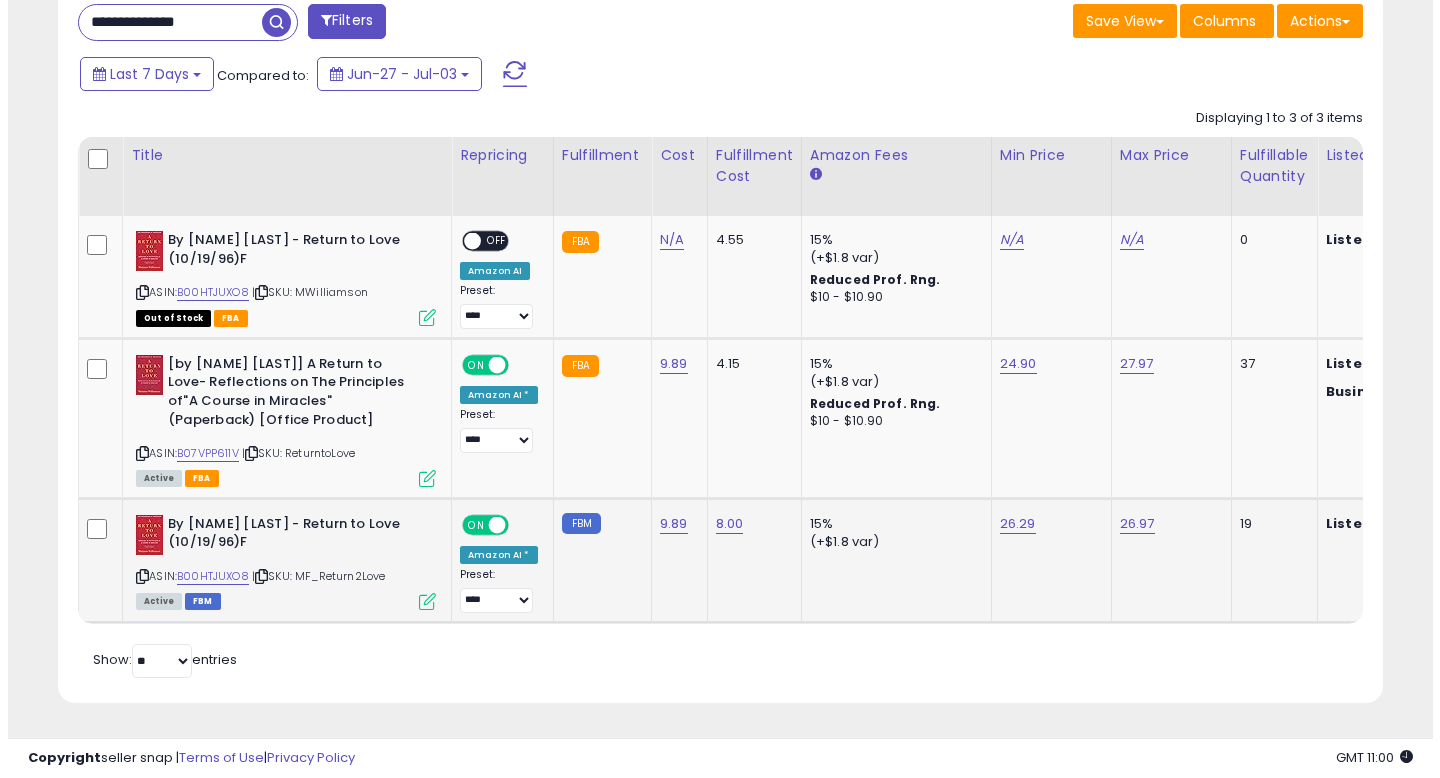 scroll, scrollTop: 999590, scrollLeft: 999224, axis: both 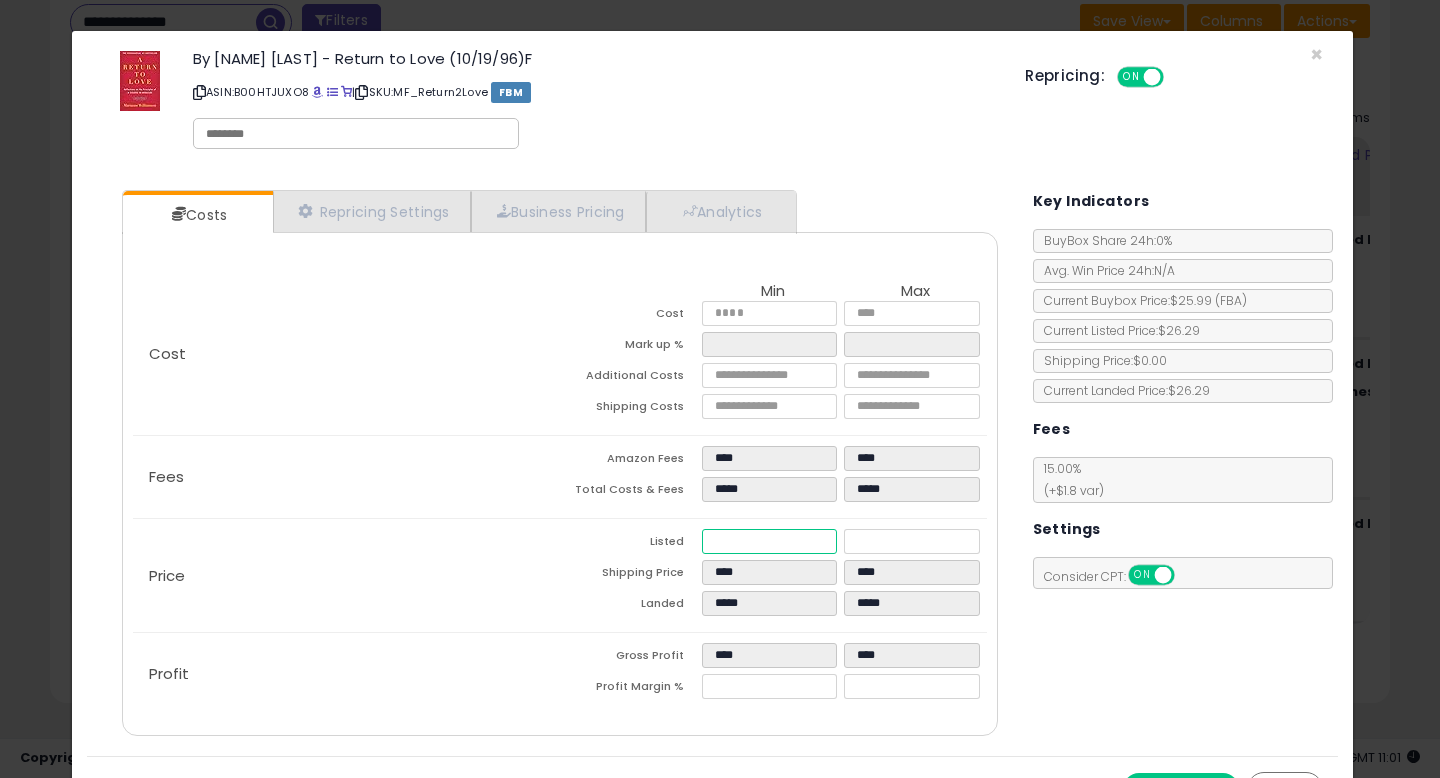 click on "Price
Listed
*****
*****
Shipping Price
****
****
Landed
*****
*****" 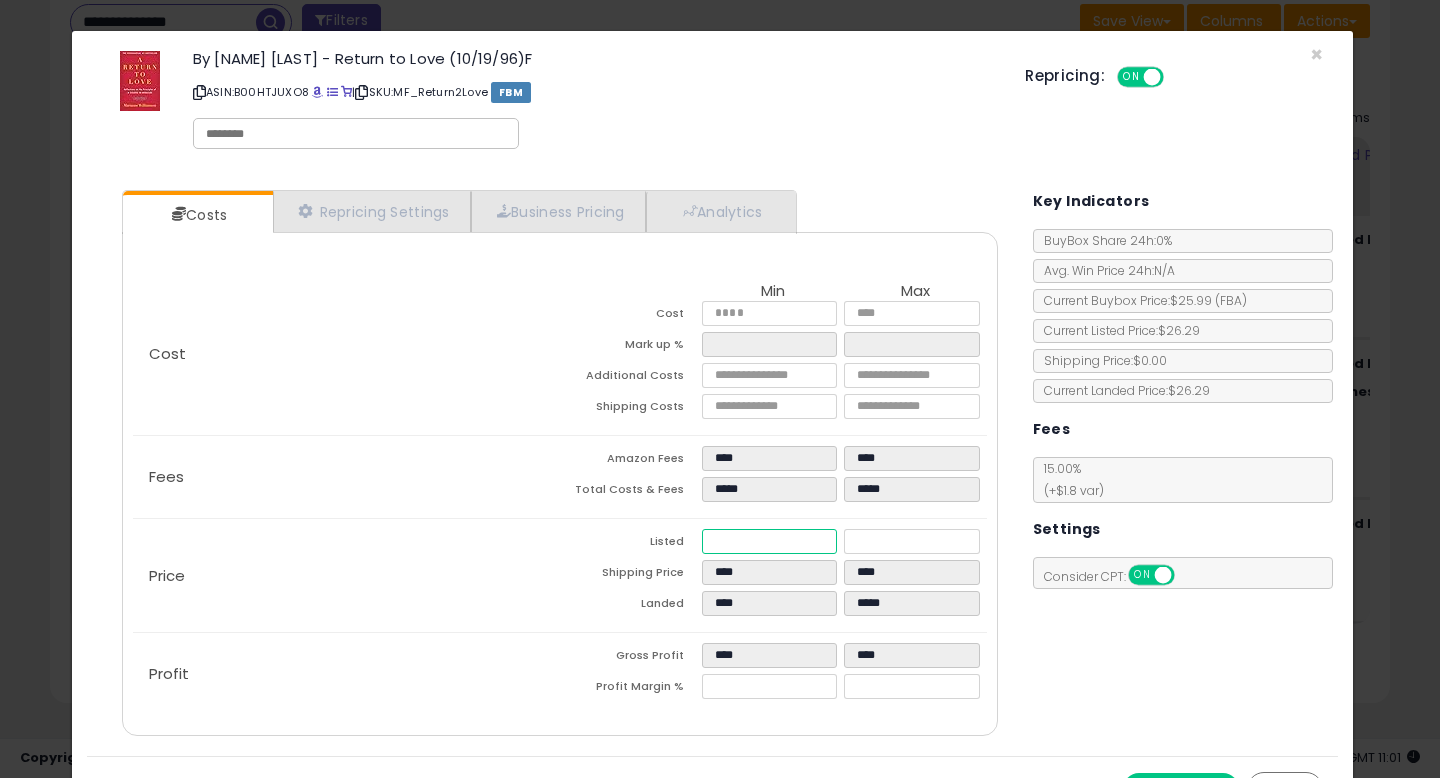 type on "****" 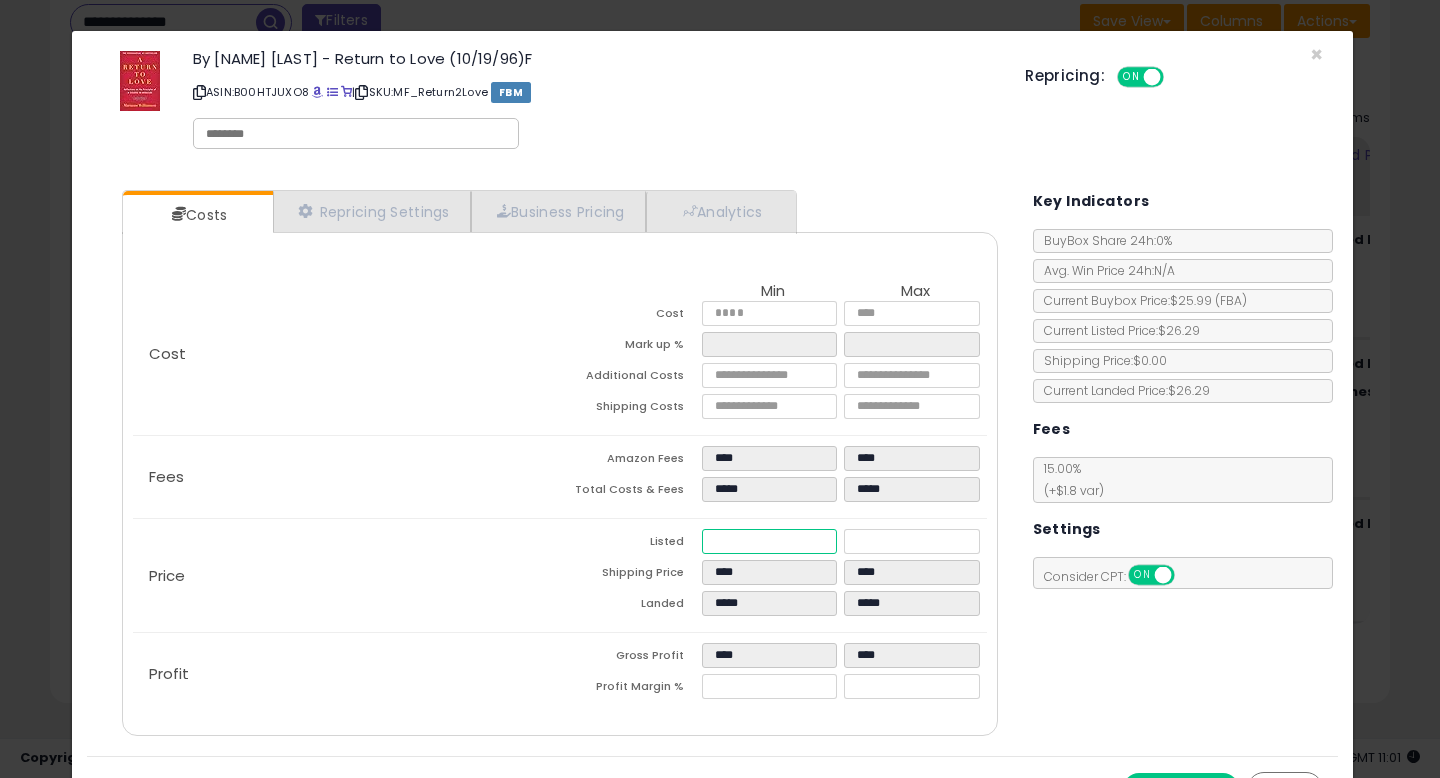type on "****" 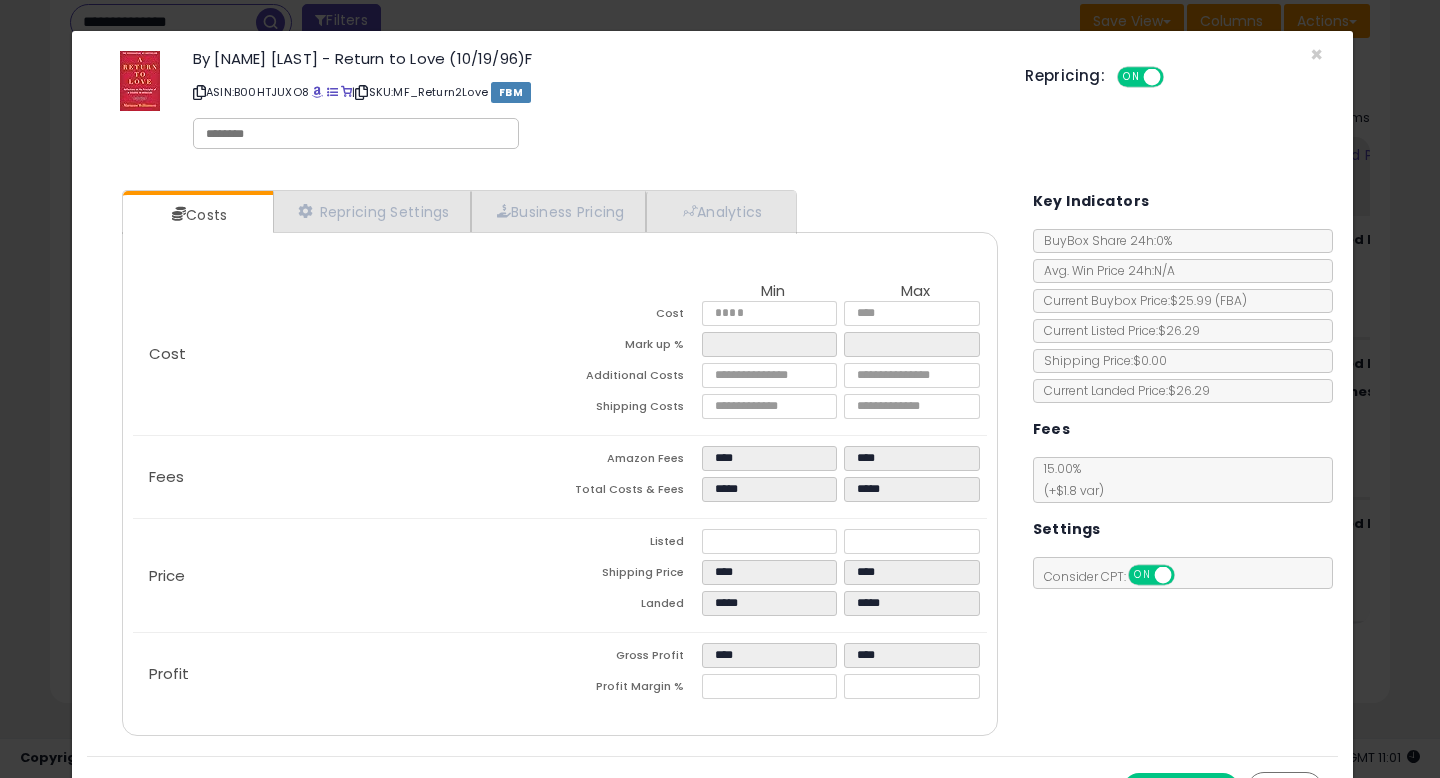type on "****" 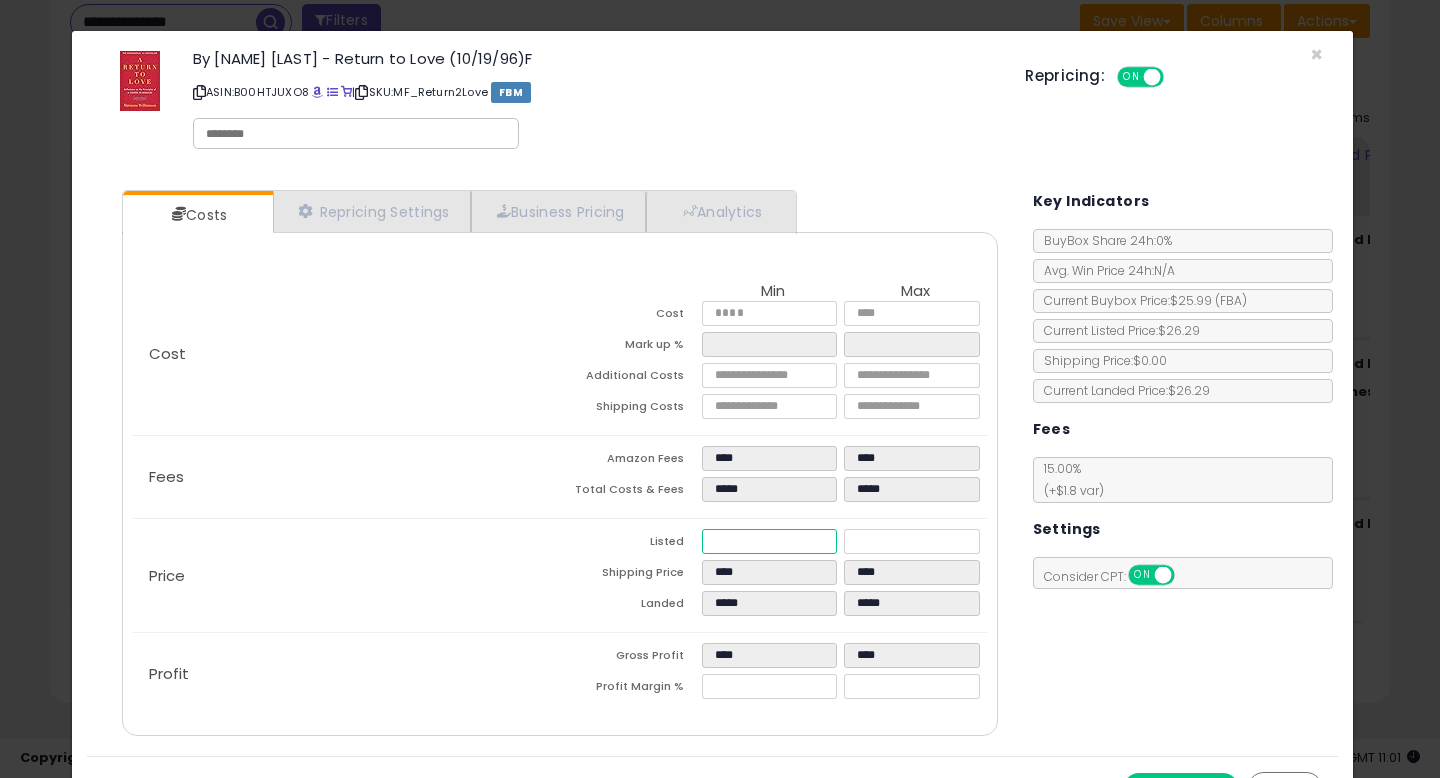 click on "*****" at bounding box center [769, 541] 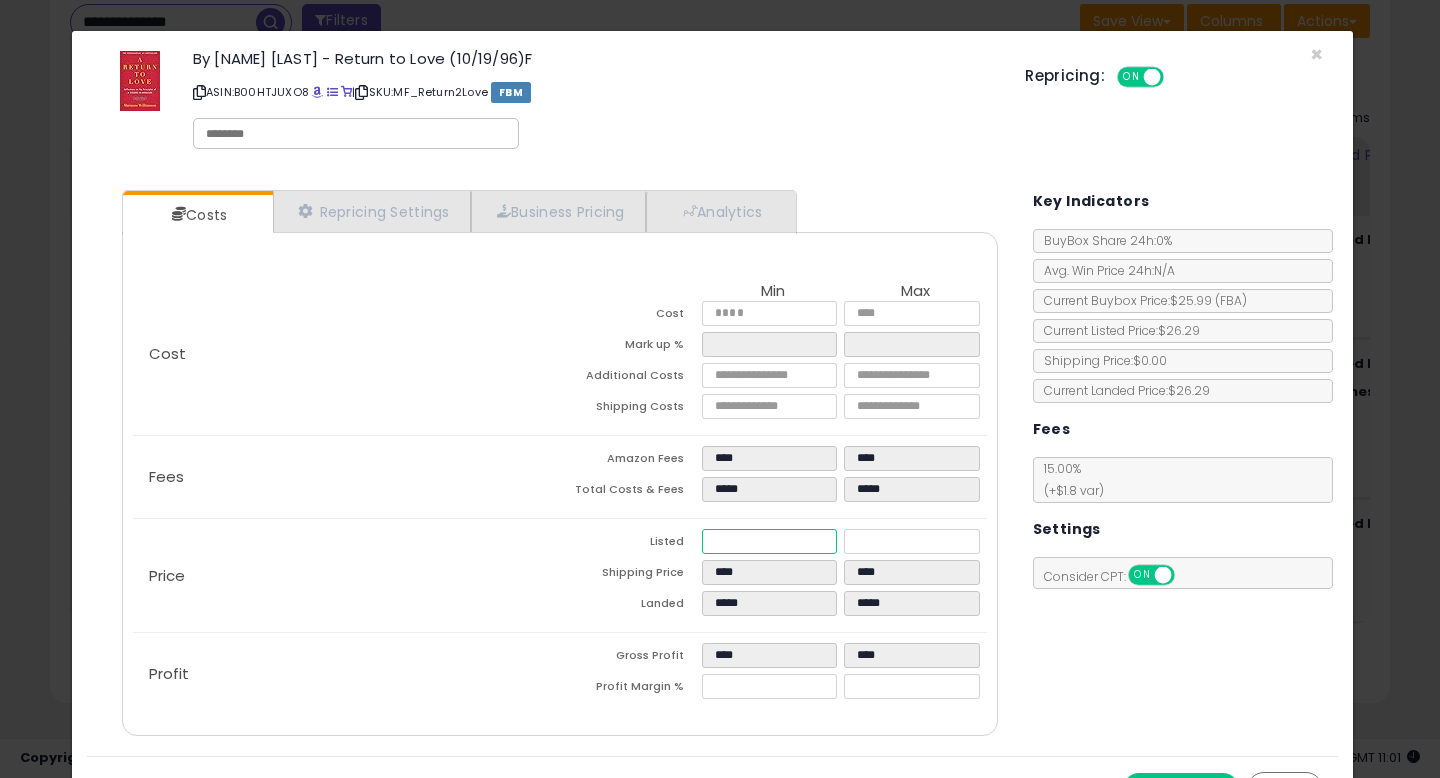 type on "*****" 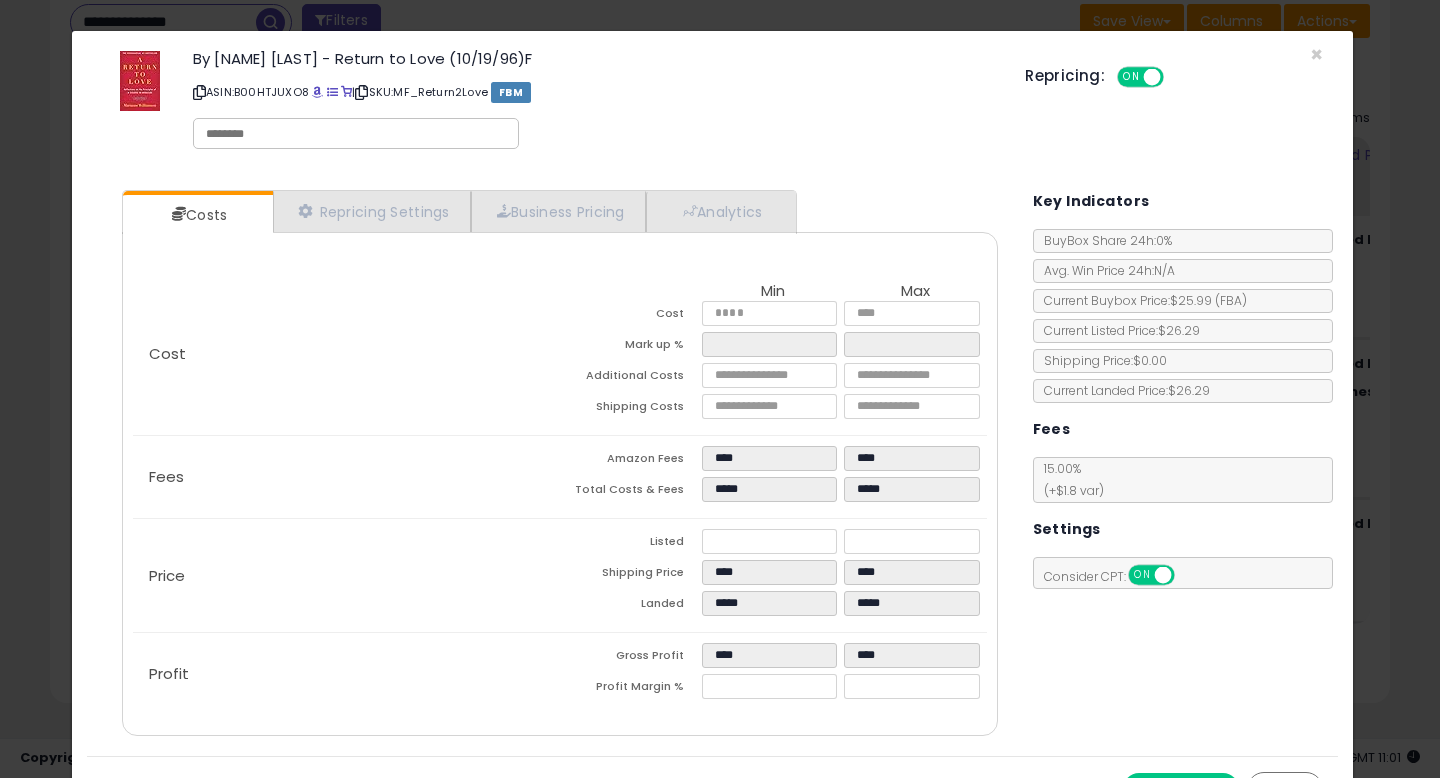 type on "****" 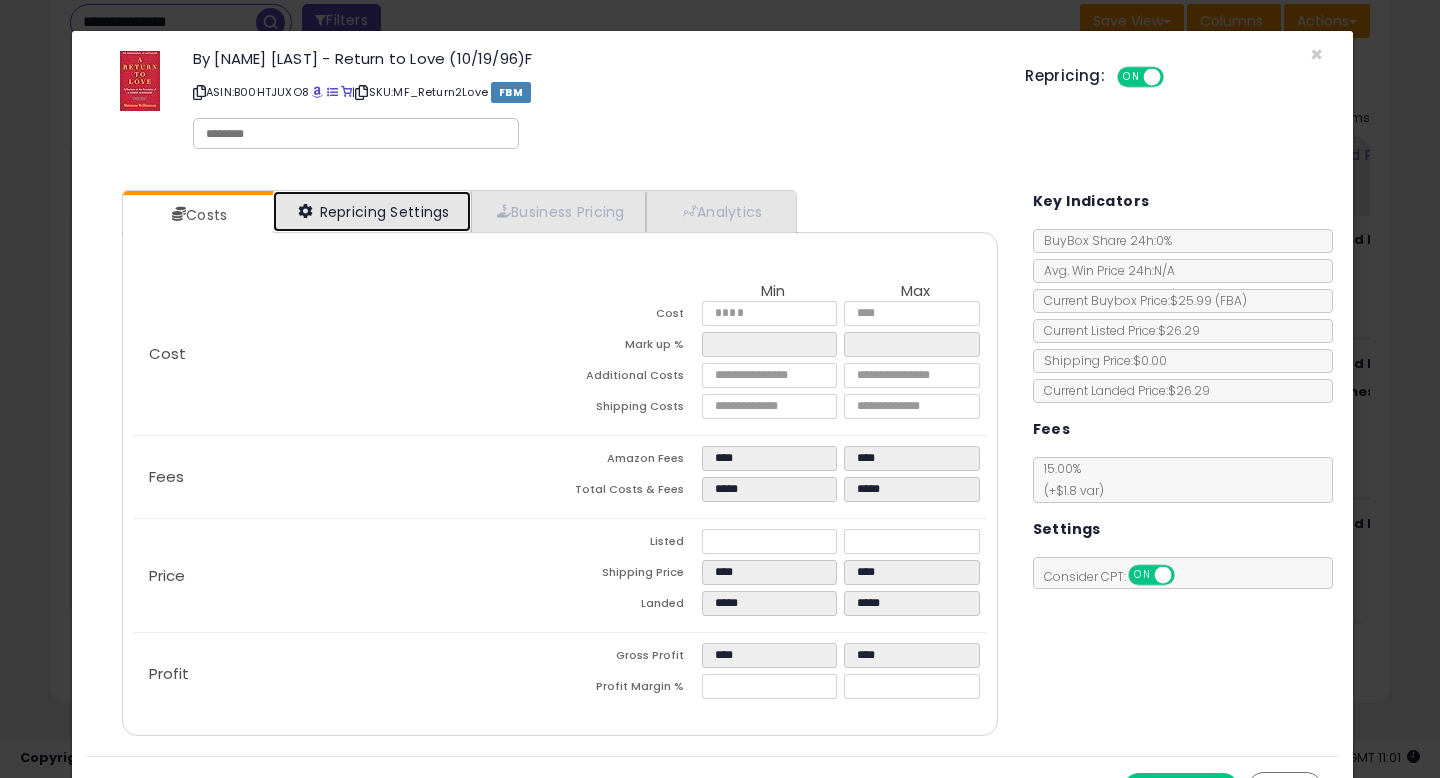 click on "Repricing Settings" at bounding box center (372, 211) 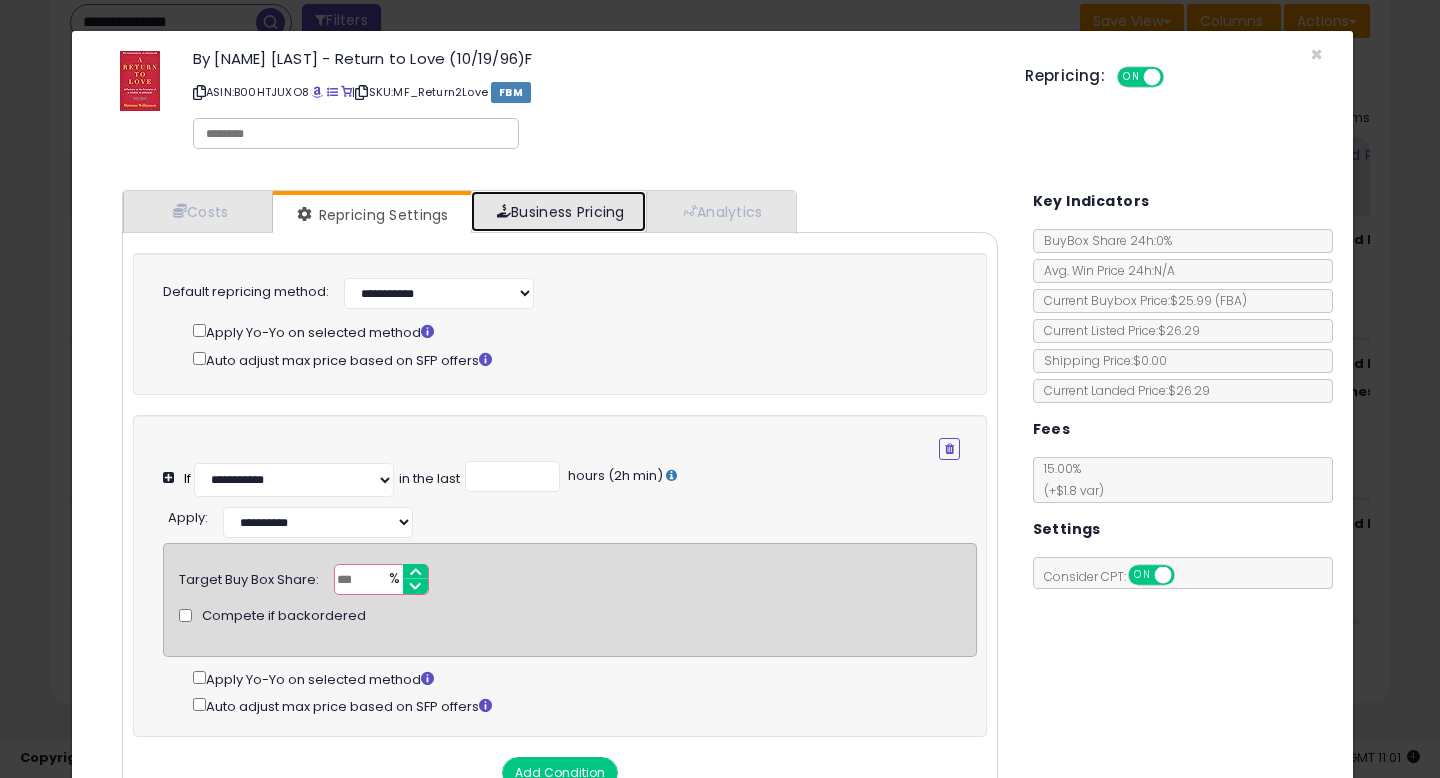 click on "Business Pricing" at bounding box center [558, 211] 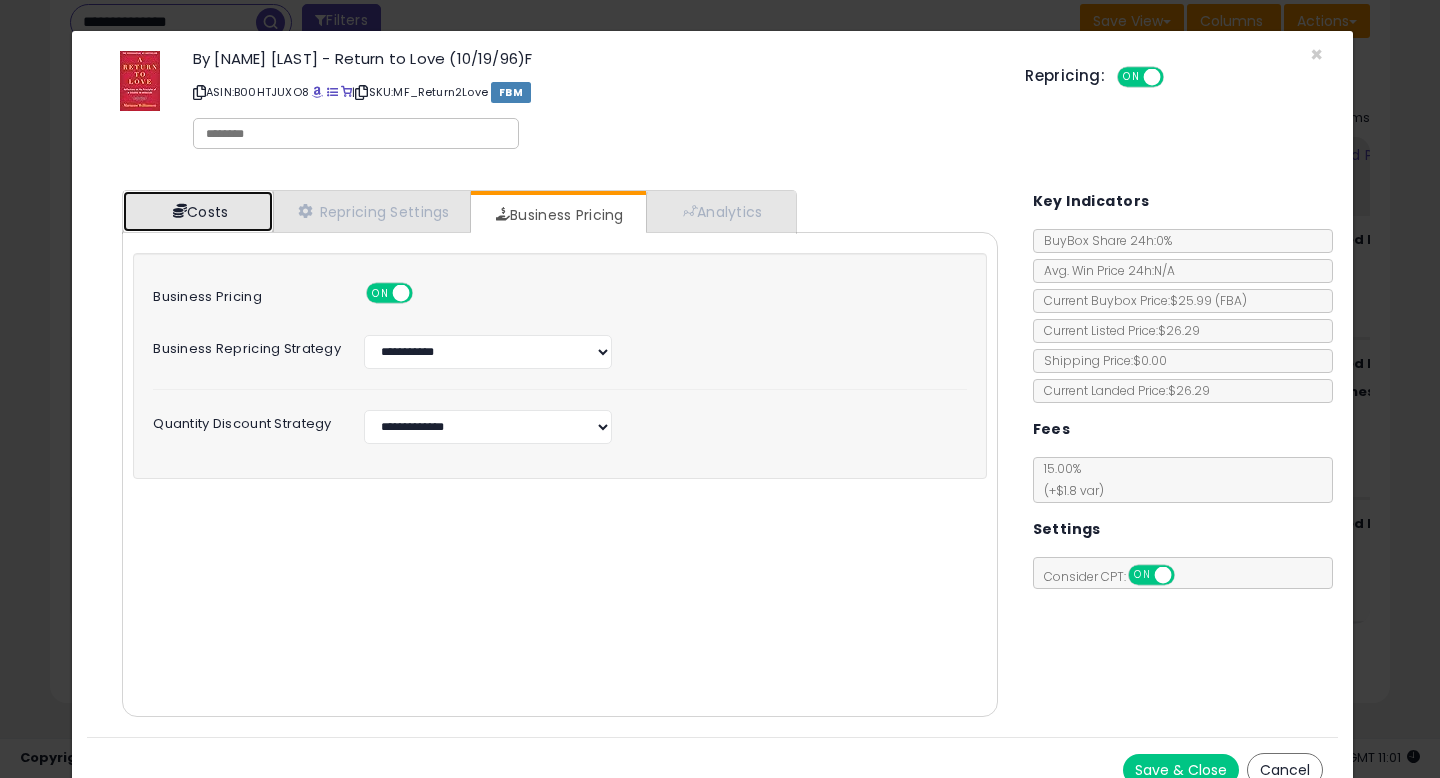 click on "Costs" at bounding box center (198, 211) 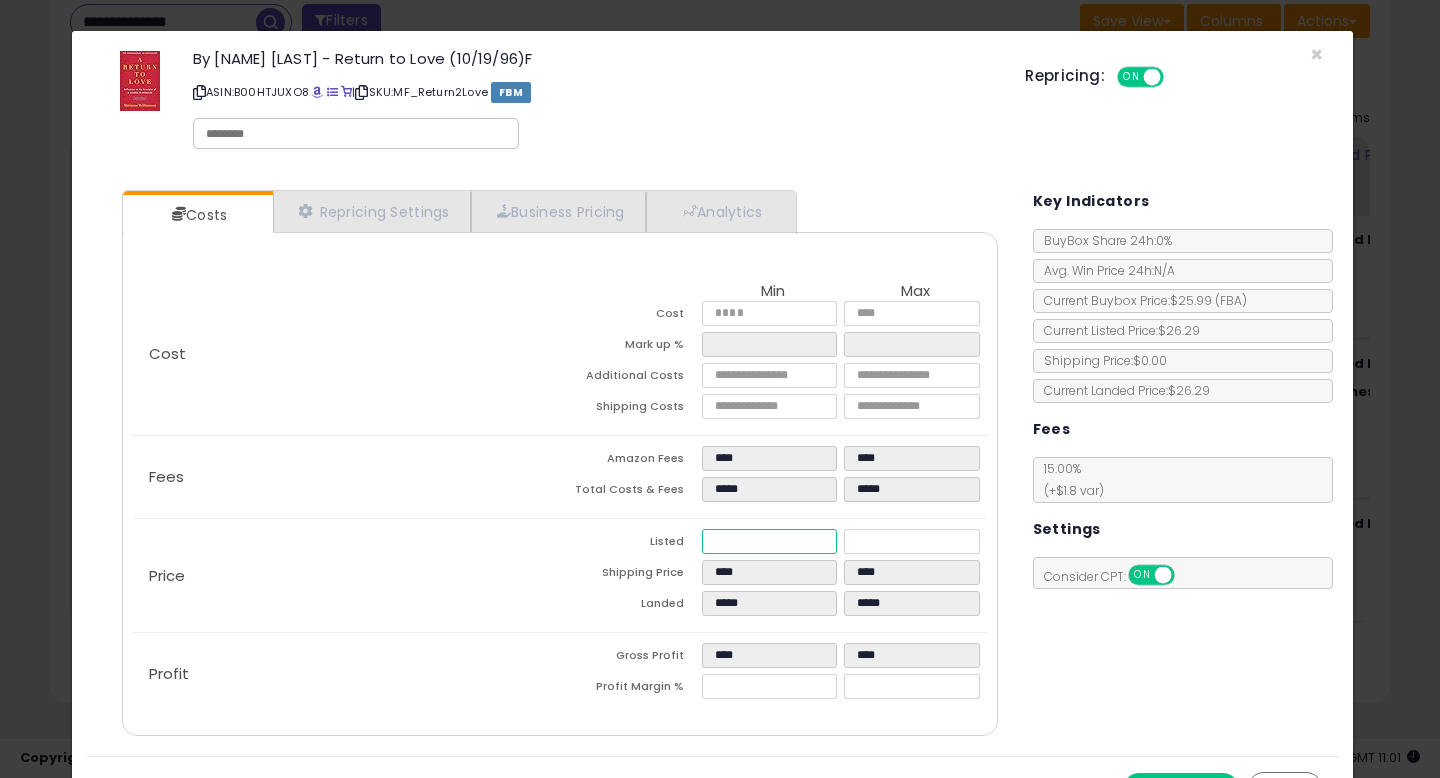 click on "*****" at bounding box center [769, 541] 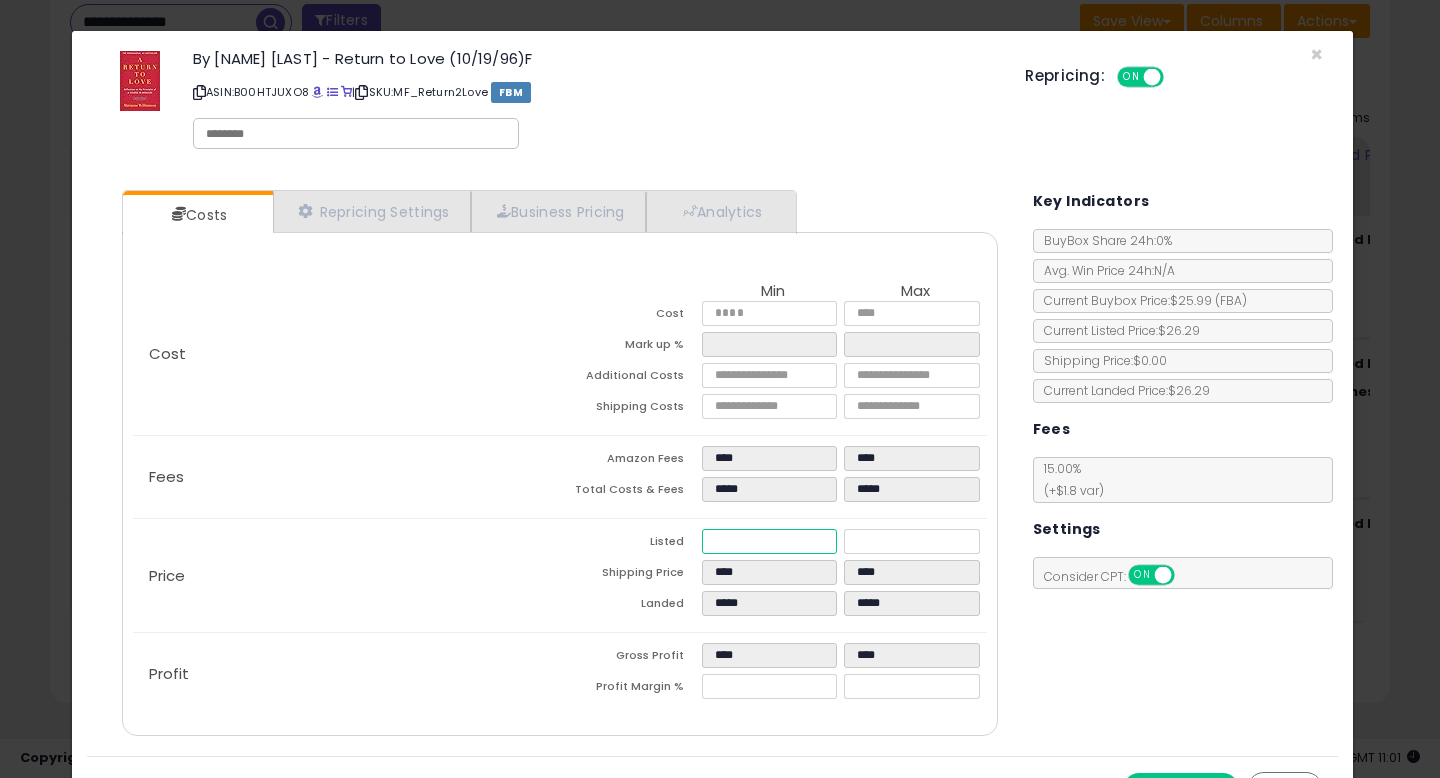 type on "*****" 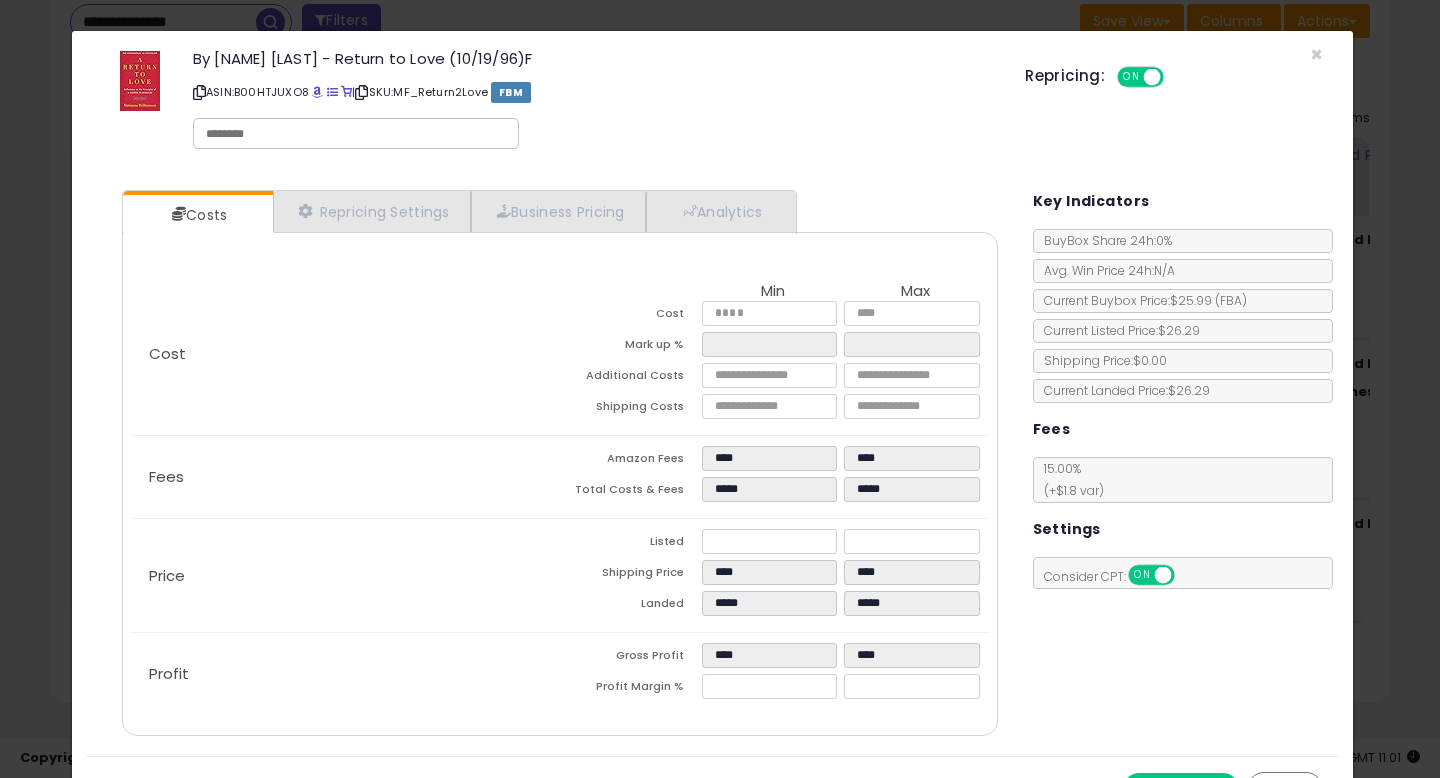 type on "****" 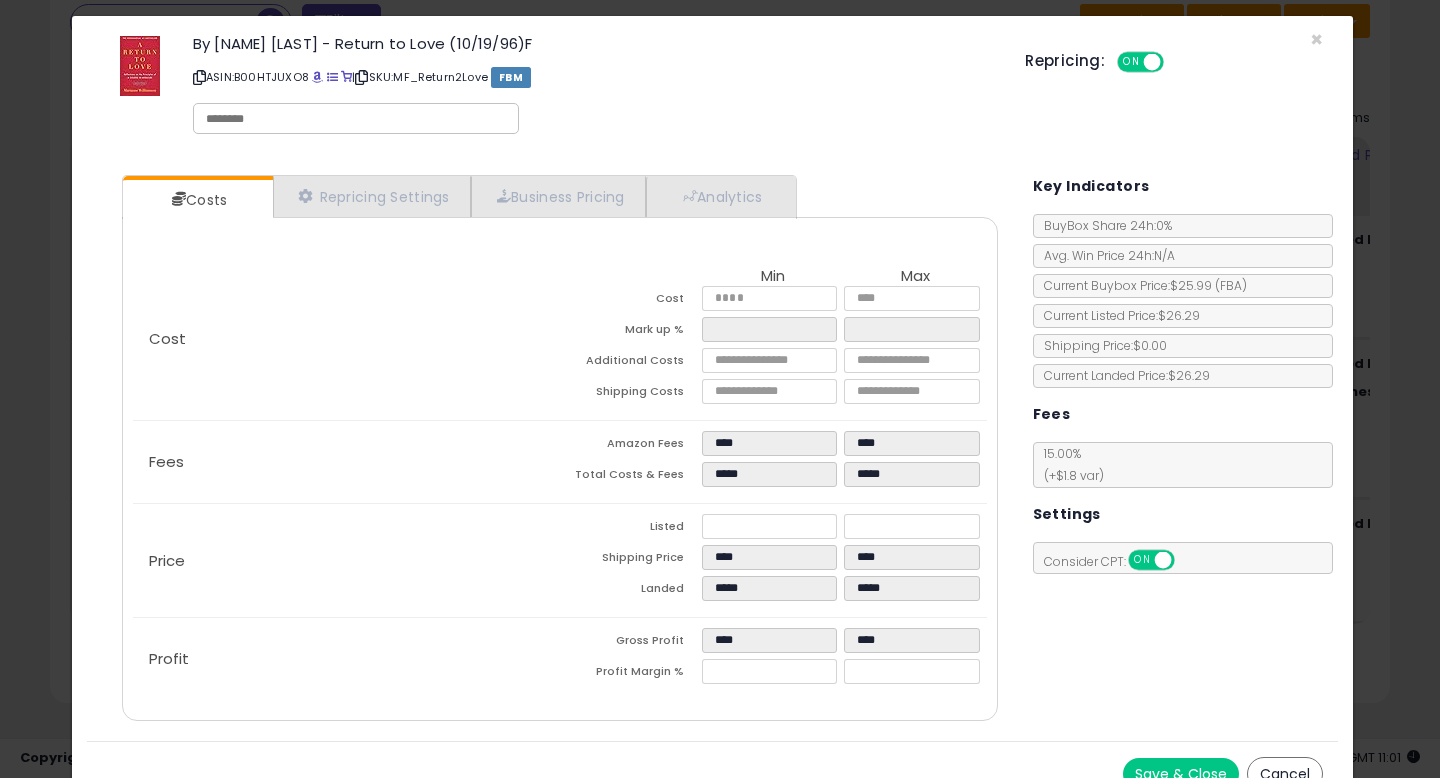 scroll, scrollTop: 42, scrollLeft: 0, axis: vertical 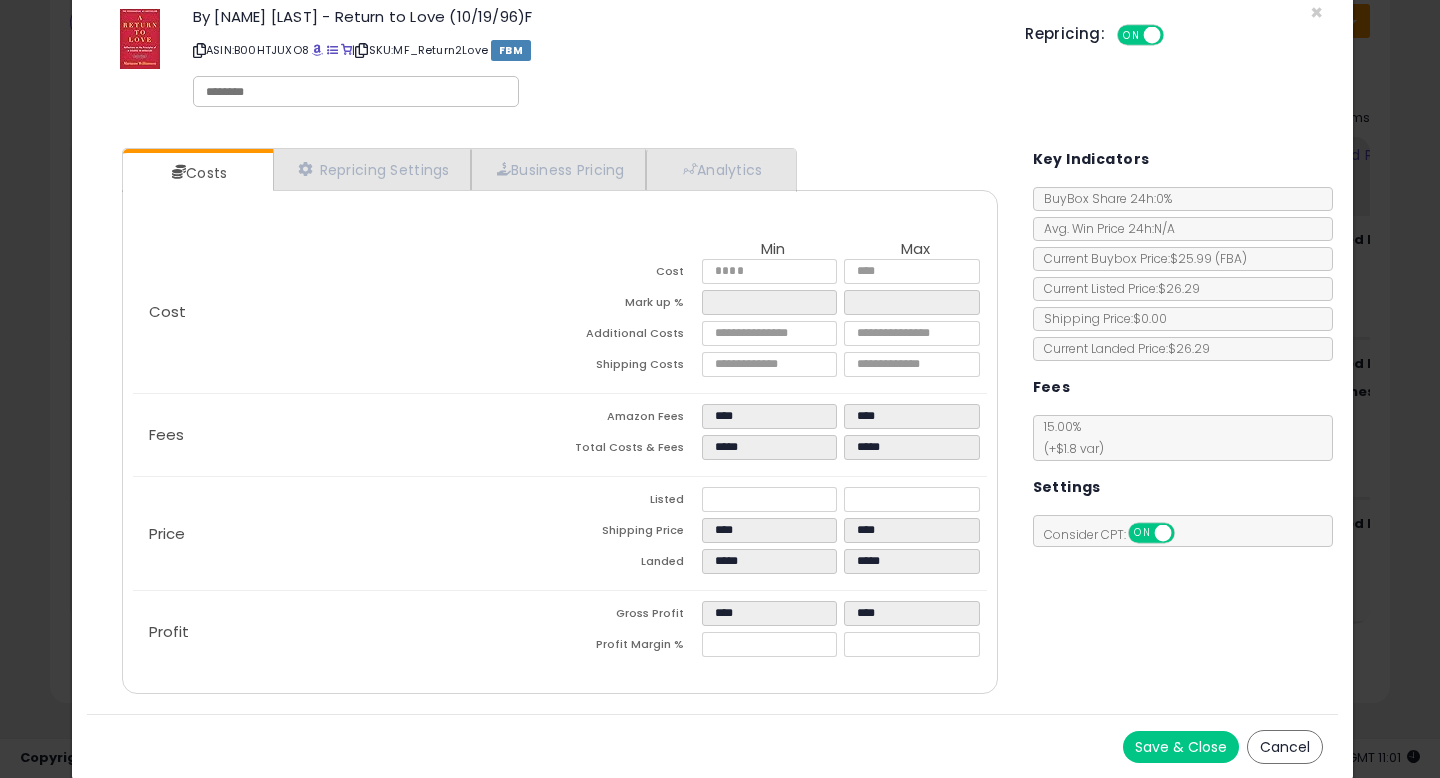 click on "Save & Close" at bounding box center (1181, 747) 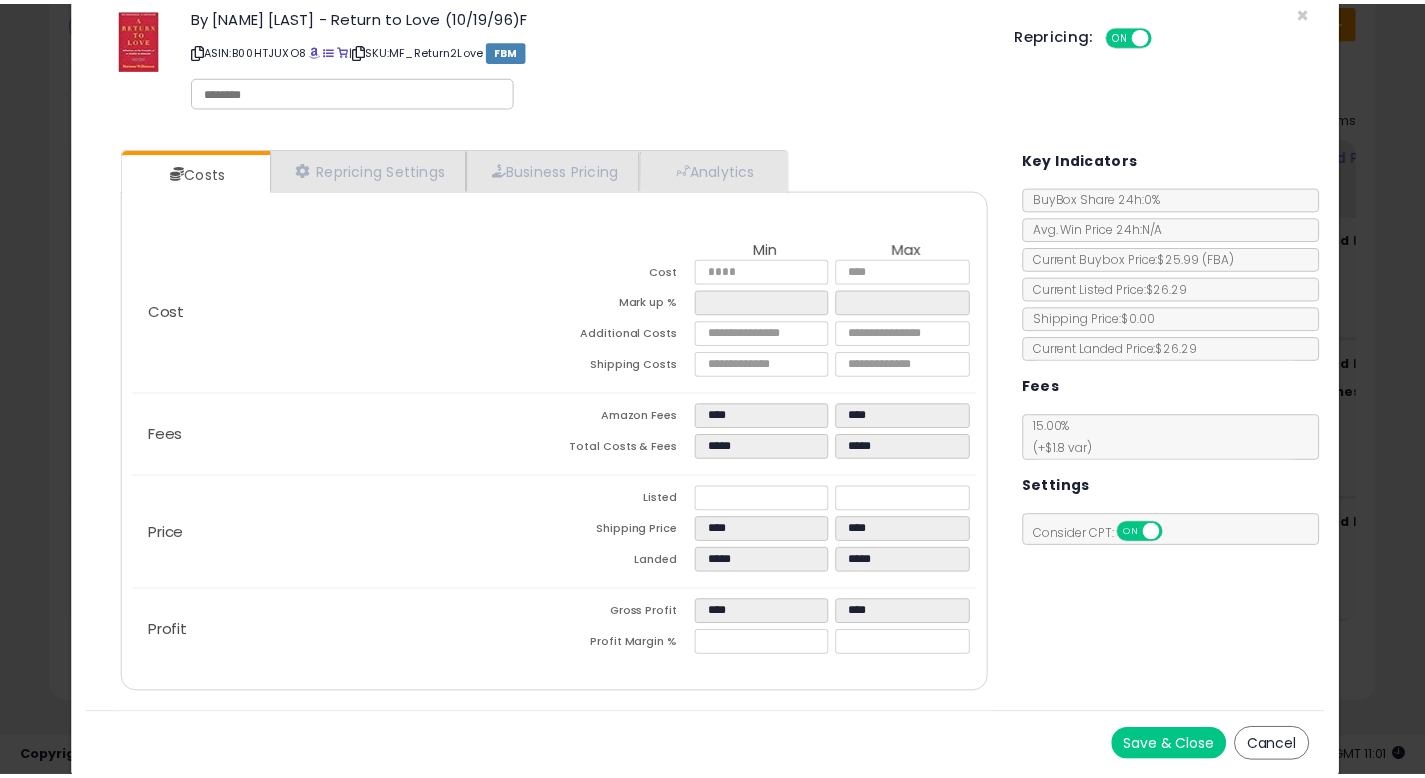 scroll, scrollTop: 0, scrollLeft: 0, axis: both 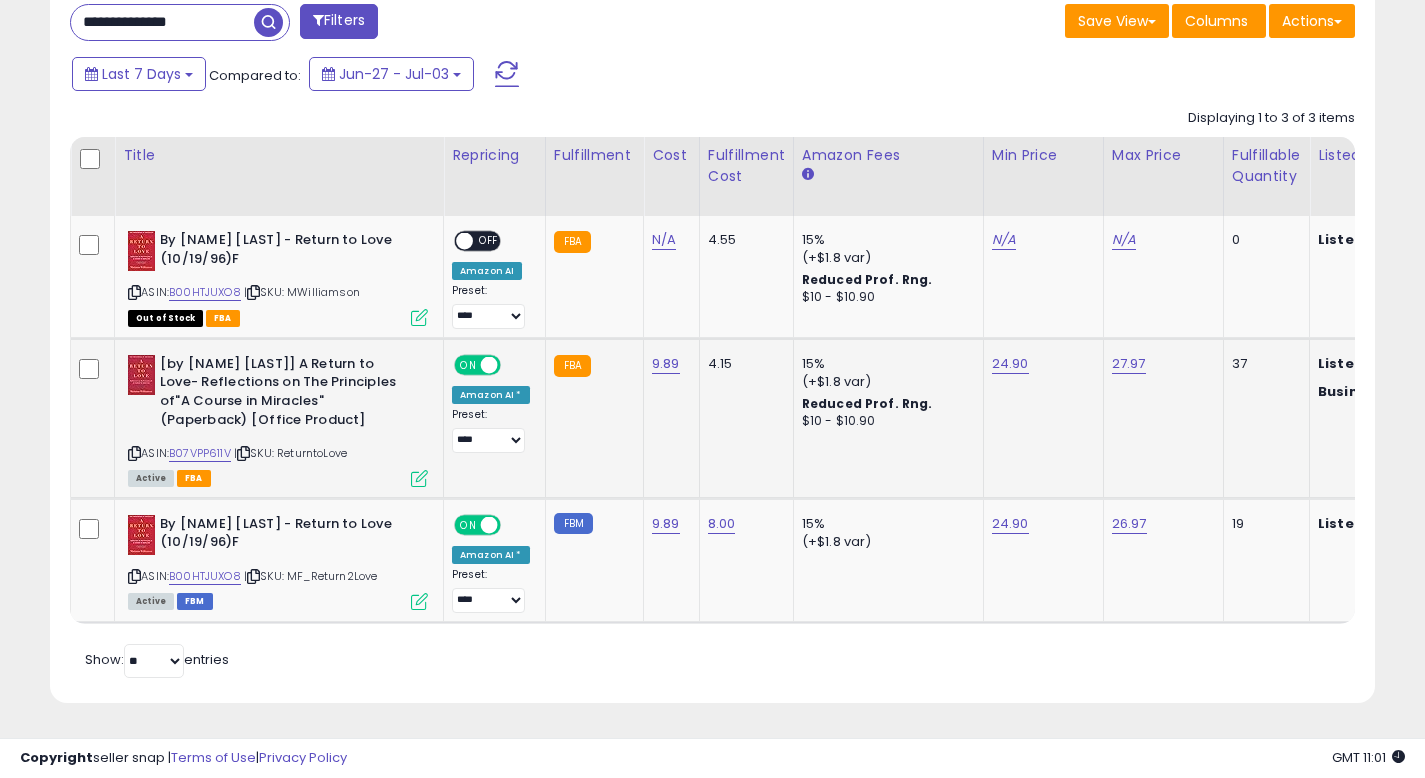 click at bounding box center (419, 478) 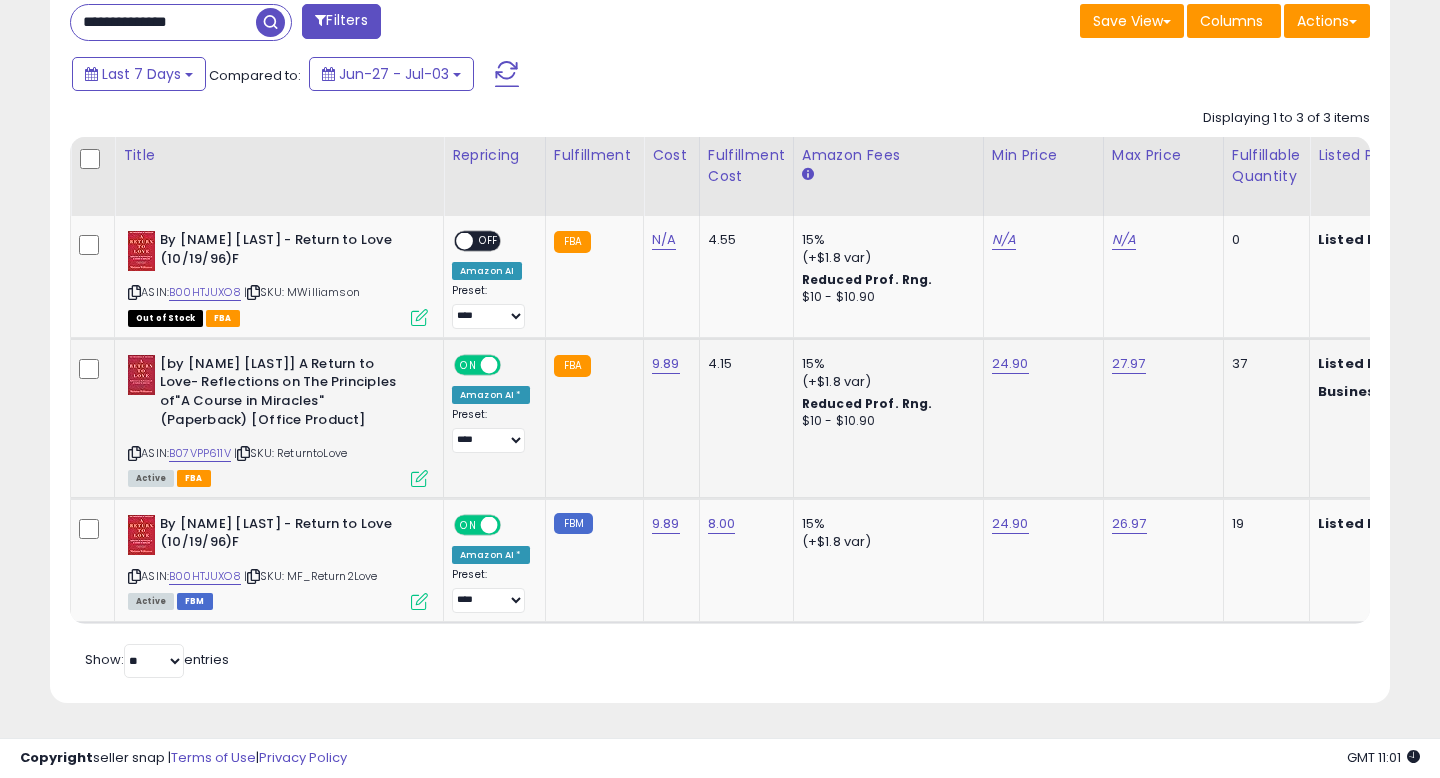 scroll, scrollTop: 999590, scrollLeft: 999224, axis: both 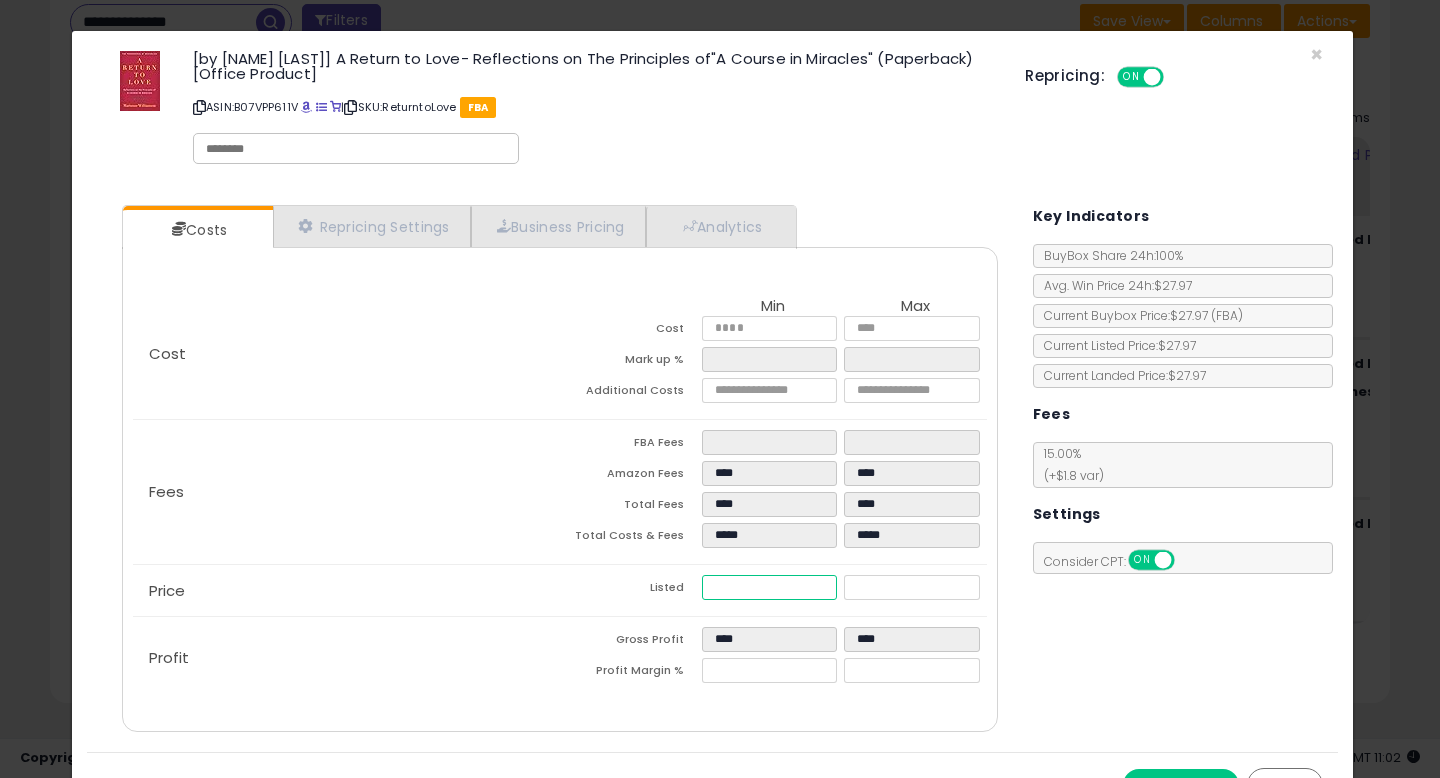 drag, startPoint x: 755, startPoint y: 587, endPoint x: 615, endPoint y: 589, distance: 140.01428 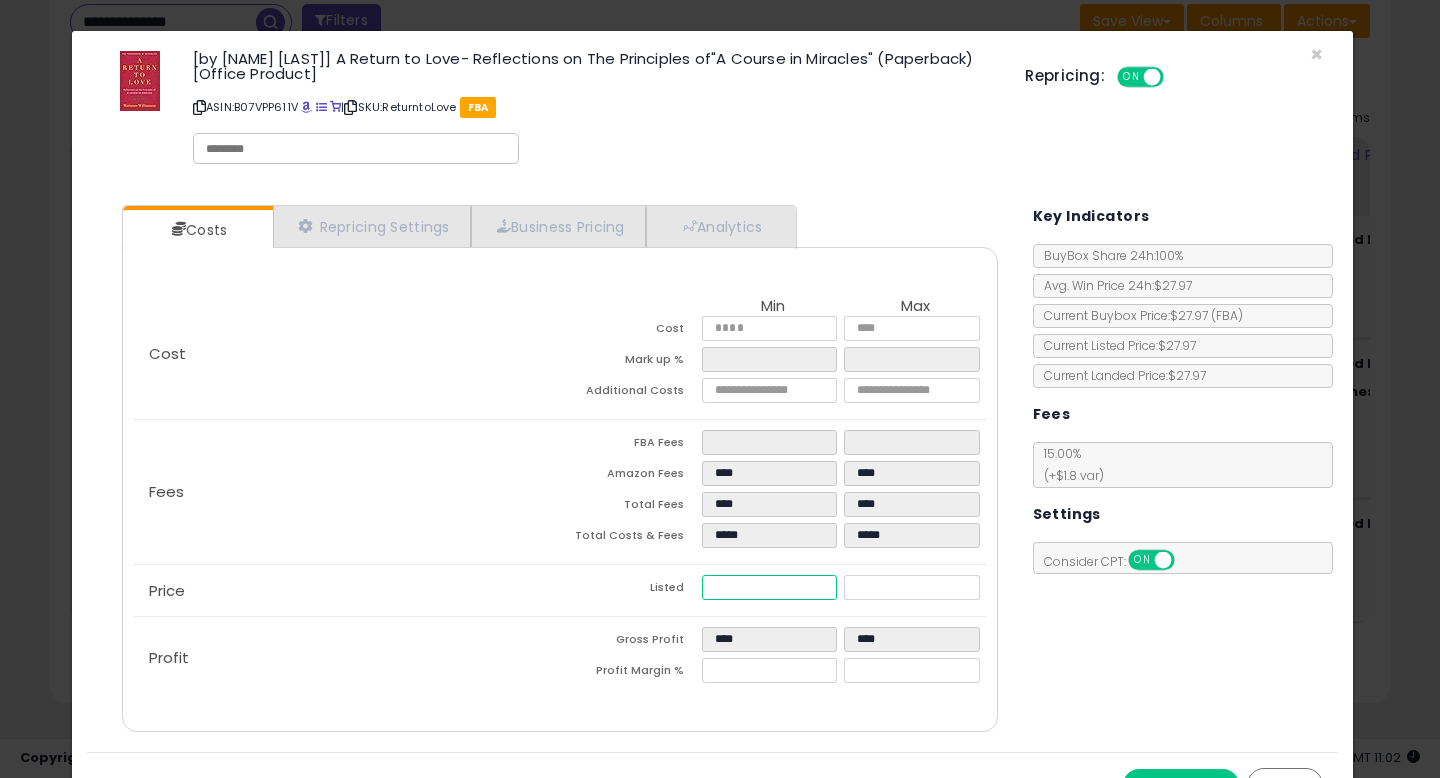 type on "****" 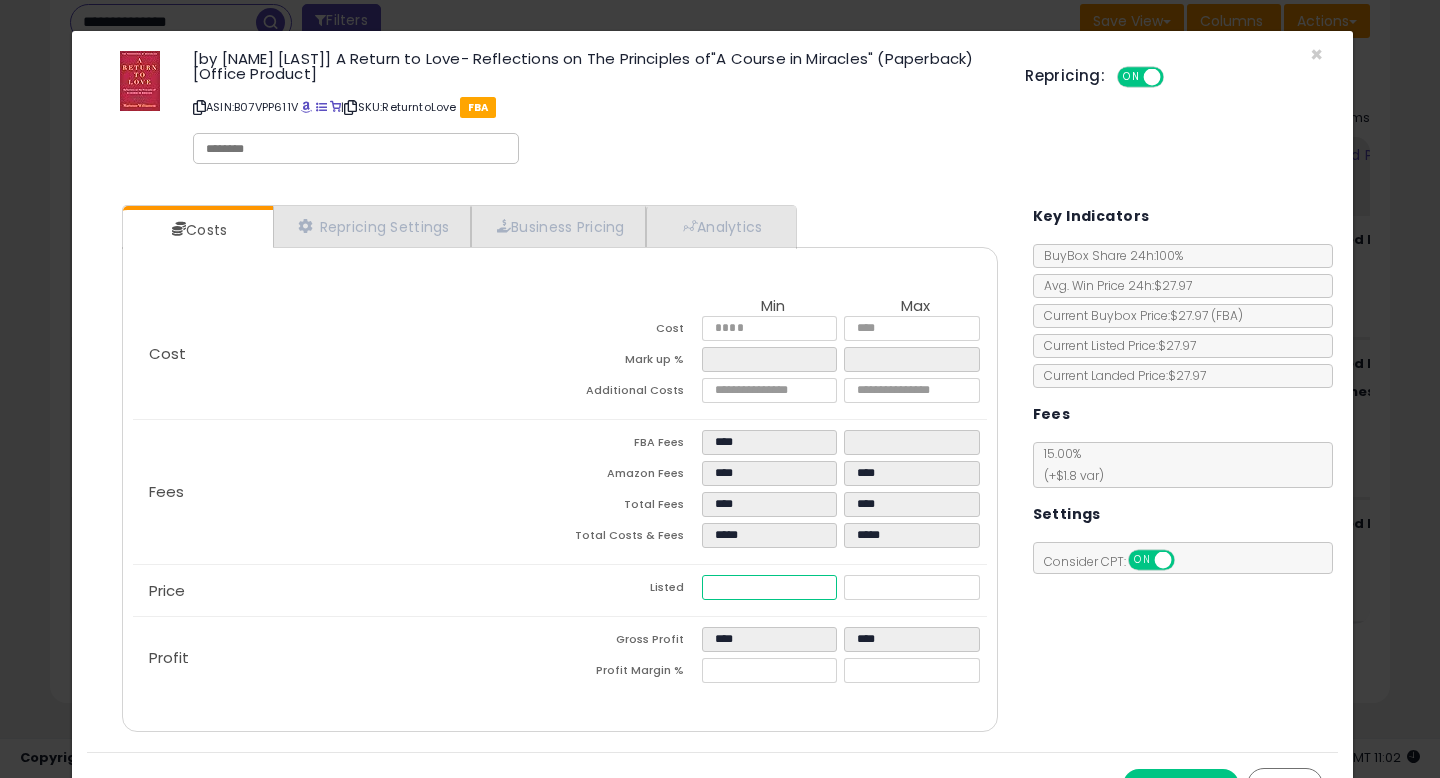 type on "****" 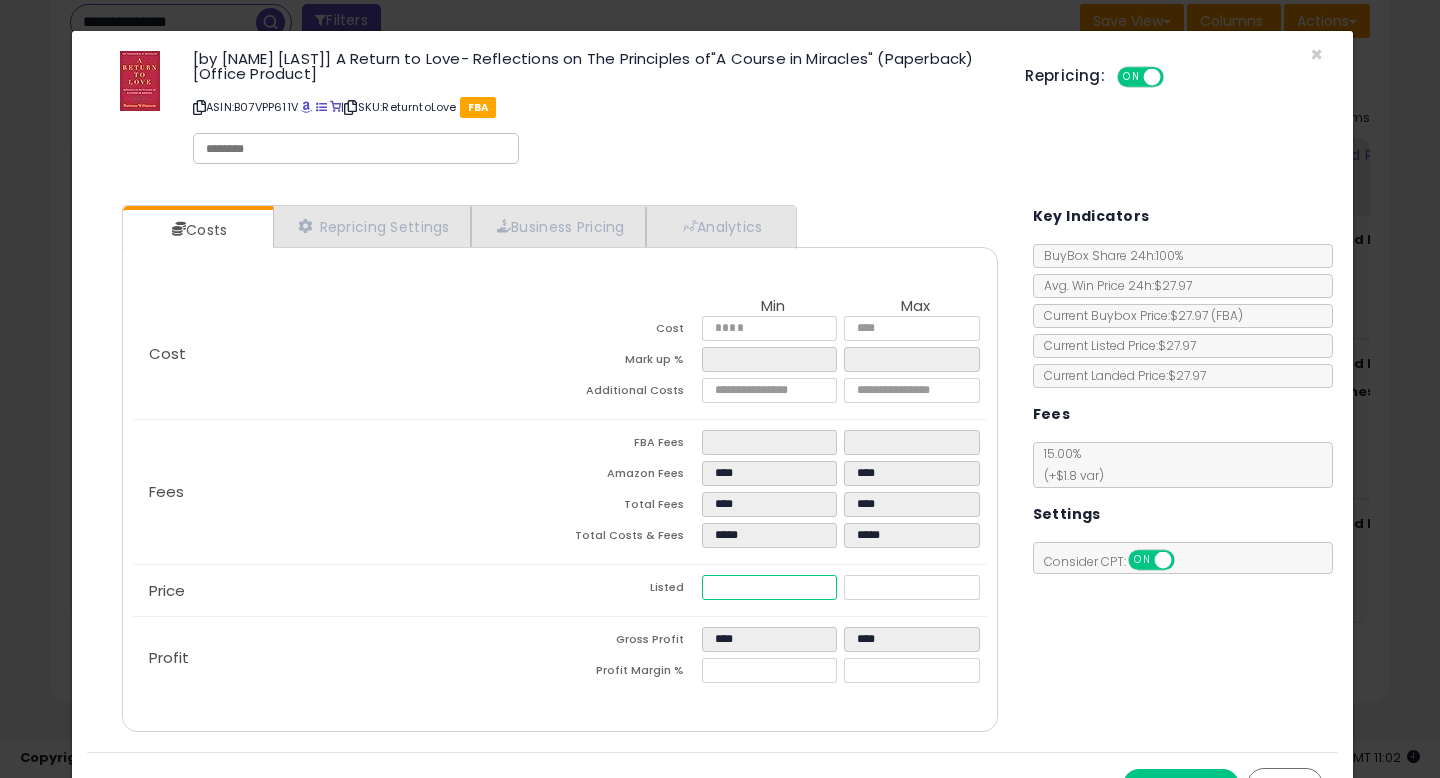 type on "****" 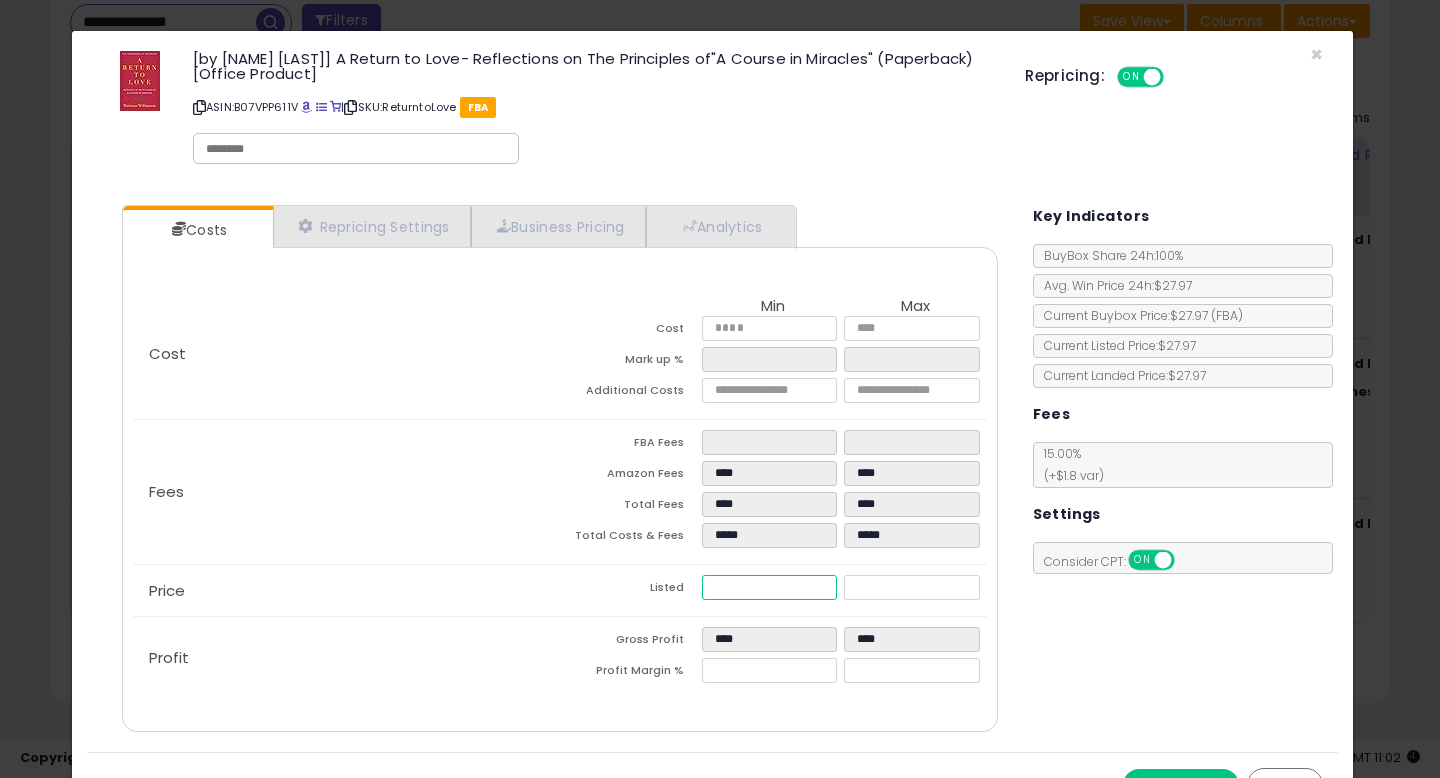 type on "*****" 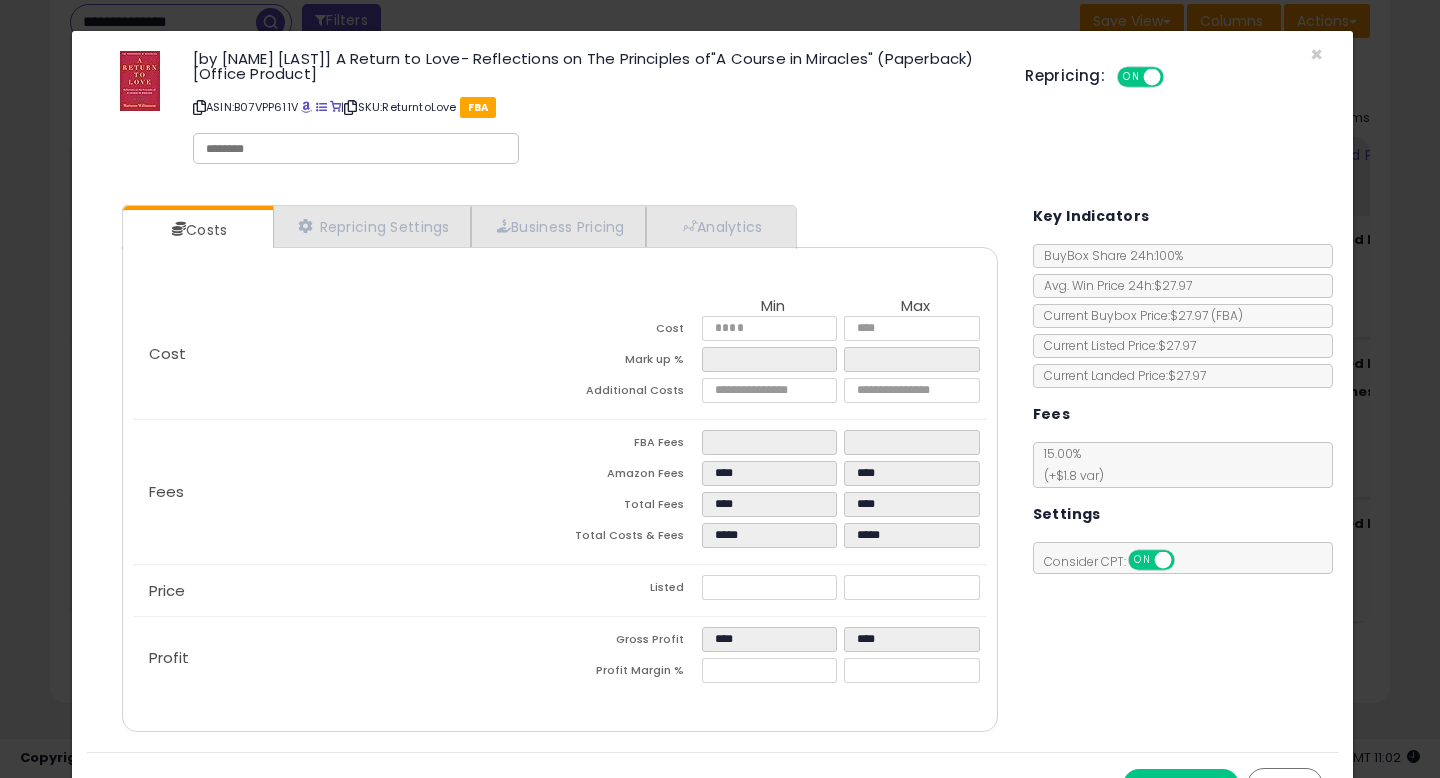 type on "*****" 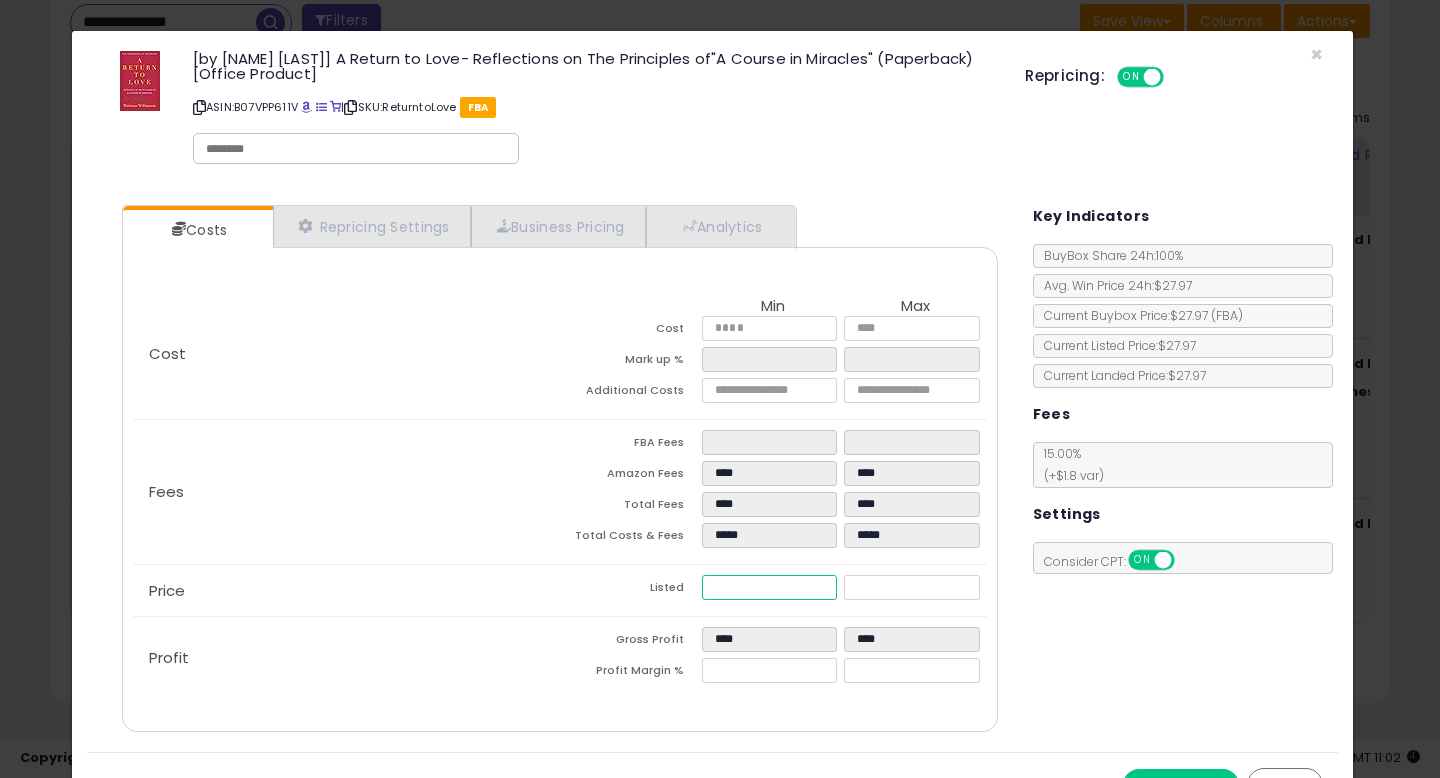 drag, startPoint x: 757, startPoint y: 585, endPoint x: 578, endPoint y: 588, distance: 179.02513 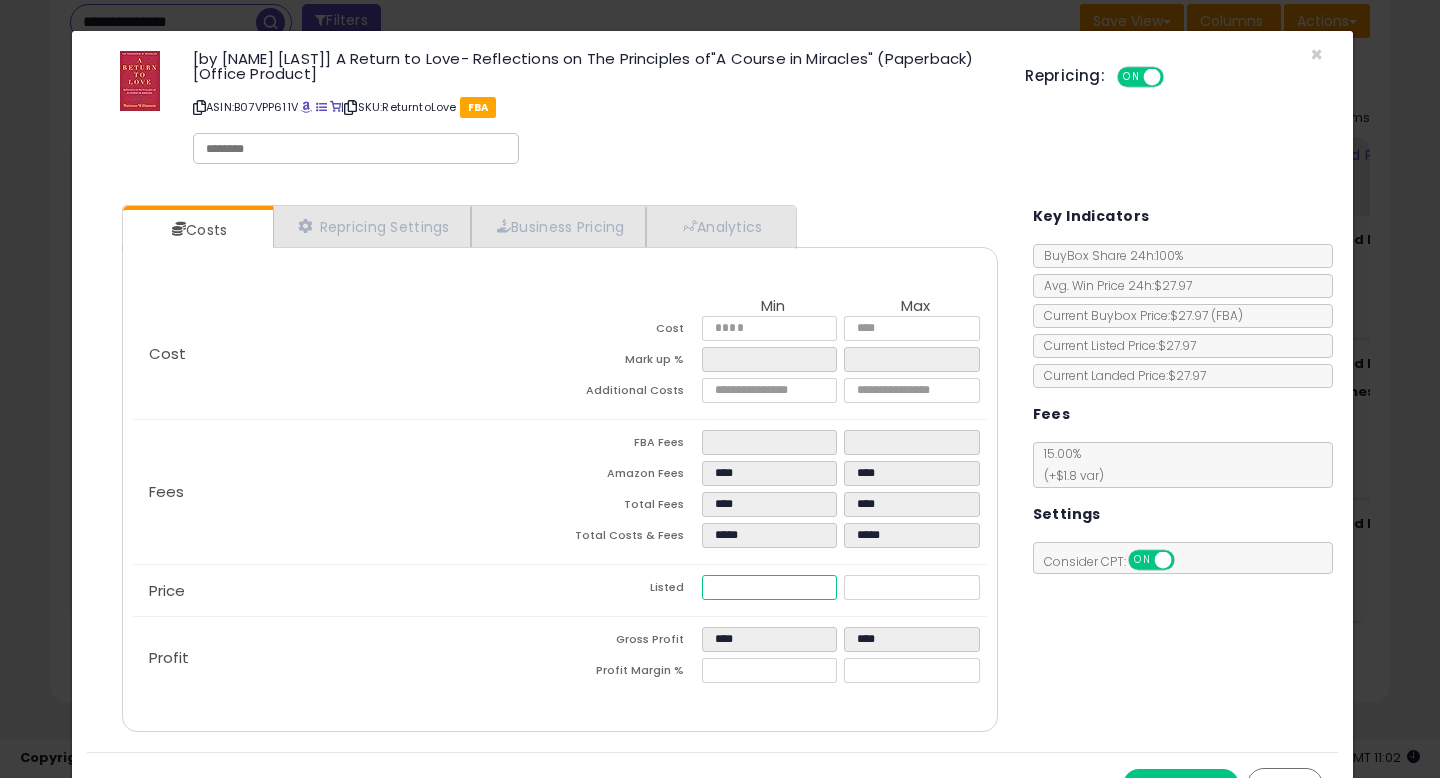 type on "****" 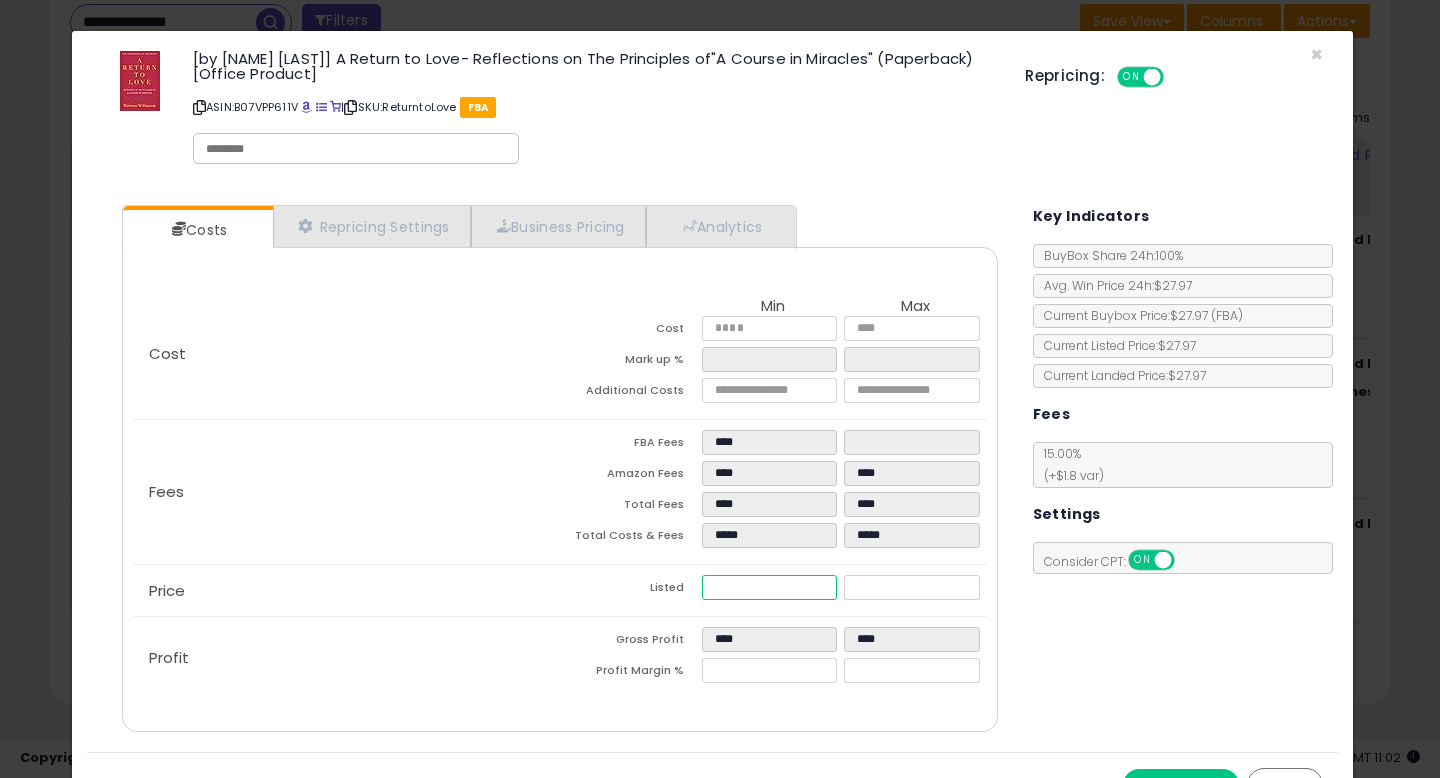 type on "****" 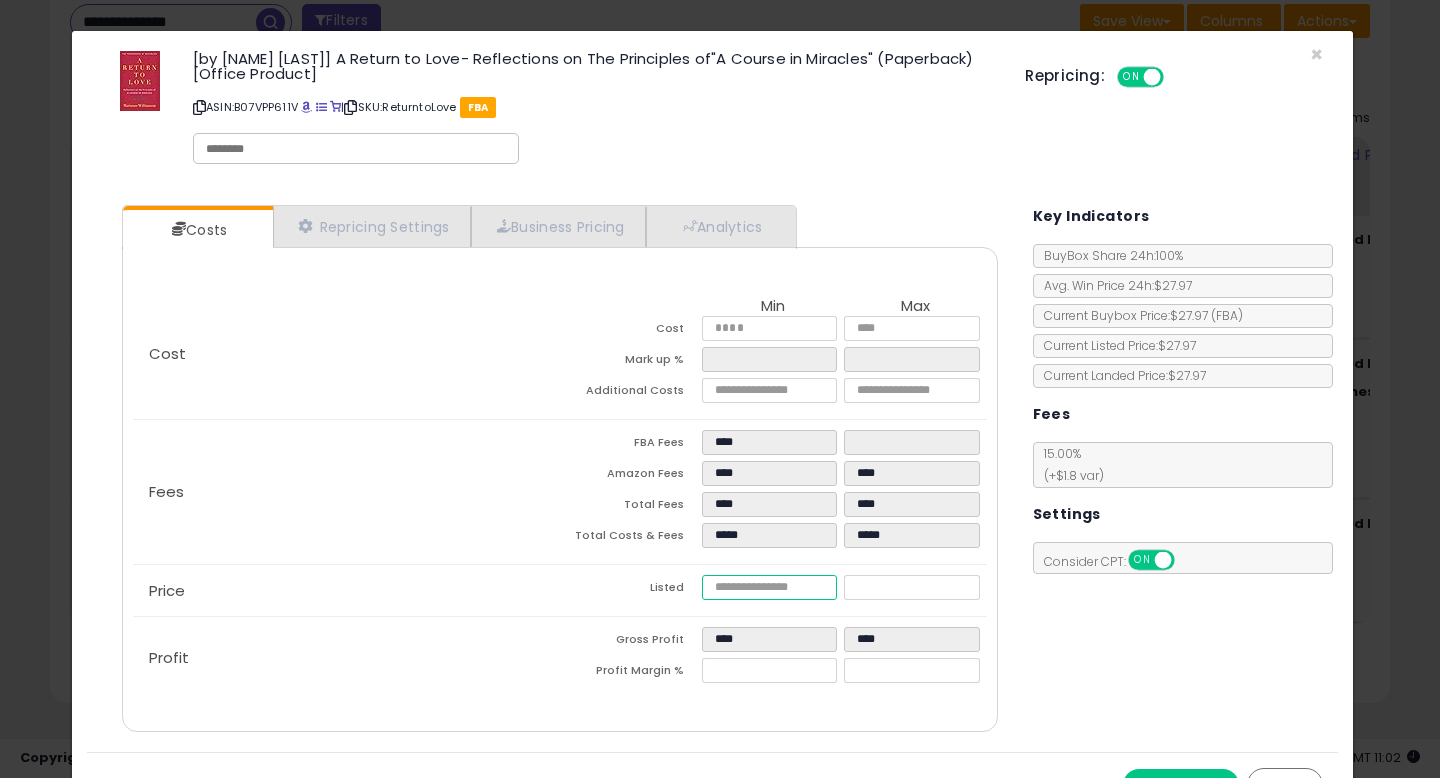 type on "****" 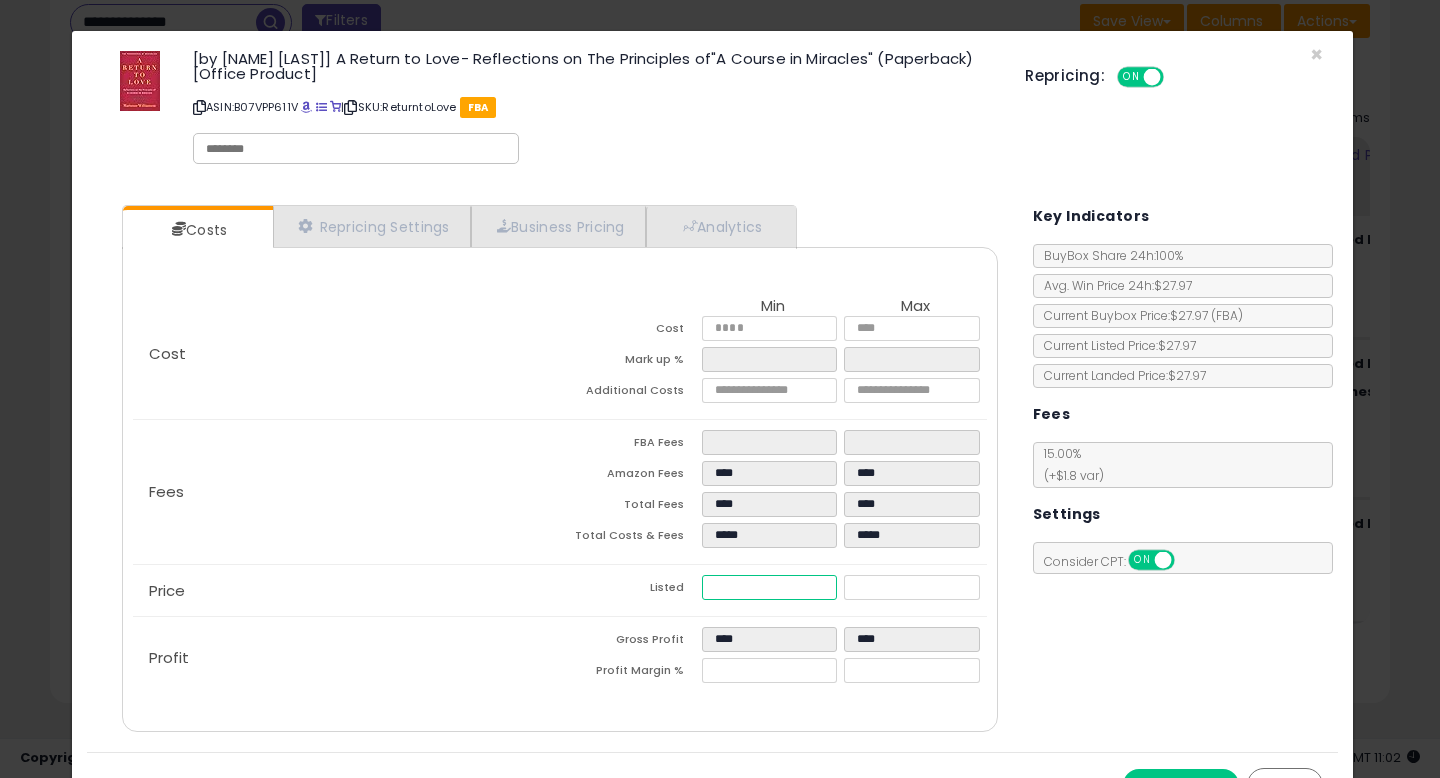 type on "****" 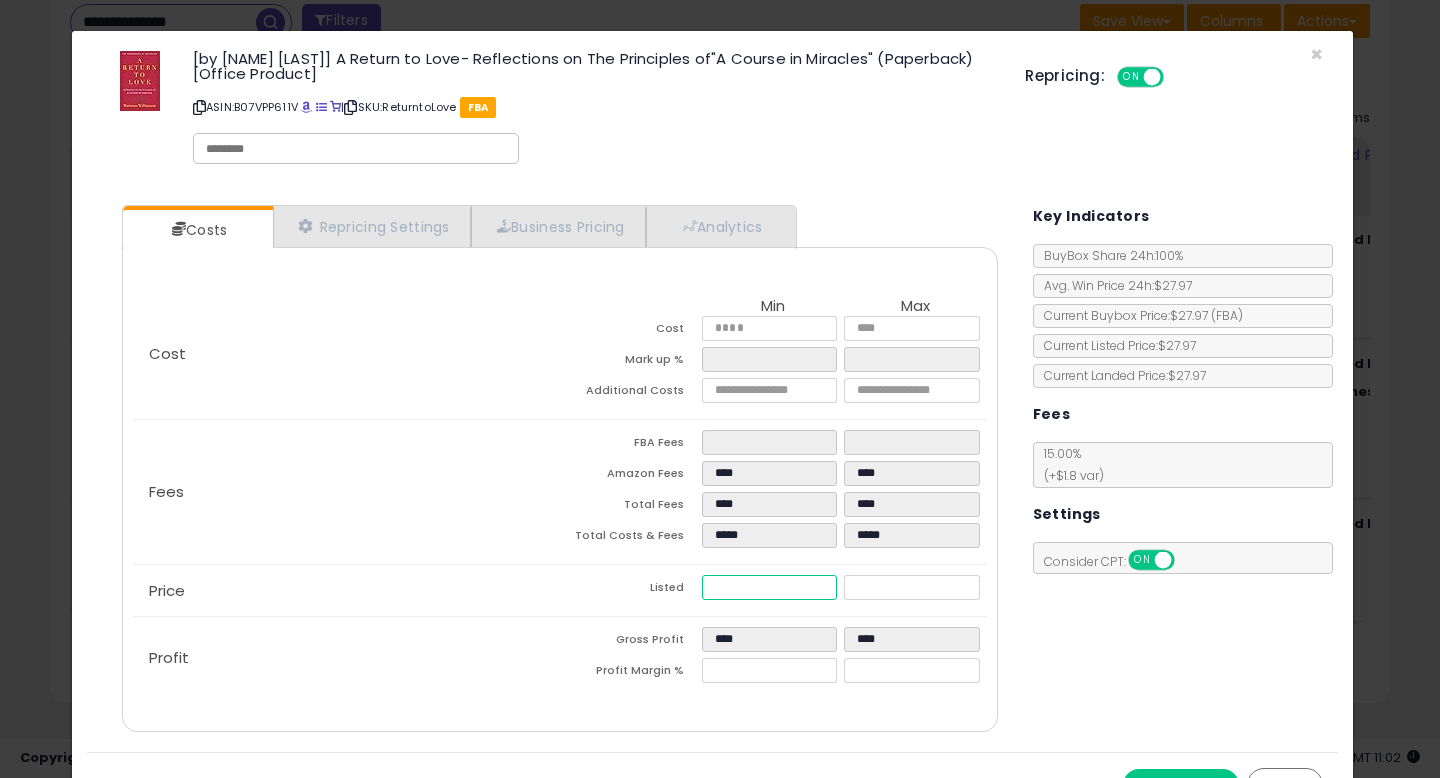 type on "*****" 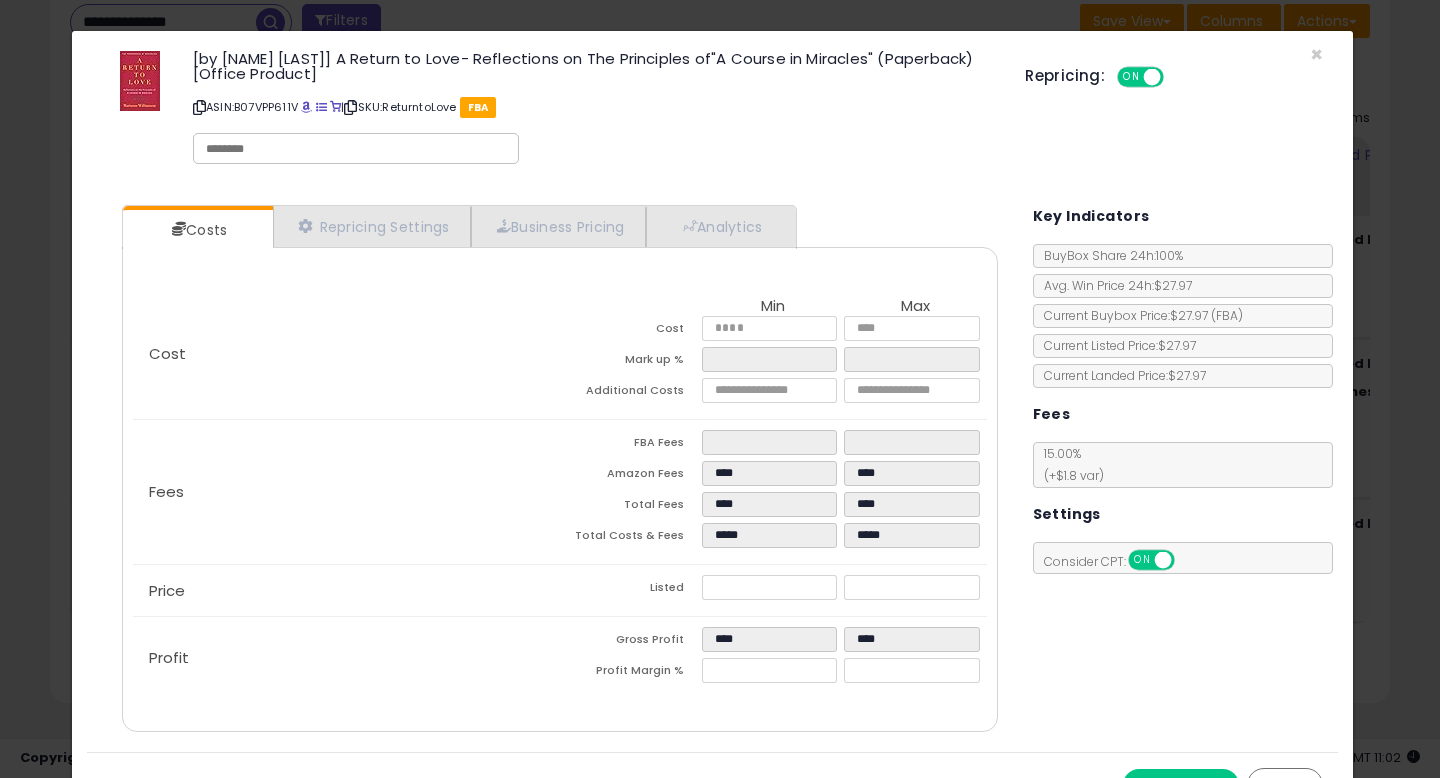 type on "****" 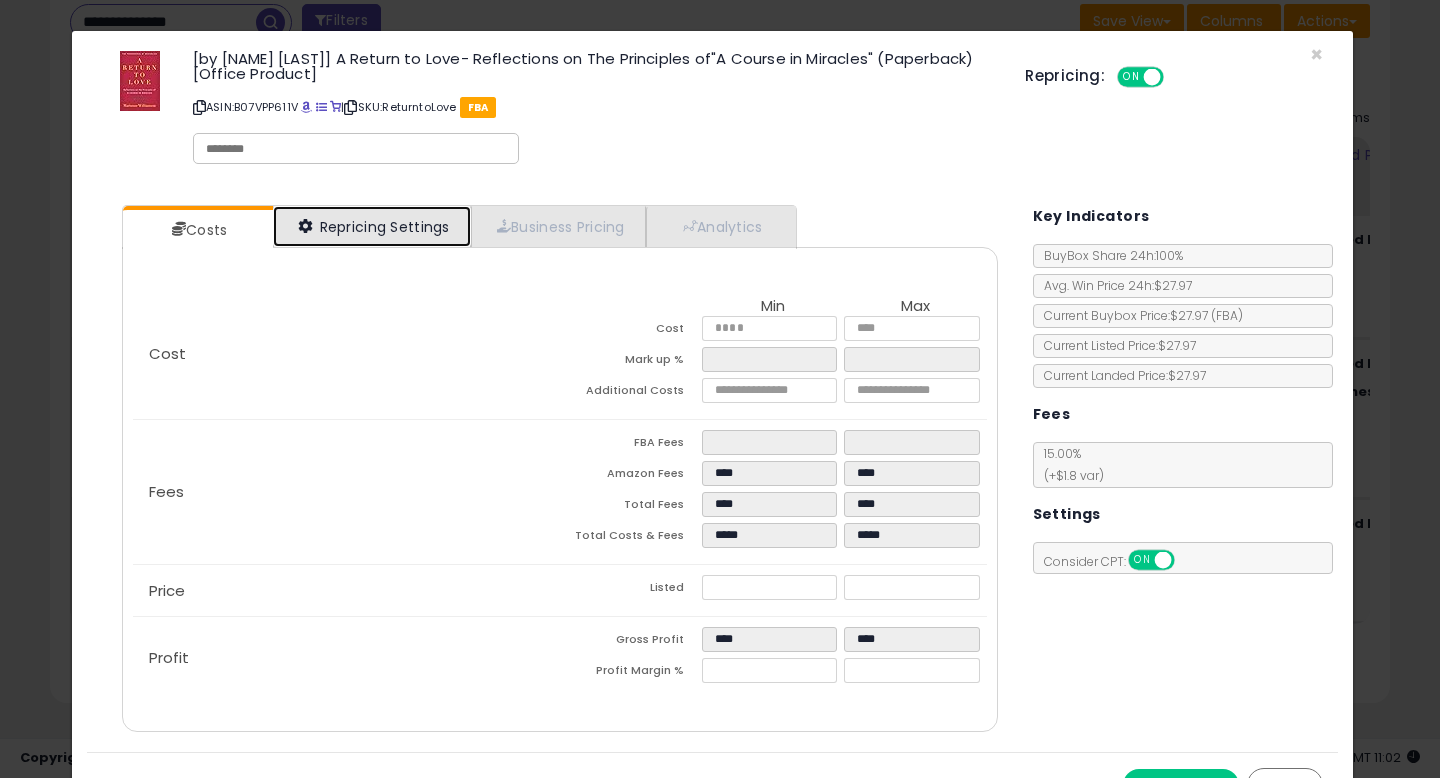 click on "Repricing Settings" at bounding box center (372, 226) 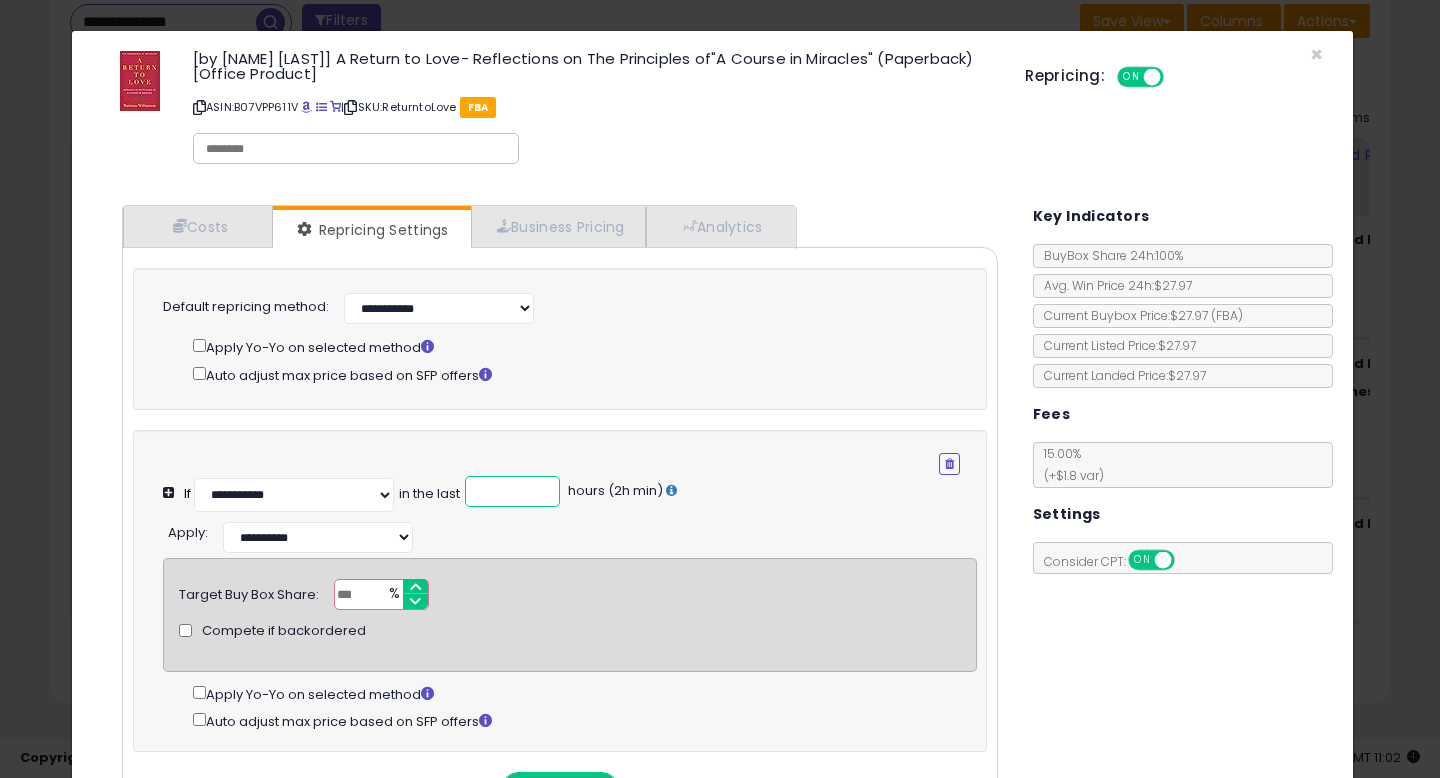 drag, startPoint x: 517, startPoint y: 494, endPoint x: 392, endPoint y: 474, distance: 126.58989 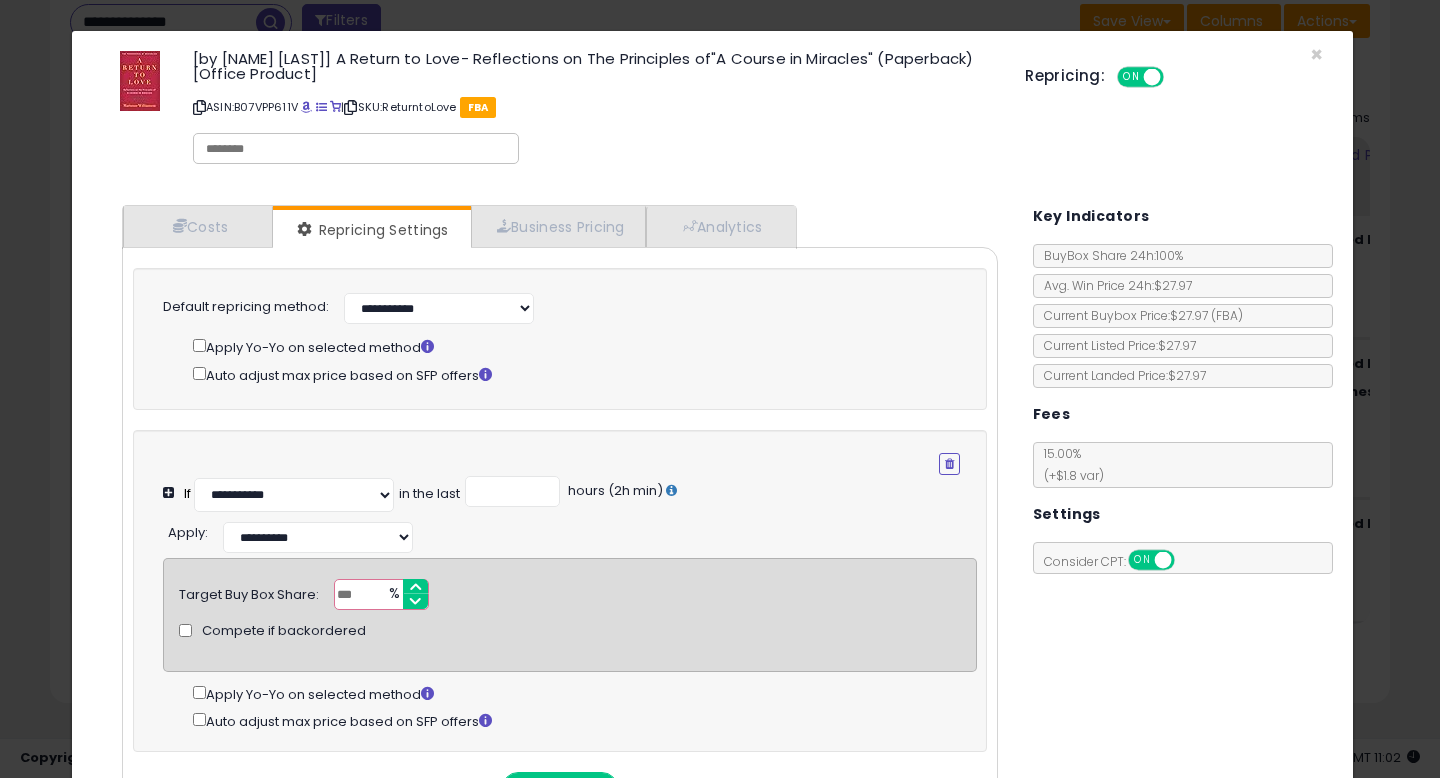 drag, startPoint x: 238, startPoint y: 561, endPoint x: 224, endPoint y: 559, distance: 14.142136 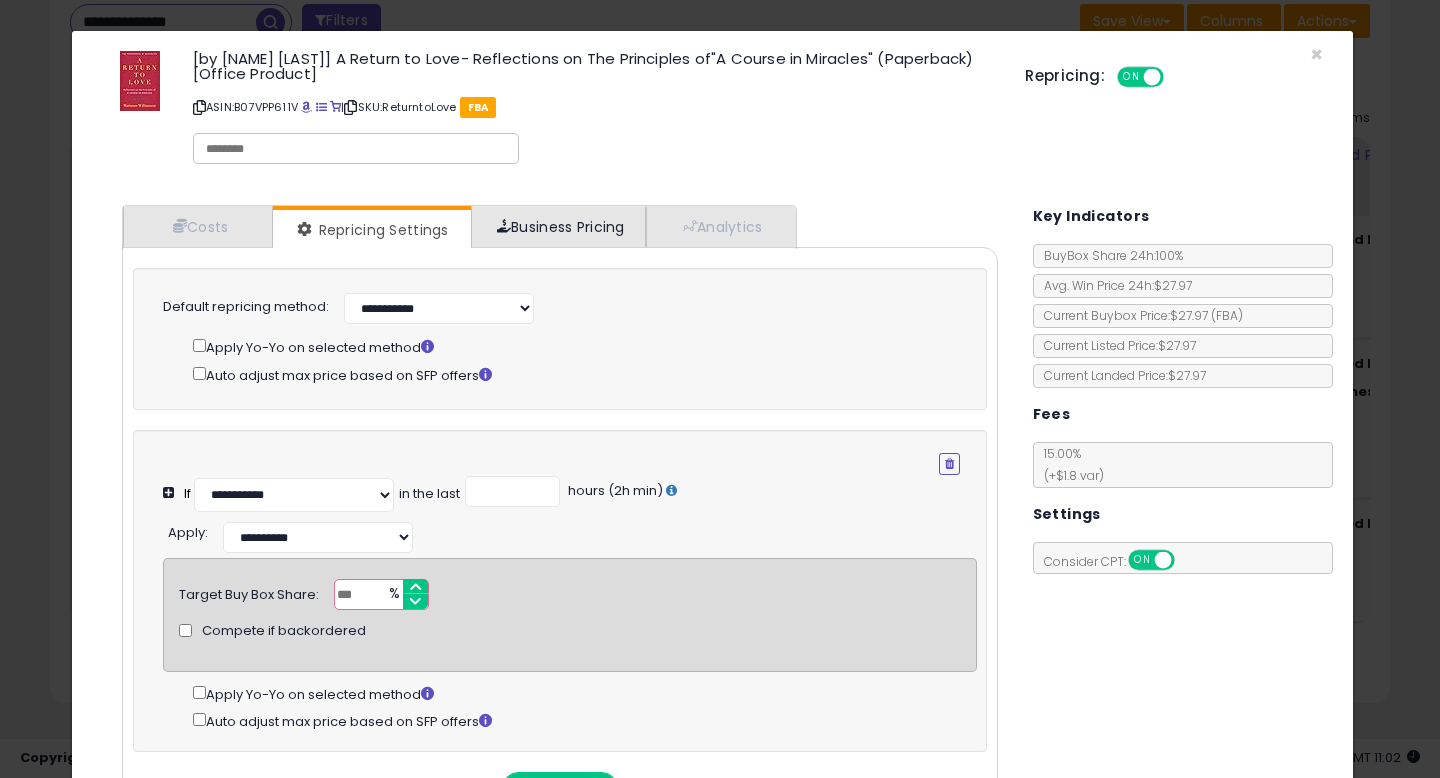 type on "**" 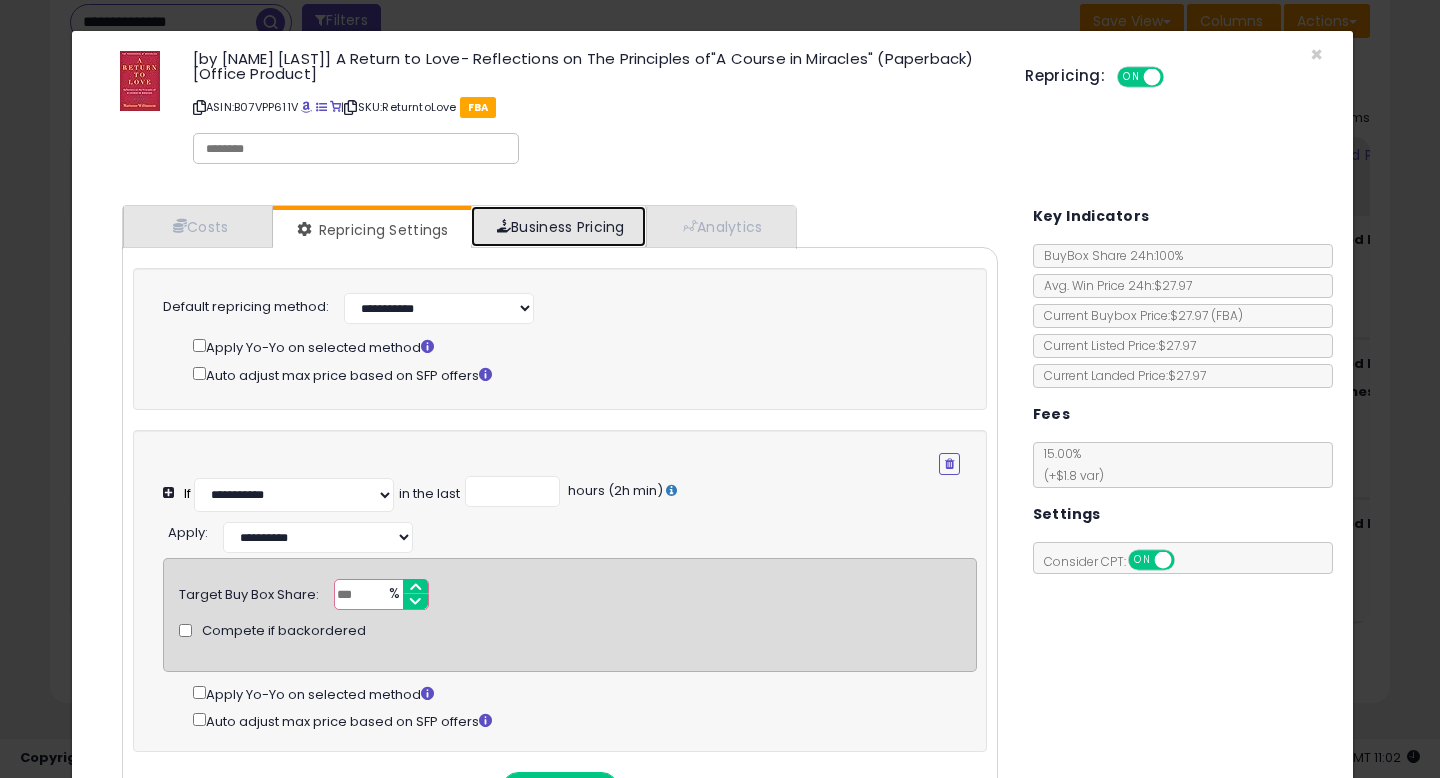 click on "Business Pricing" at bounding box center (558, 226) 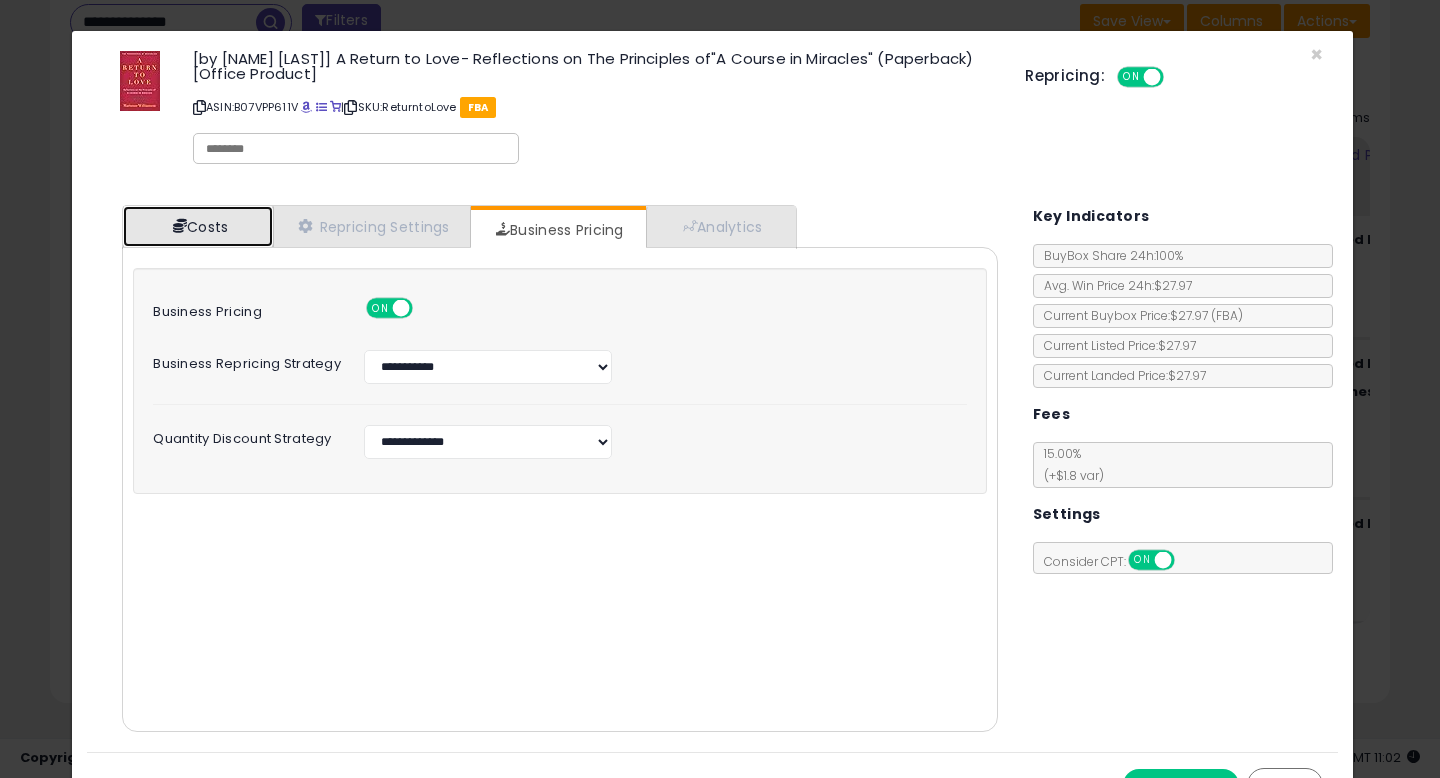 click on "Costs" at bounding box center (198, 226) 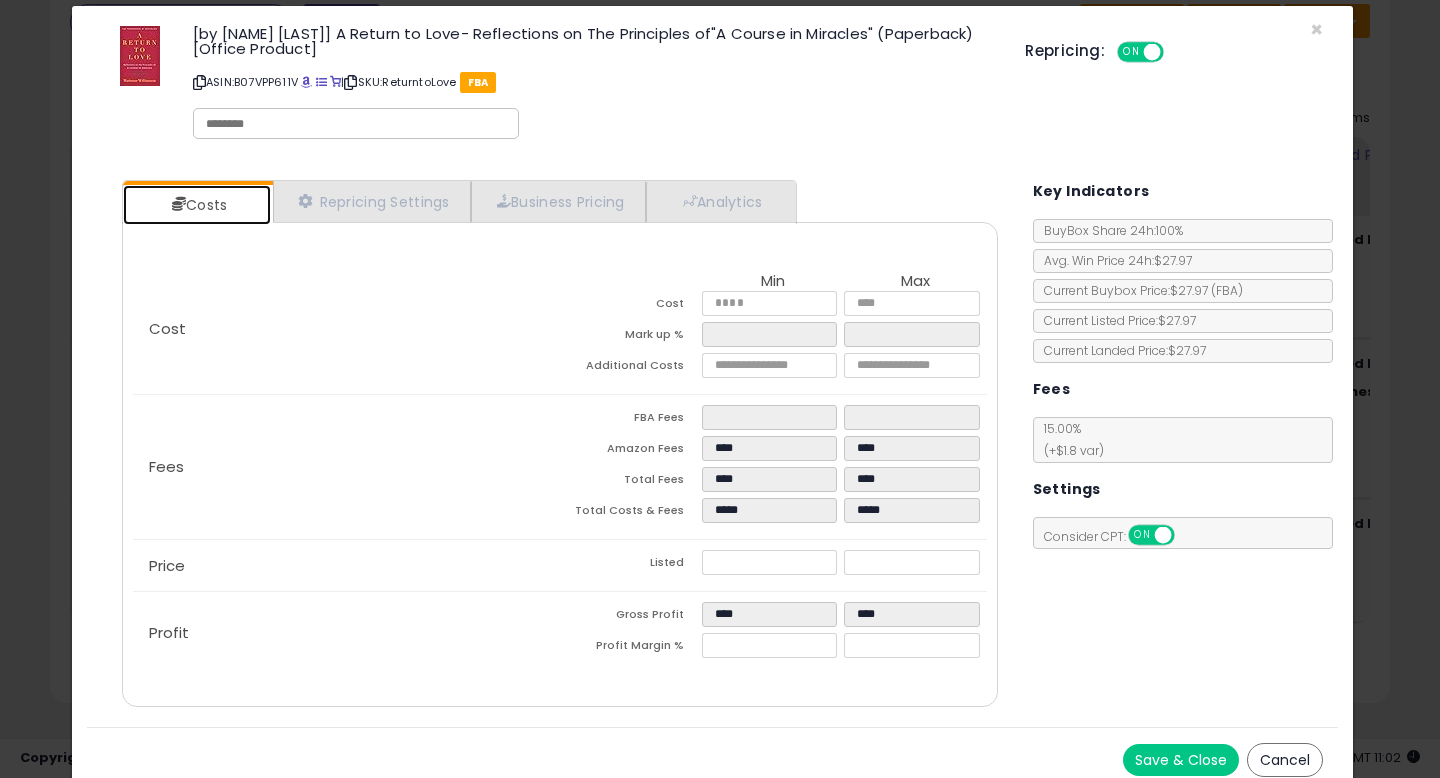 scroll, scrollTop: 38, scrollLeft: 0, axis: vertical 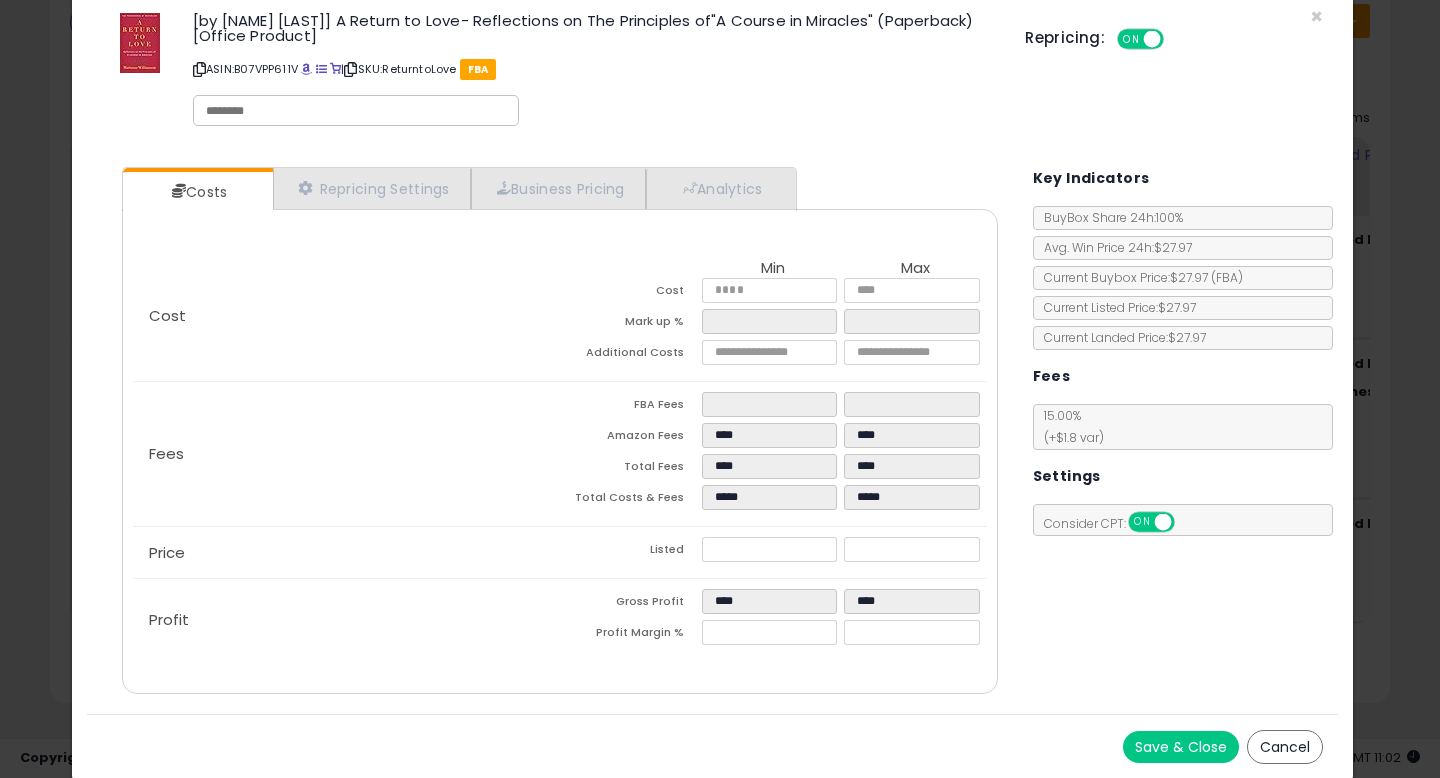 click on "Save & Close" at bounding box center (1181, 747) 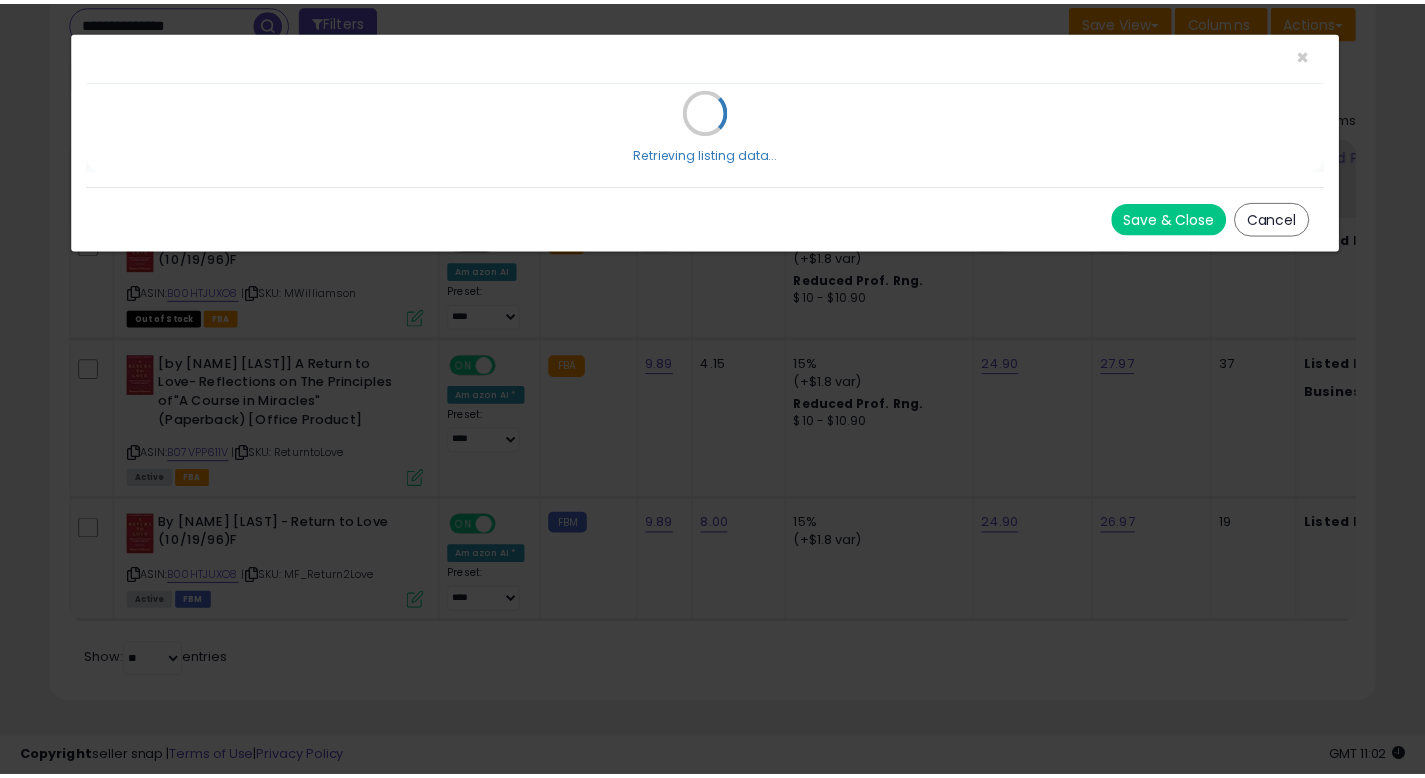 scroll, scrollTop: 0, scrollLeft: 0, axis: both 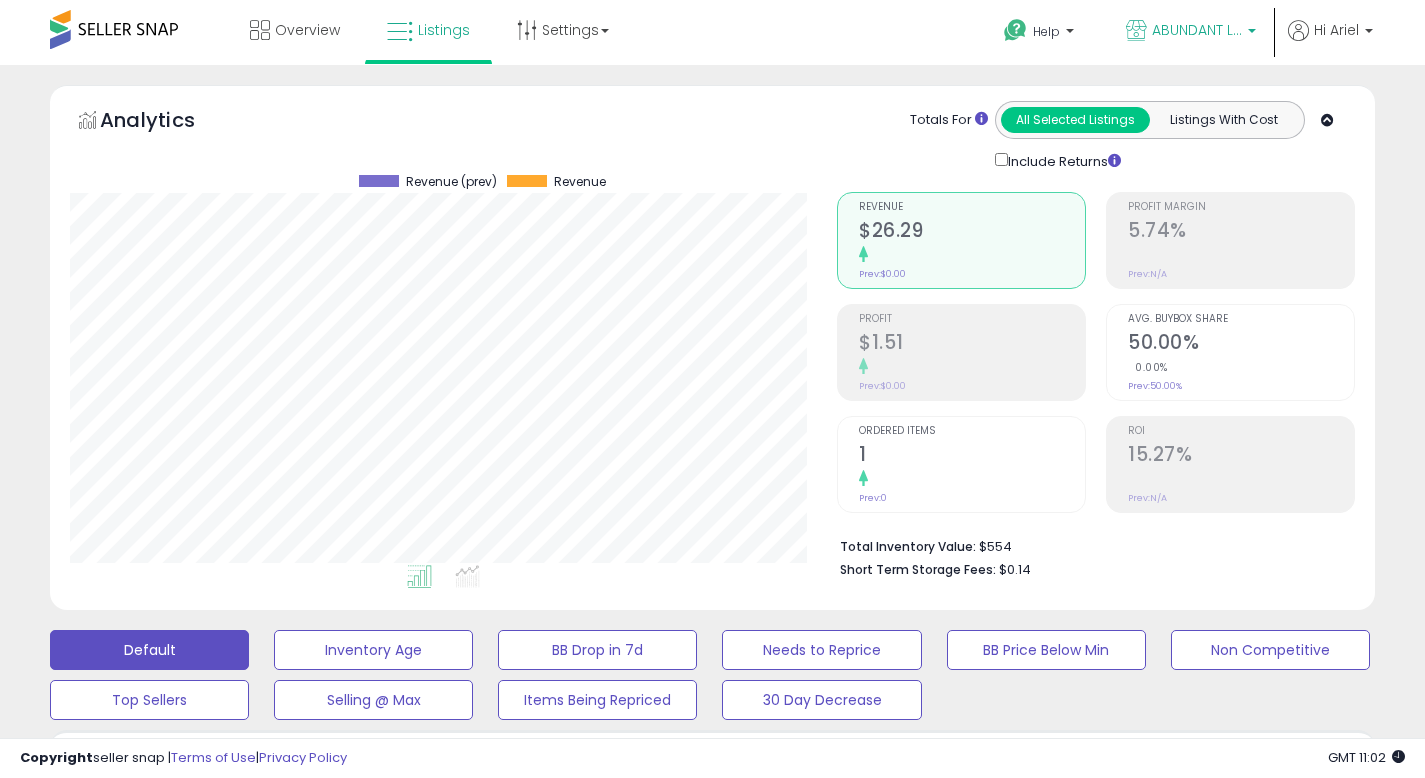 click on "ABUNDANT LiFE" at bounding box center (1197, 30) 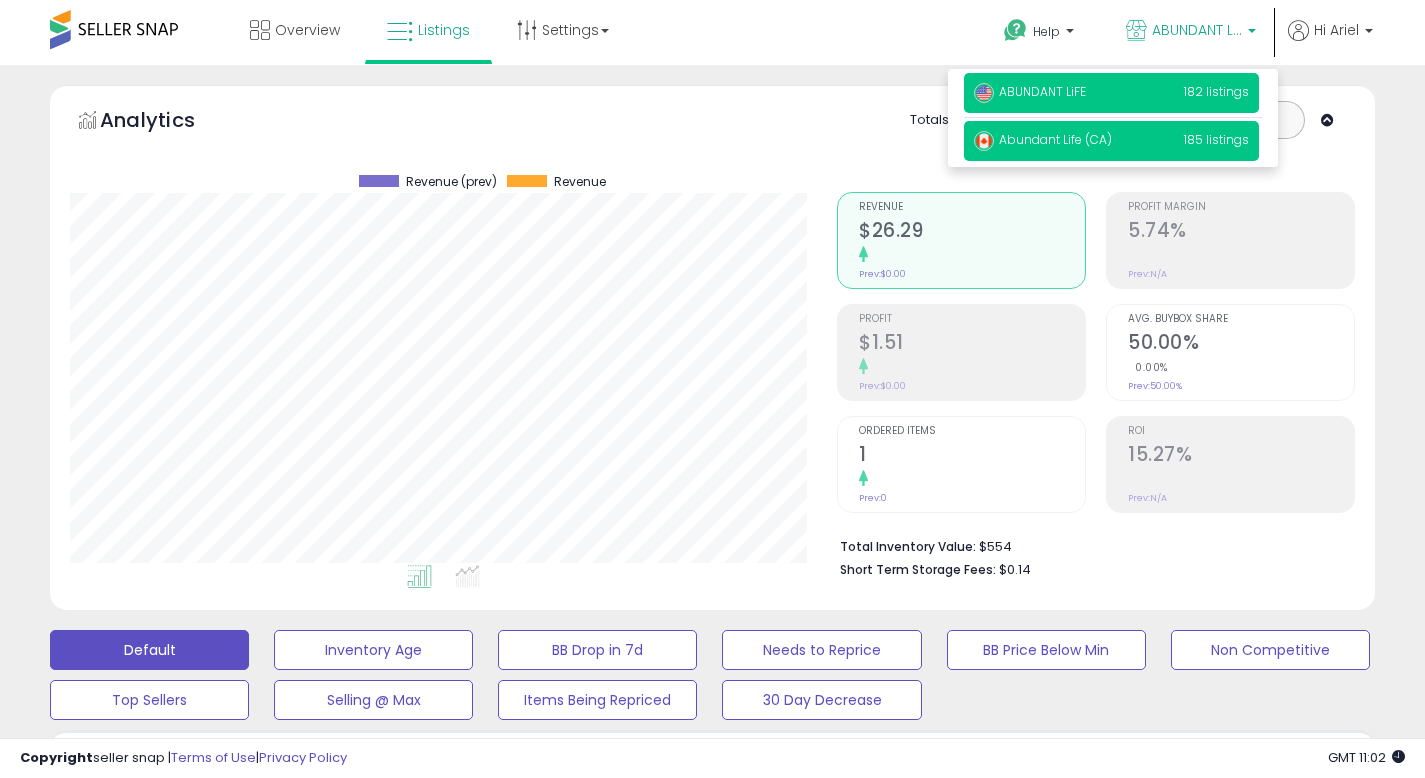 click on "Abundant Life (CA)
185
listings" at bounding box center (1111, 141) 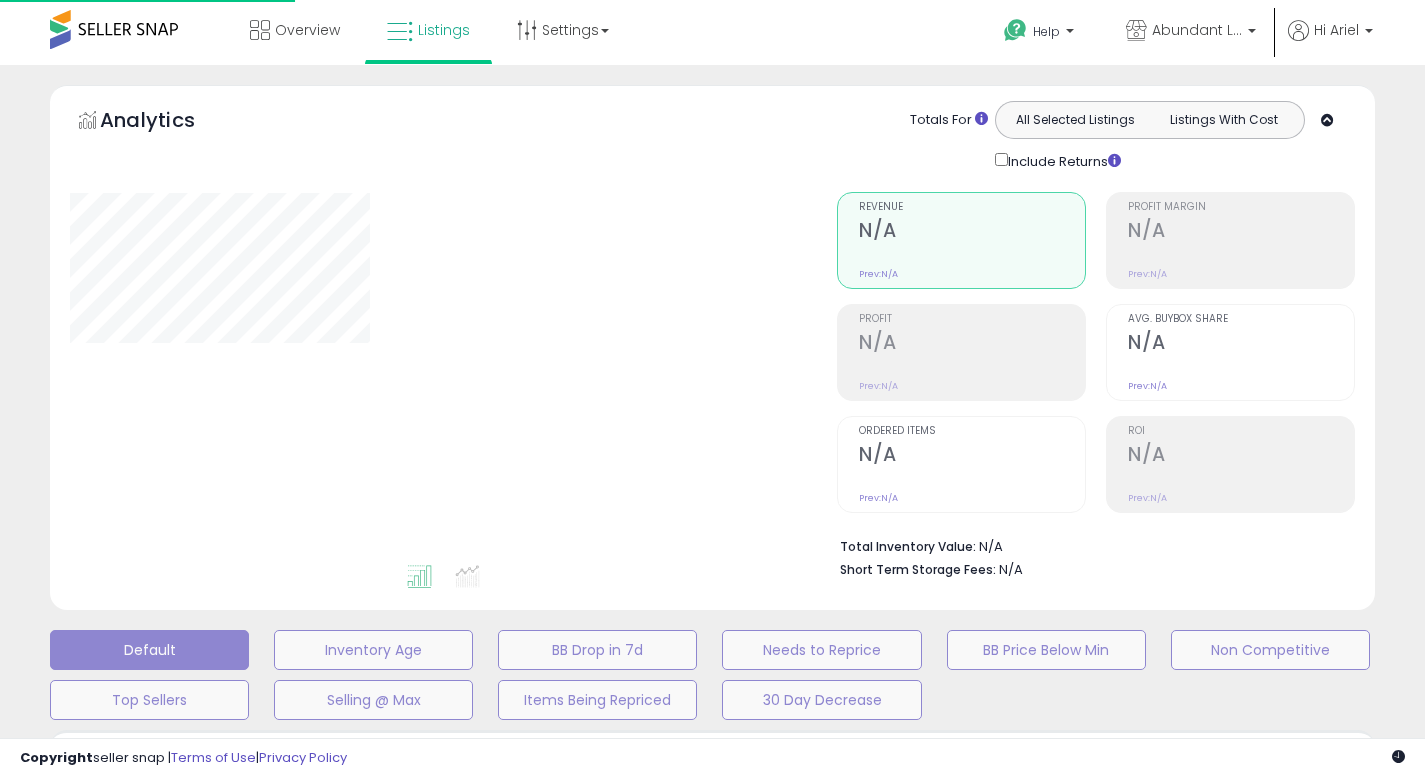 scroll, scrollTop: 0, scrollLeft: 0, axis: both 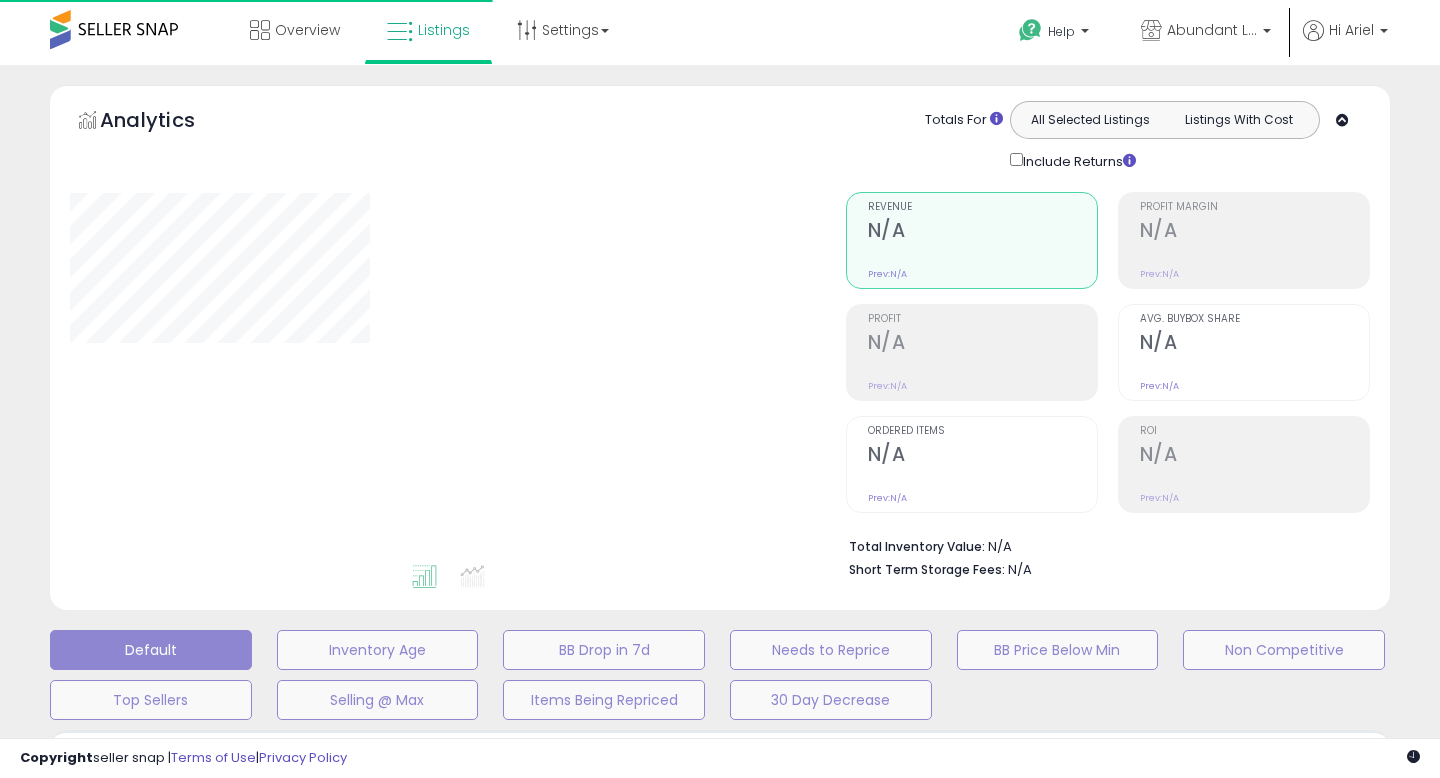 type on "**********" 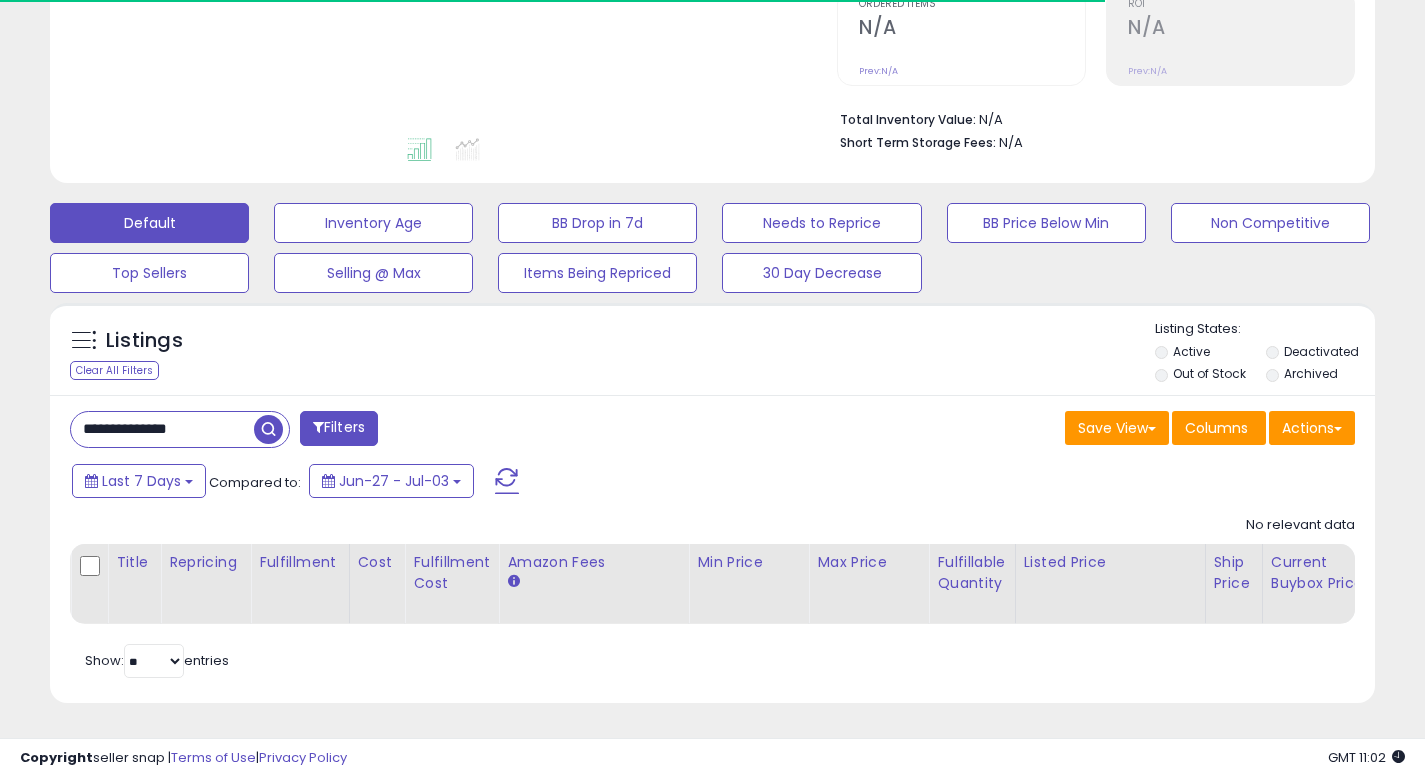 scroll, scrollTop: 0, scrollLeft: 0, axis: both 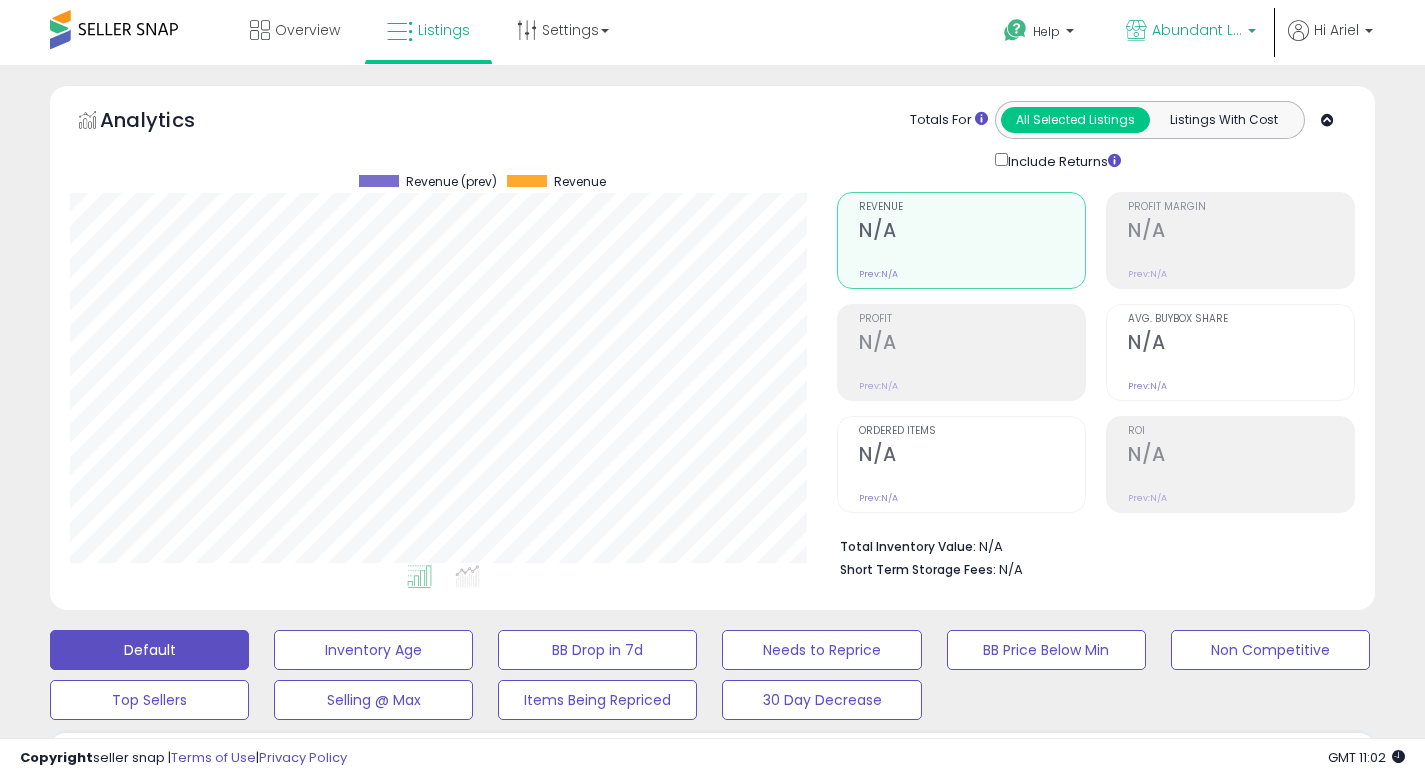 click on "Abundant Life (CA)" at bounding box center [1197, 30] 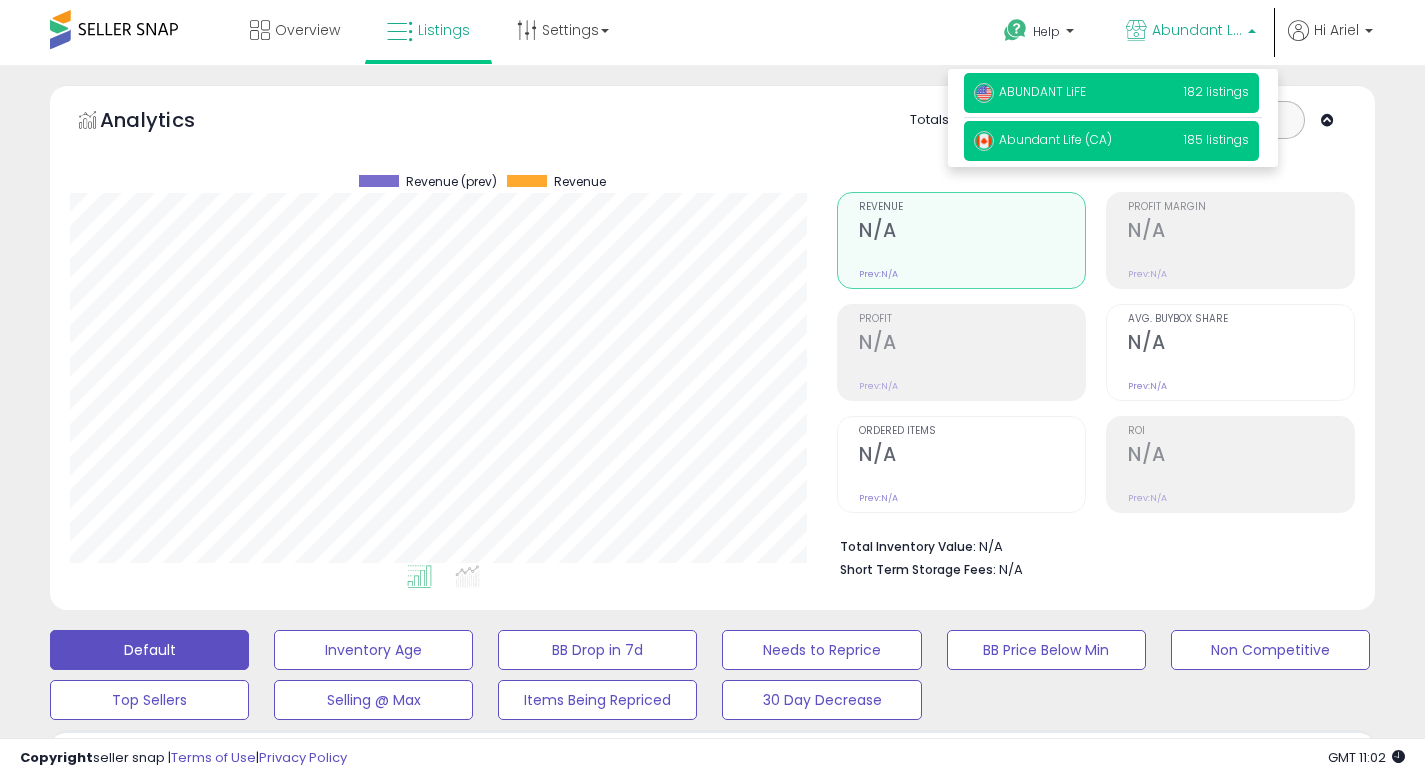 click on "ABUNDANT LiFE
182
listings" at bounding box center (1111, 93) 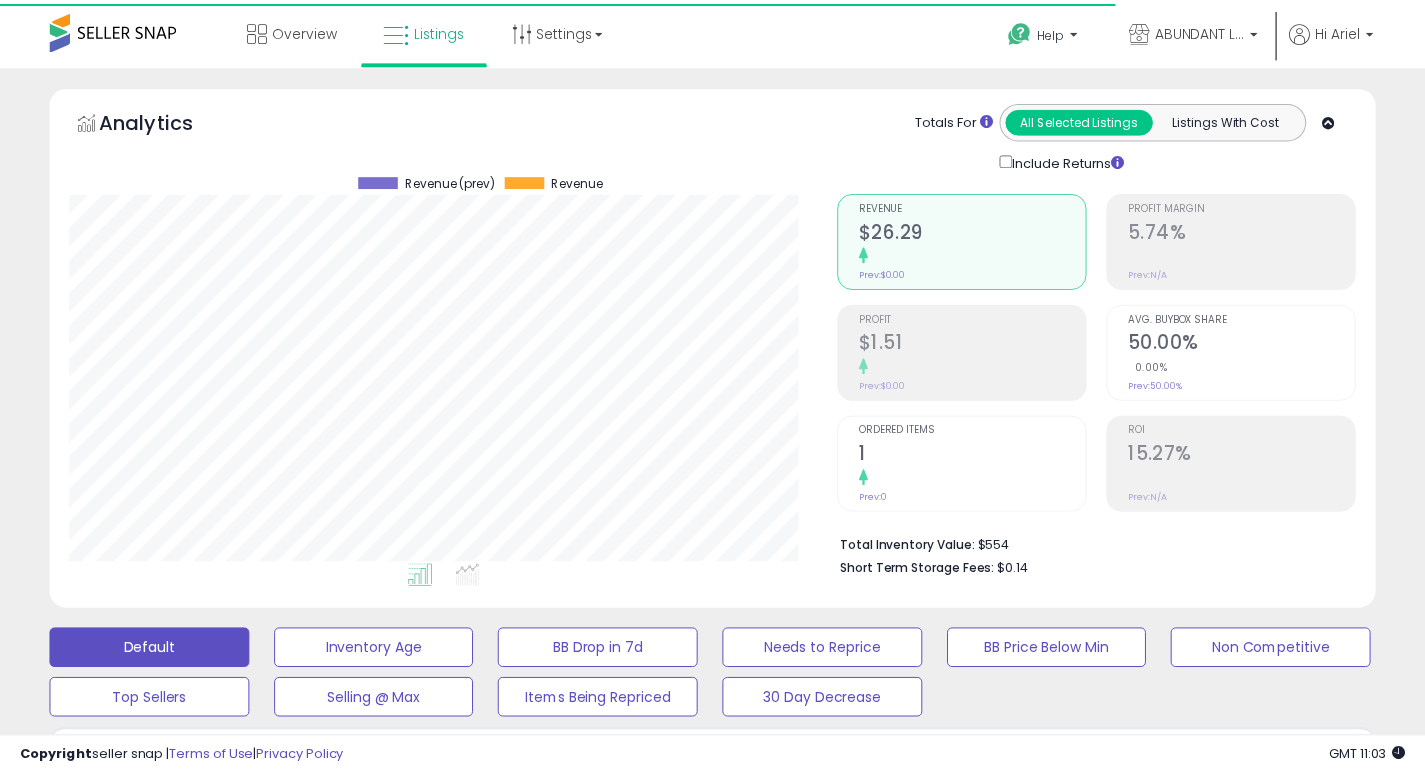 scroll, scrollTop: 0, scrollLeft: 0, axis: both 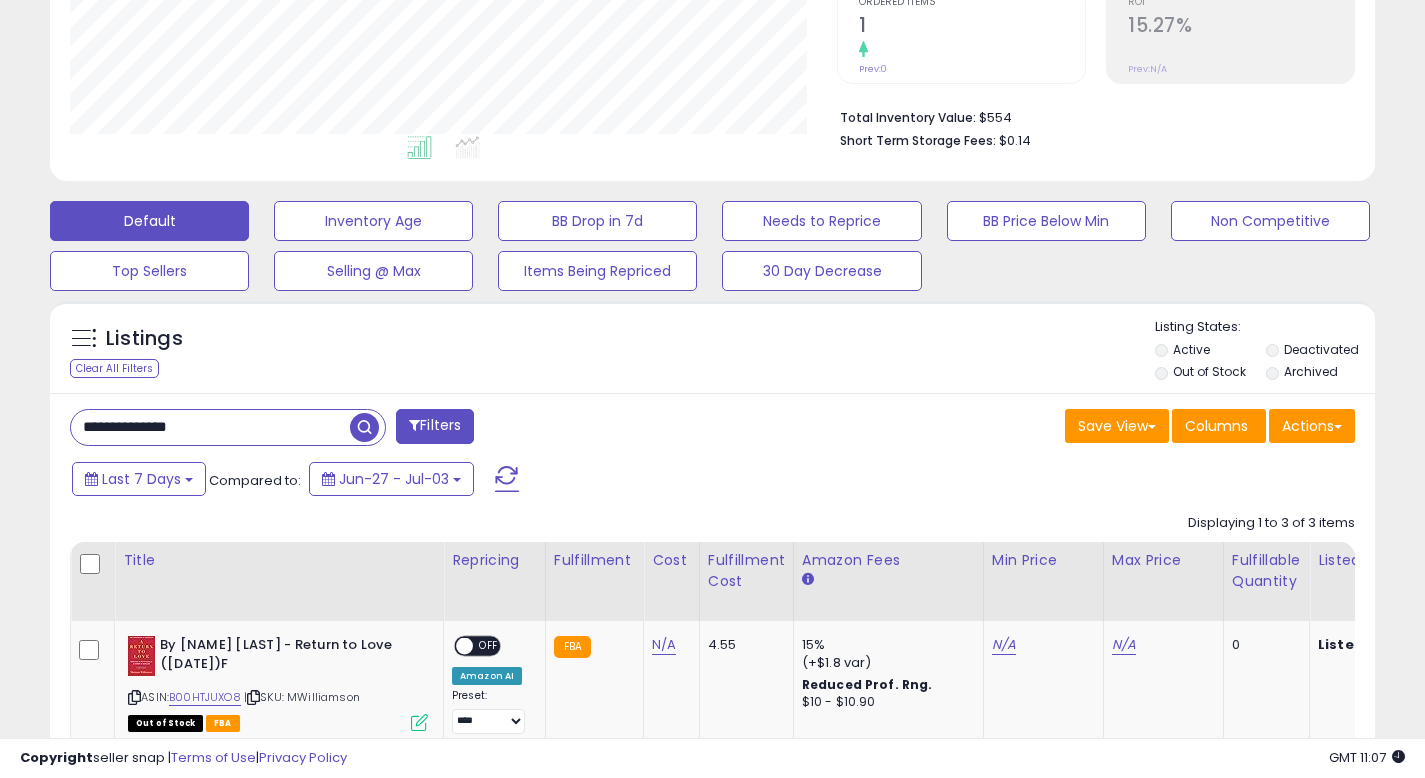 drag, startPoint x: 170, startPoint y: 417, endPoint x: 1, endPoint y: 357, distance: 179.33488 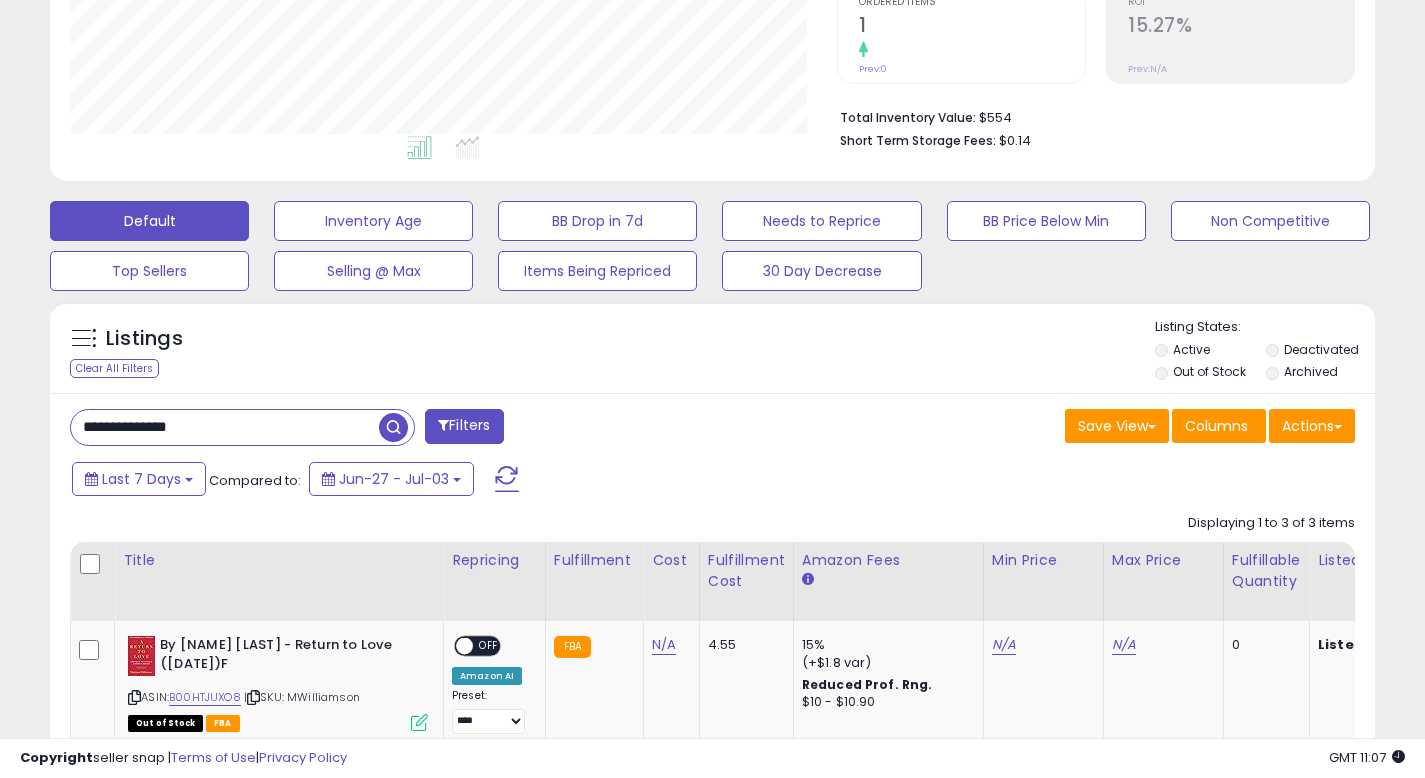paste on "**********" 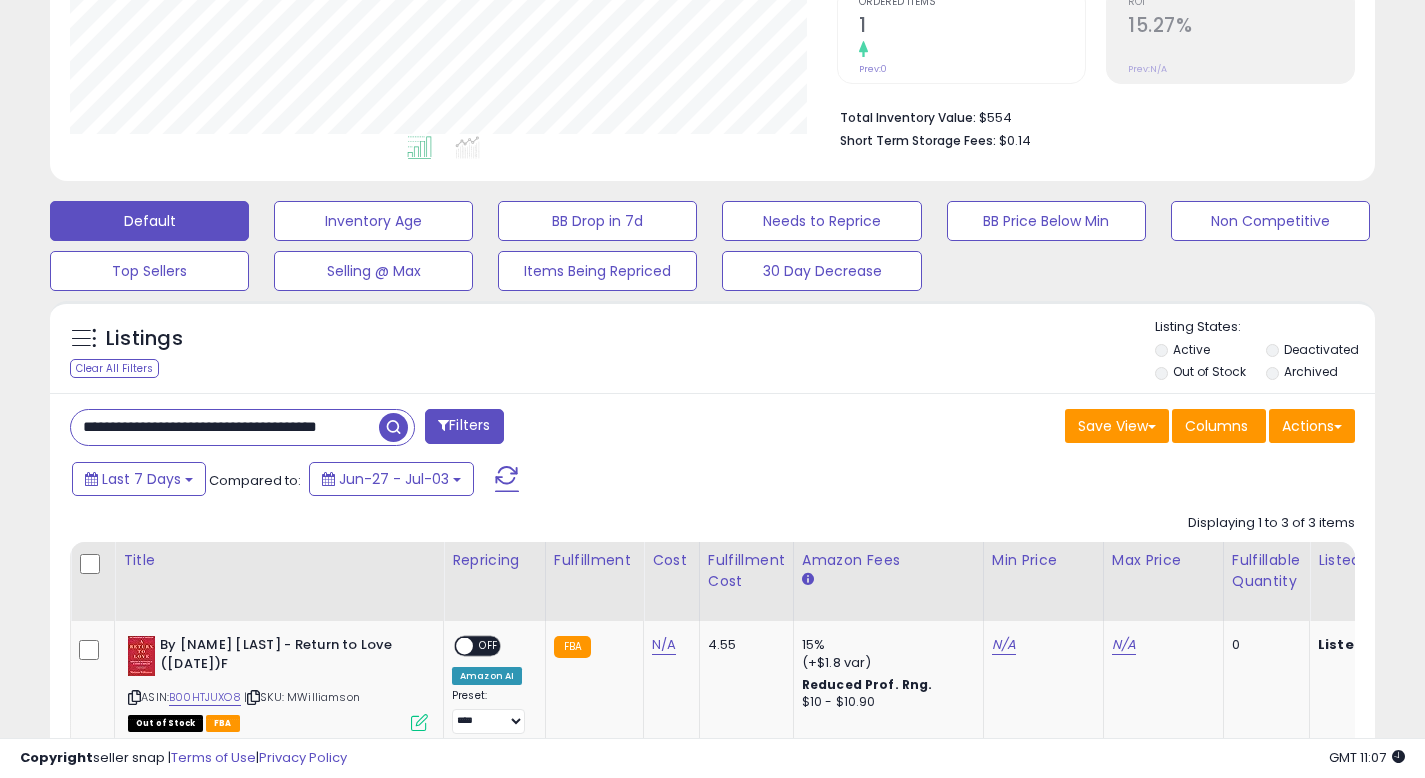 scroll, scrollTop: 0, scrollLeft: 19, axis: horizontal 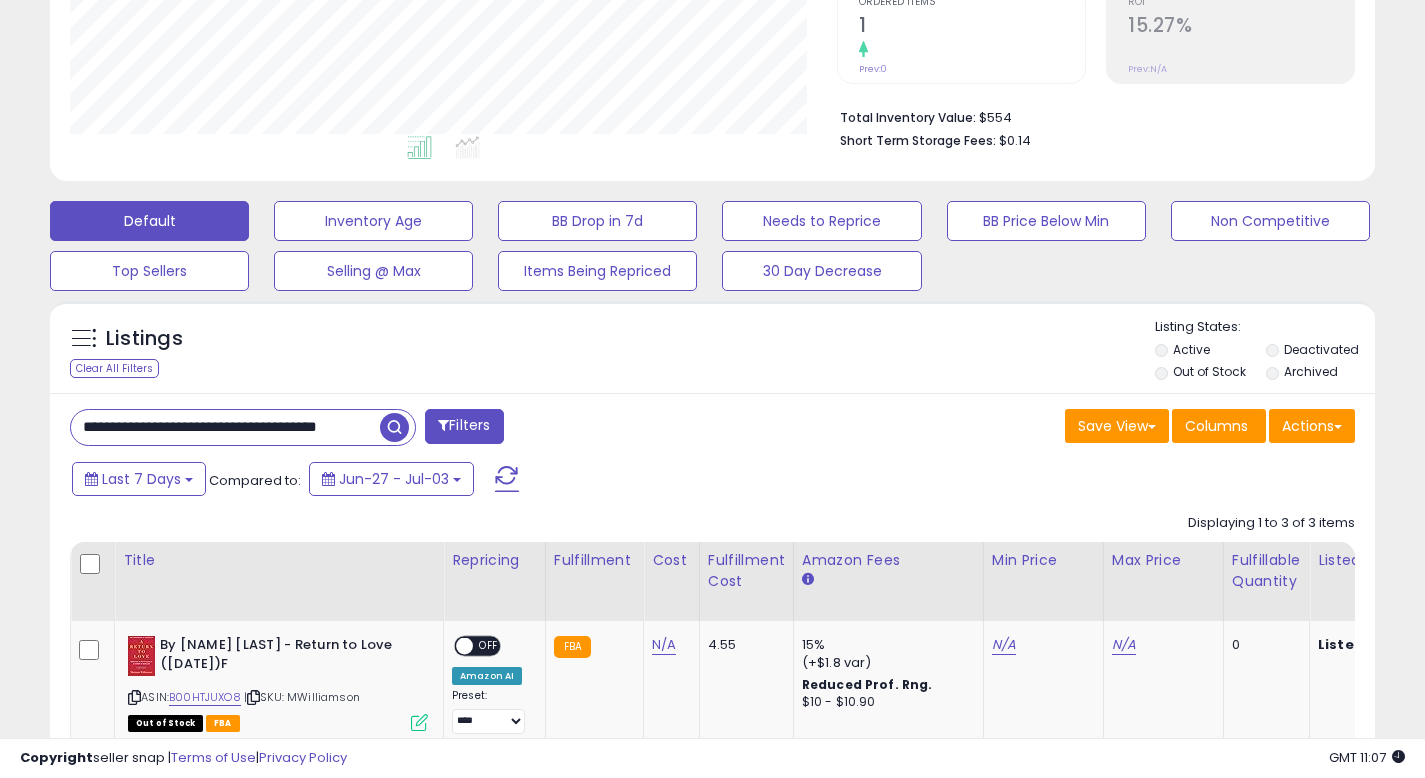 type on "**********" 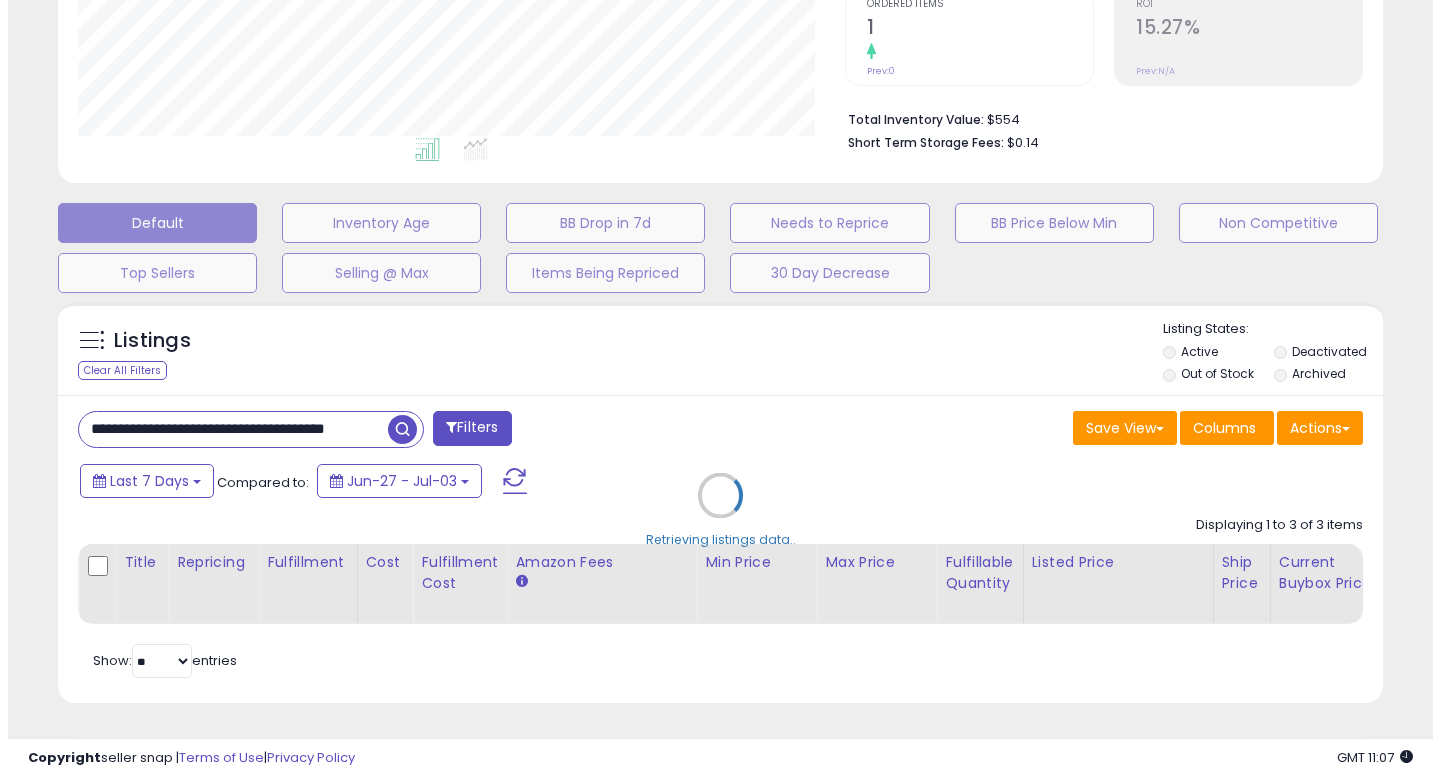 scroll, scrollTop: 0, scrollLeft: 0, axis: both 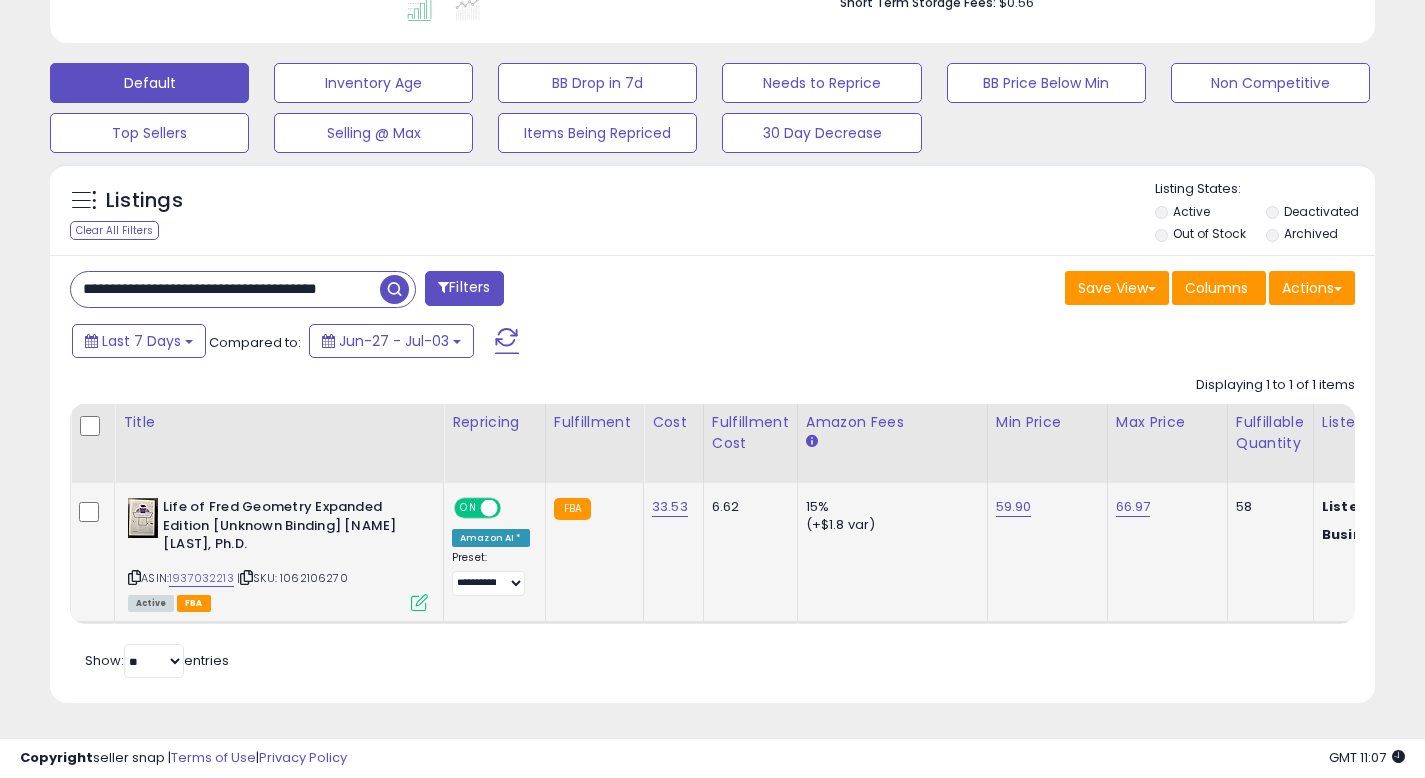 click at bounding box center (419, 602) 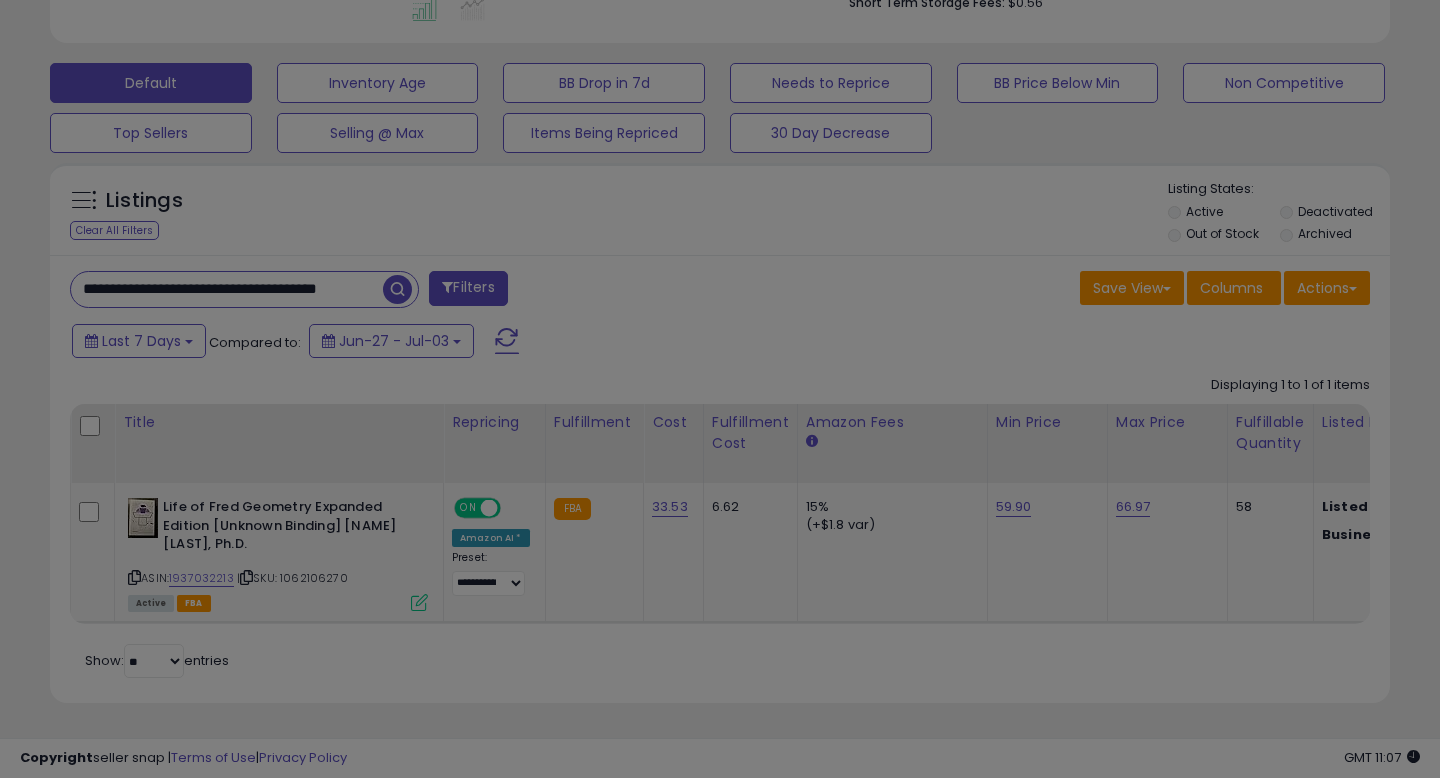 scroll, scrollTop: 999590, scrollLeft: 999224, axis: both 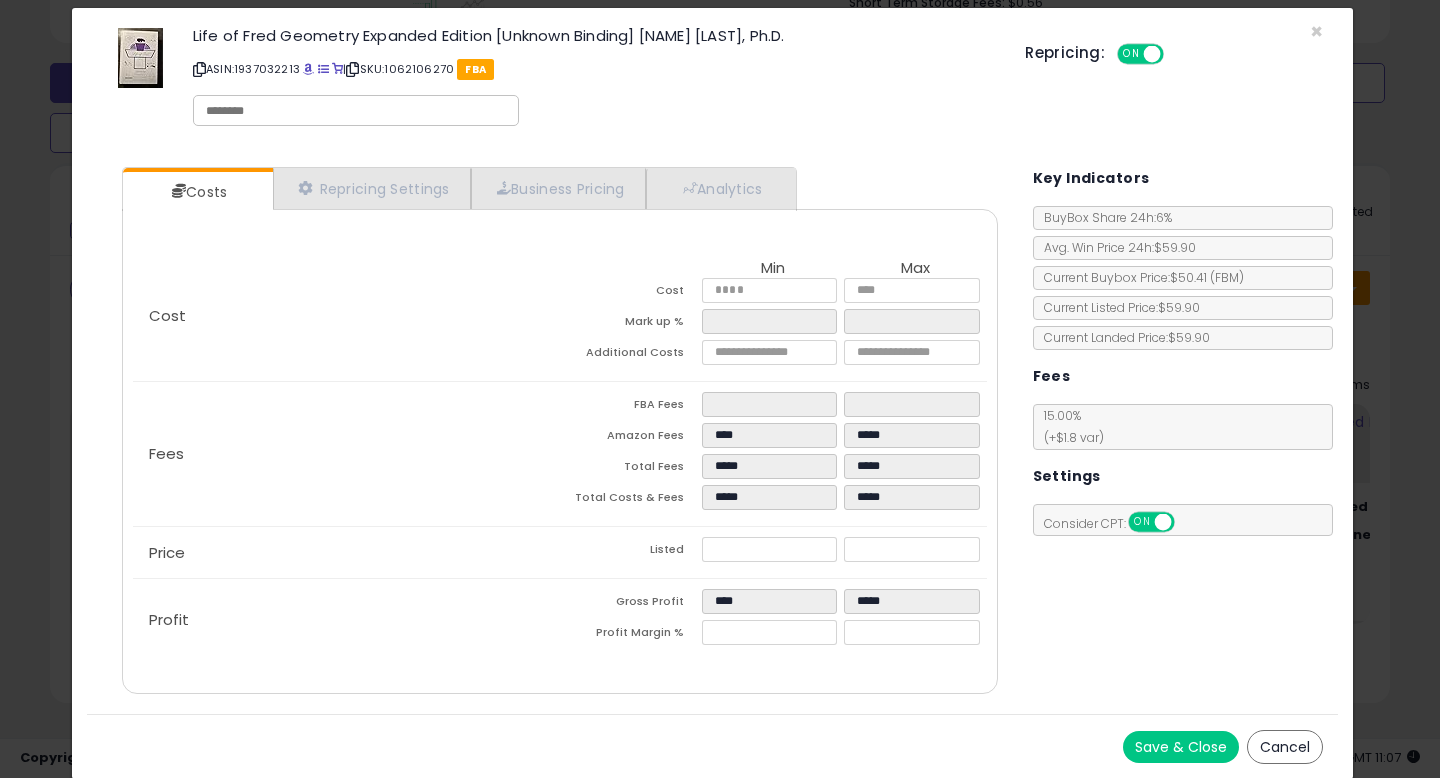 click on "Cancel" at bounding box center (1285, 747) 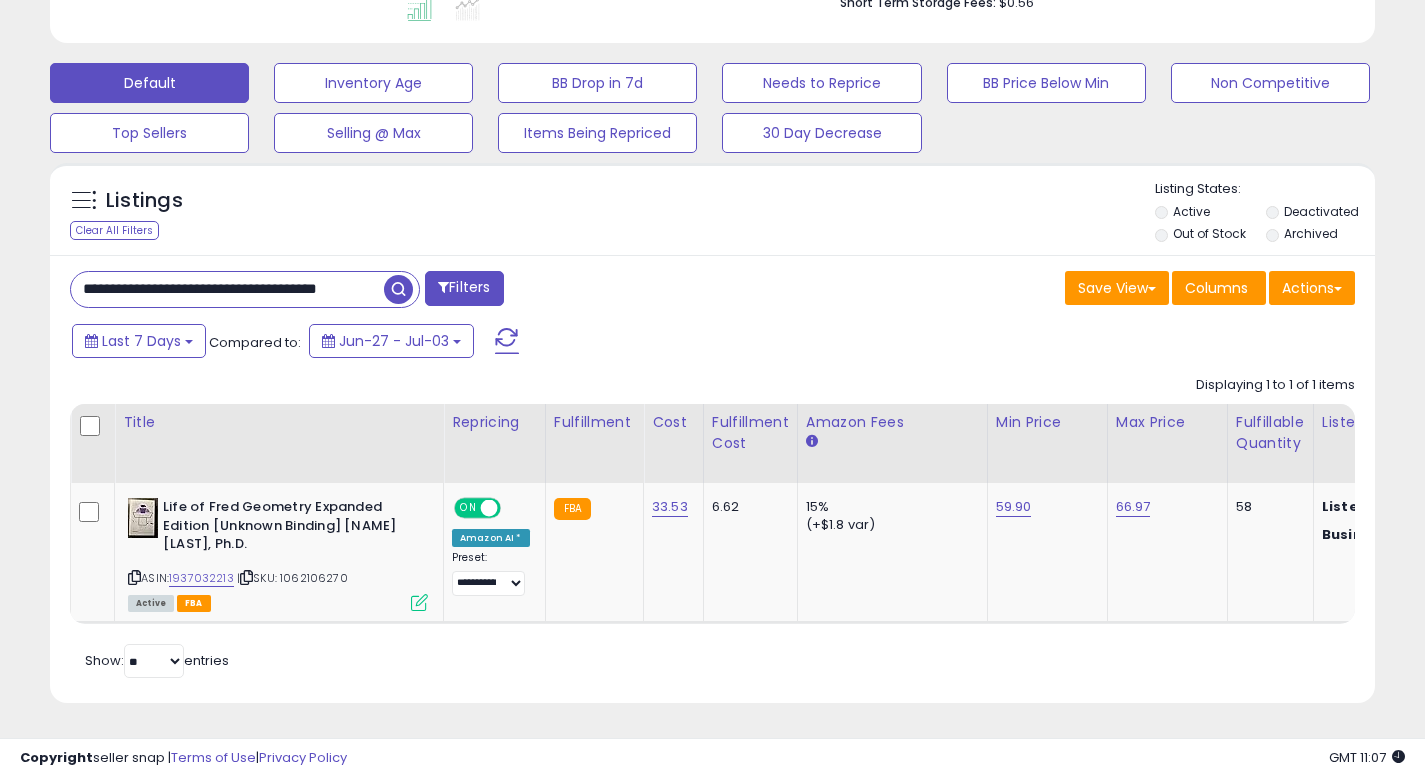 scroll, scrollTop: 410, scrollLeft: 767, axis: both 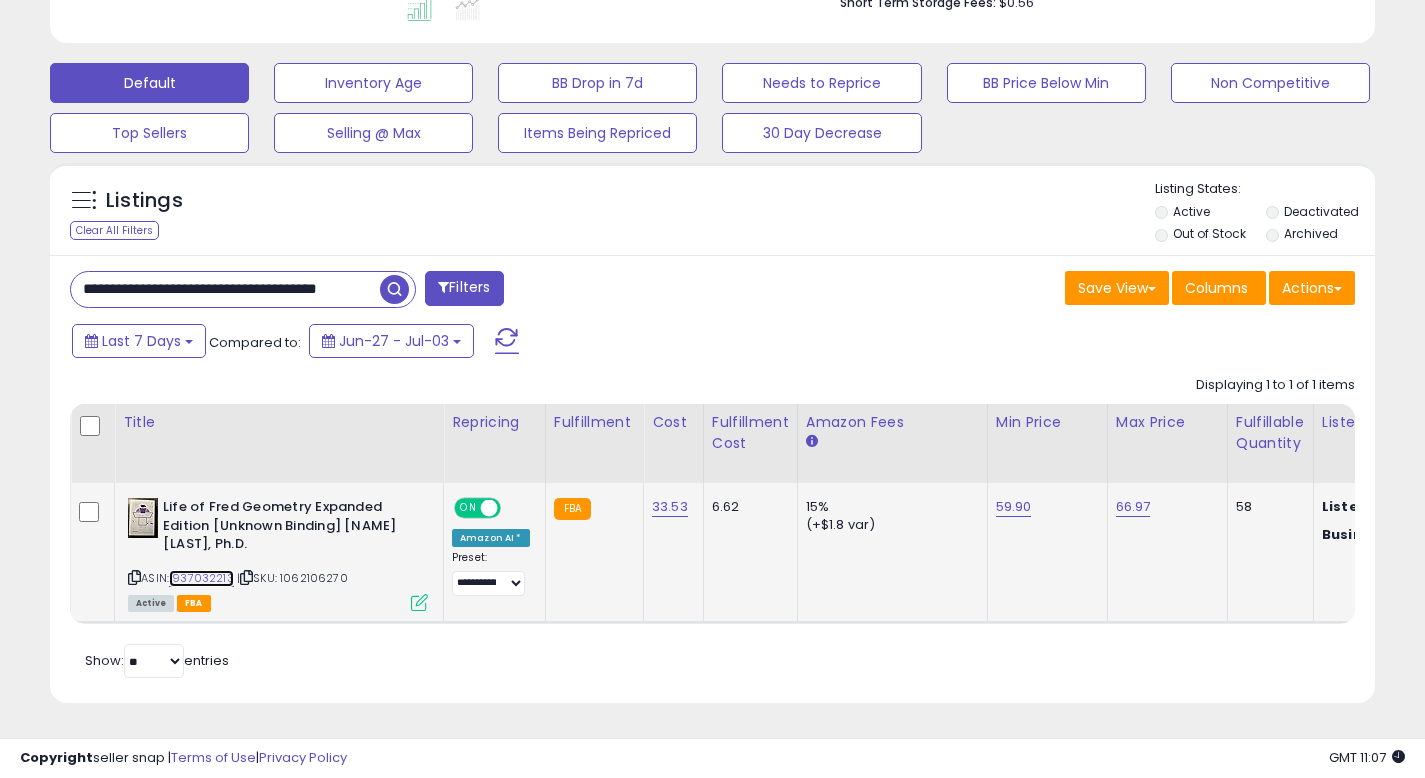 click on "1937032213" at bounding box center (201, 578) 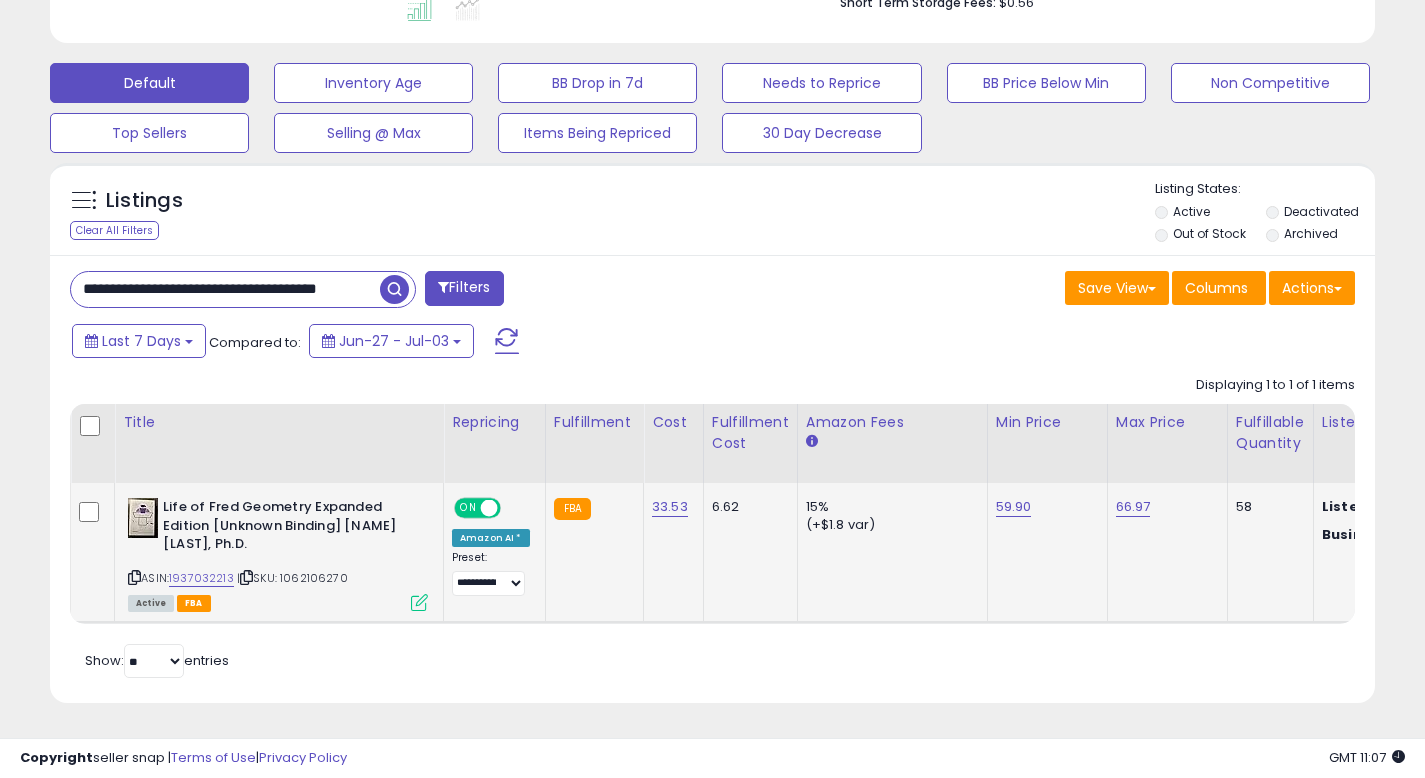 click at bounding box center (419, 602) 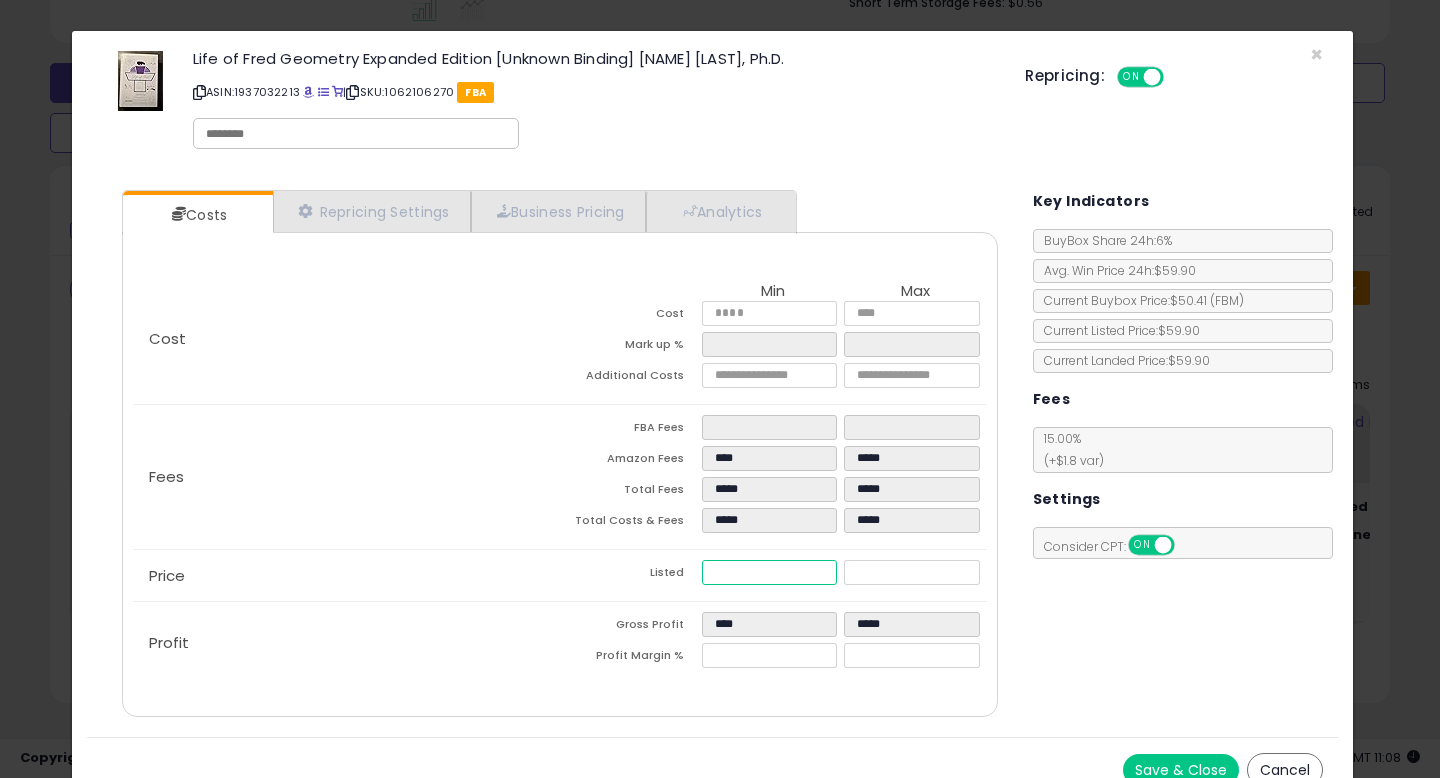 drag, startPoint x: 755, startPoint y: 573, endPoint x: 615, endPoint y: 542, distance: 143.39107 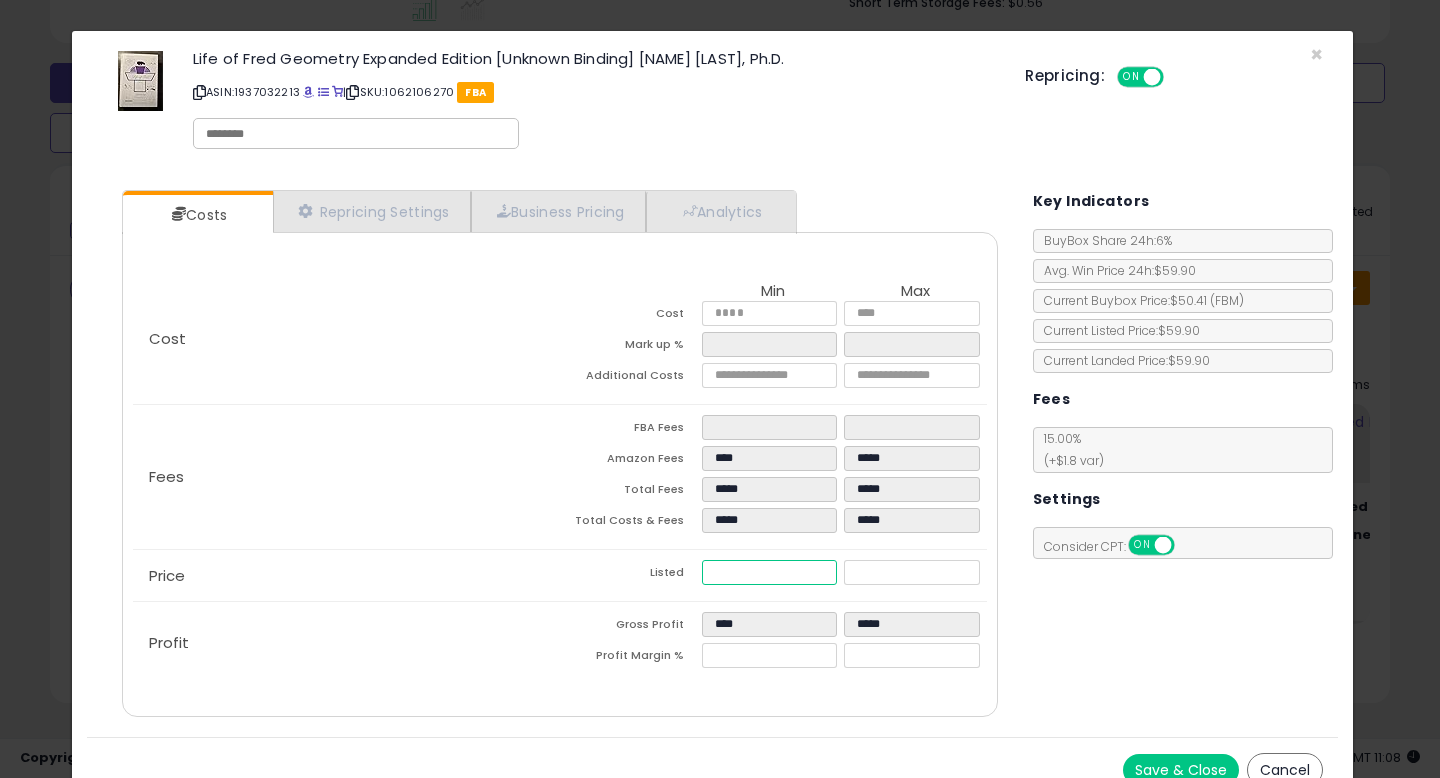 type on "****" 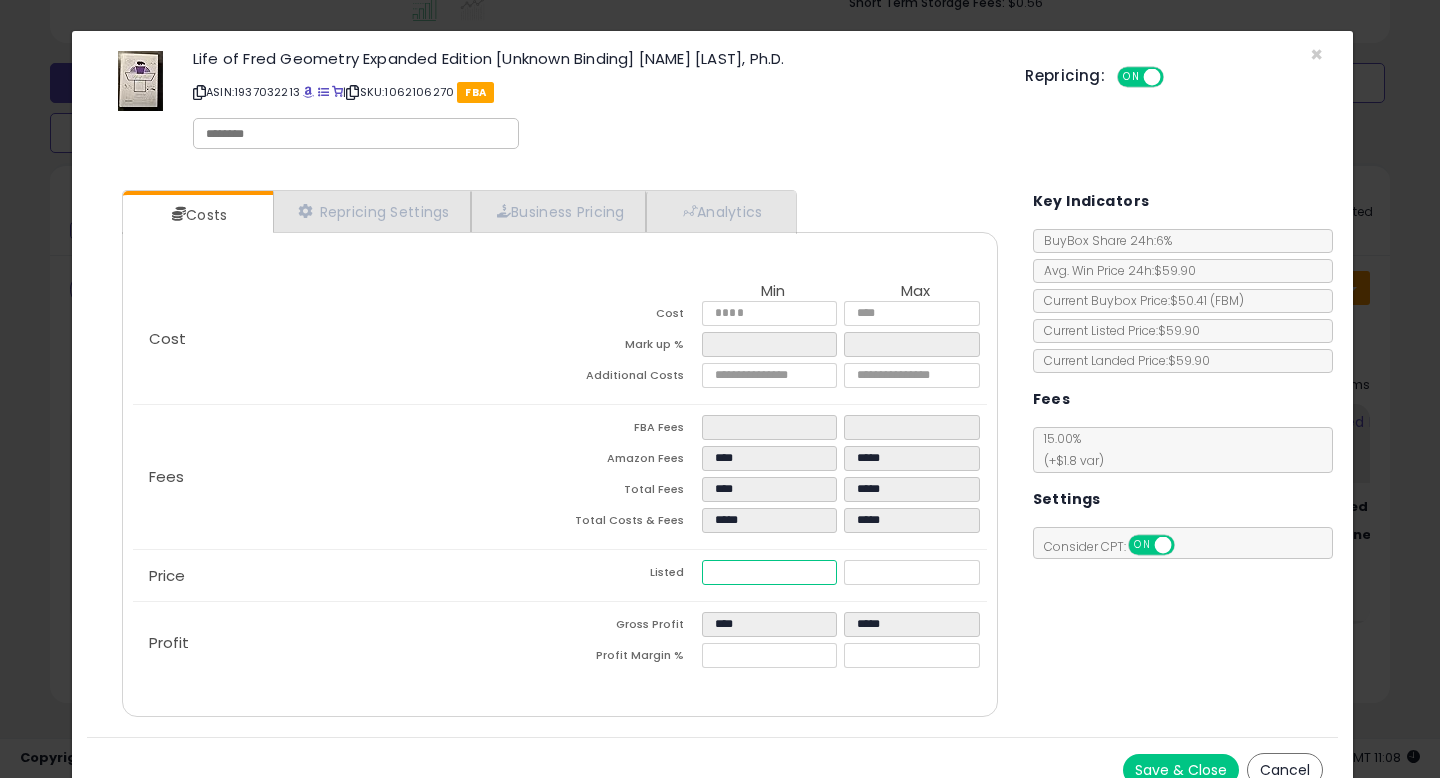 type on "****" 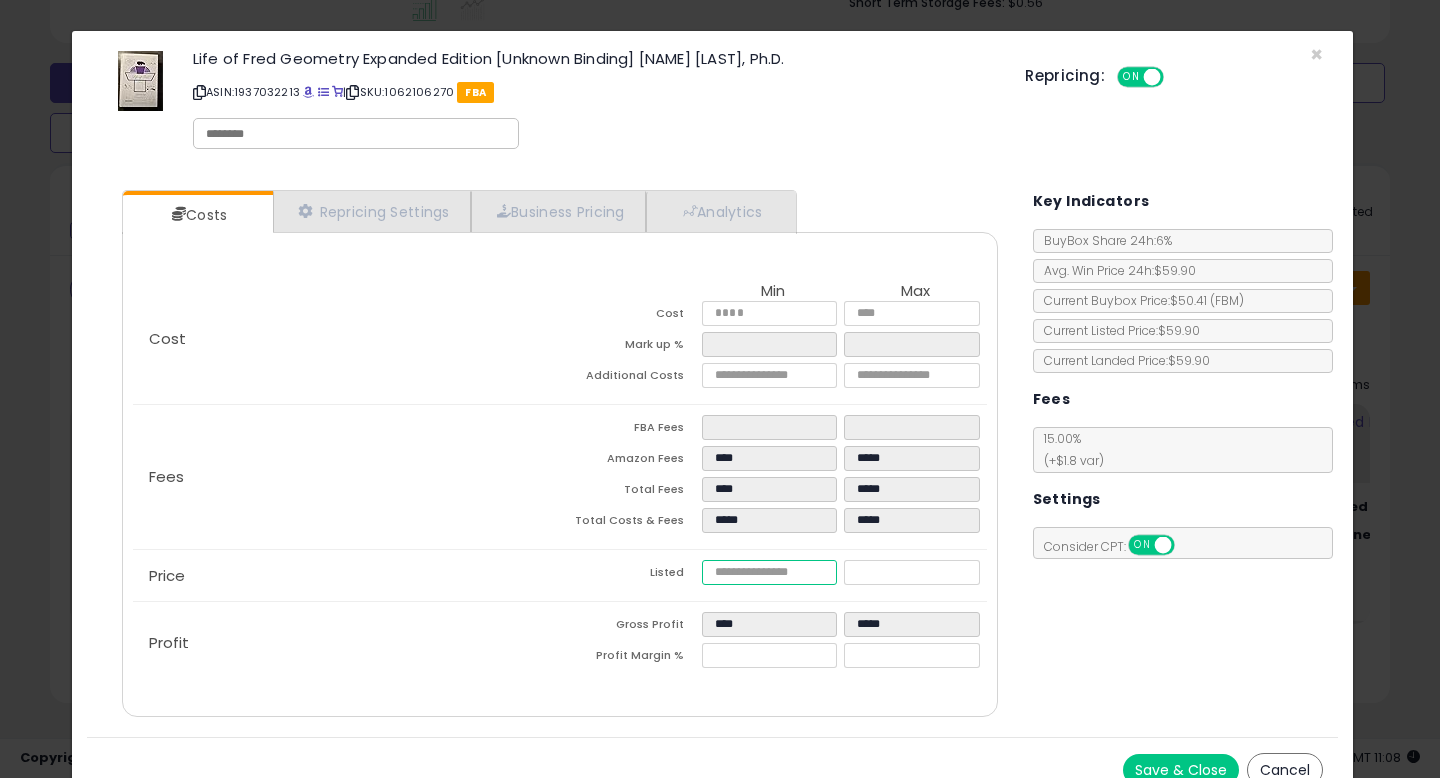 type on "****" 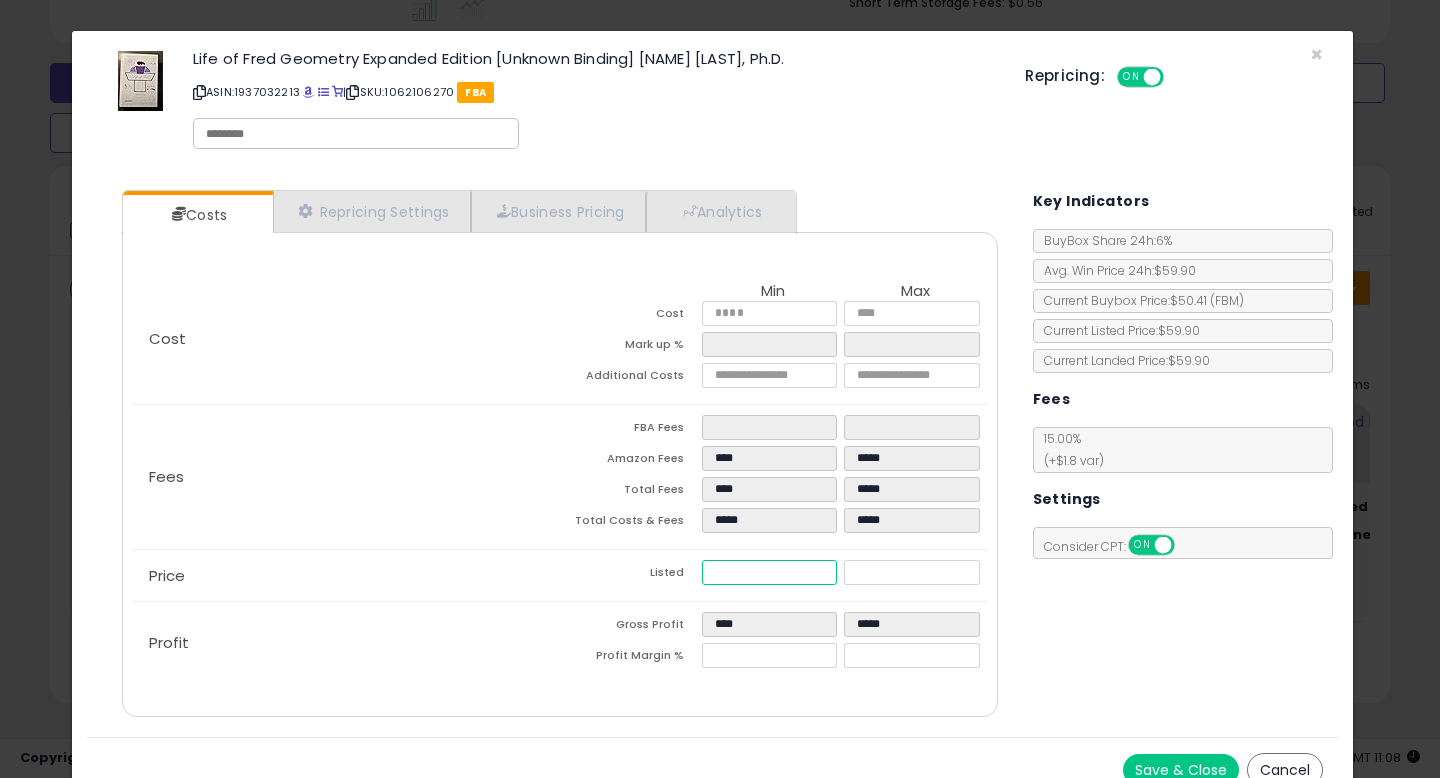 type on "****" 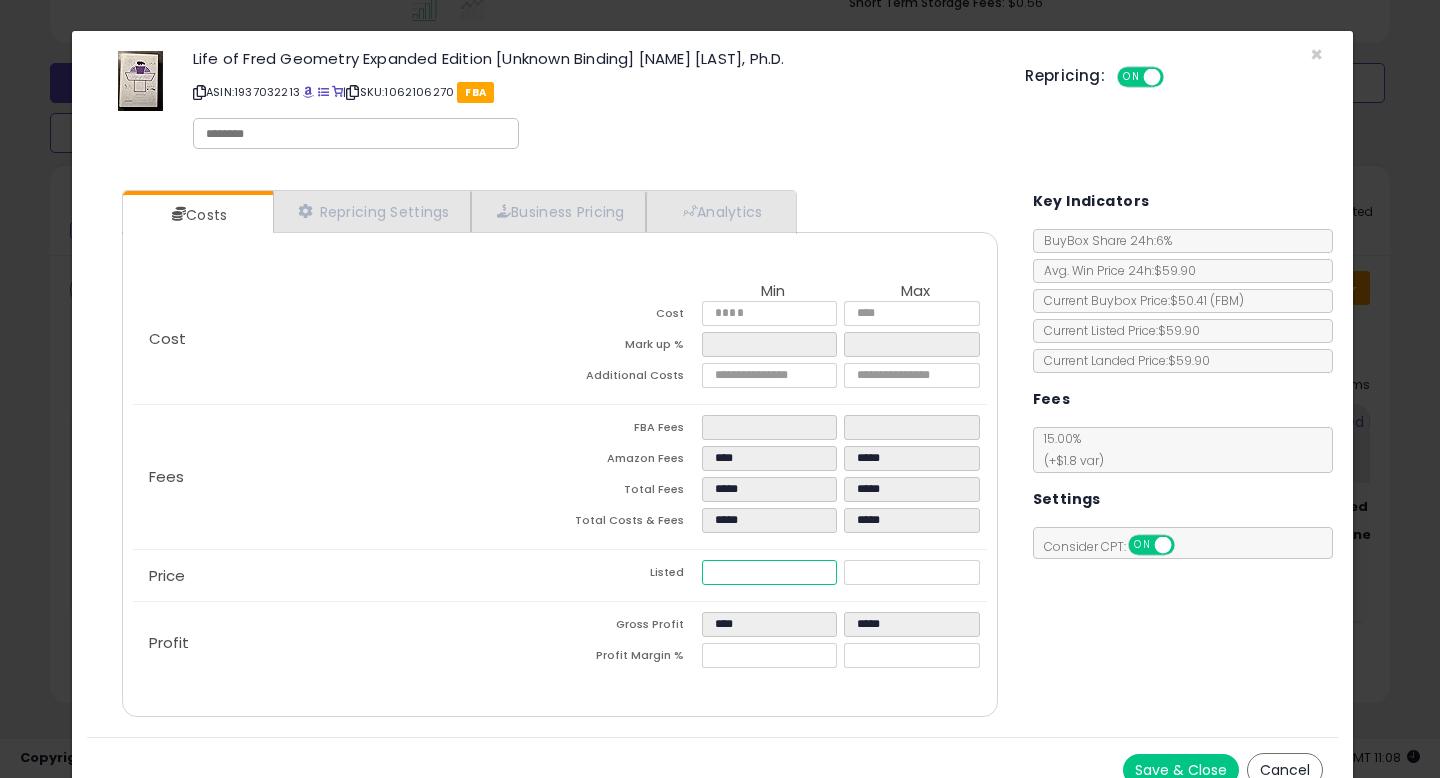type on "****" 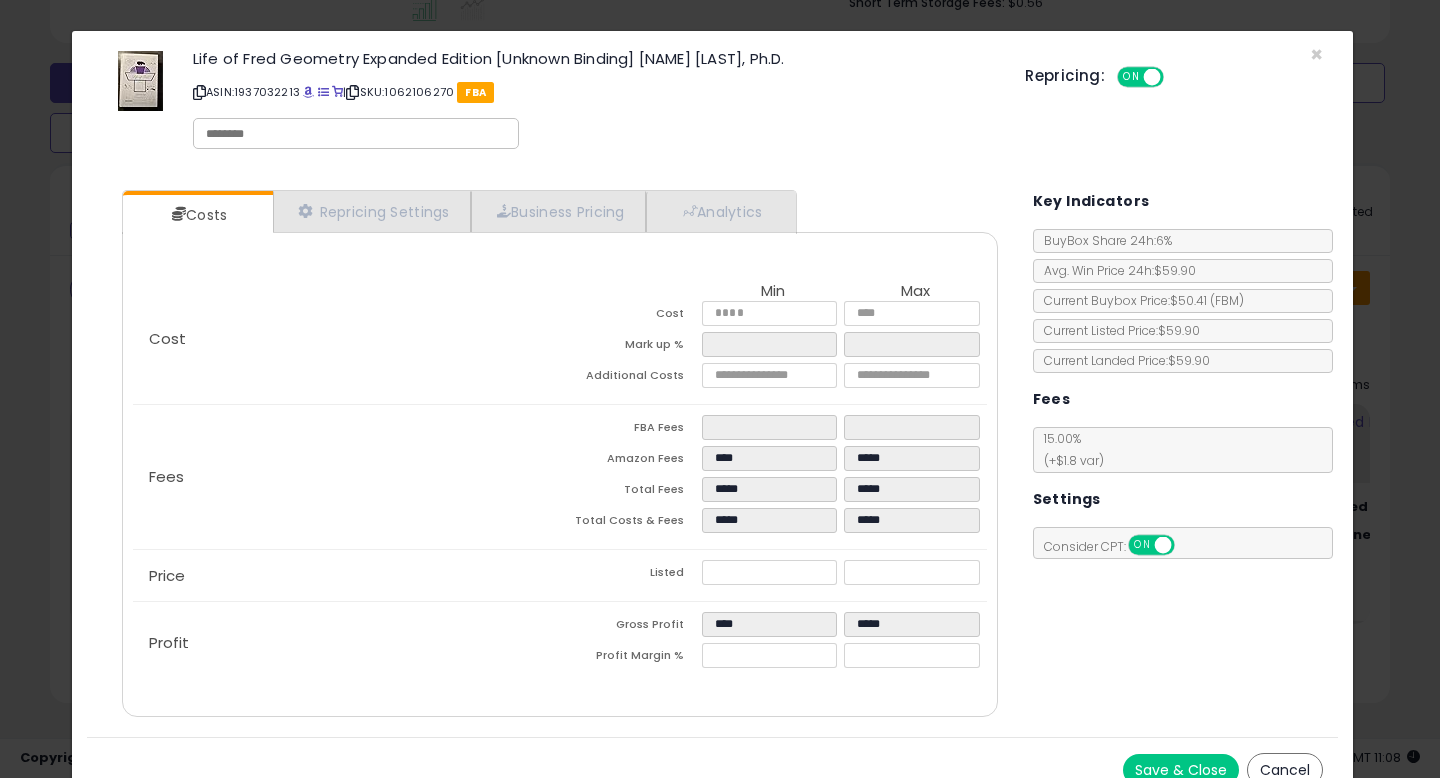 type on "*****" 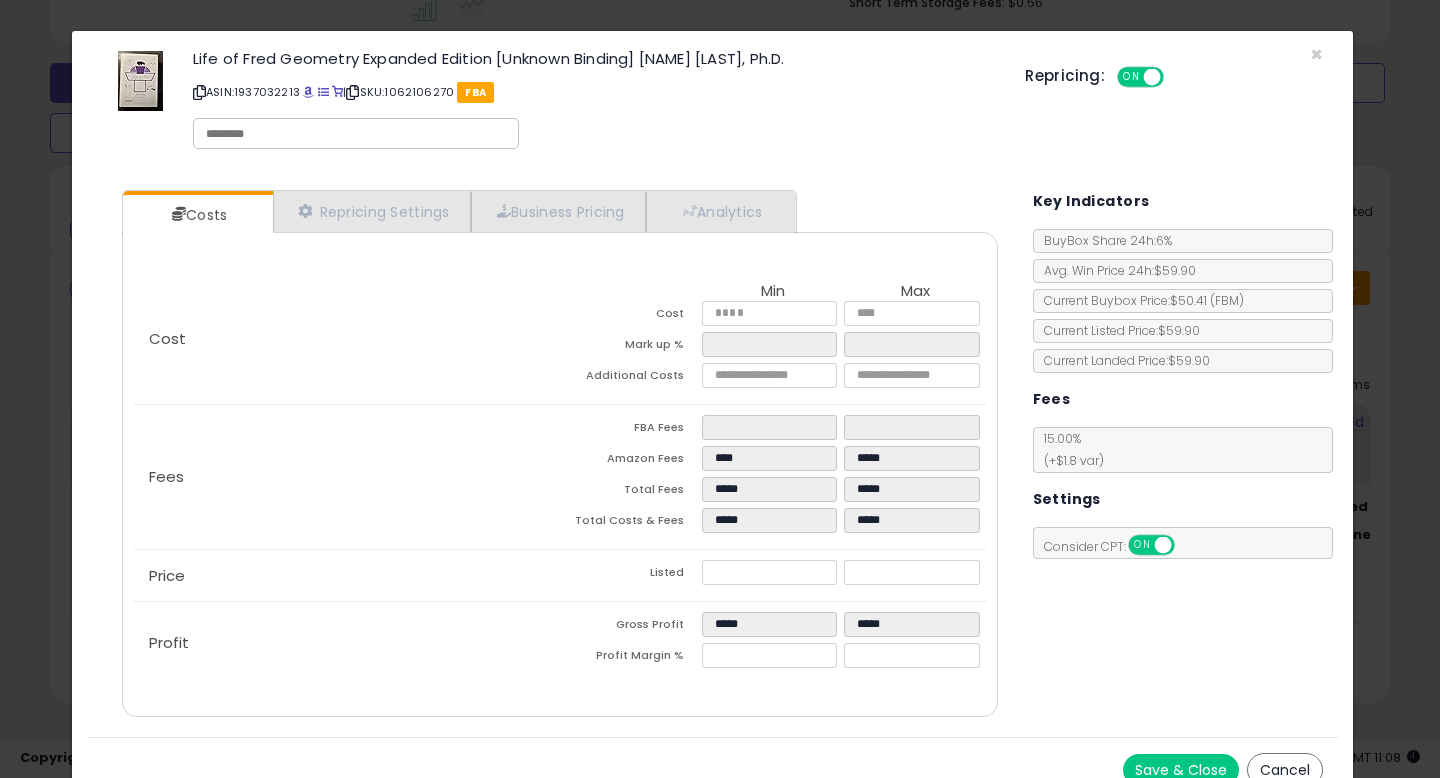 click on "Costs
Repricing Settings
Business Pricing
Analytics
Cost" at bounding box center (712, 456) 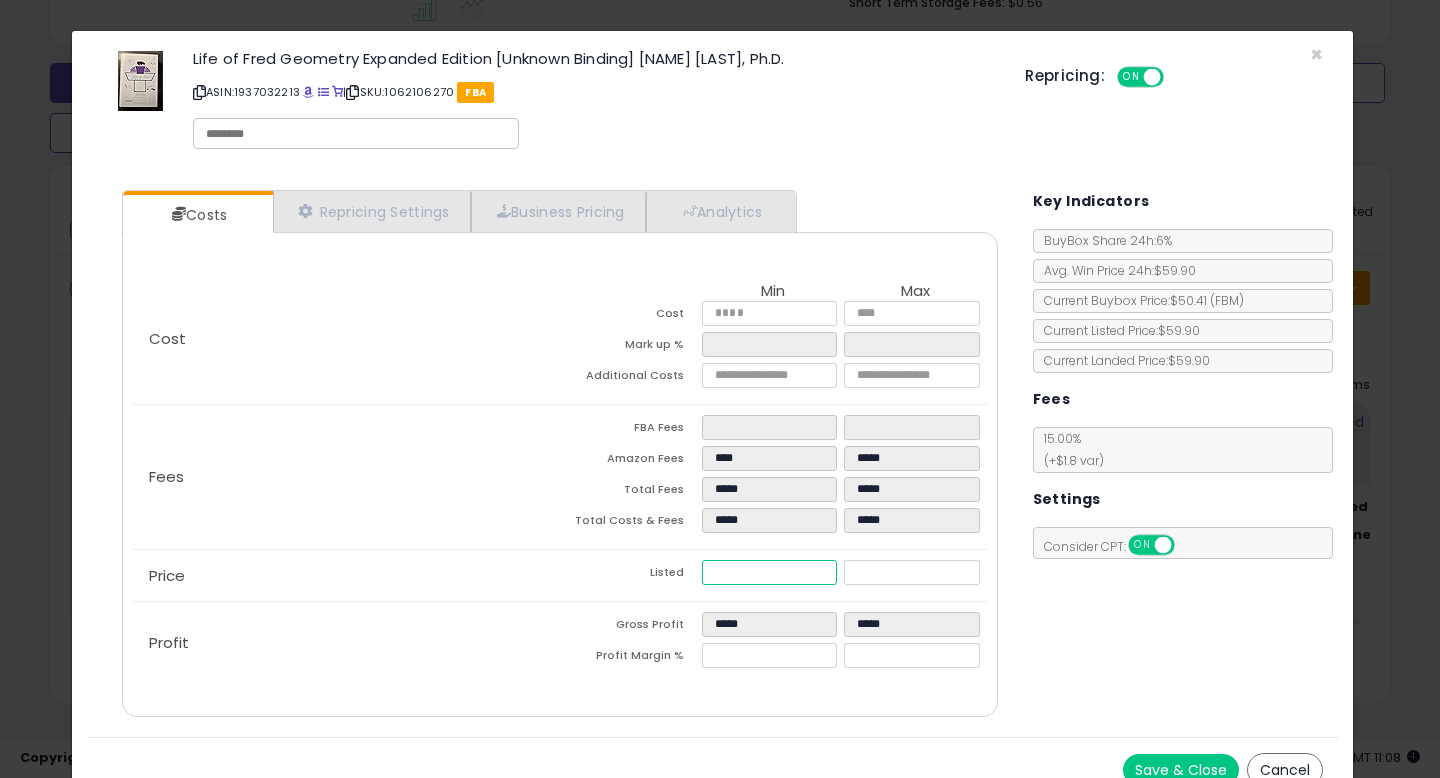 drag, startPoint x: 757, startPoint y: 573, endPoint x: 478, endPoint y: 547, distance: 280.20886 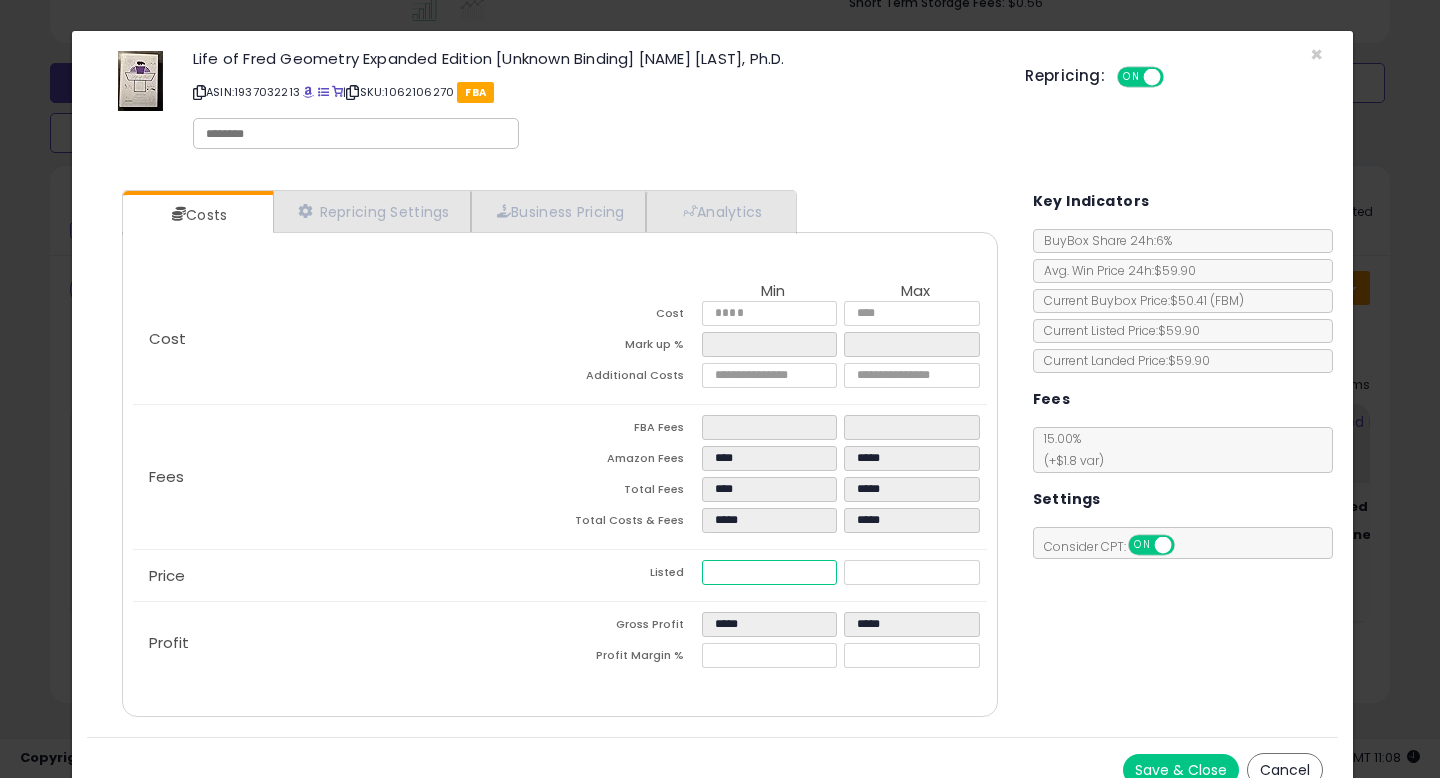 type on "****" 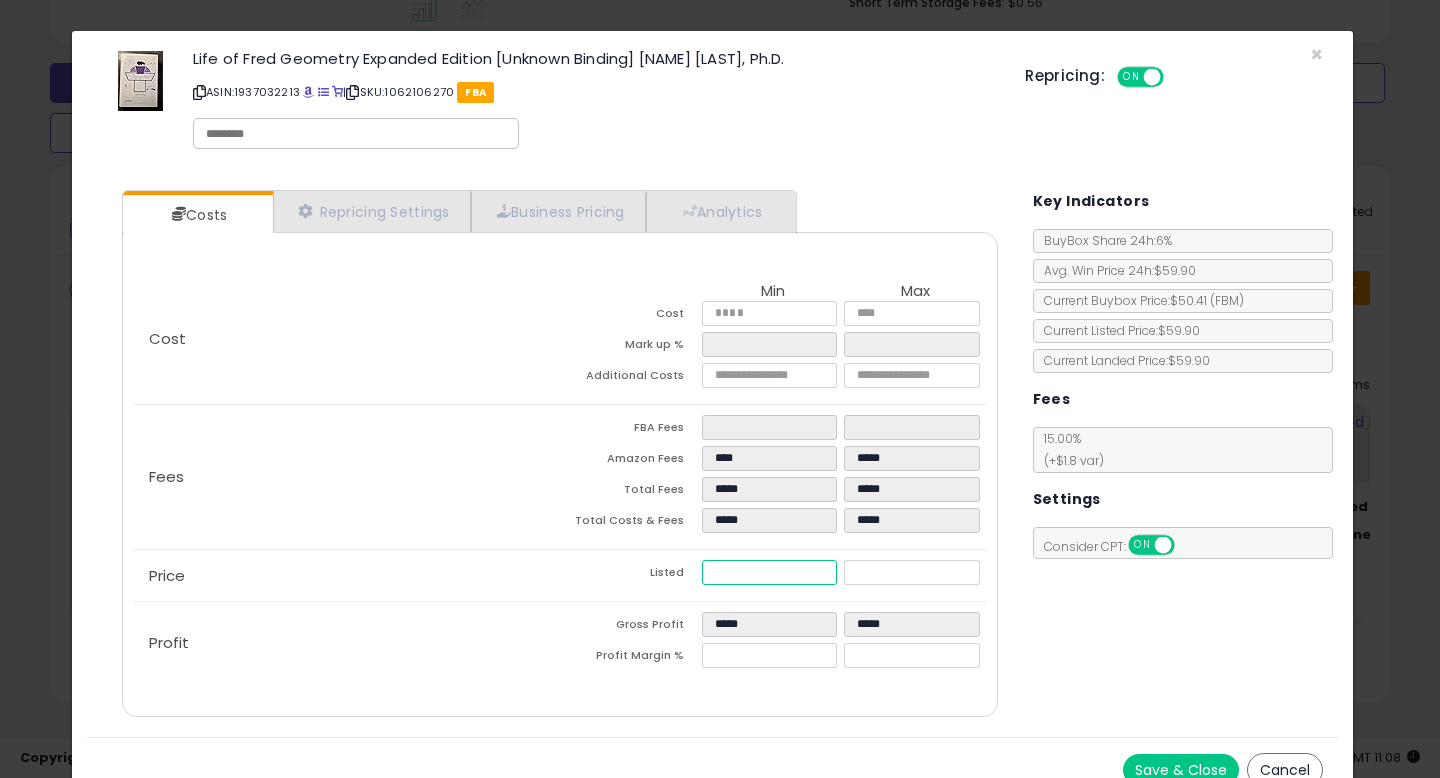 type on "****" 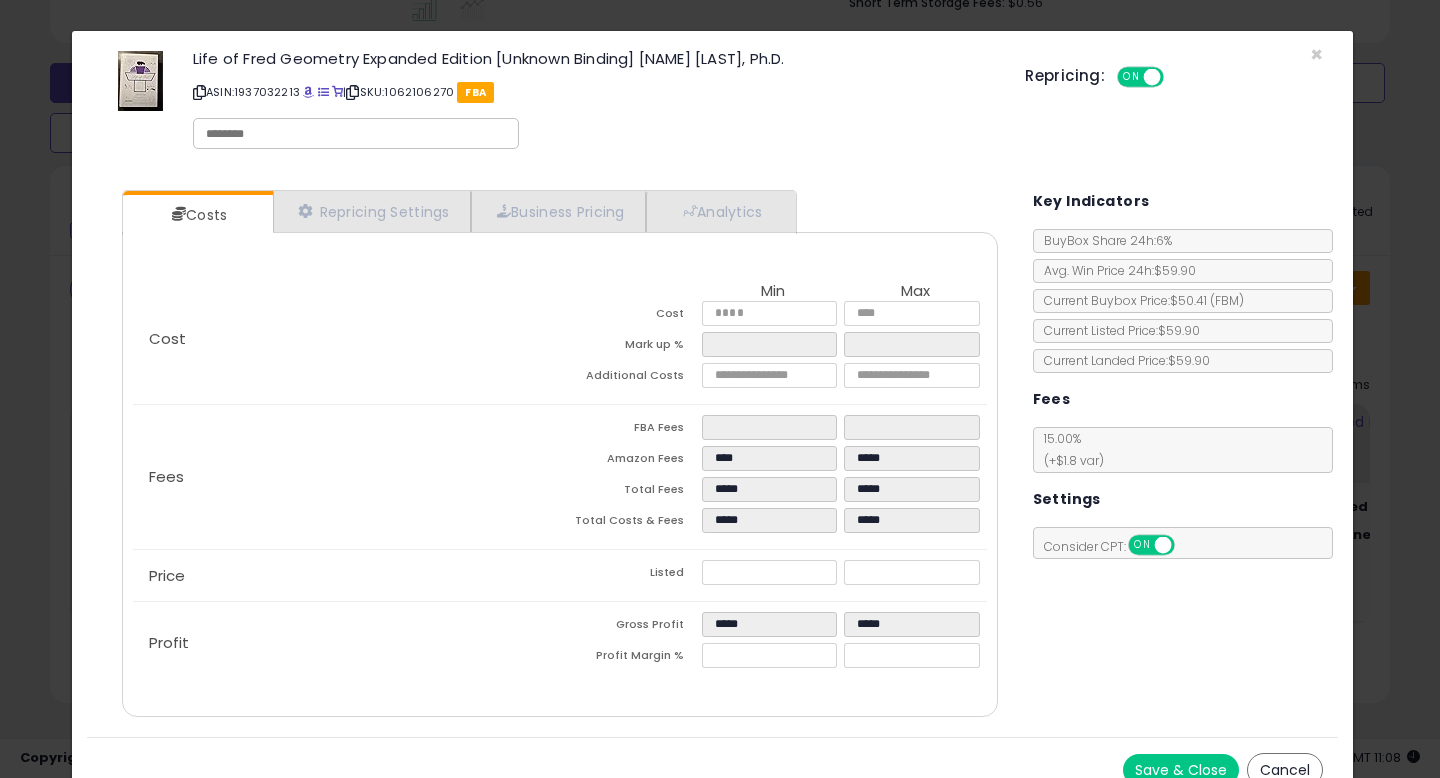 type on "****" 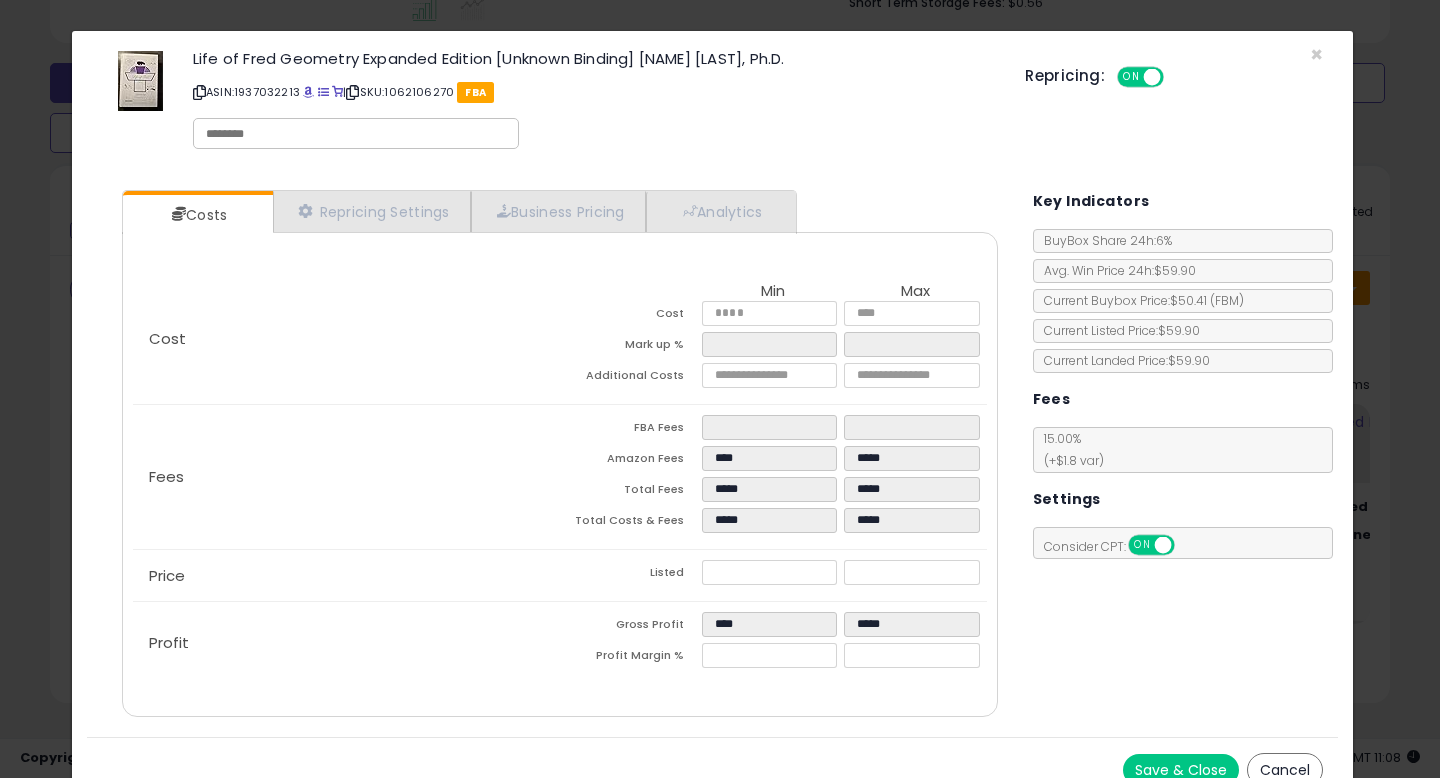 click on "Costs
Repricing Settings
Business Pricing
Analytics
Cost" at bounding box center [712, 456] 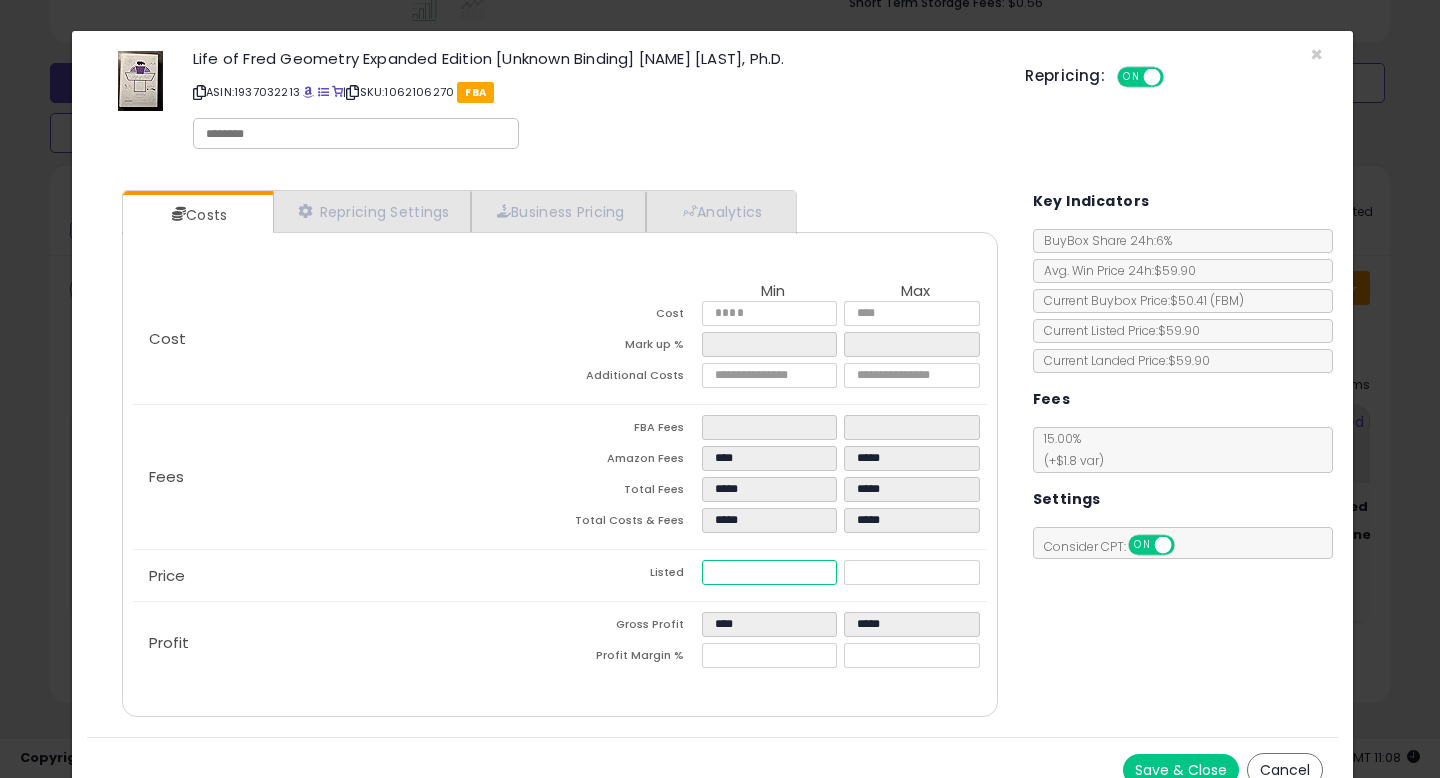 drag, startPoint x: 670, startPoint y: 553, endPoint x: 516, endPoint y: 538, distance: 154.72879 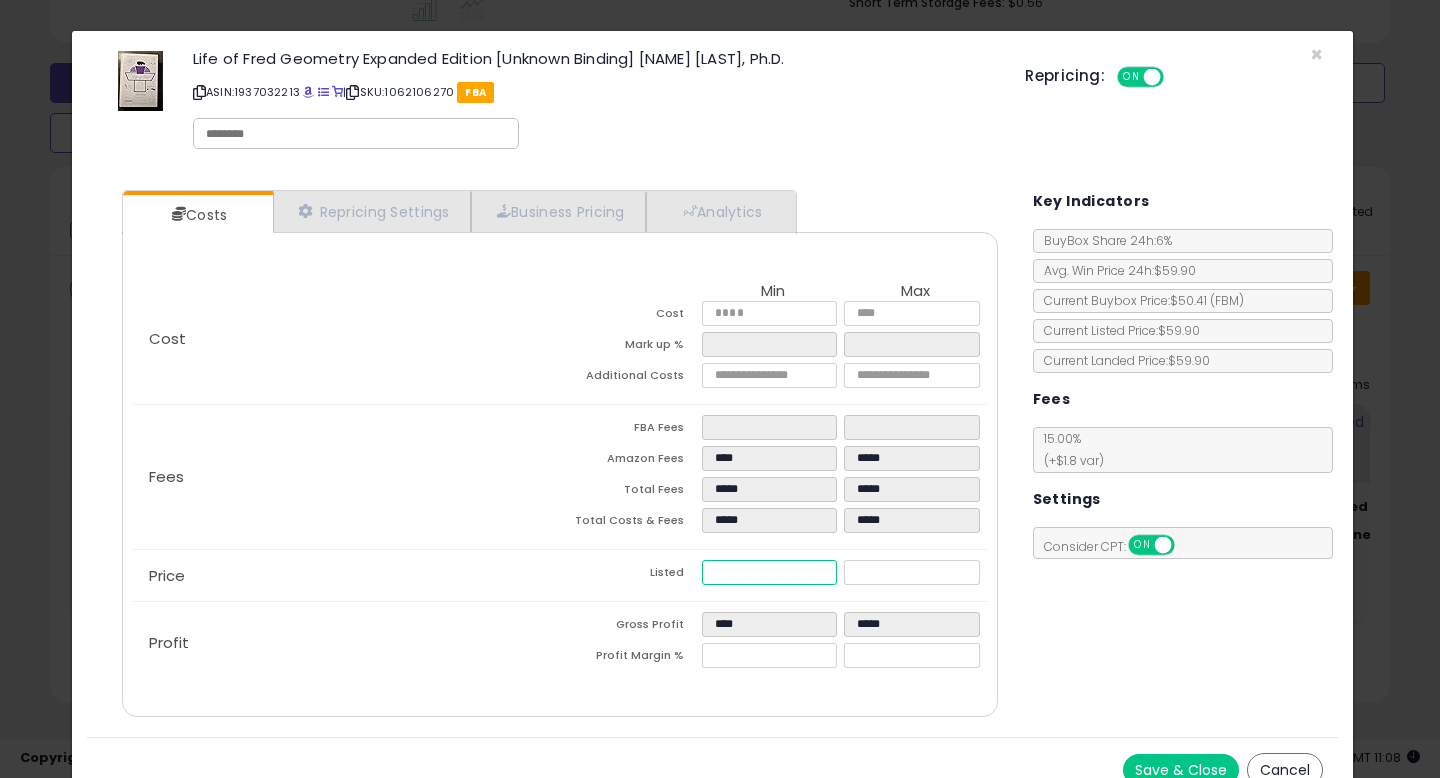 type on "****" 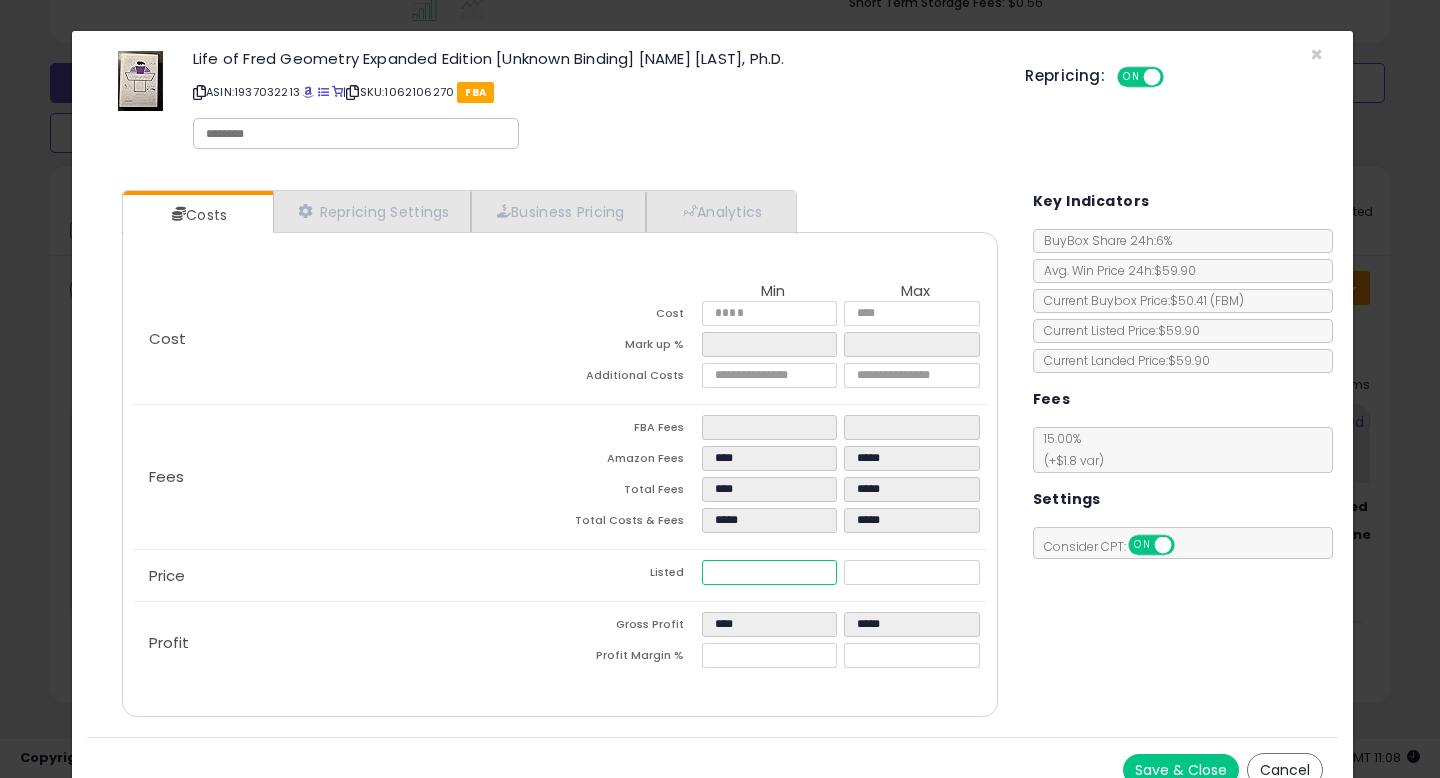 type on "****" 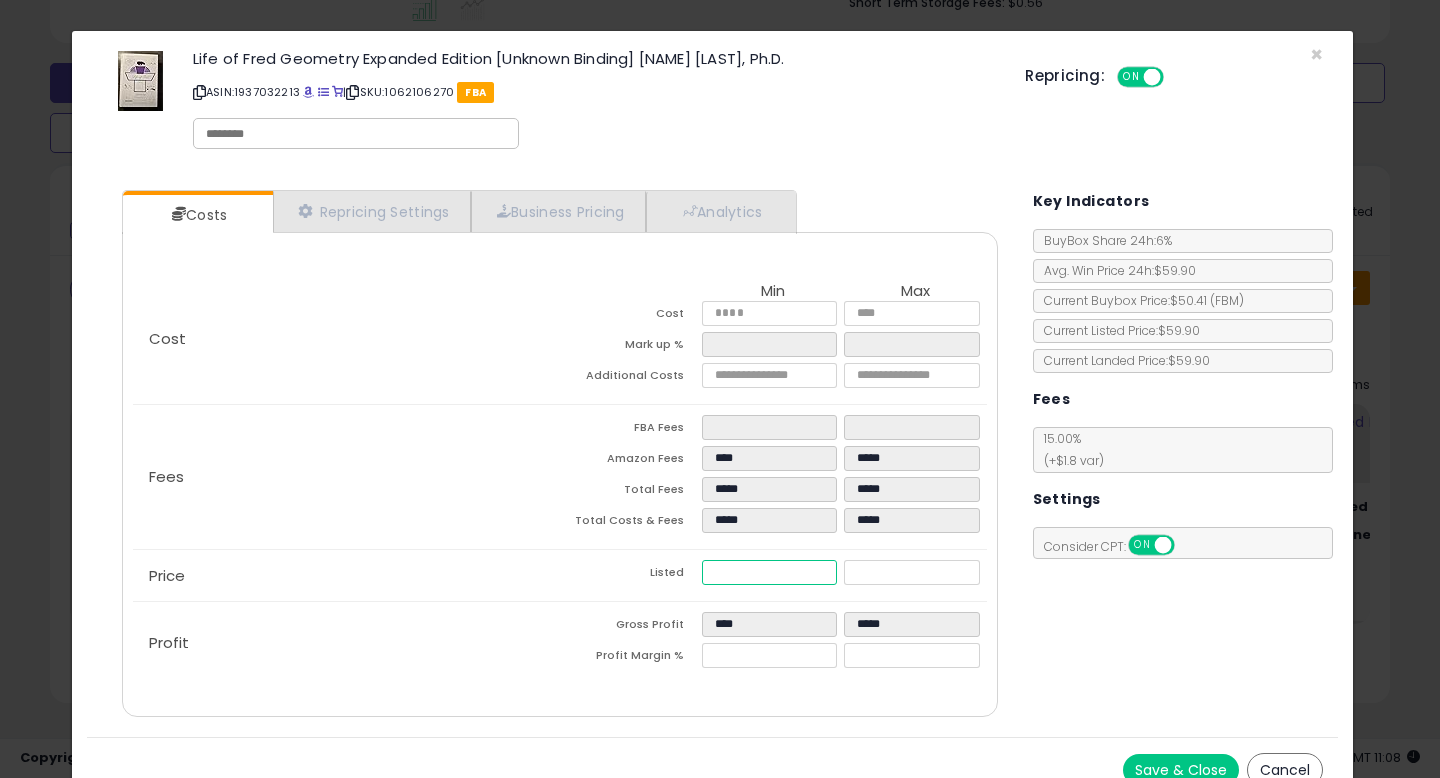 type on "****" 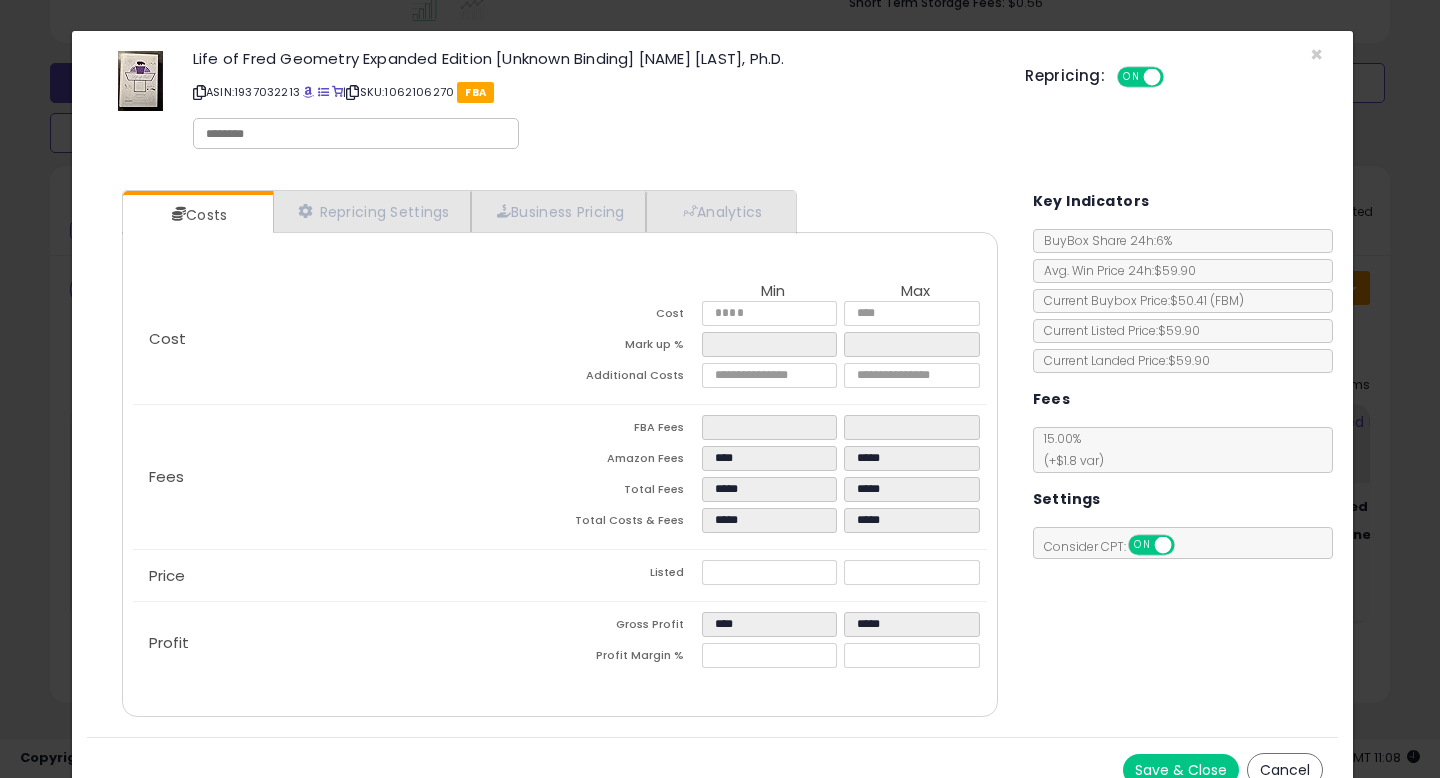type on "****" 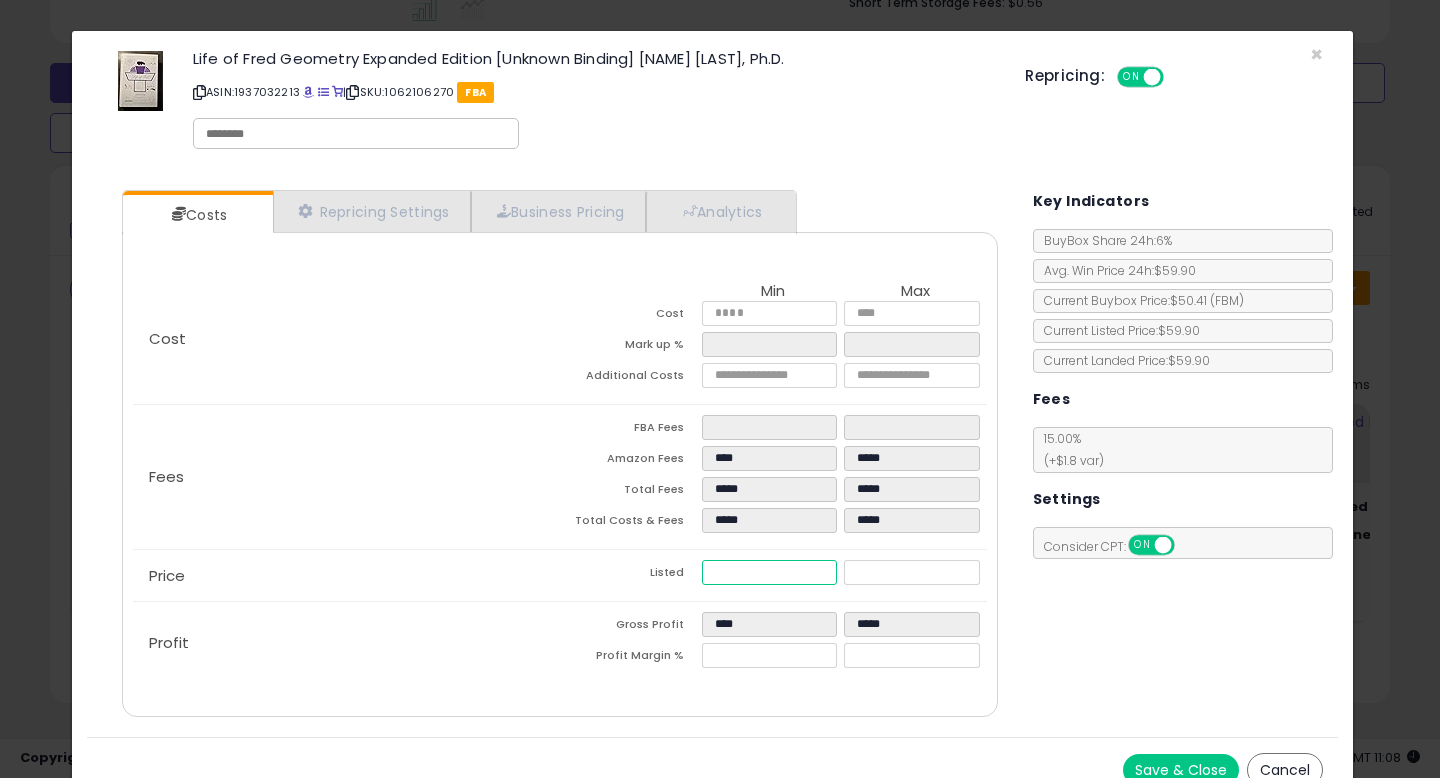 click on "*****" at bounding box center [769, 572] 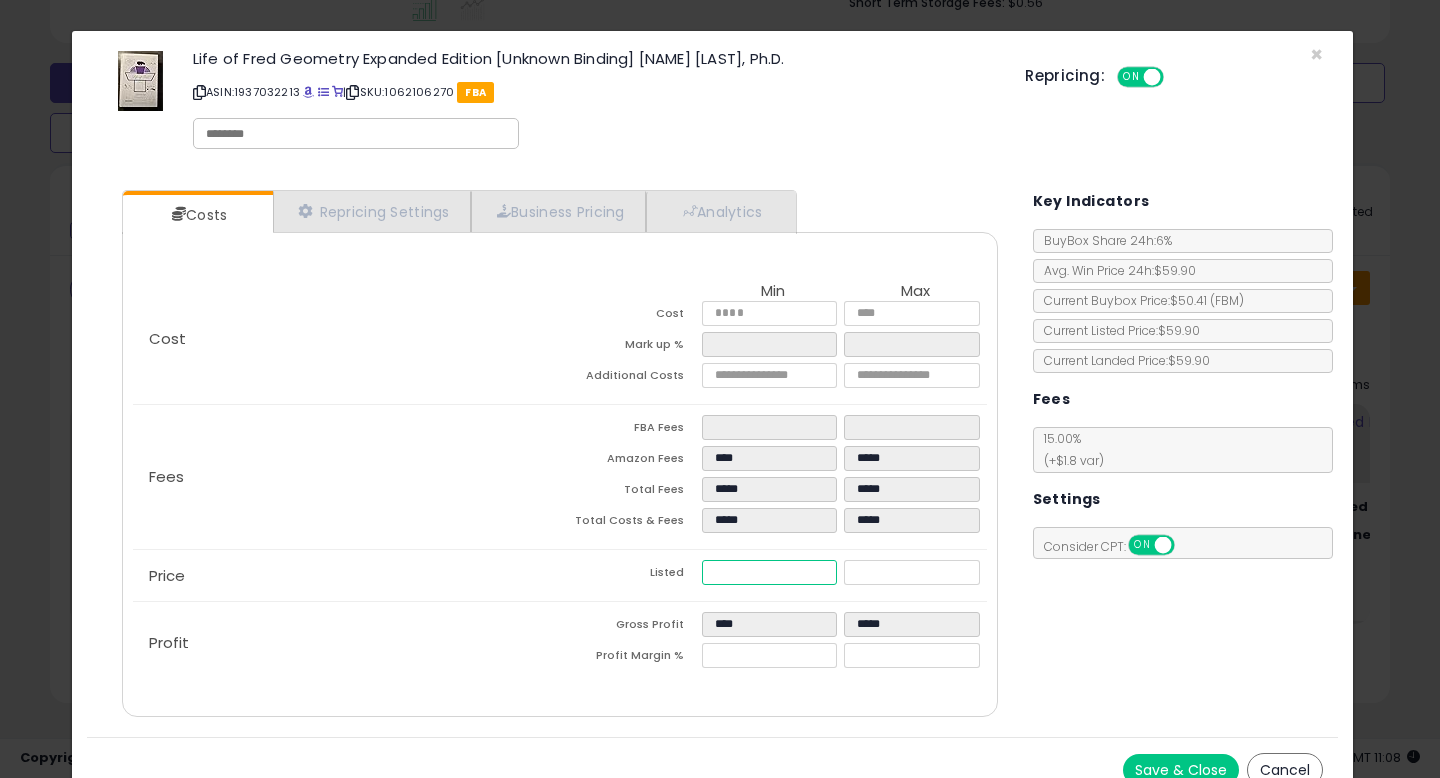 type on "****" 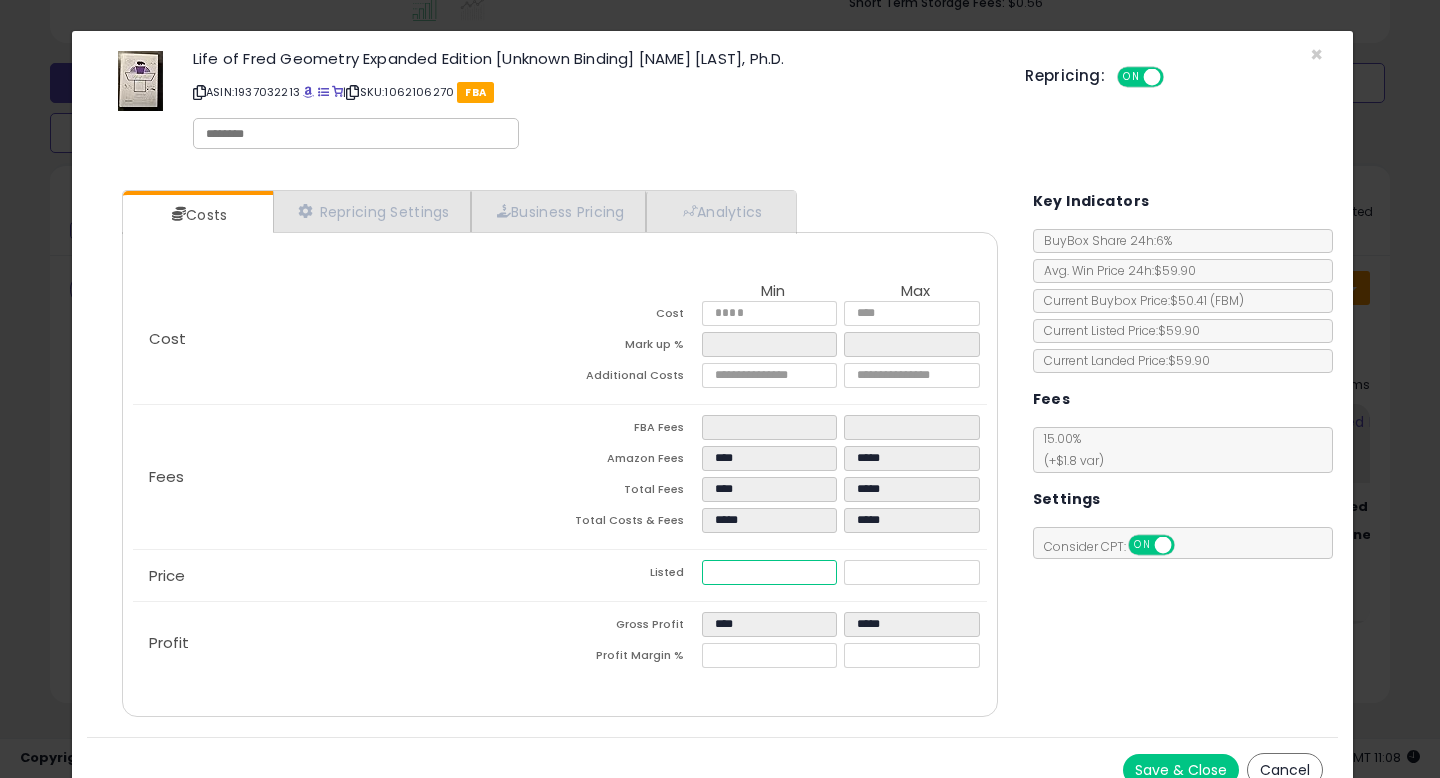 type on "****" 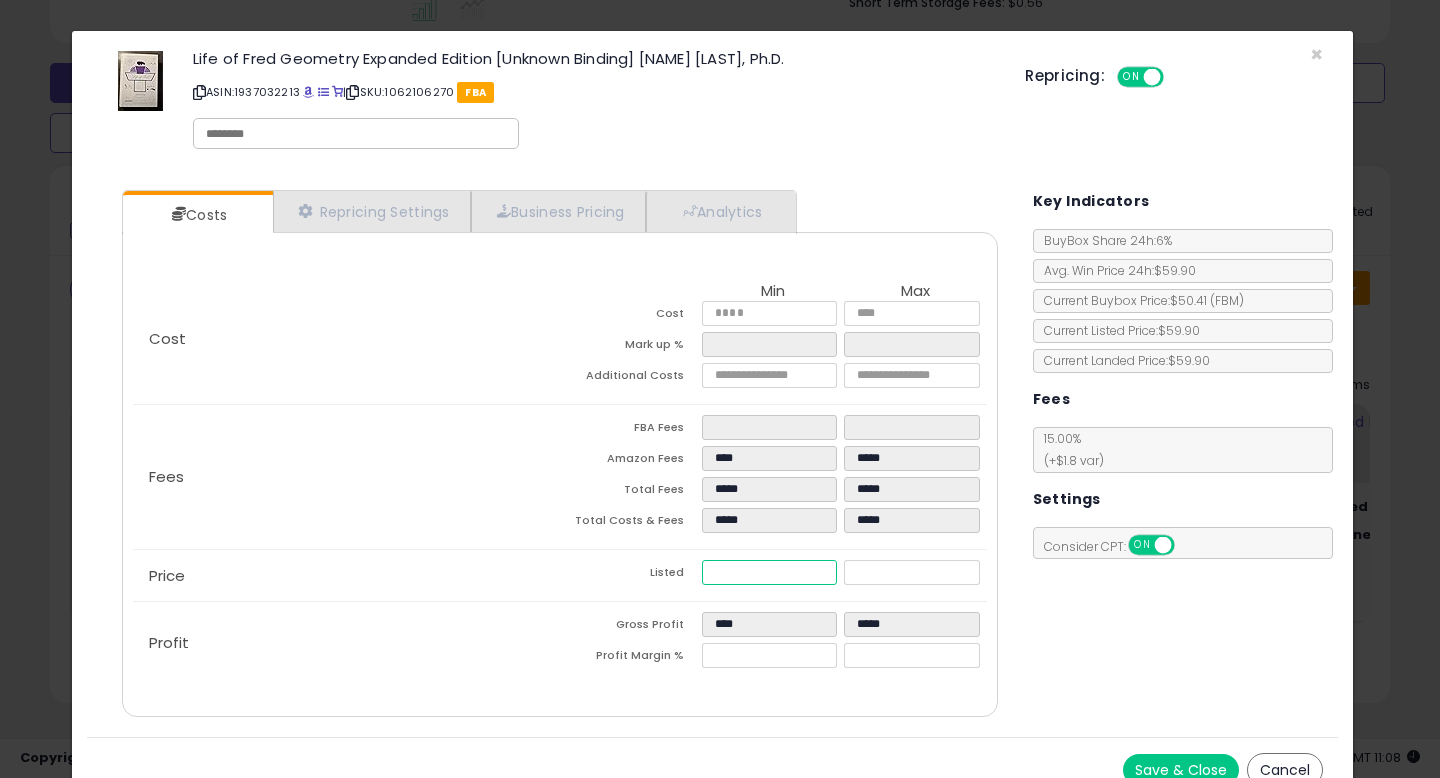 type on "*****" 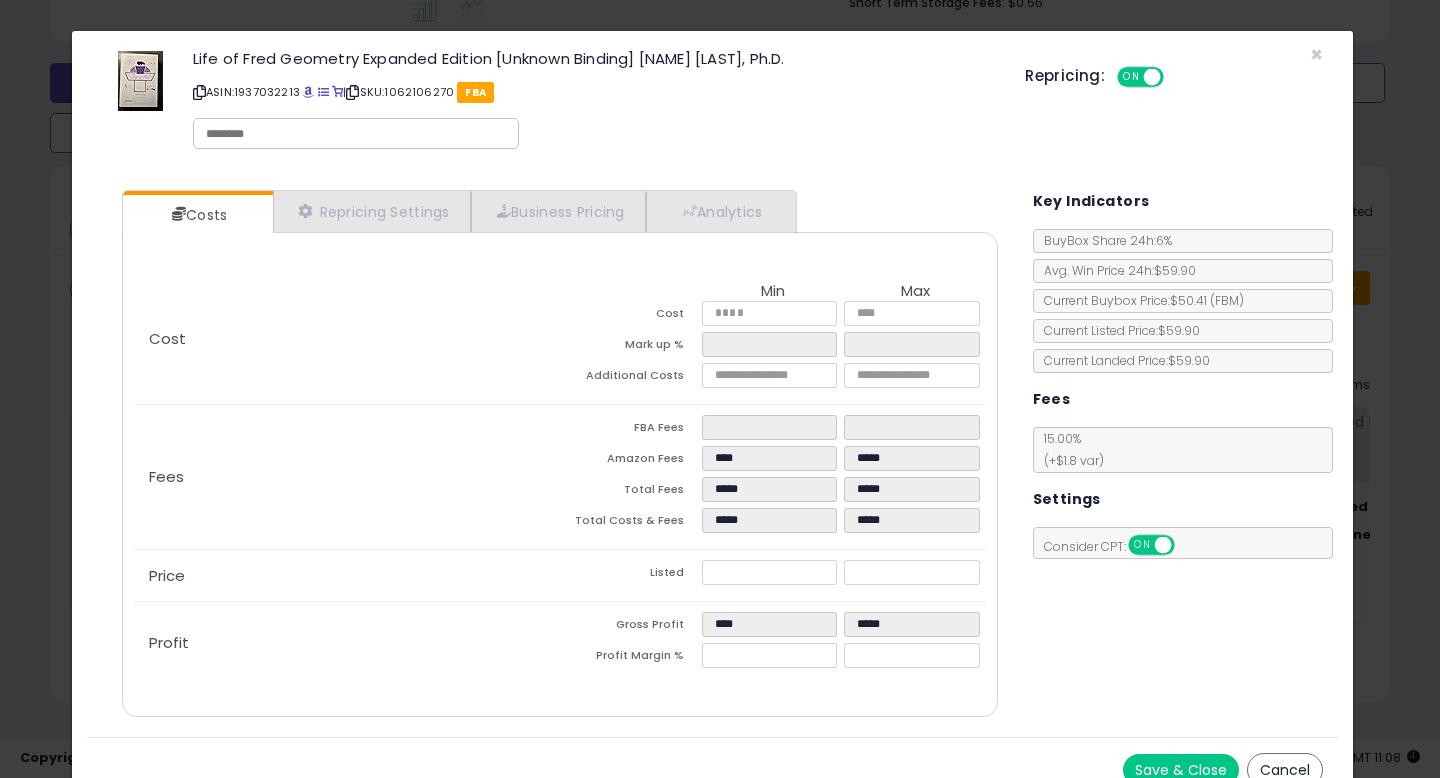 type on "****" 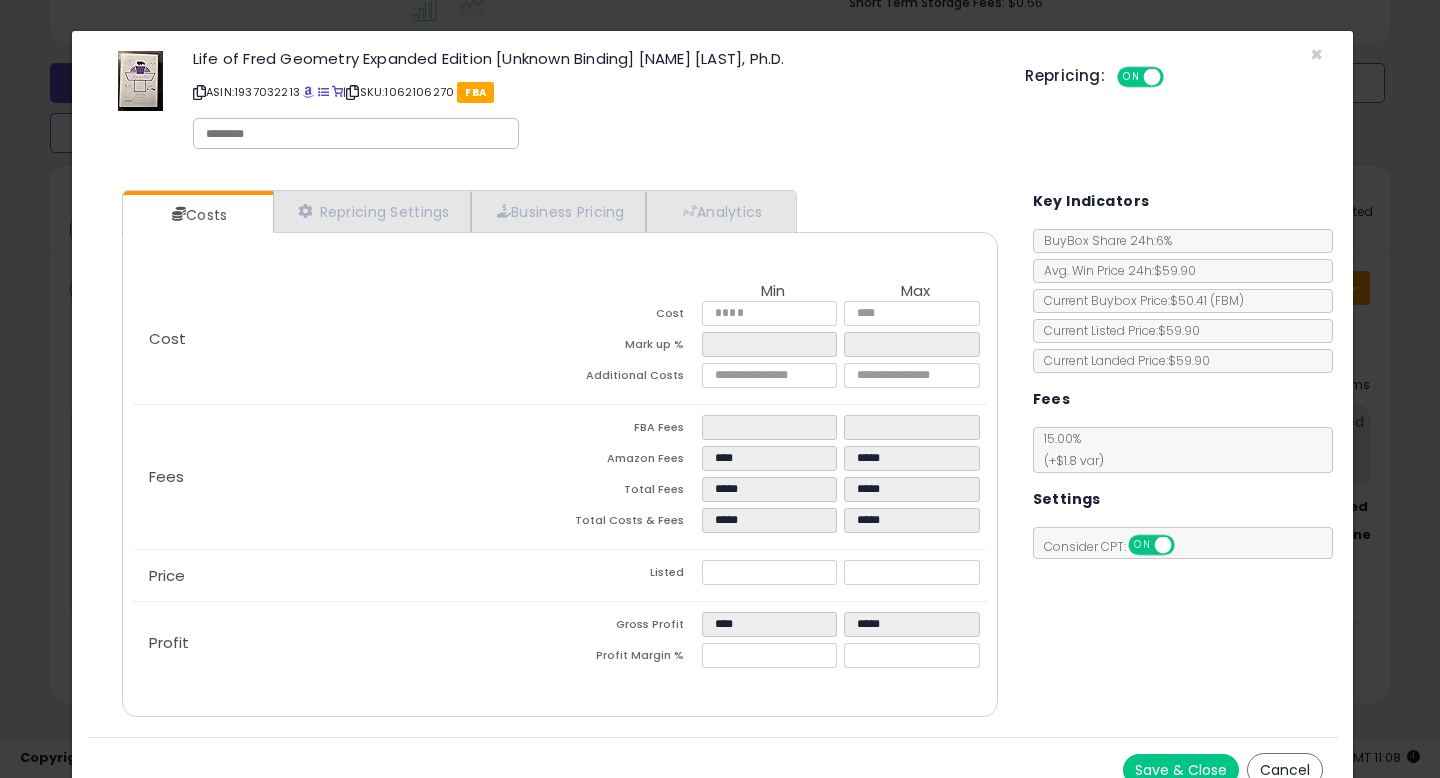 click on "Costs
Repricing Settings
Business Pricing
Analytics
Cost" at bounding box center (712, 456) 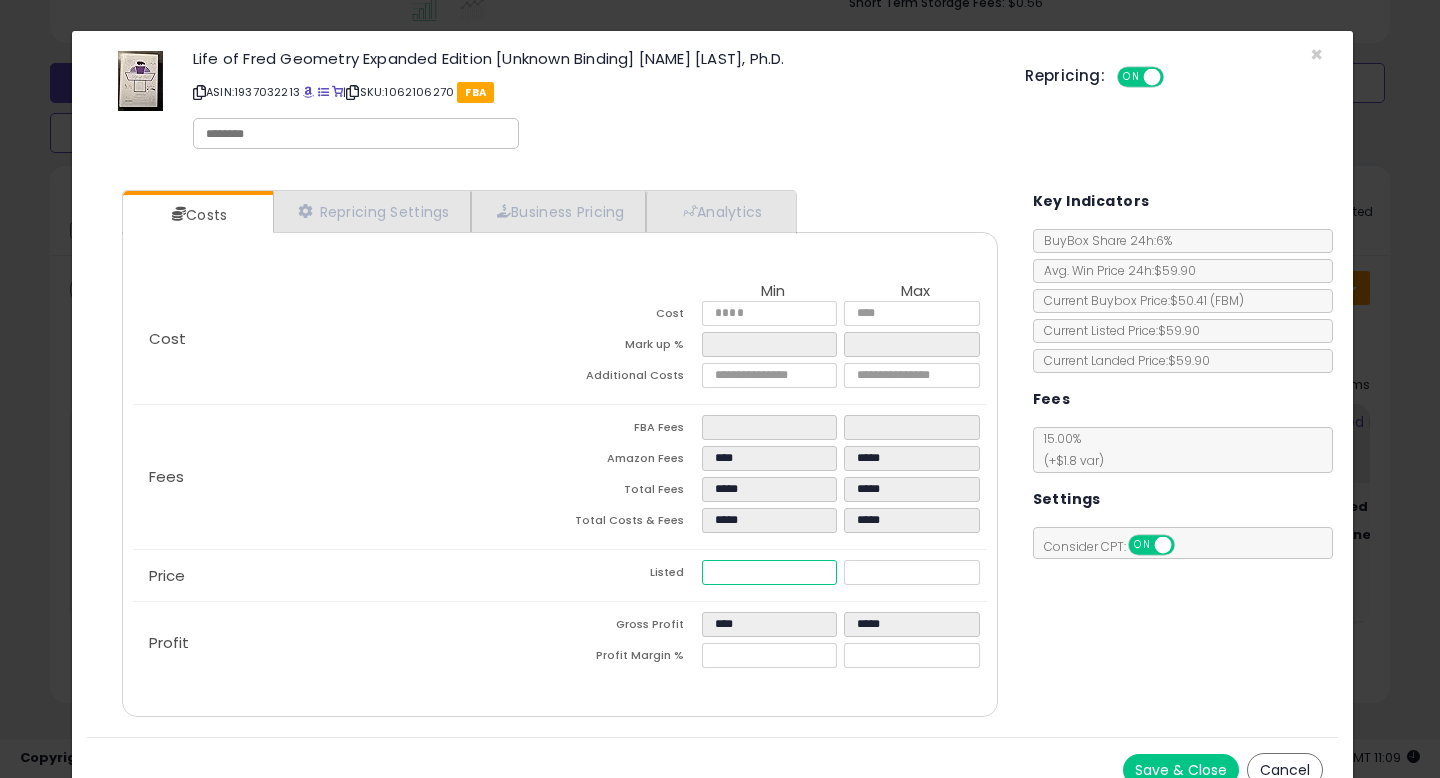drag, startPoint x: 751, startPoint y: 579, endPoint x: 504, endPoint y: 550, distance: 248.69661 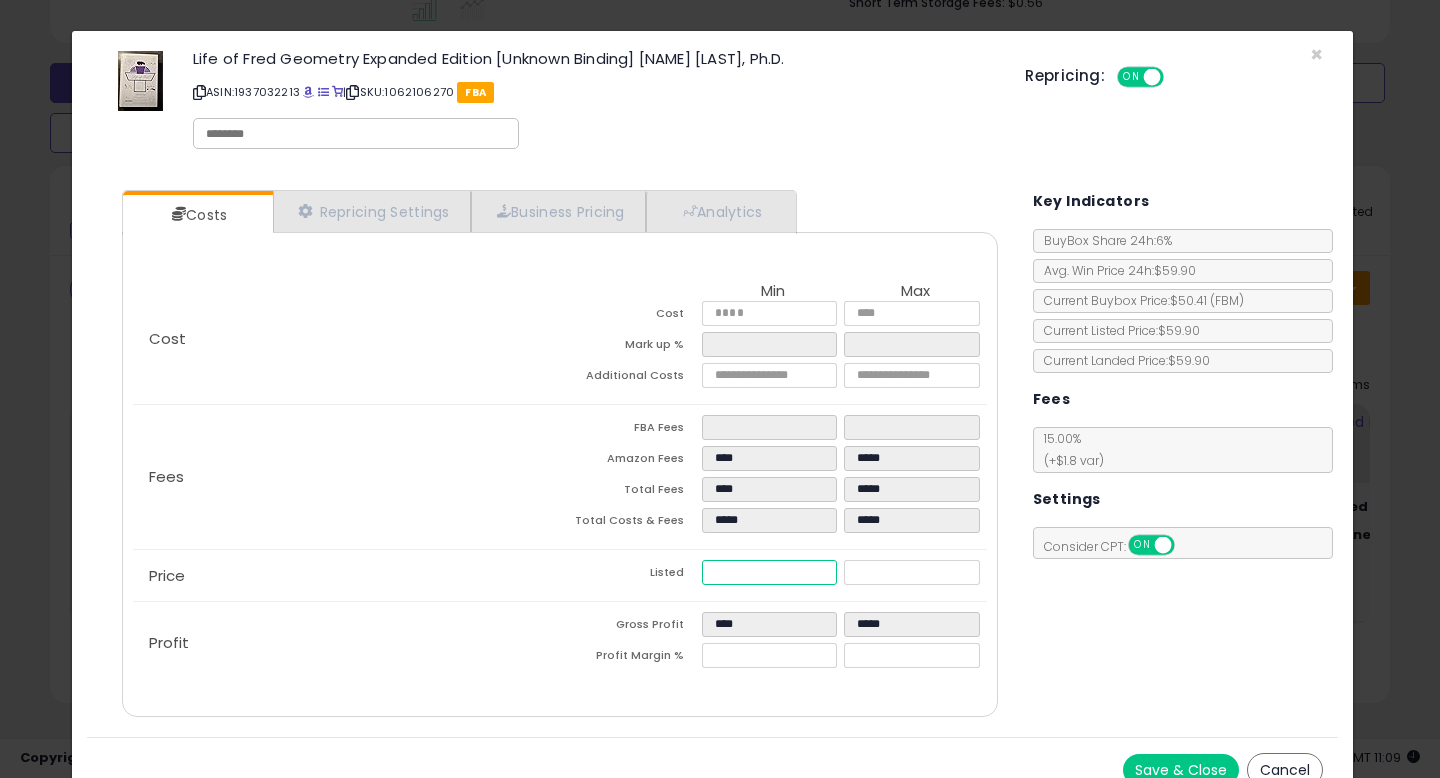 type on "****" 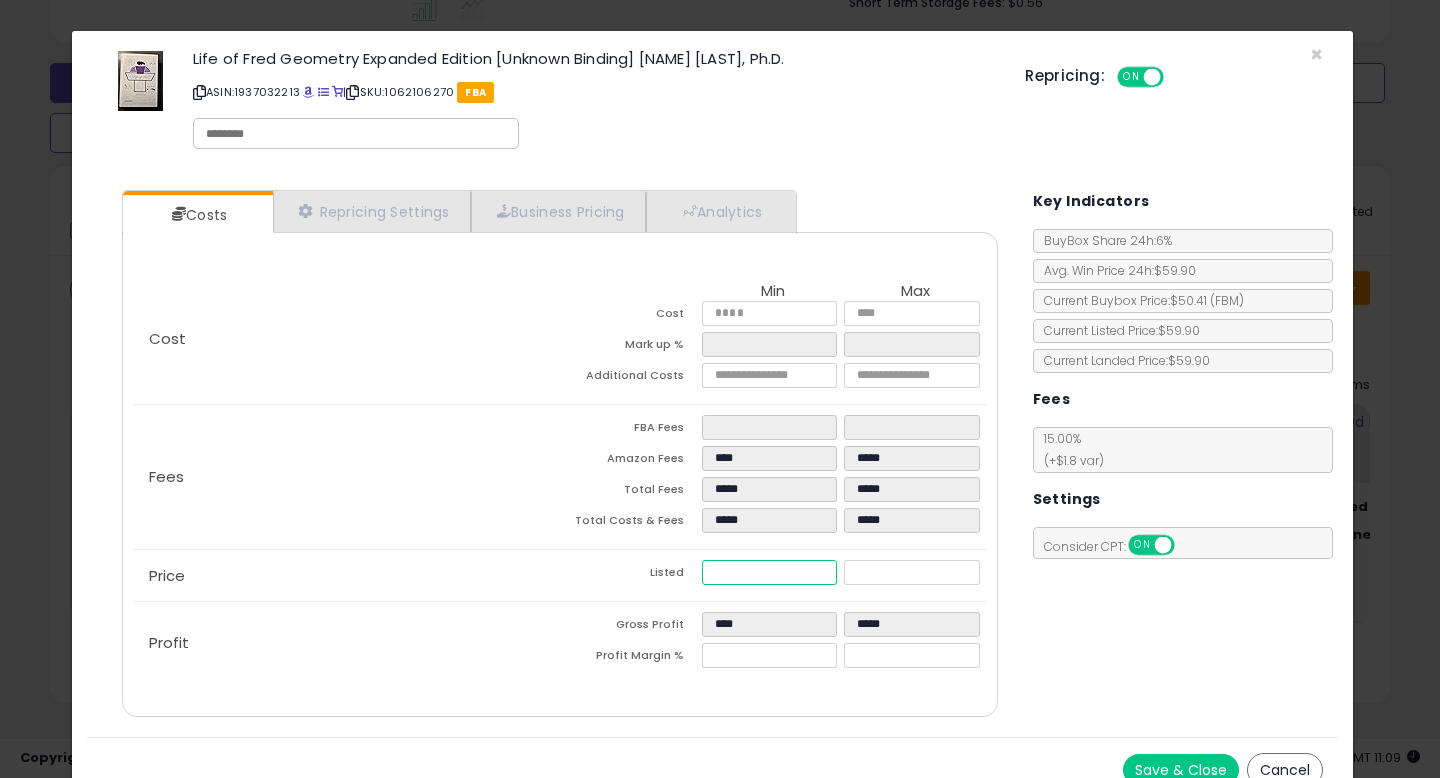 type on "****" 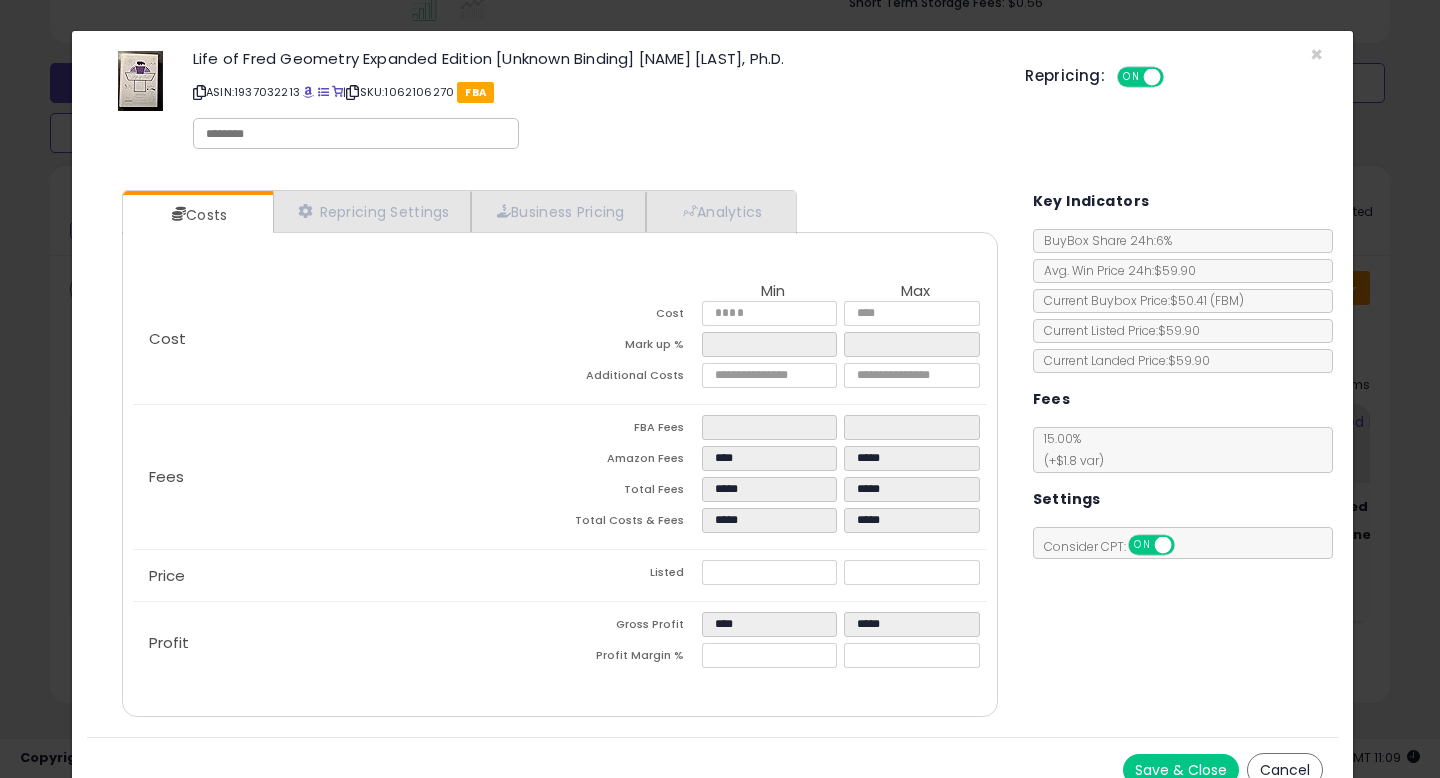type on "*****" 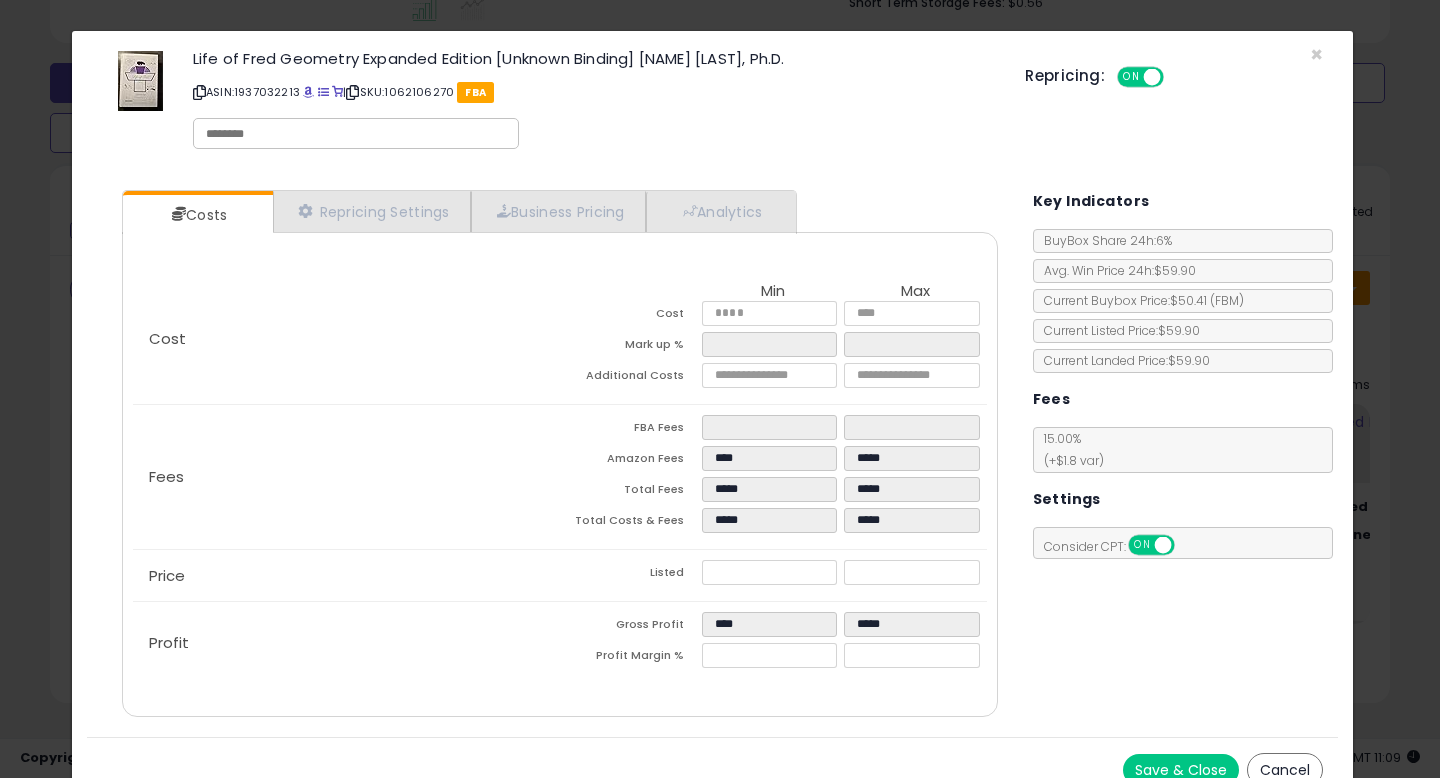 click on "Costs
Repricing Settings
Business Pricing
Analytics
Cost" at bounding box center (712, 456) 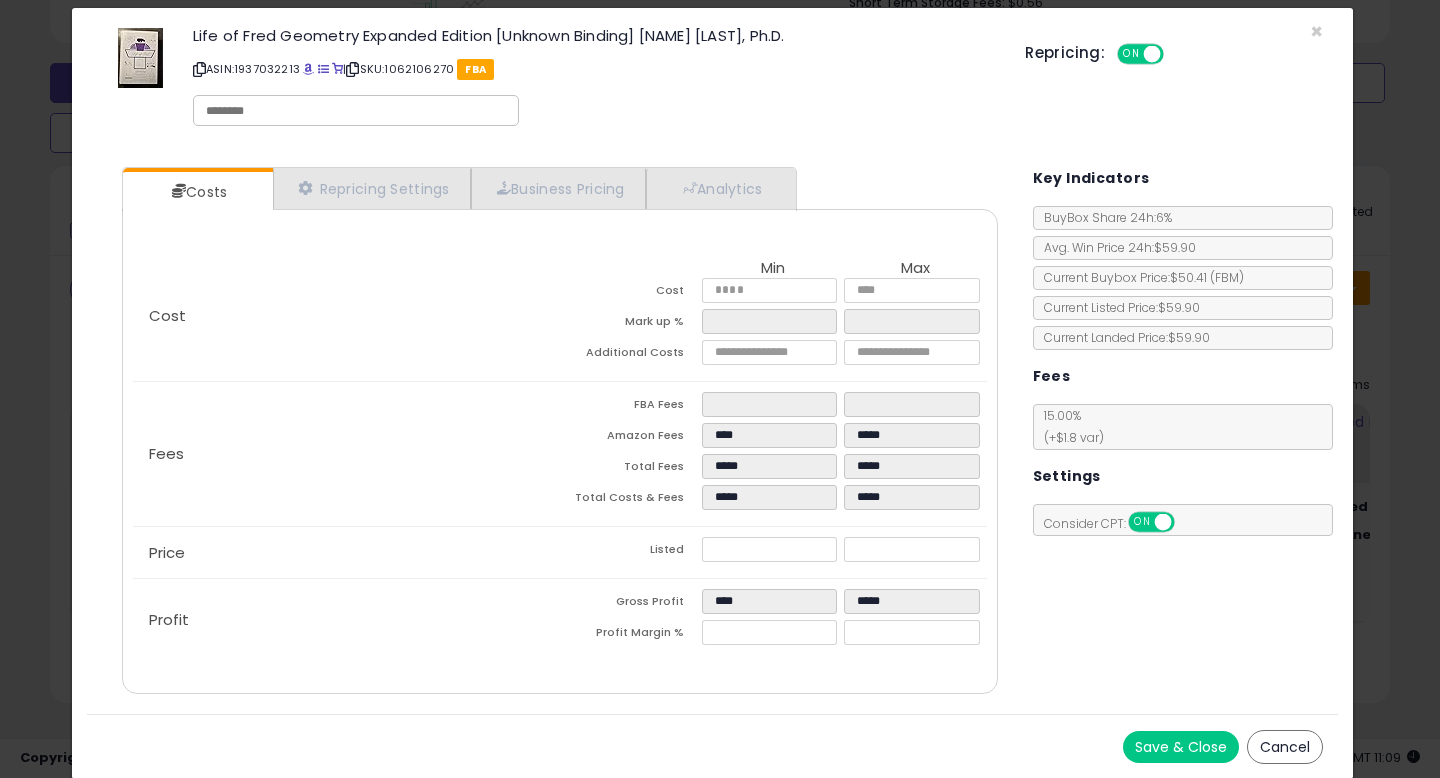 click on "Save & Close" at bounding box center [1181, 747] 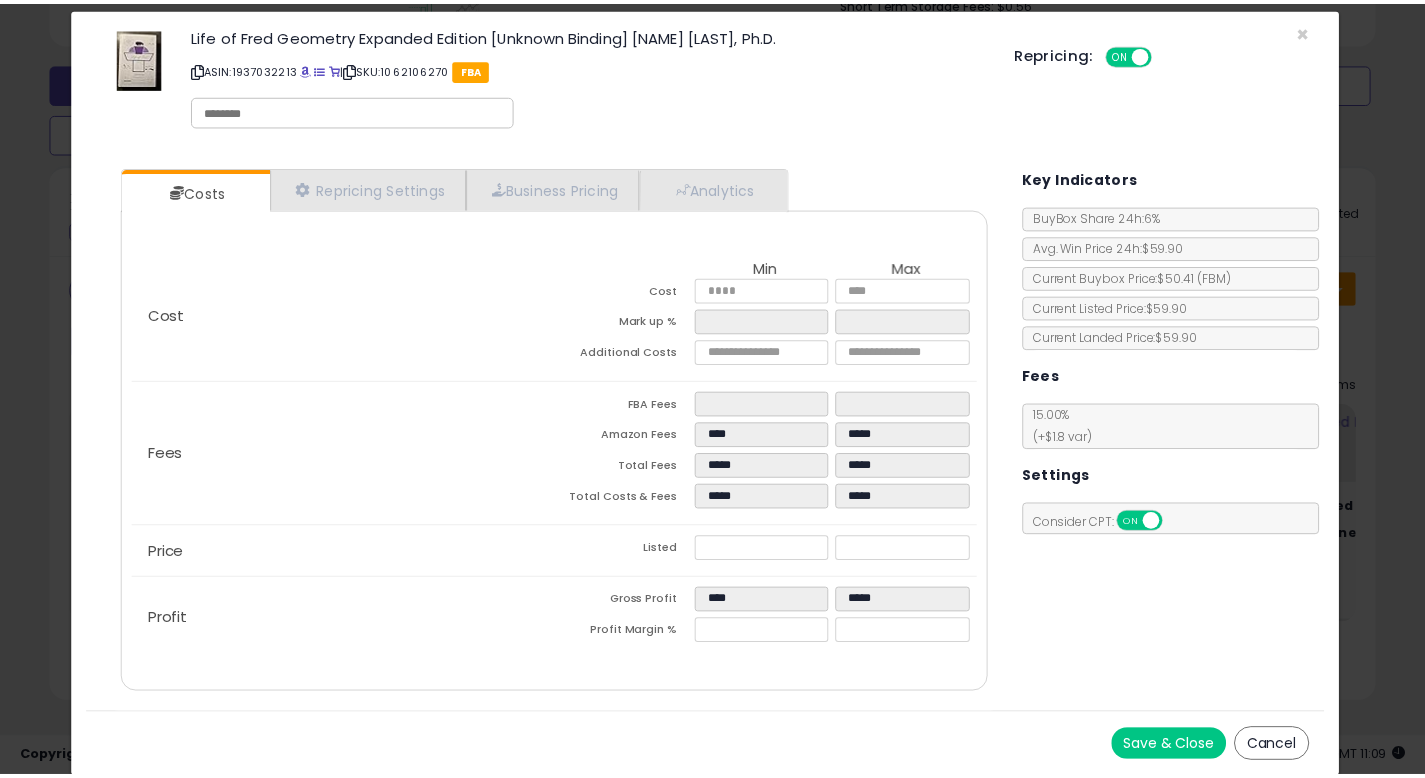 scroll, scrollTop: 0, scrollLeft: 0, axis: both 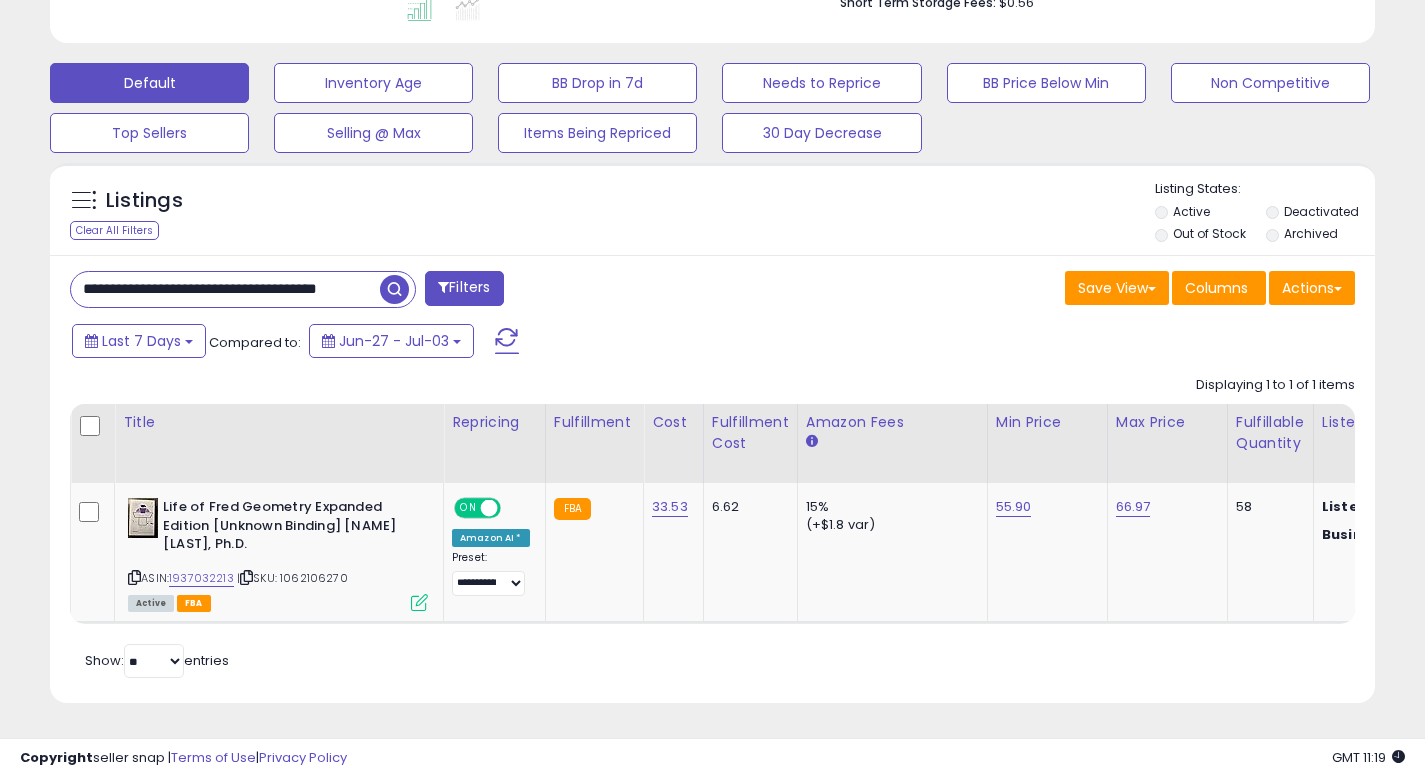 drag, startPoint x: 328, startPoint y: 267, endPoint x: 0, endPoint y: 221, distance: 331.2099 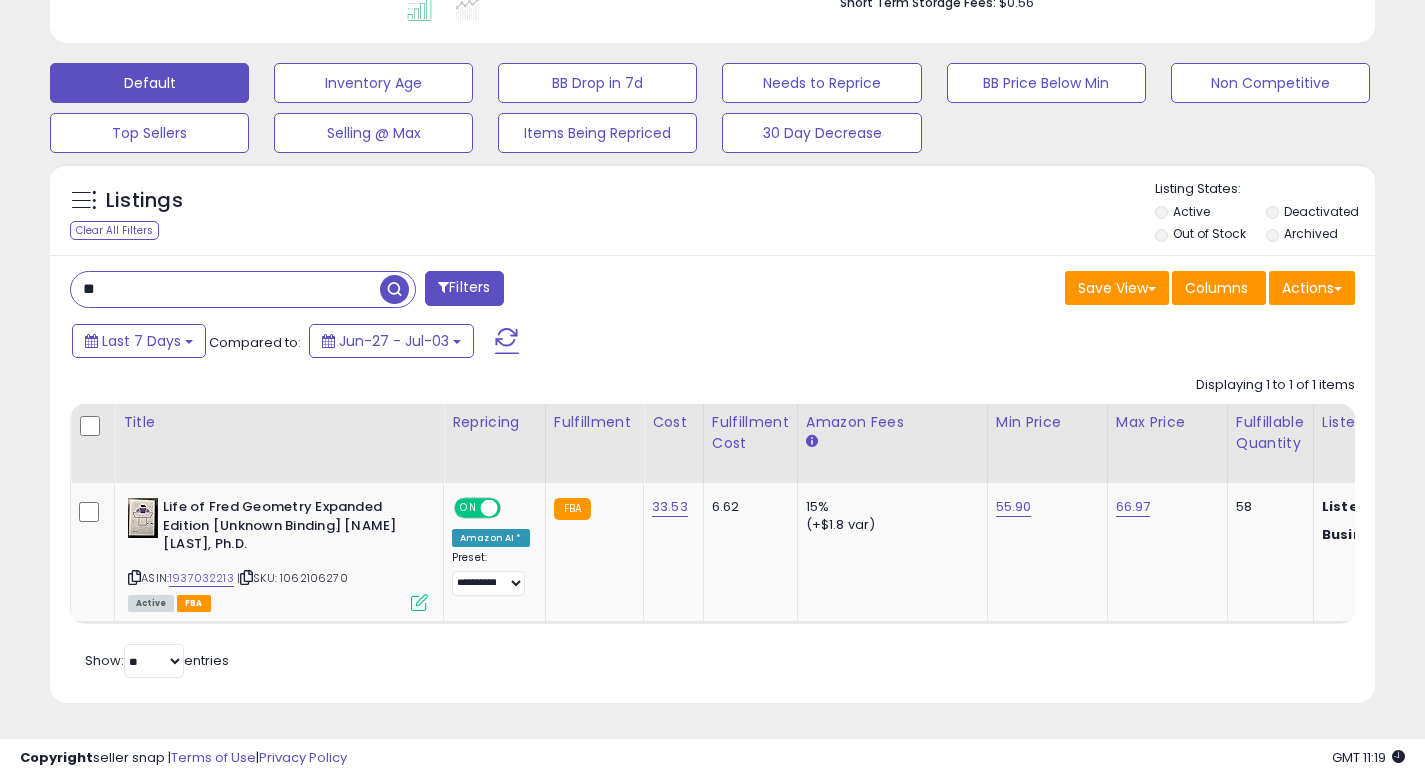 type on "*" 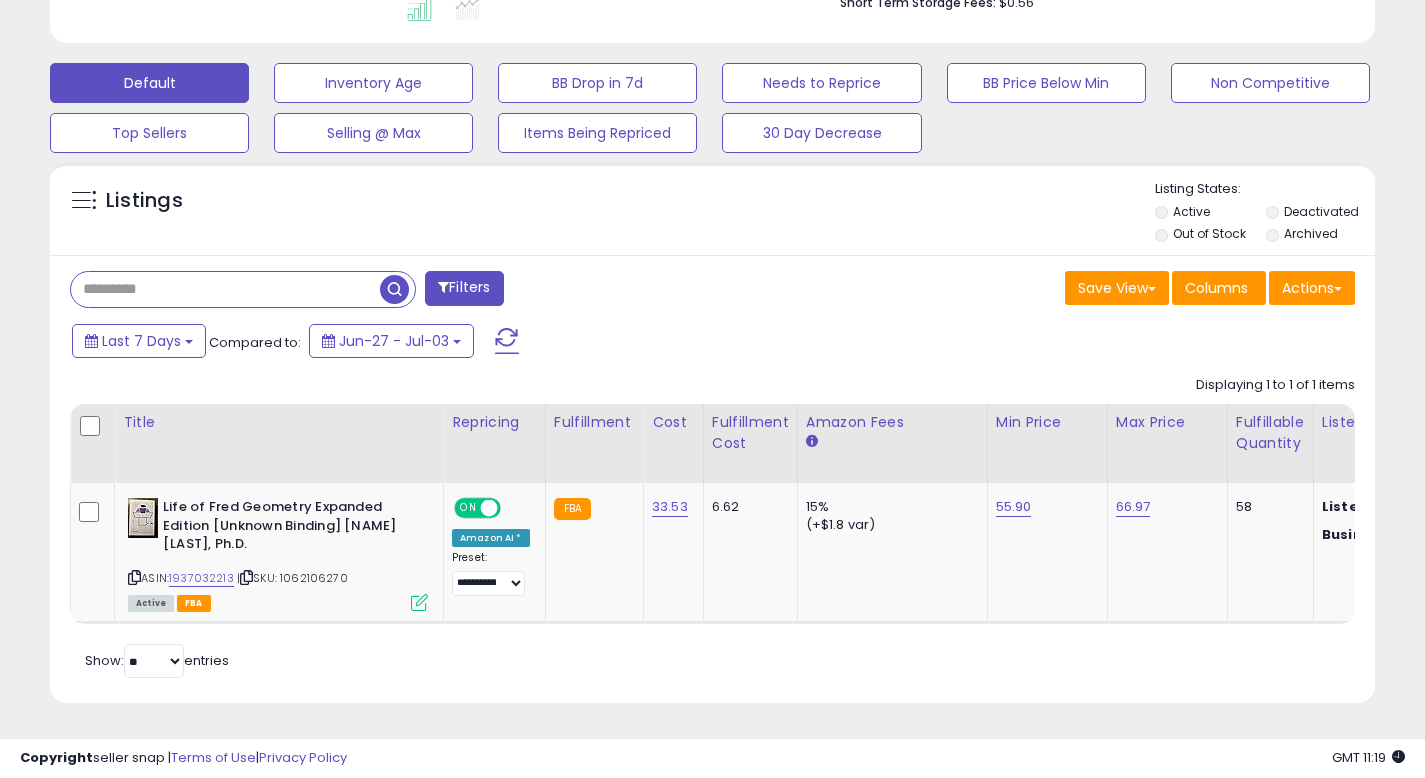 paste on "**********" 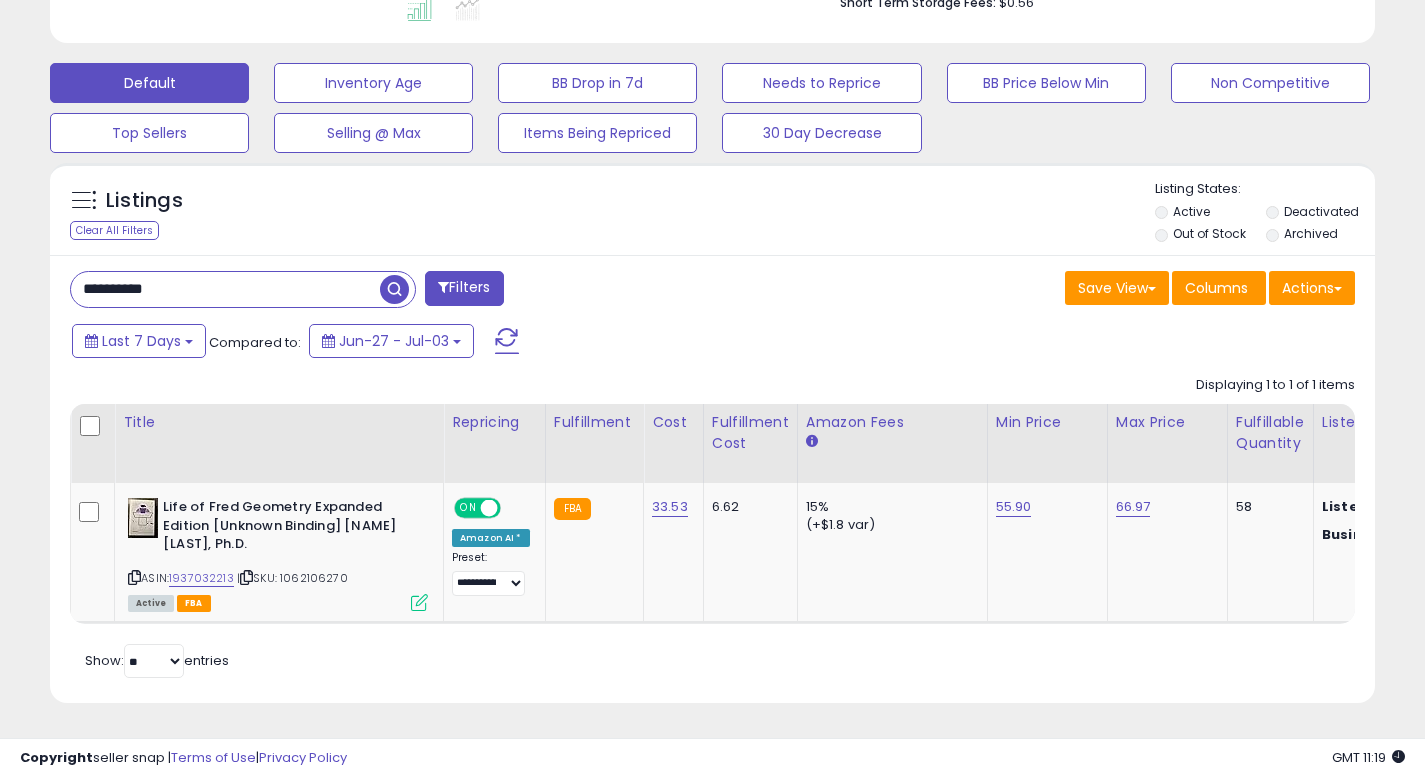 type on "**********" 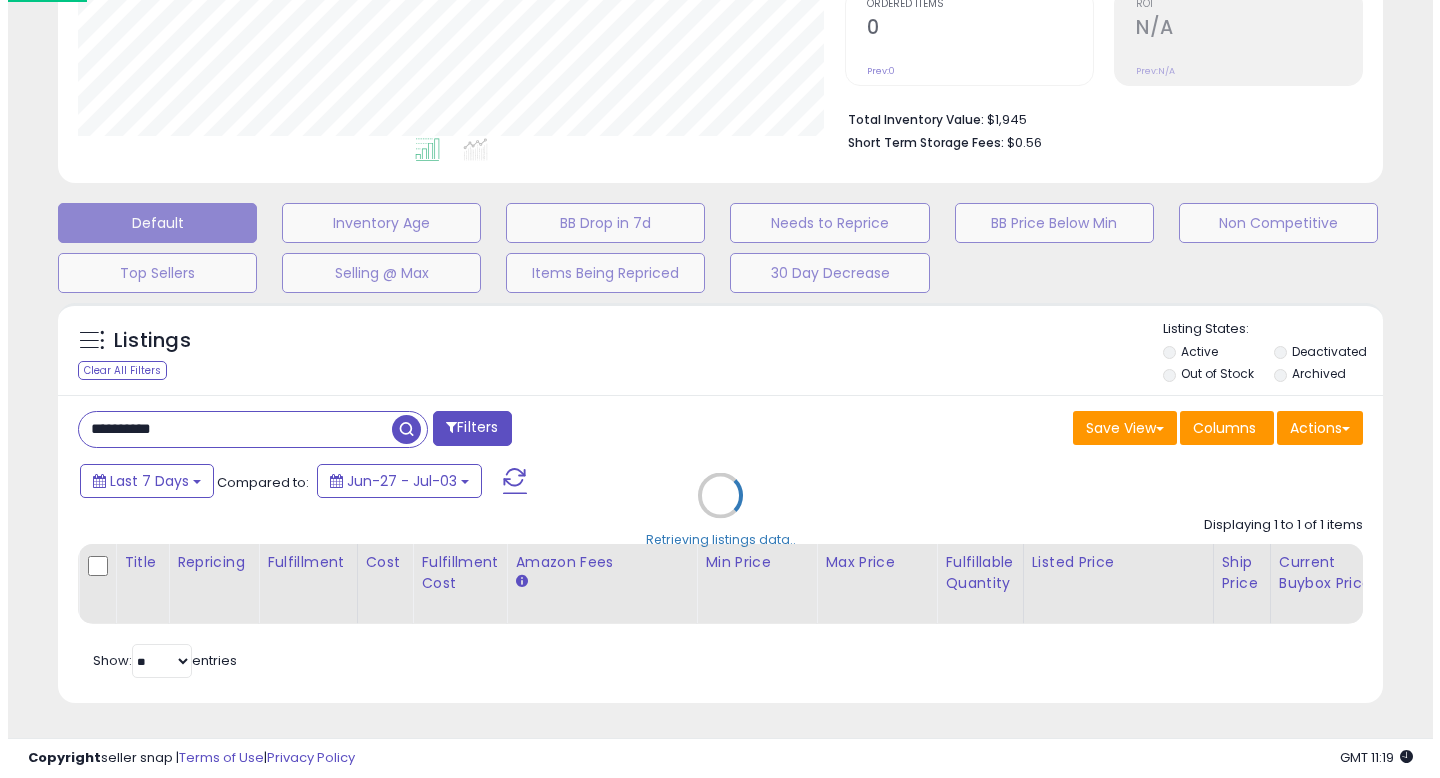 scroll, scrollTop: 442, scrollLeft: 0, axis: vertical 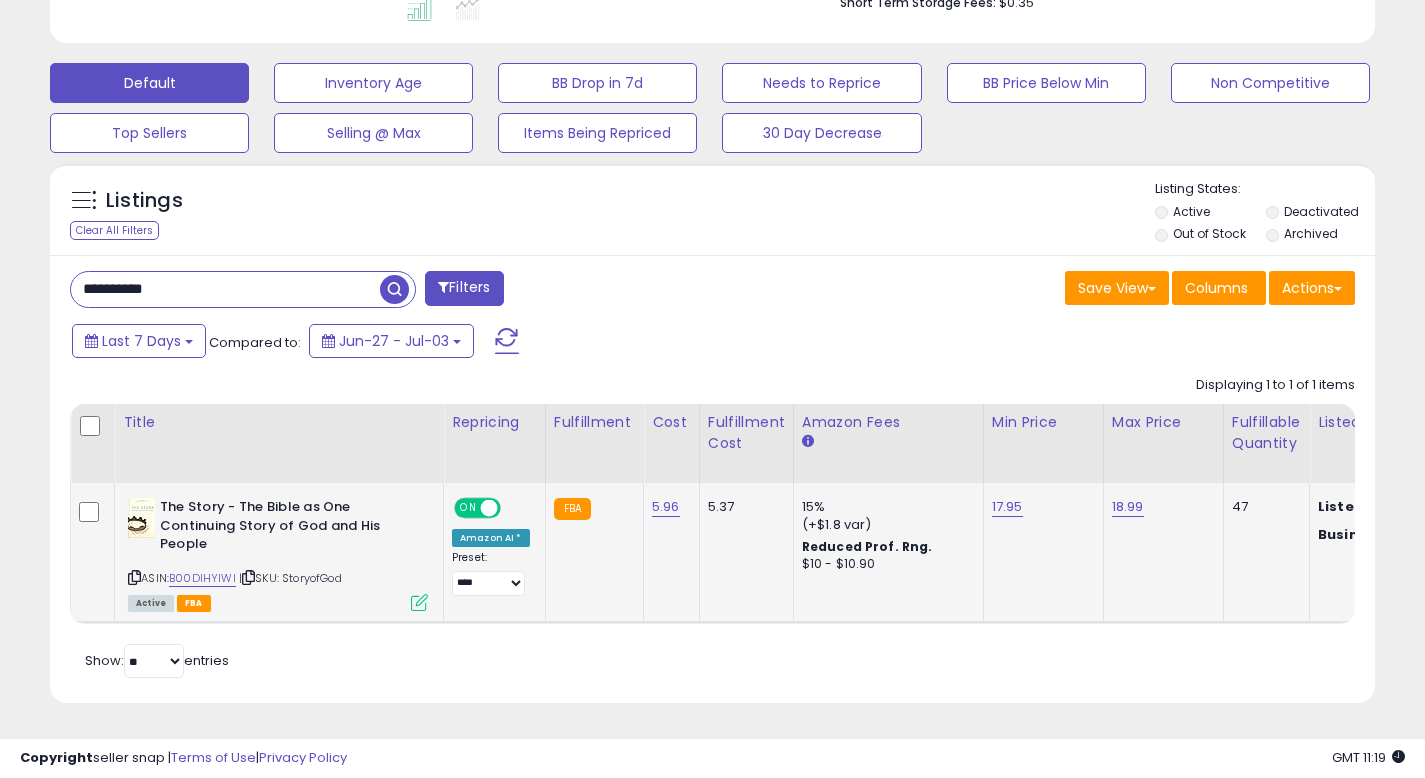 click at bounding box center (419, 602) 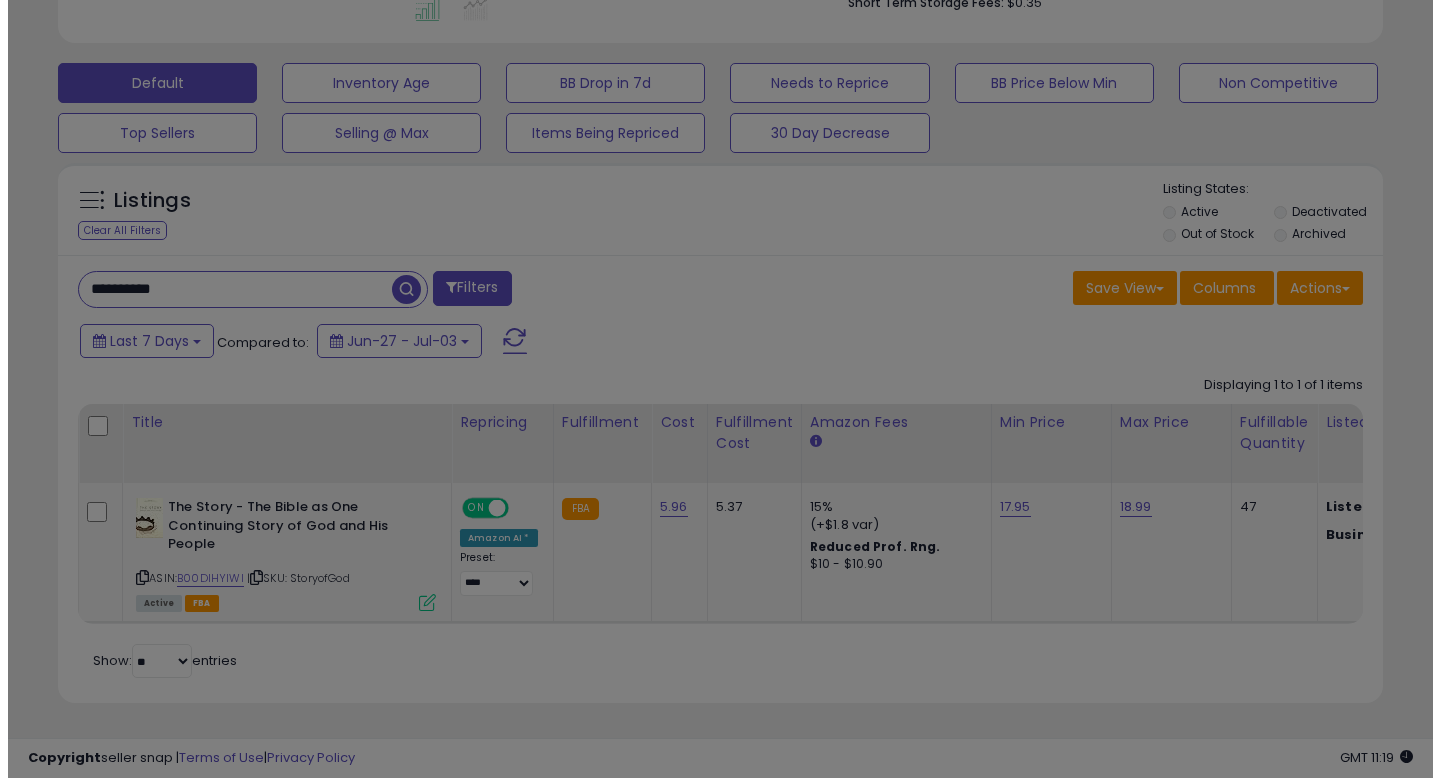 scroll, scrollTop: 999590, scrollLeft: 999224, axis: both 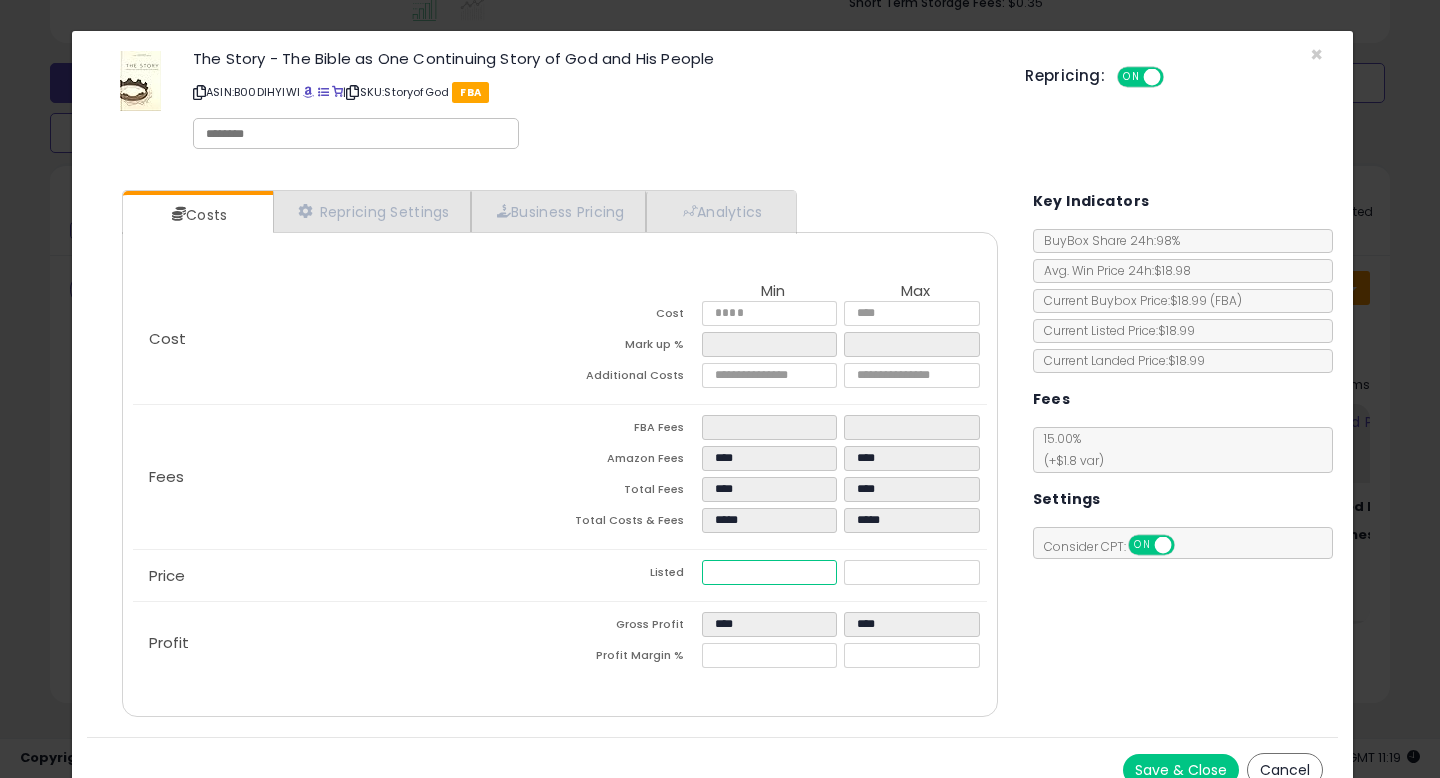click on "Cost
Min
Max
Cost
****
****
Mark up %
*****
*****
Additional Costs
****
****
Fees" at bounding box center [559, 478] 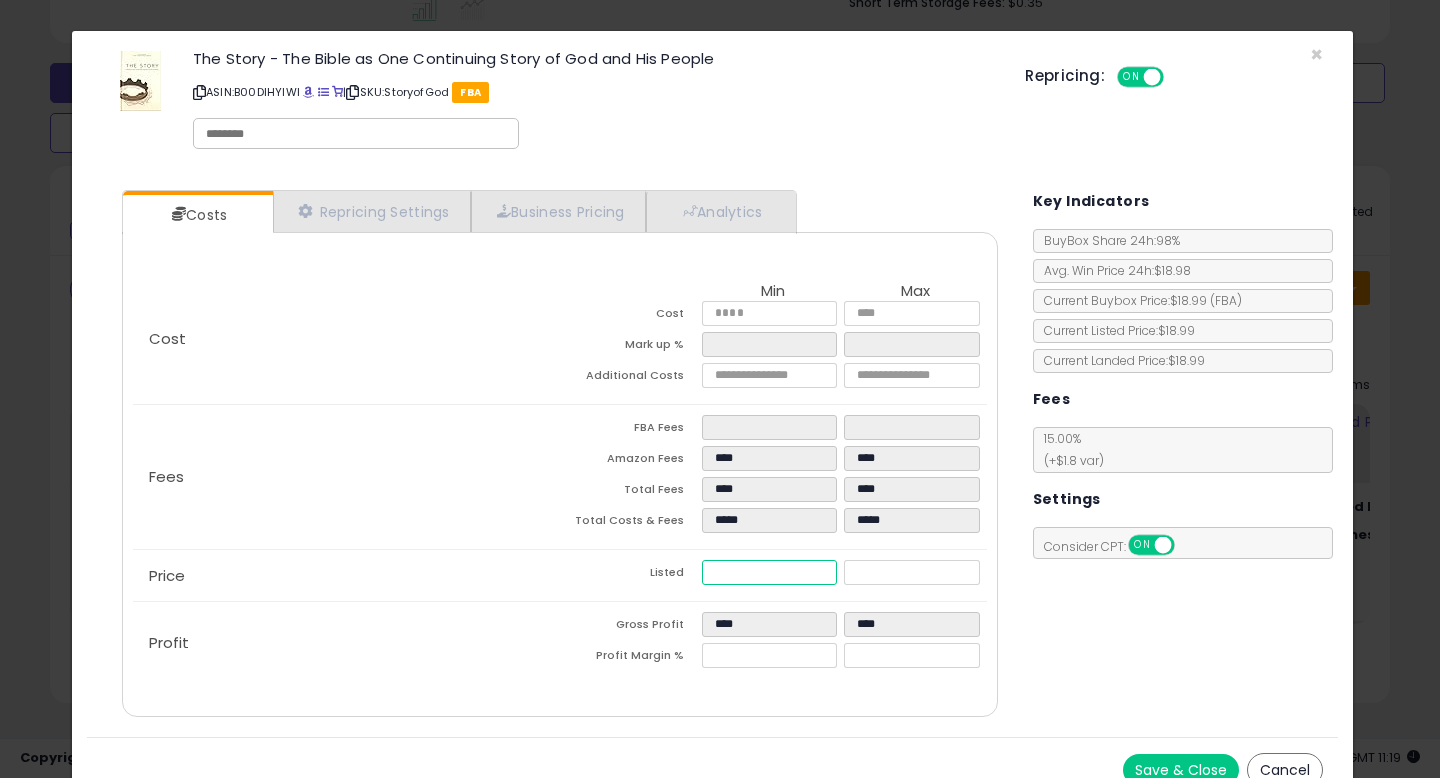 type on "****" 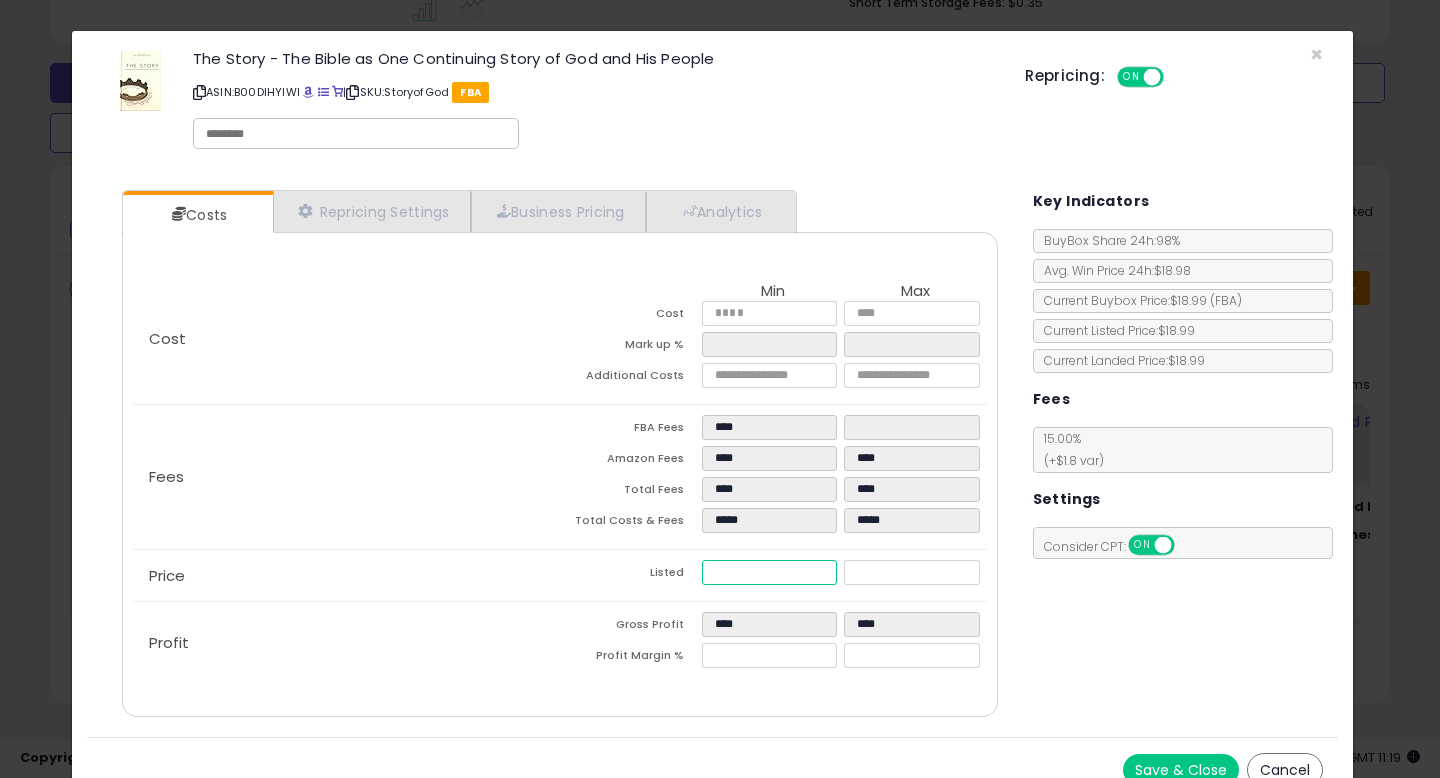type on "****" 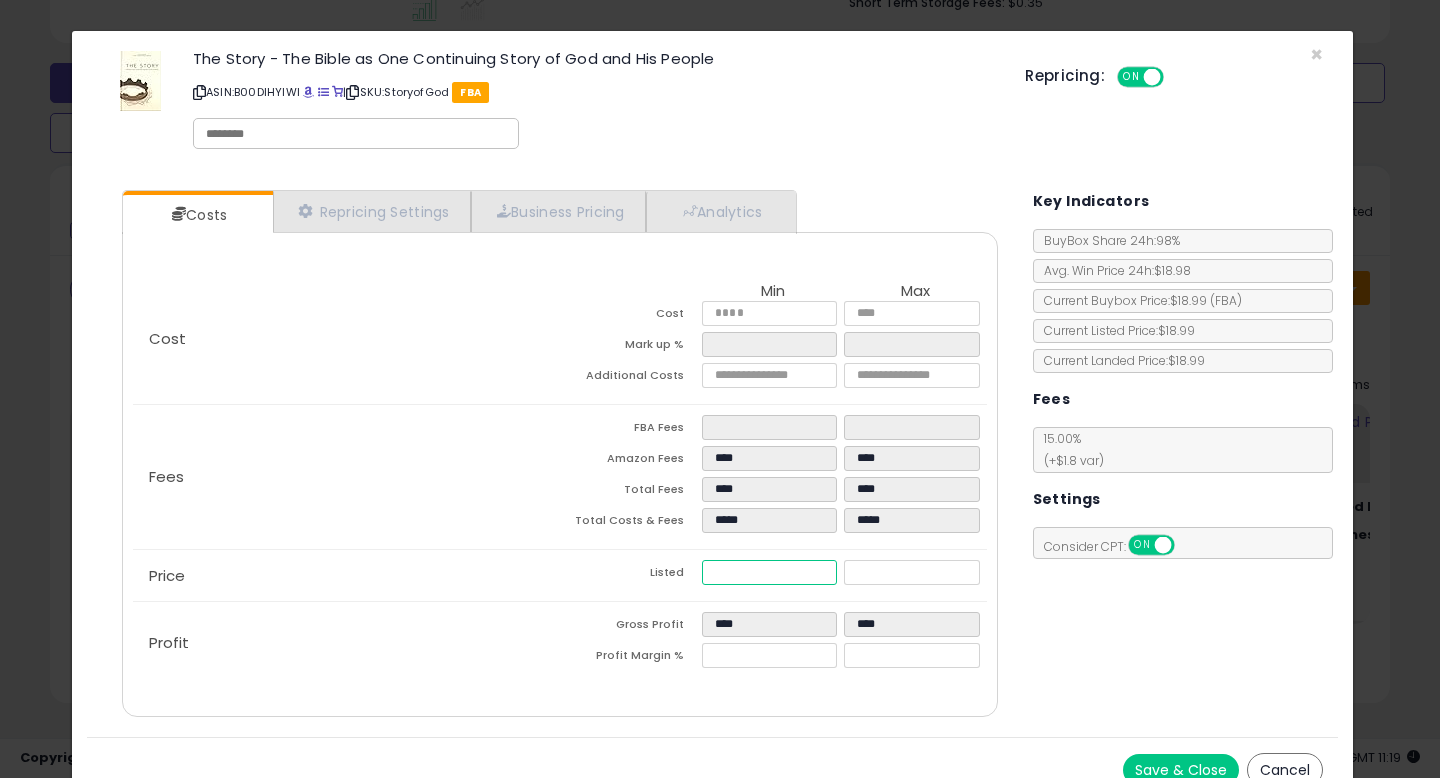 type on "****" 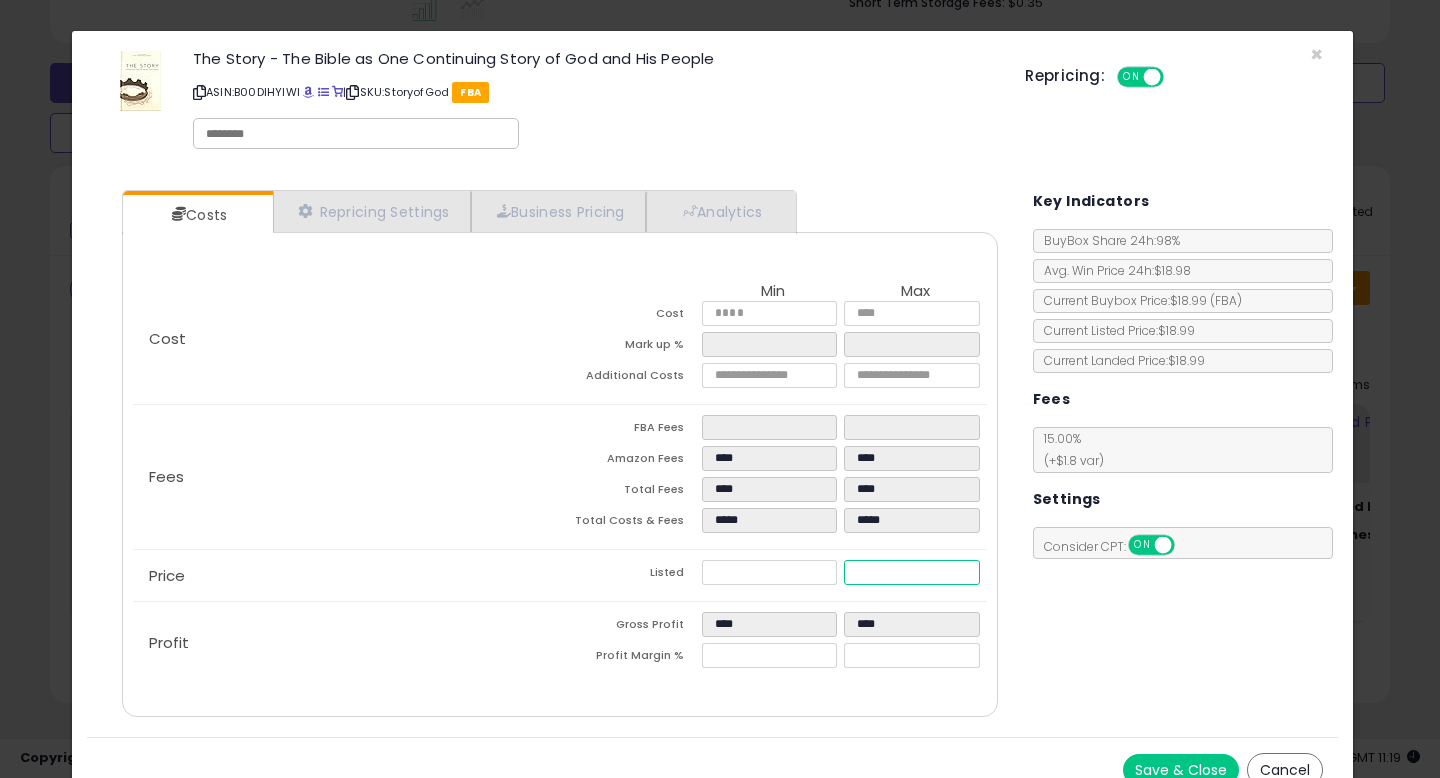 type on "*****" 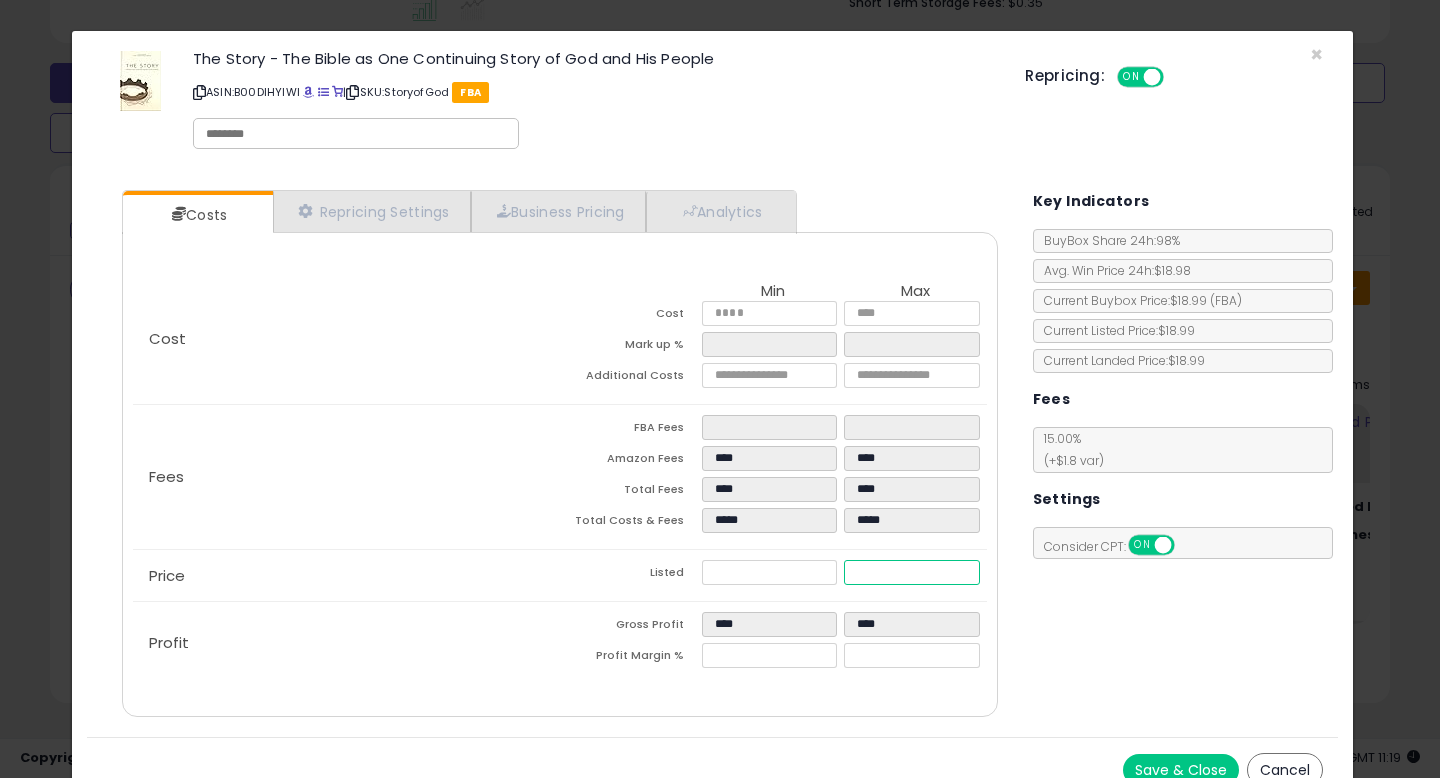 type on "****" 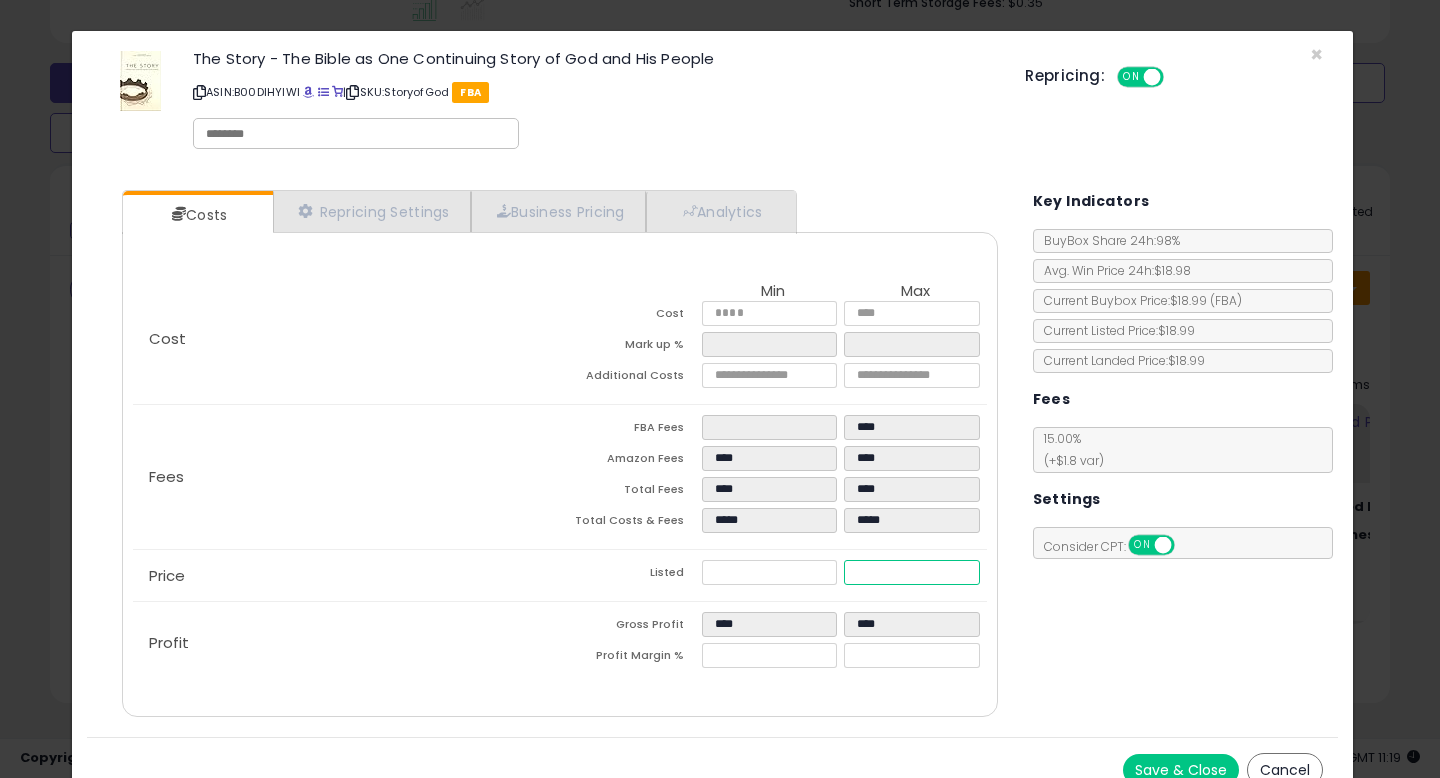 type on "****" 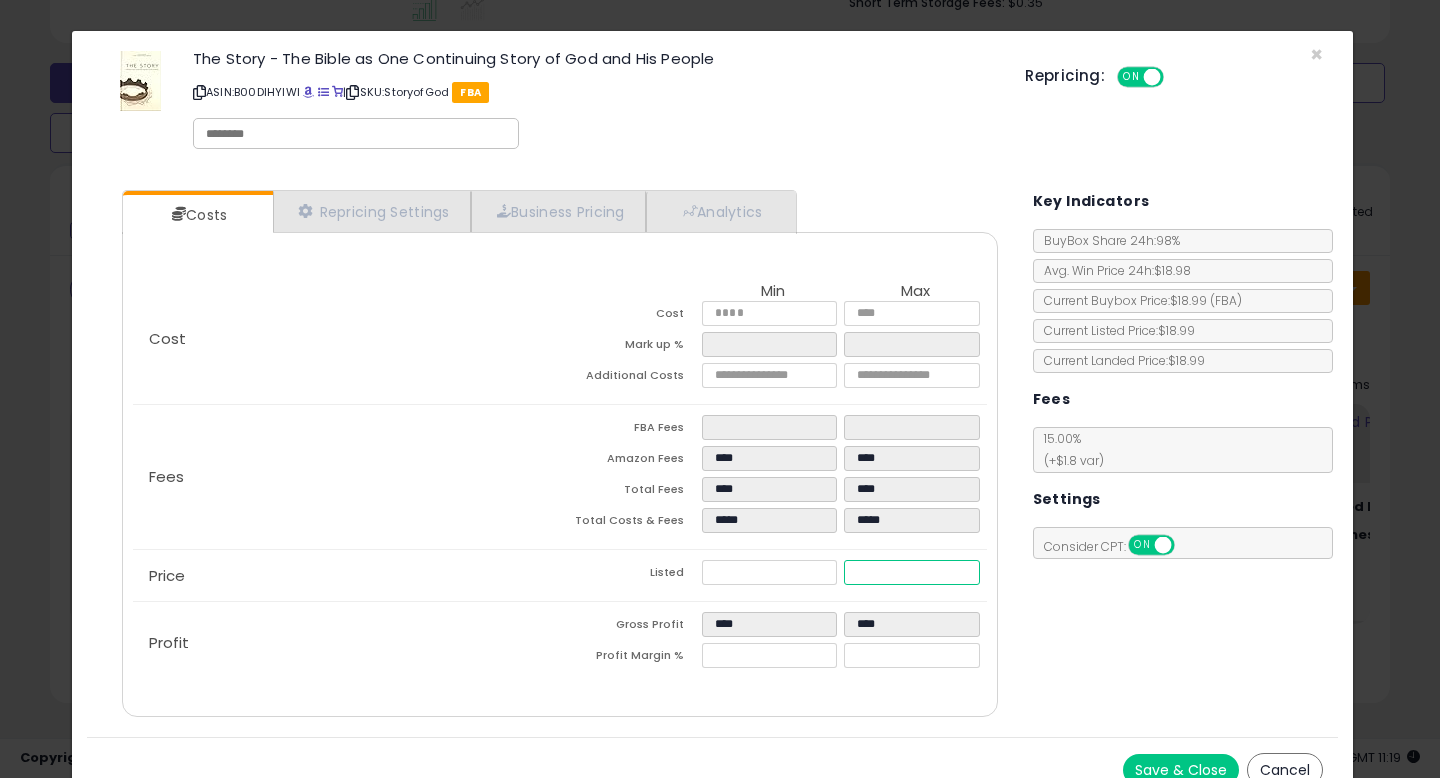 type on "****" 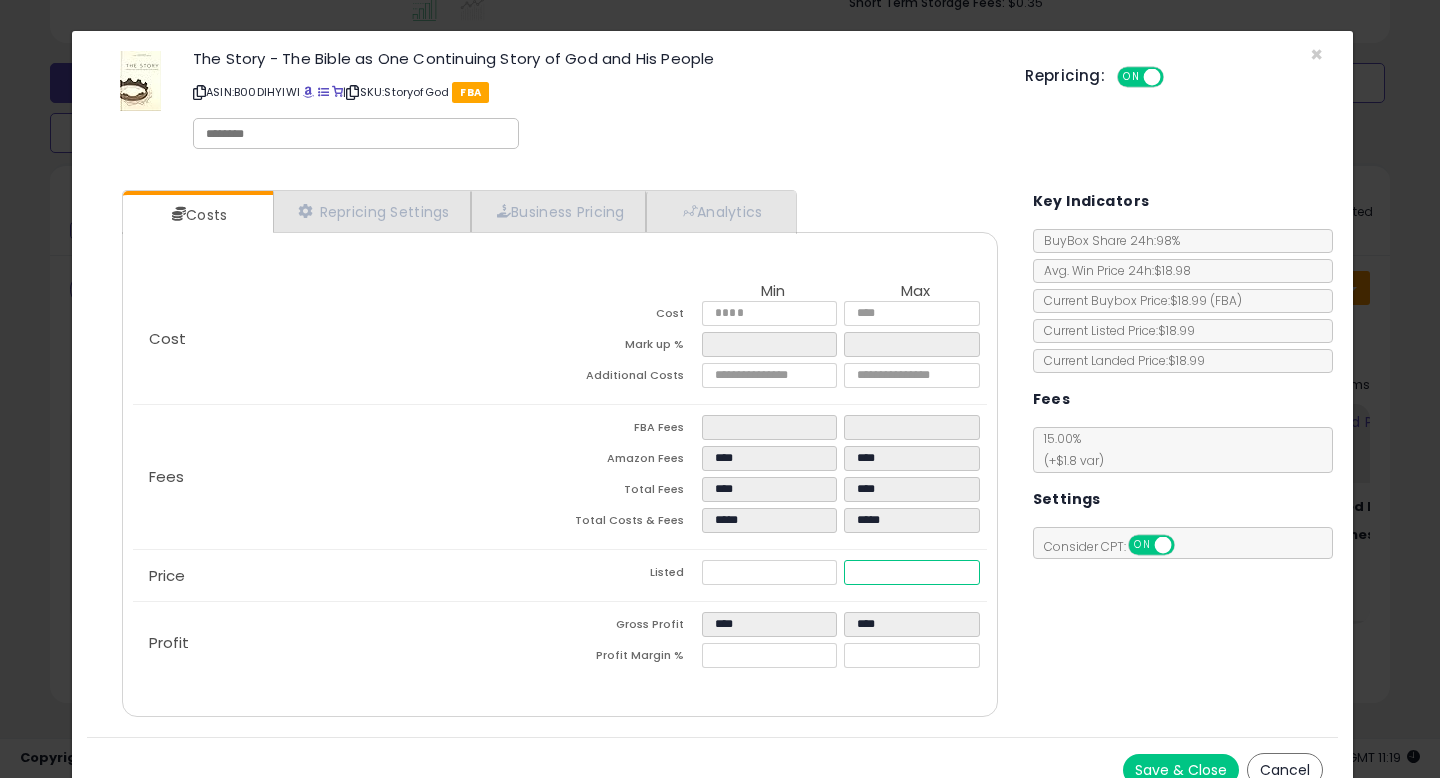 type on "****" 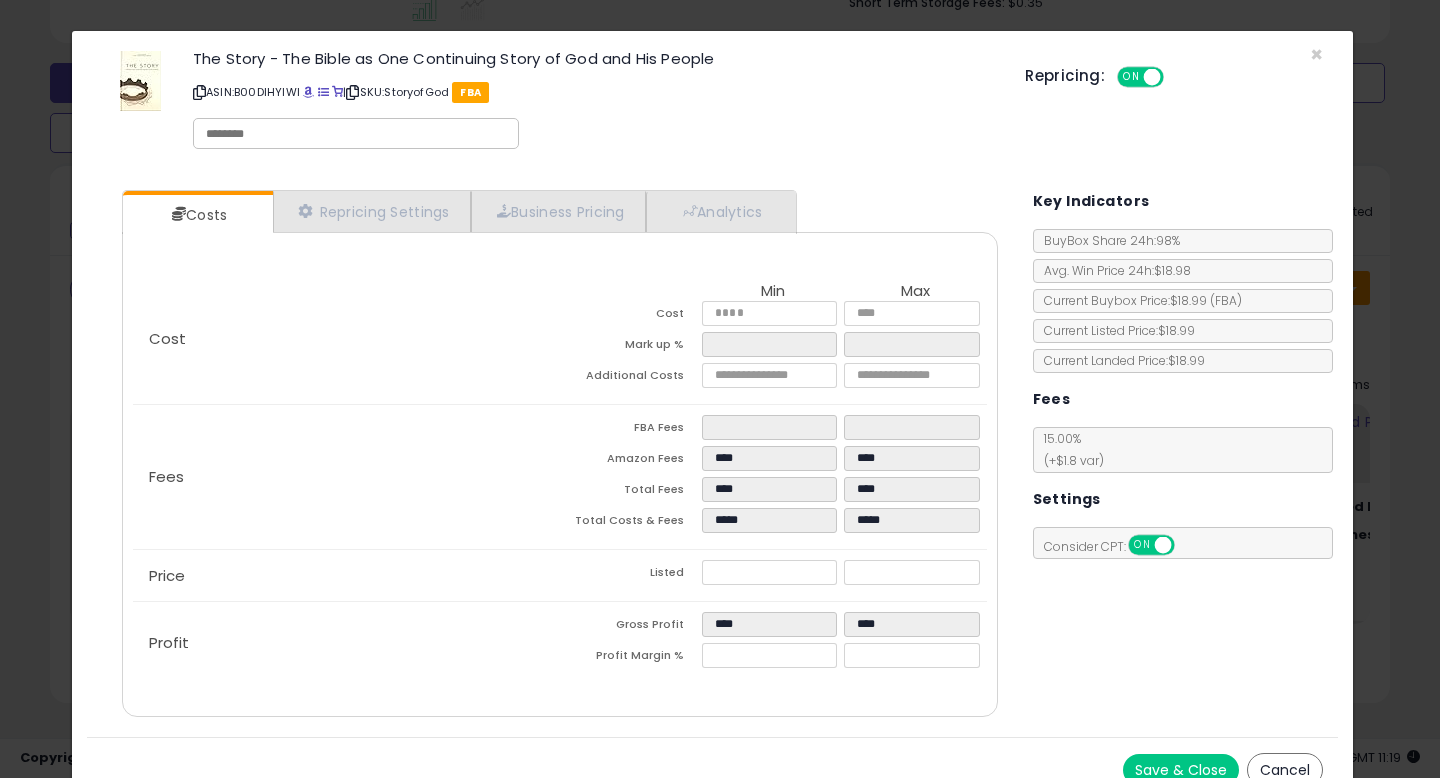 type on "******" 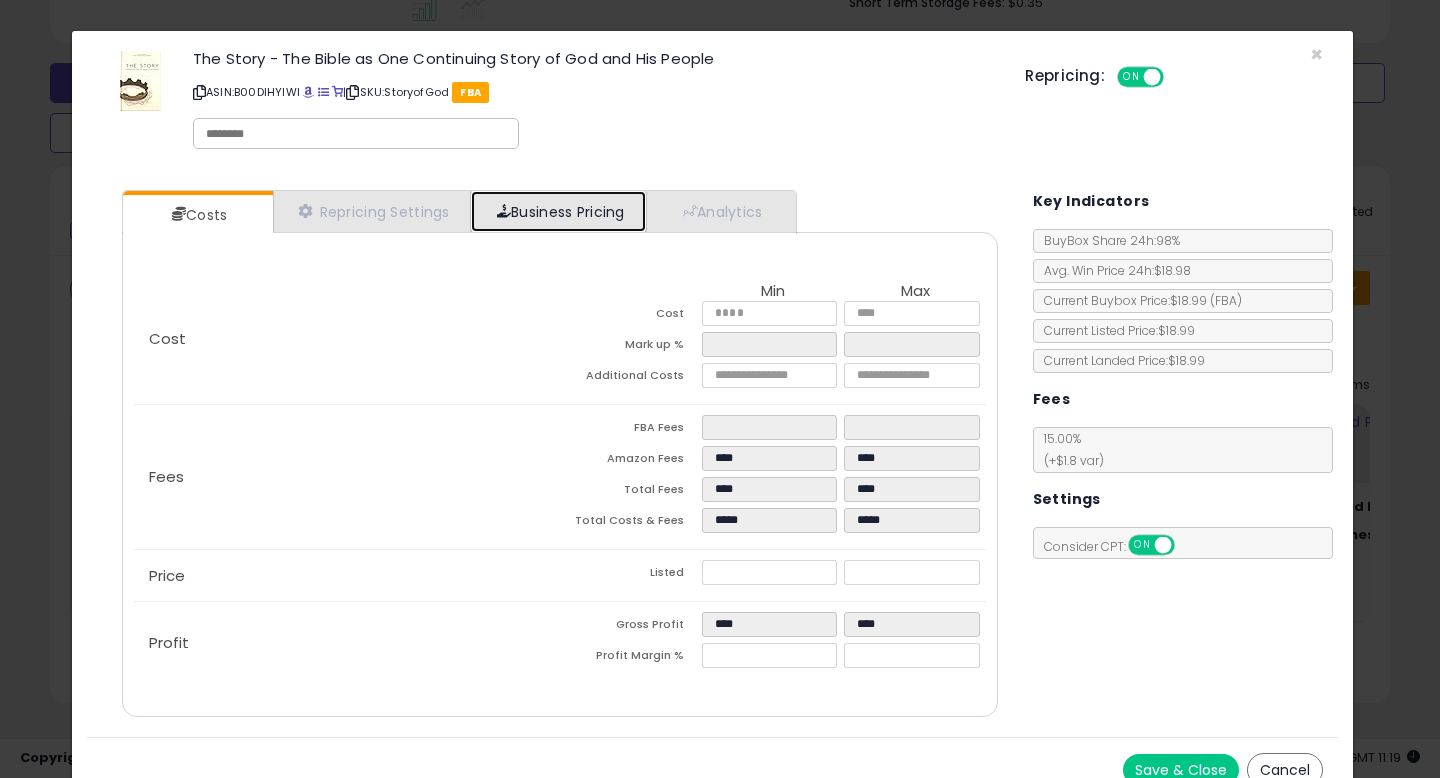 click on "Business Pricing" at bounding box center [558, 211] 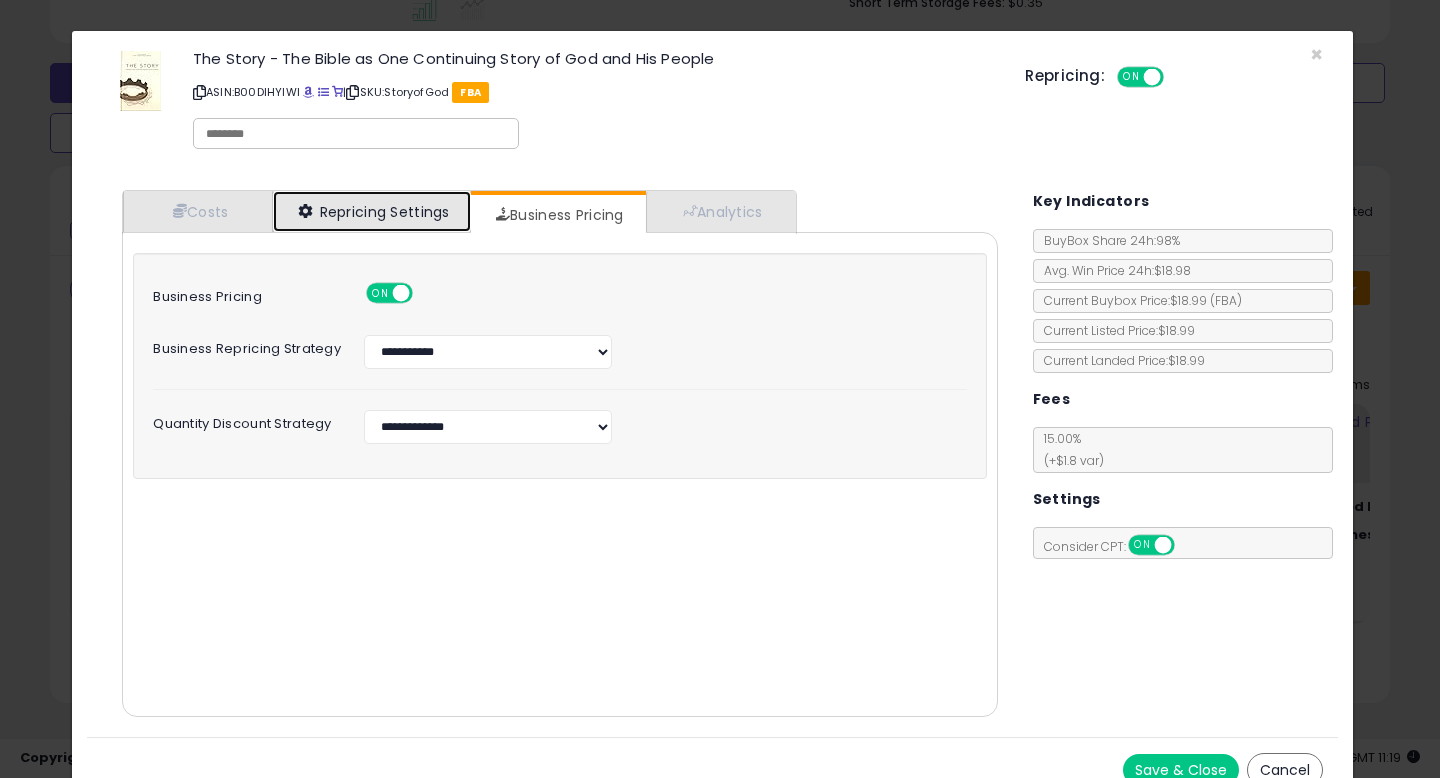 click on "Repricing Settings" at bounding box center (372, 211) 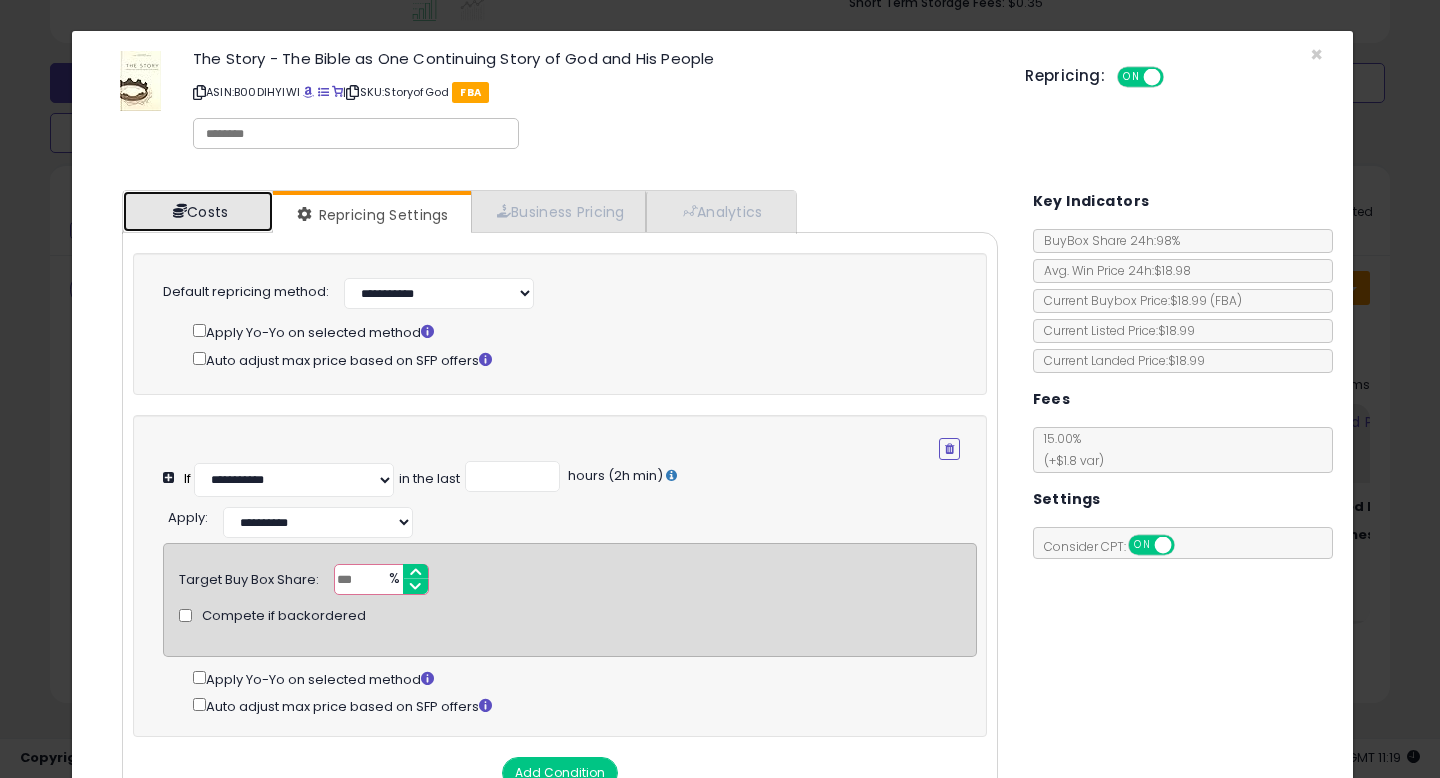 click on "Costs" at bounding box center [198, 211] 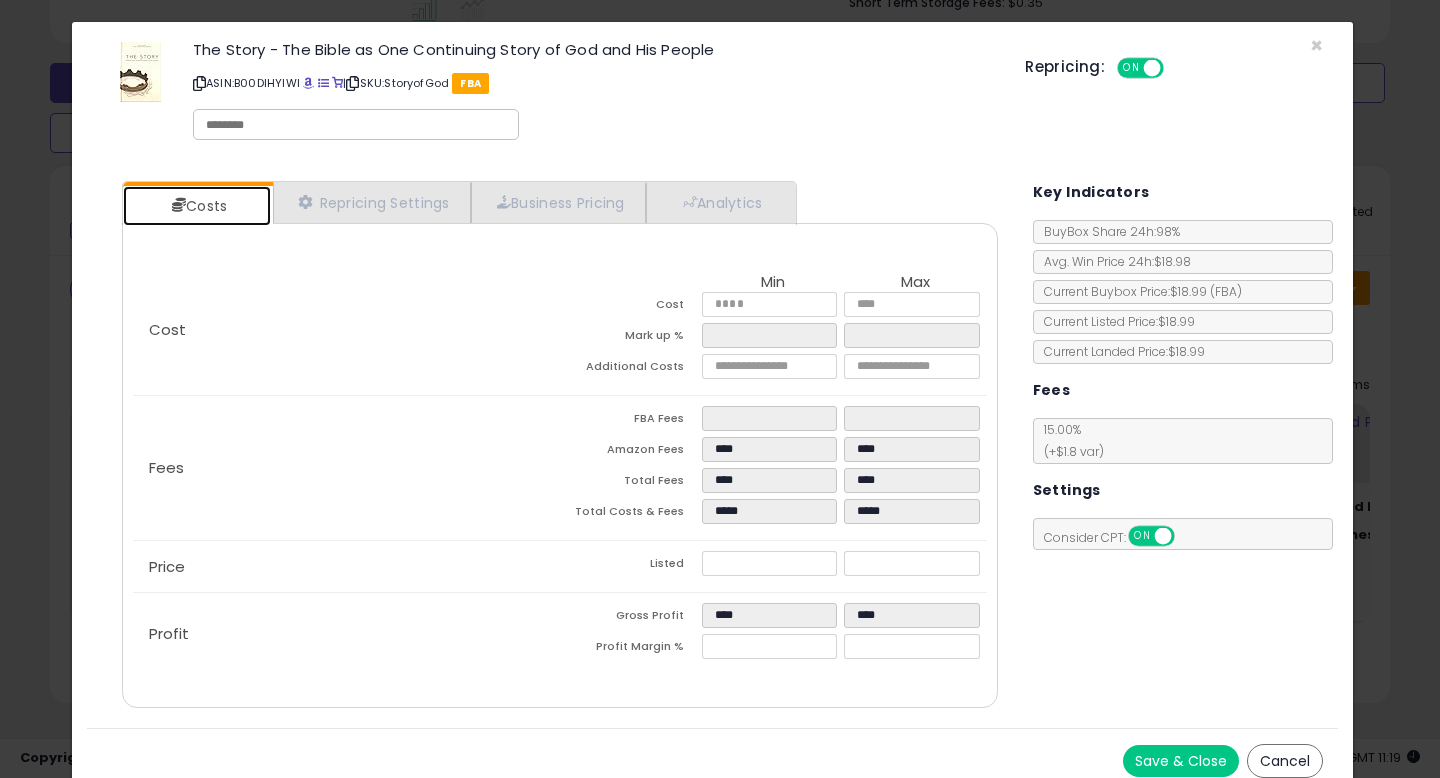 scroll, scrollTop: 23, scrollLeft: 0, axis: vertical 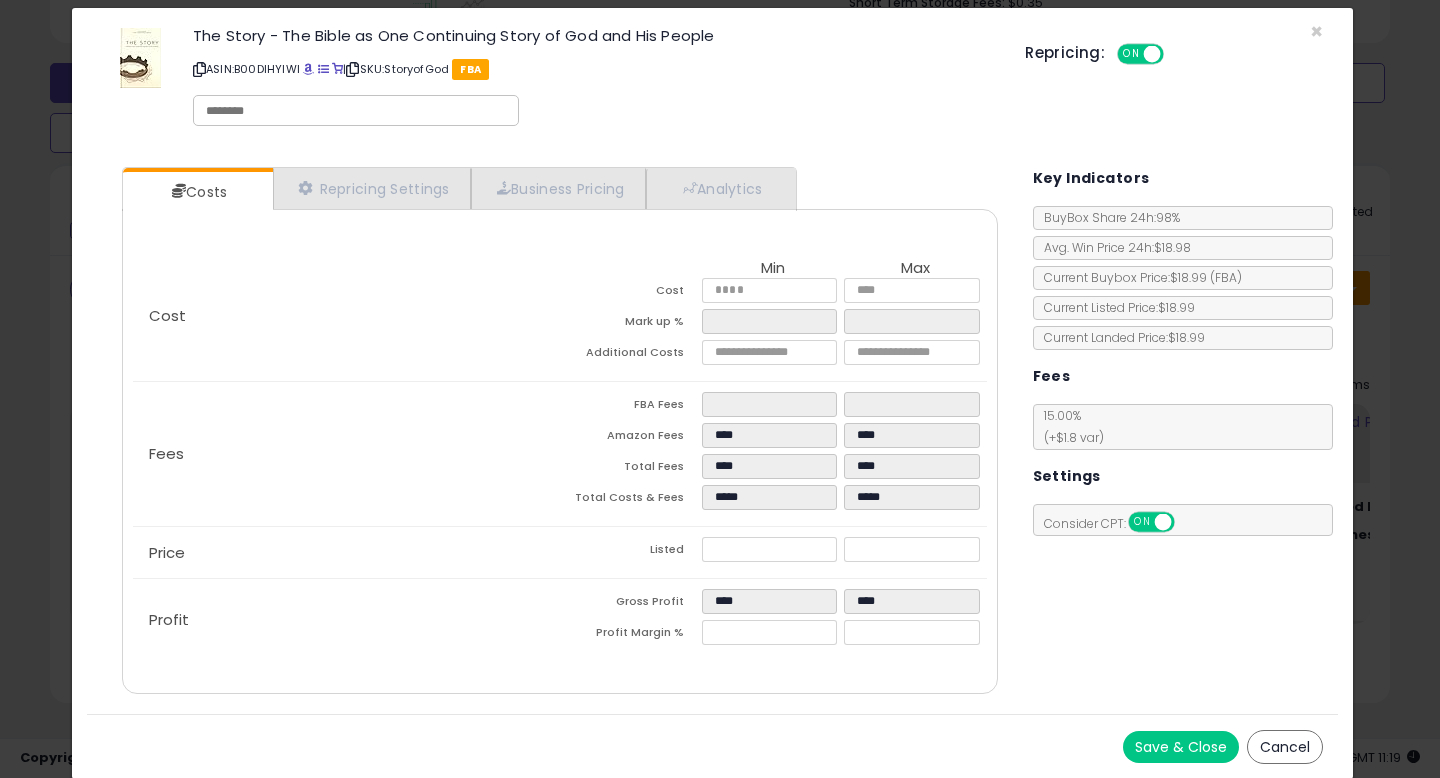 click on "Save & Close" at bounding box center (1181, 747) 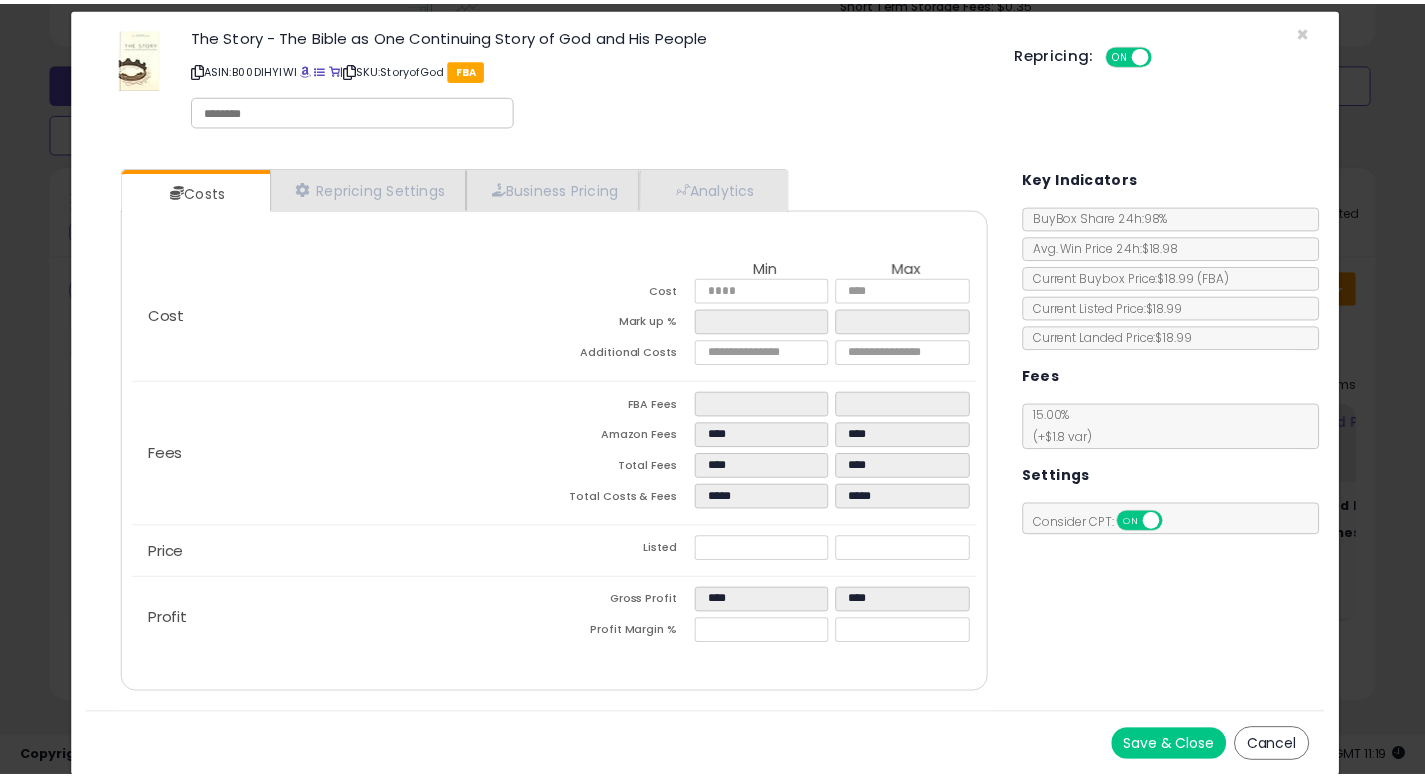scroll, scrollTop: 0, scrollLeft: 0, axis: both 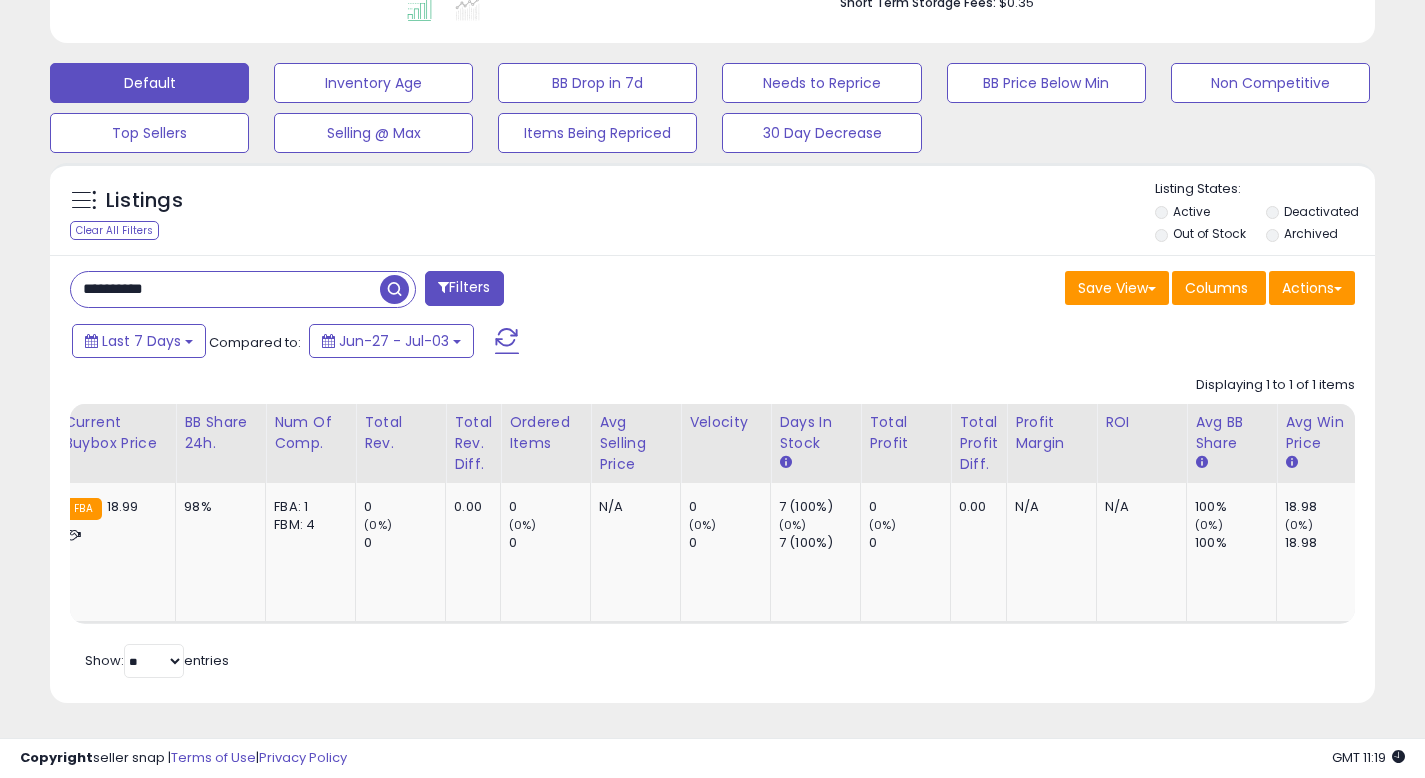 drag, startPoint x: 610, startPoint y: 624, endPoint x: 1439, endPoint y: 642, distance: 829.1954 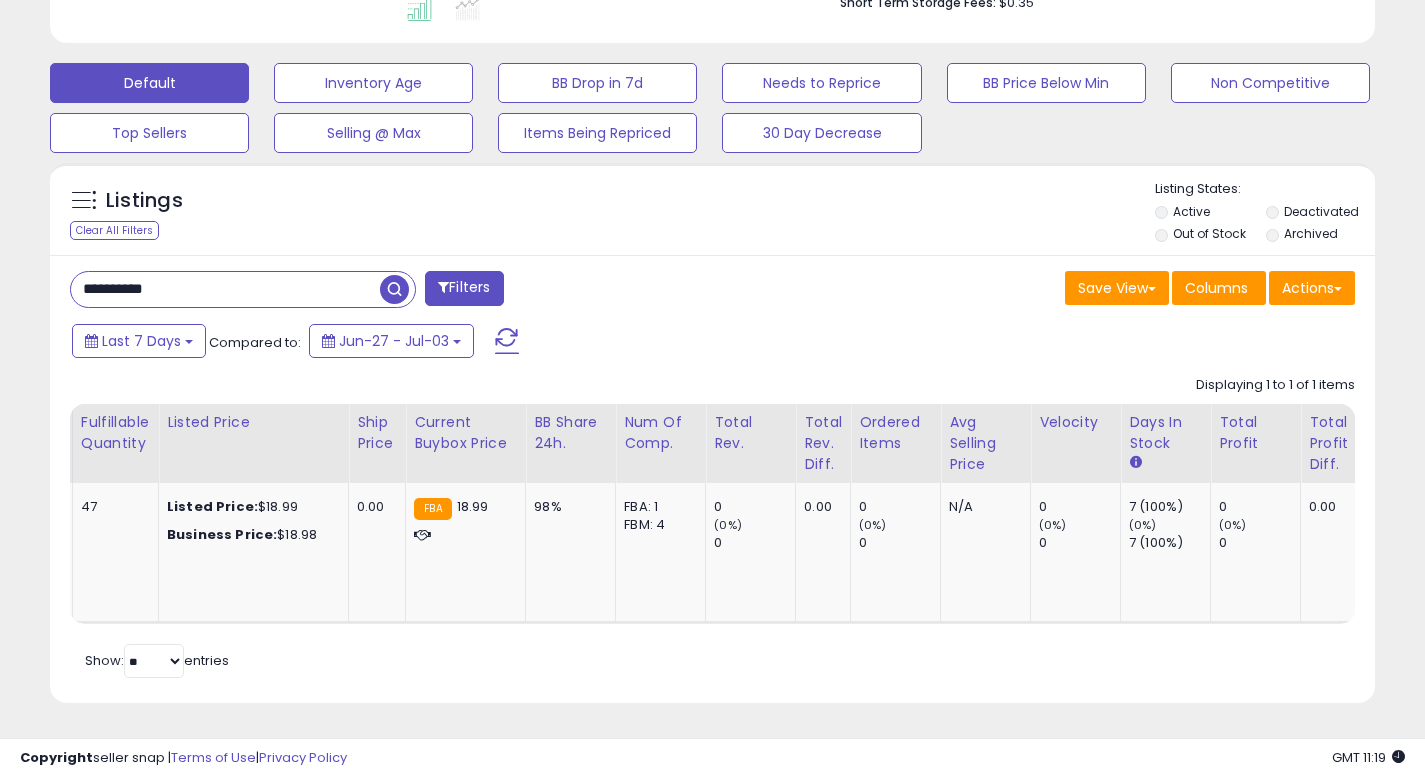 scroll, scrollTop: 0, scrollLeft: 1010, axis: horizontal 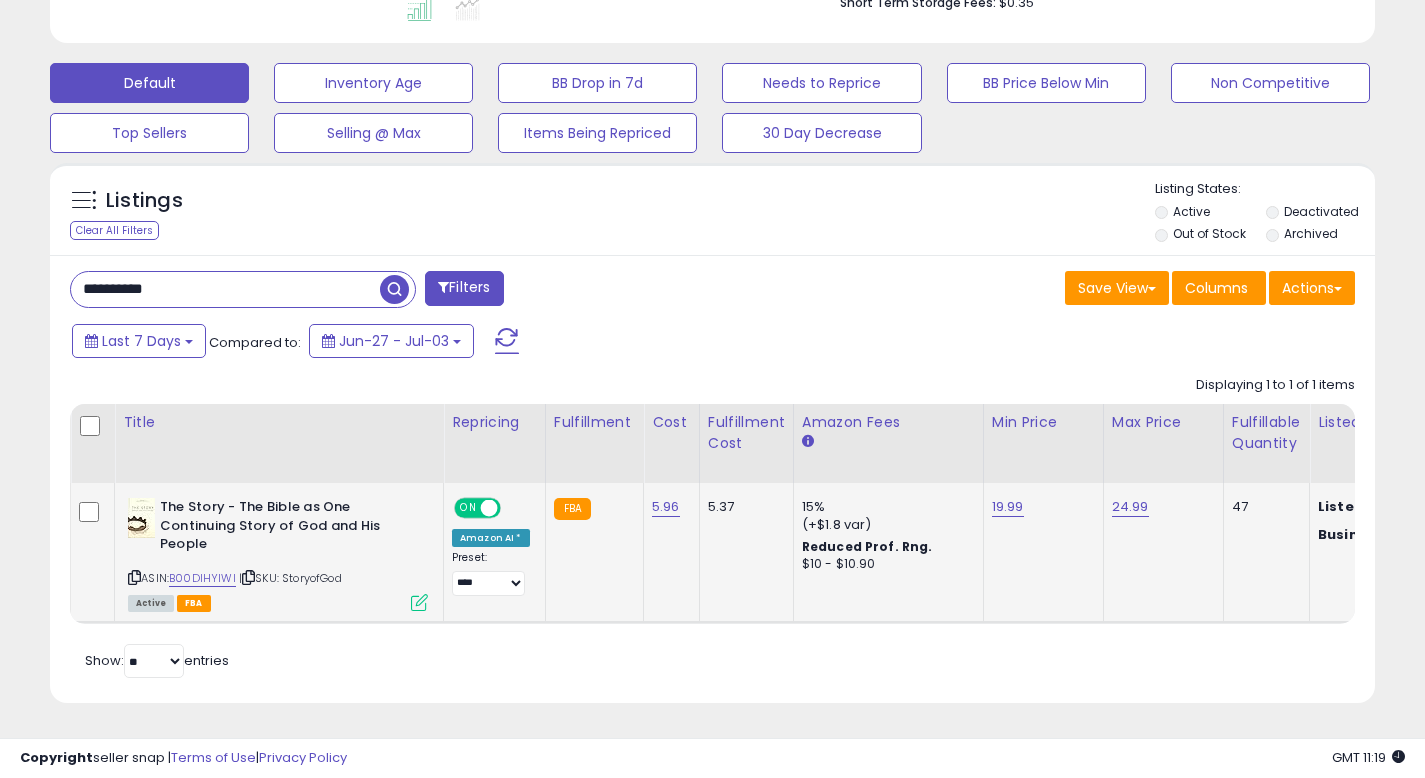 click on "ASIN:  B00DIHYIWI    |   SKU: StoryofGod Active FBA" at bounding box center [278, 553] 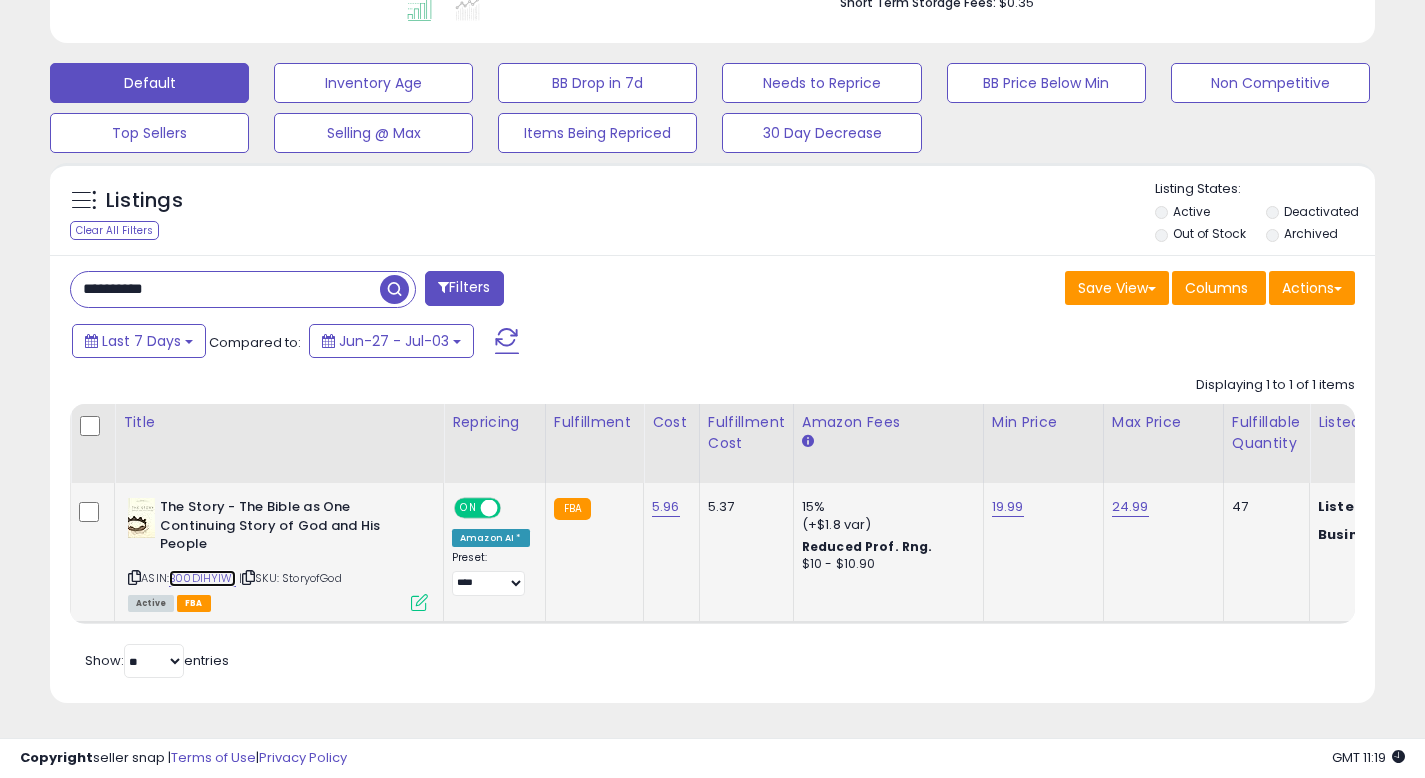 click on "B00DIHYIWI" at bounding box center (202, 578) 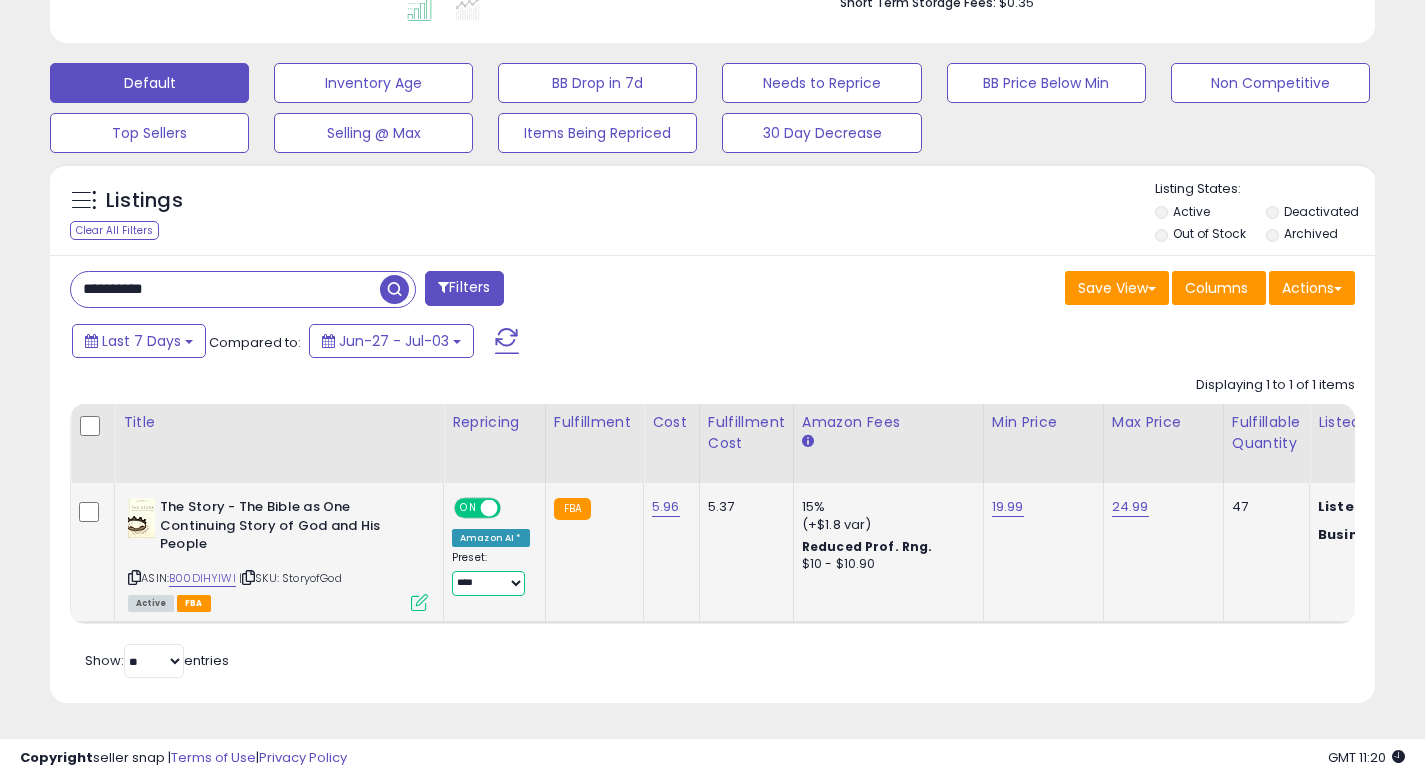 click on "**********" at bounding box center (488, 583) 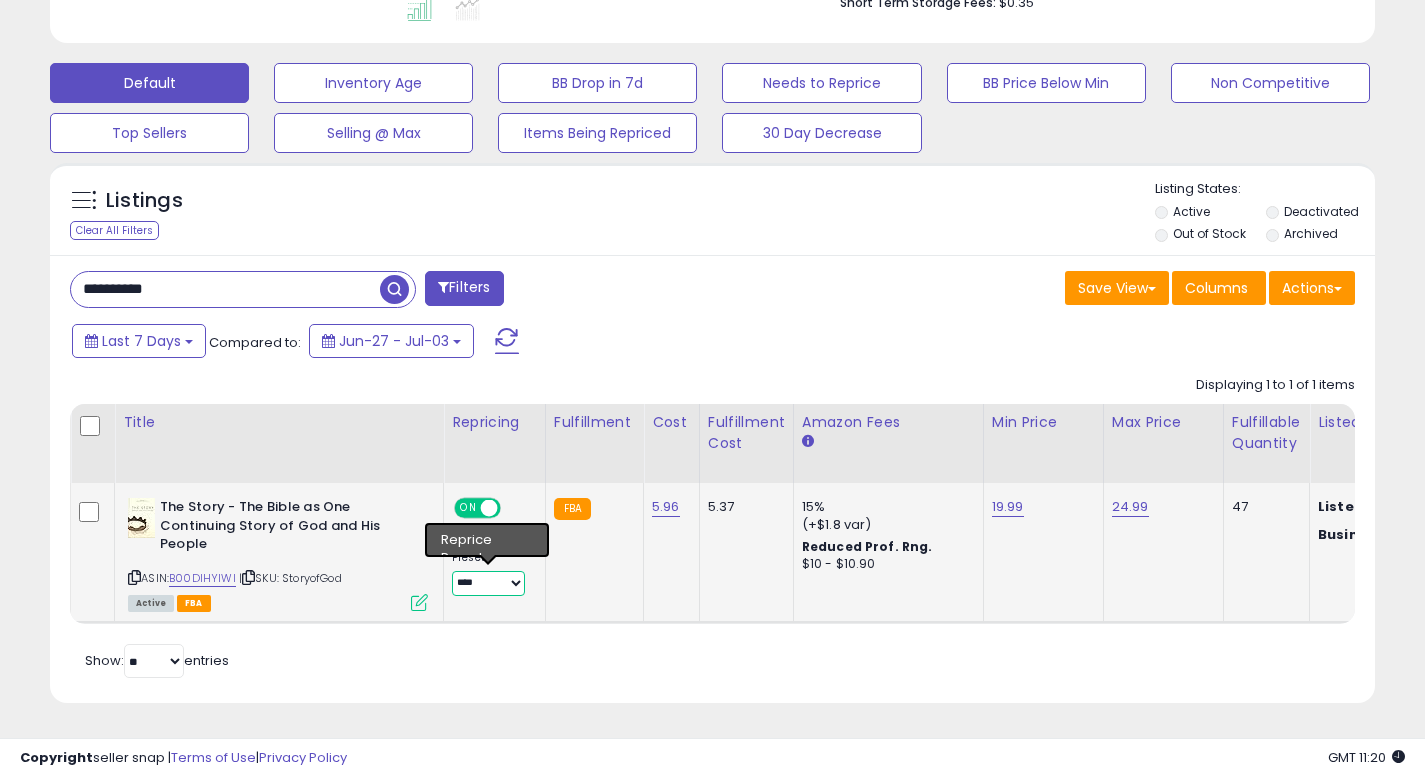 select on "**********" 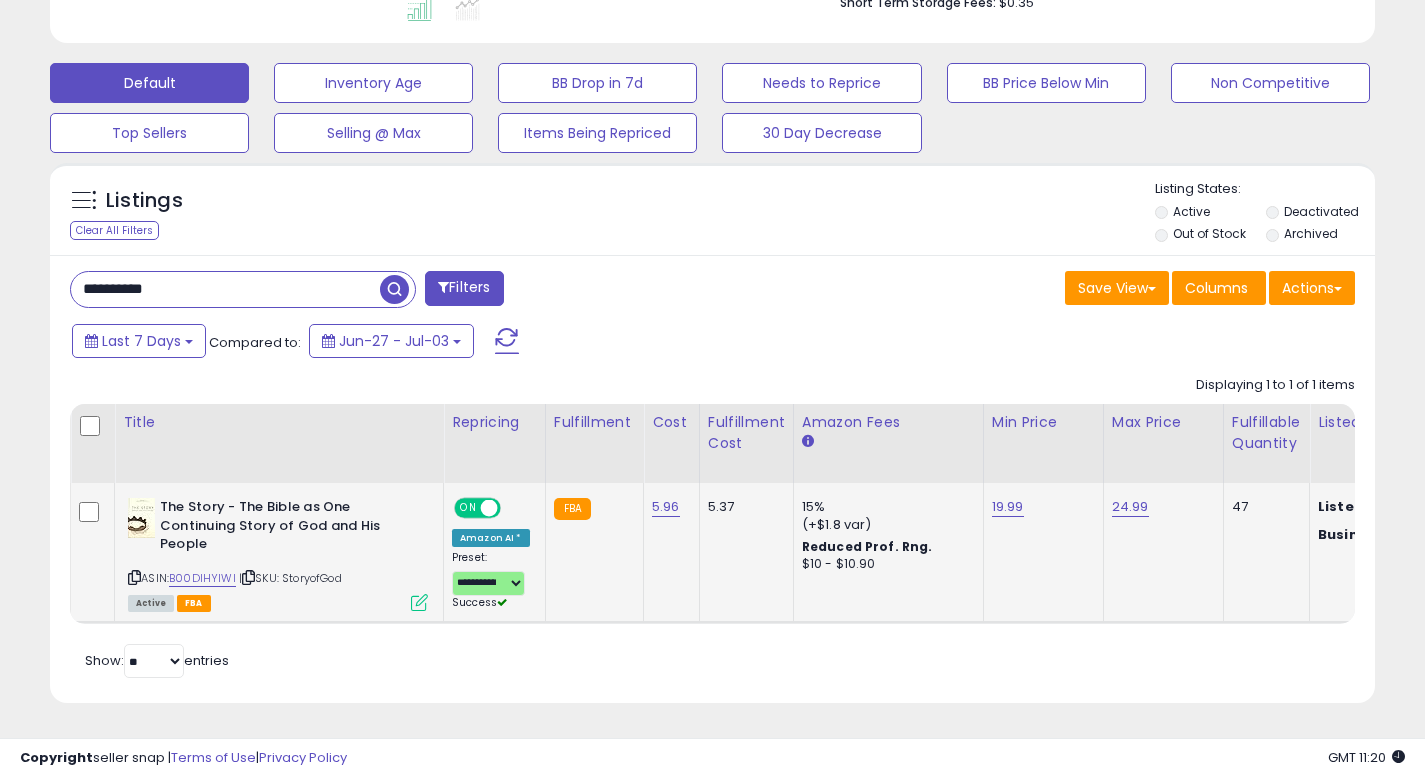 click at bounding box center [419, 602] 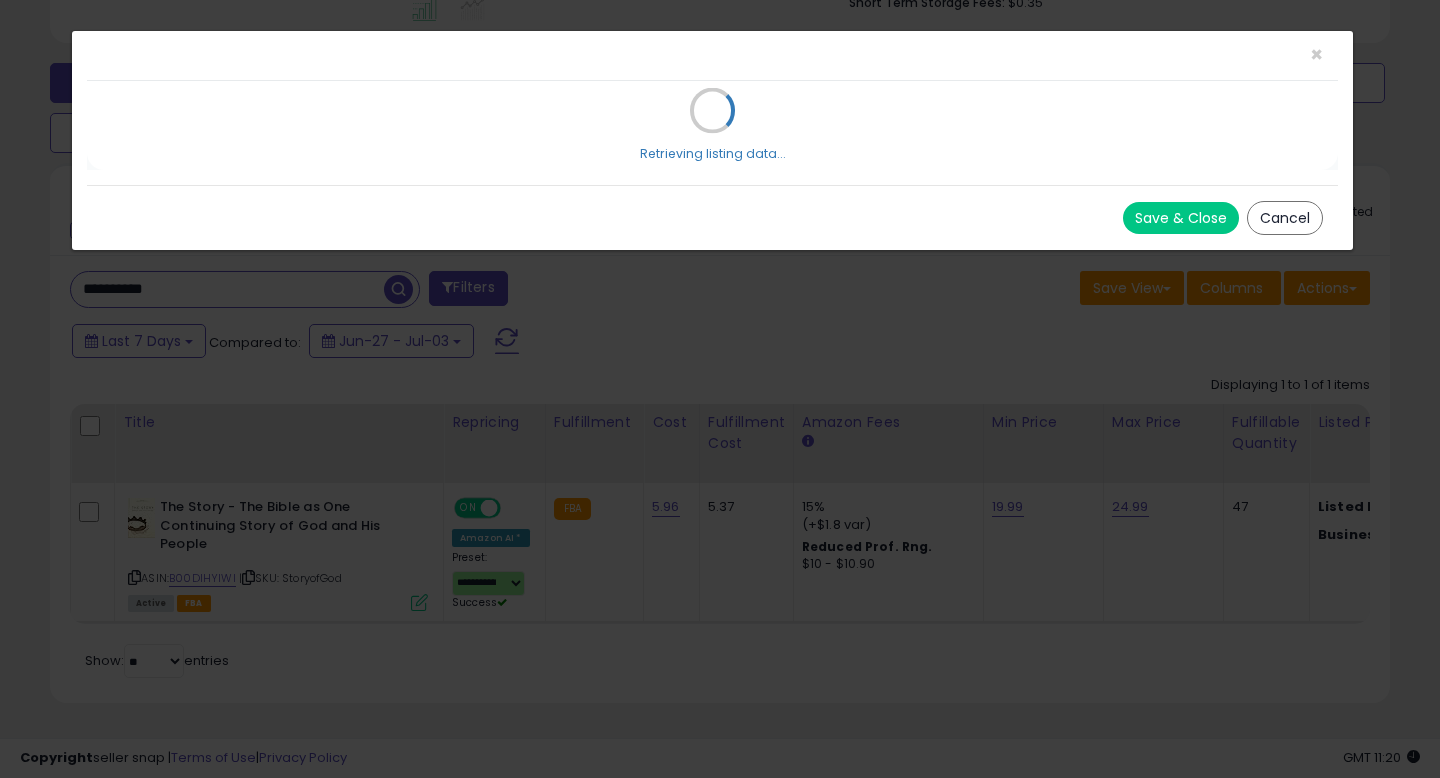 select on "**********" 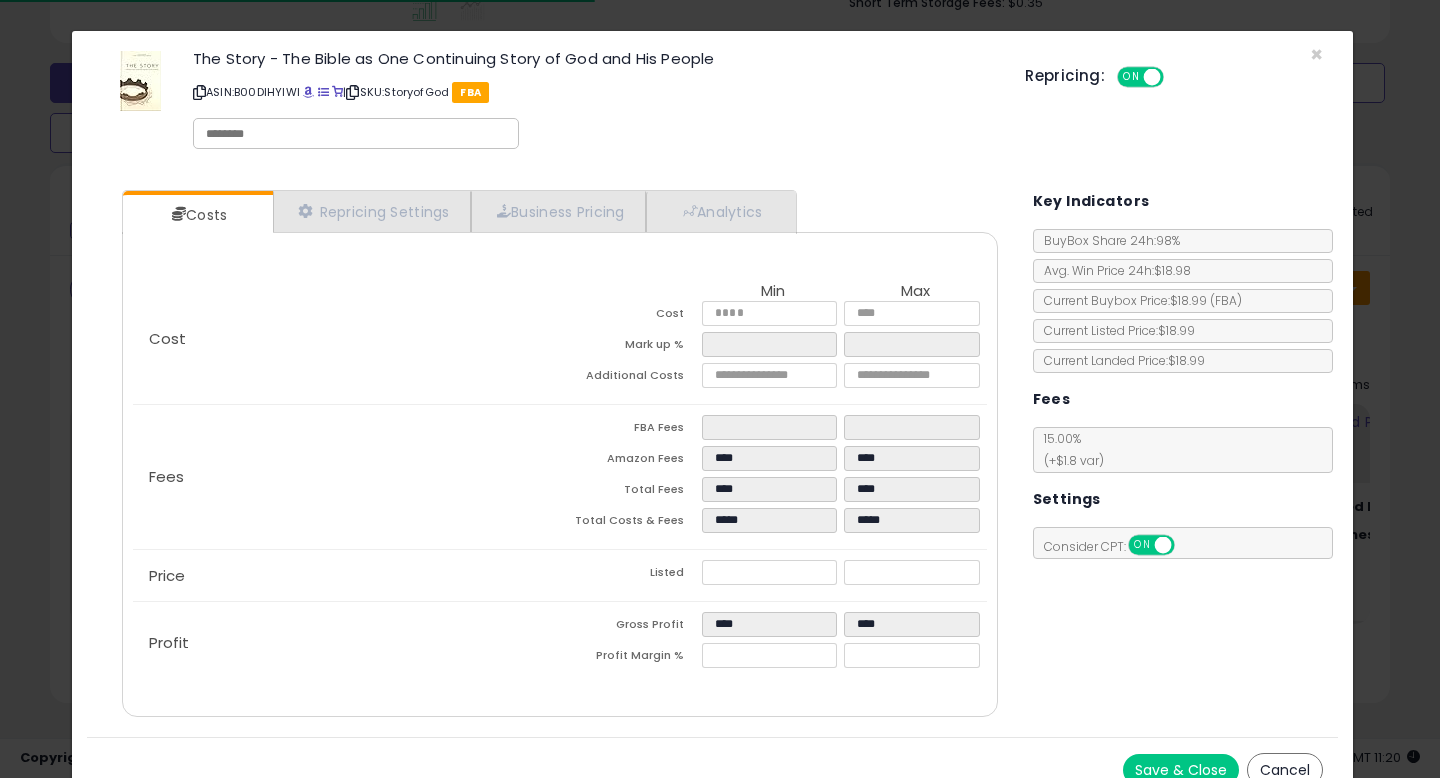 click on "Cost
Min
Max
Cost
****
****
Mark up %
*****
******
Additional Costs
****
****
Fees" at bounding box center [559, 474] 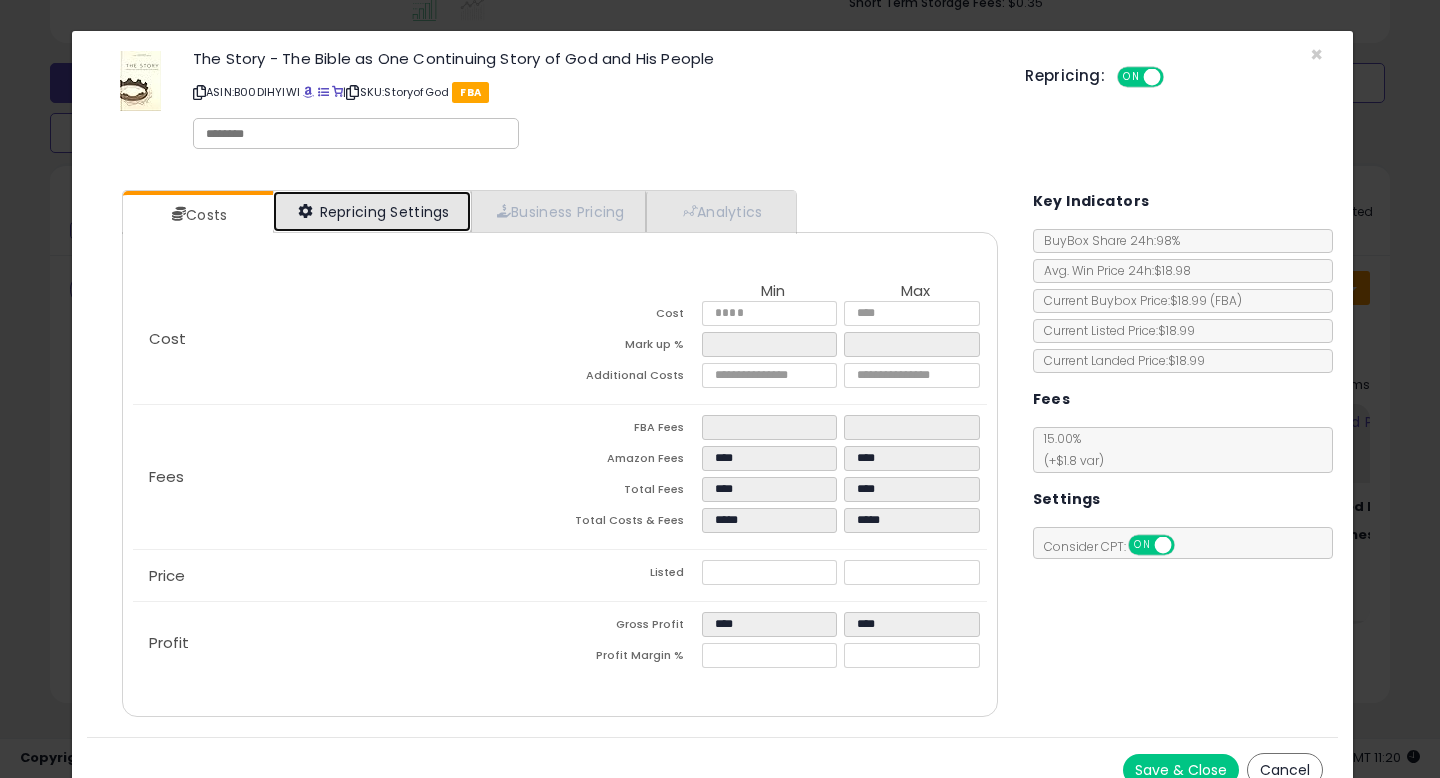 click on "Repricing Settings" at bounding box center (372, 211) 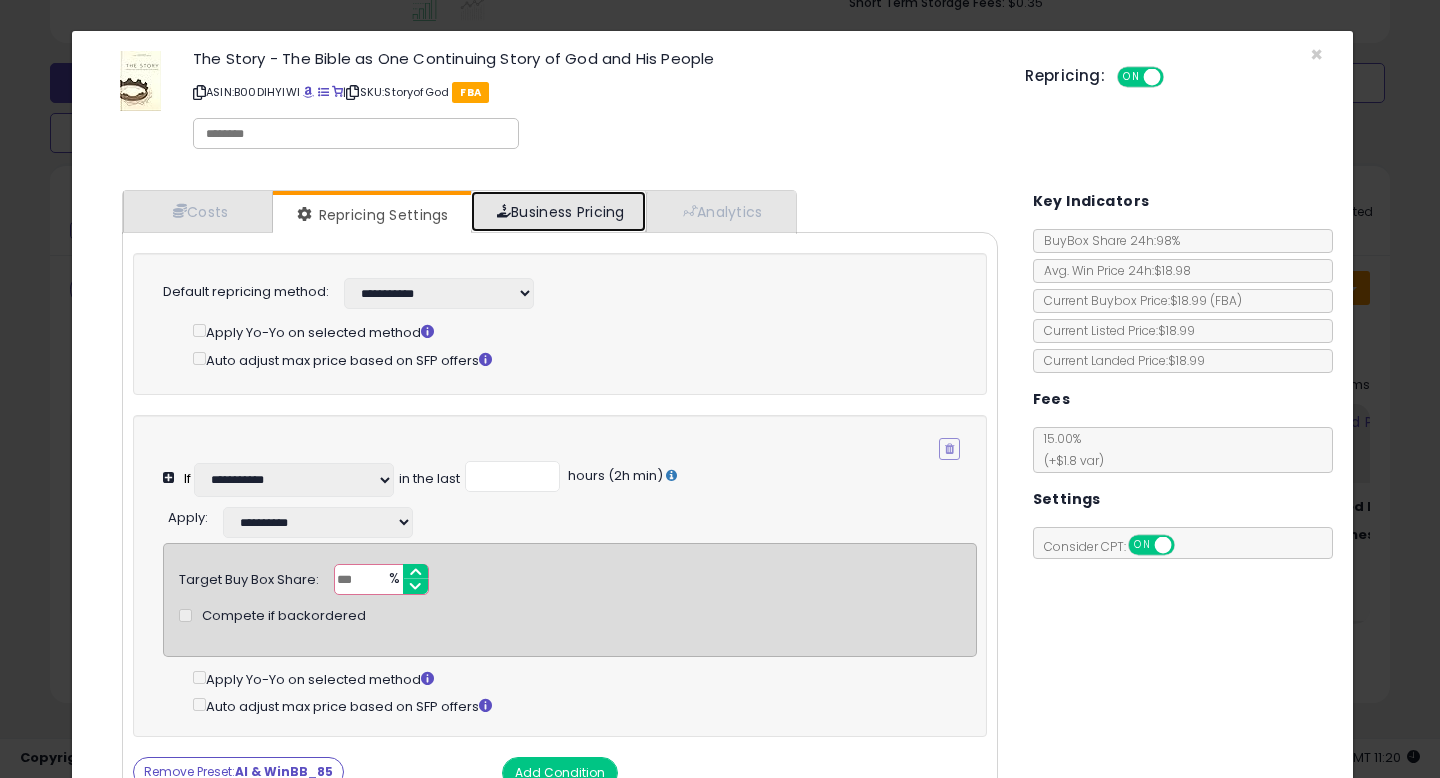 click on "Business Pricing" at bounding box center [558, 211] 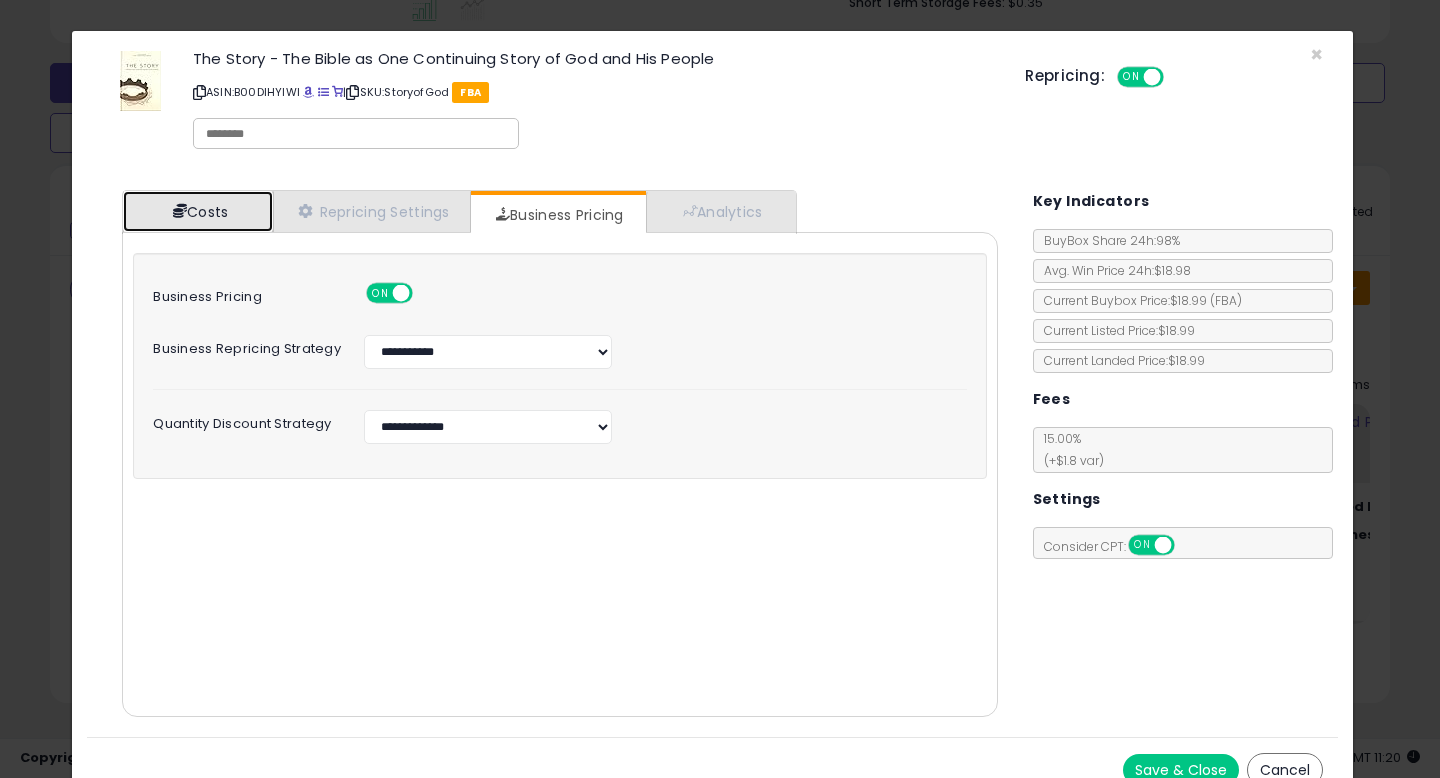 click on "Costs" at bounding box center [198, 211] 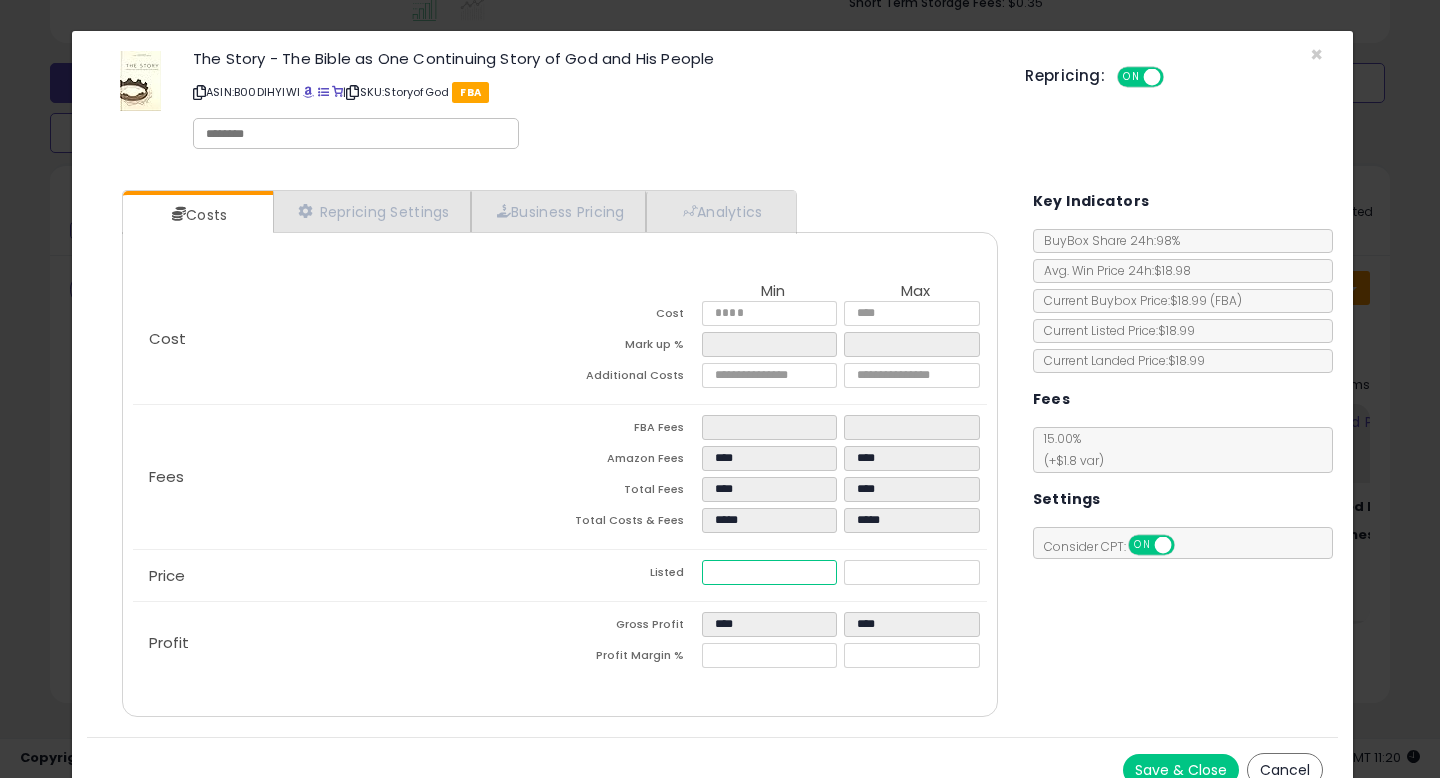 click on "Cost
Min
Max
Cost
****
****
Mark up %
*****
******
Additional Costs
****
****
Fees" at bounding box center (559, 478) 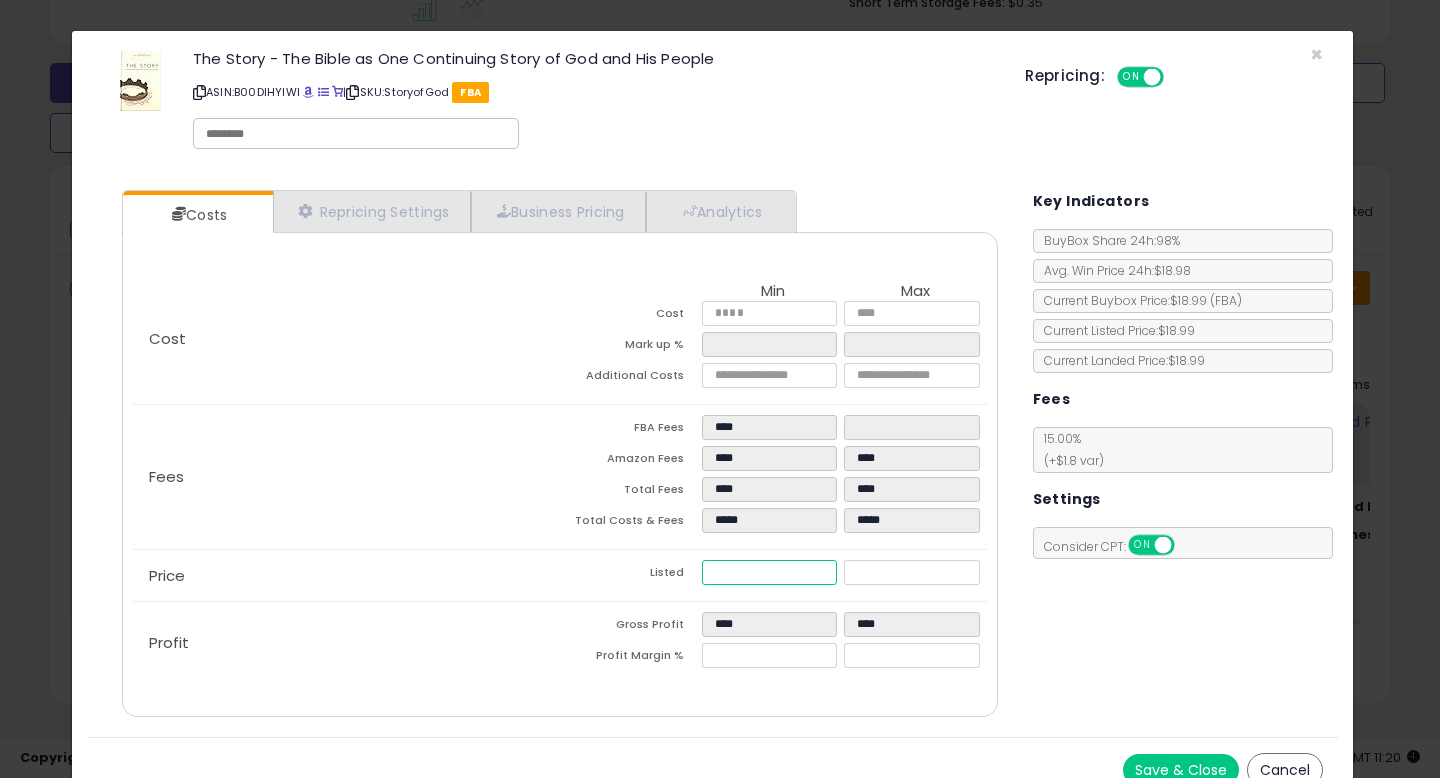 type on "****" 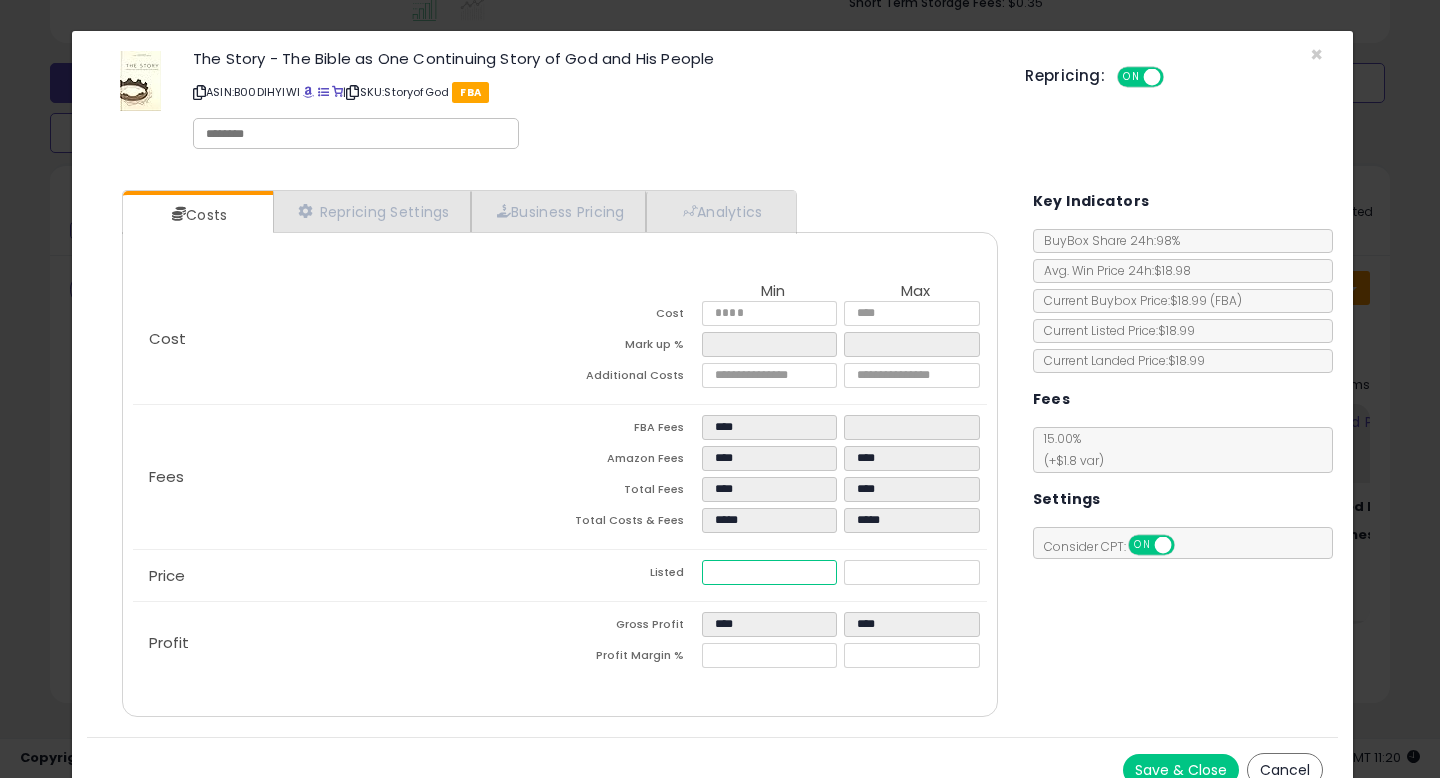type on "*****" 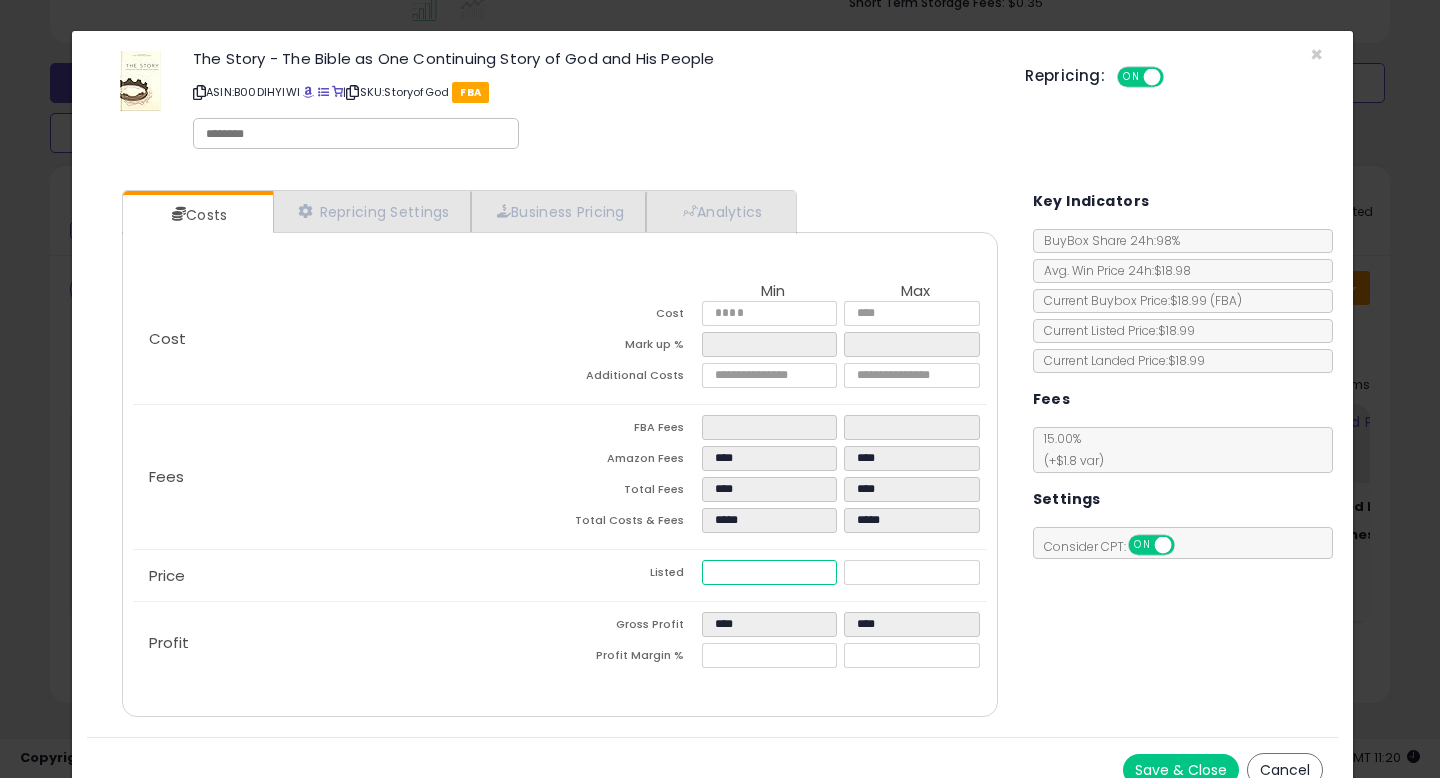 type on "****" 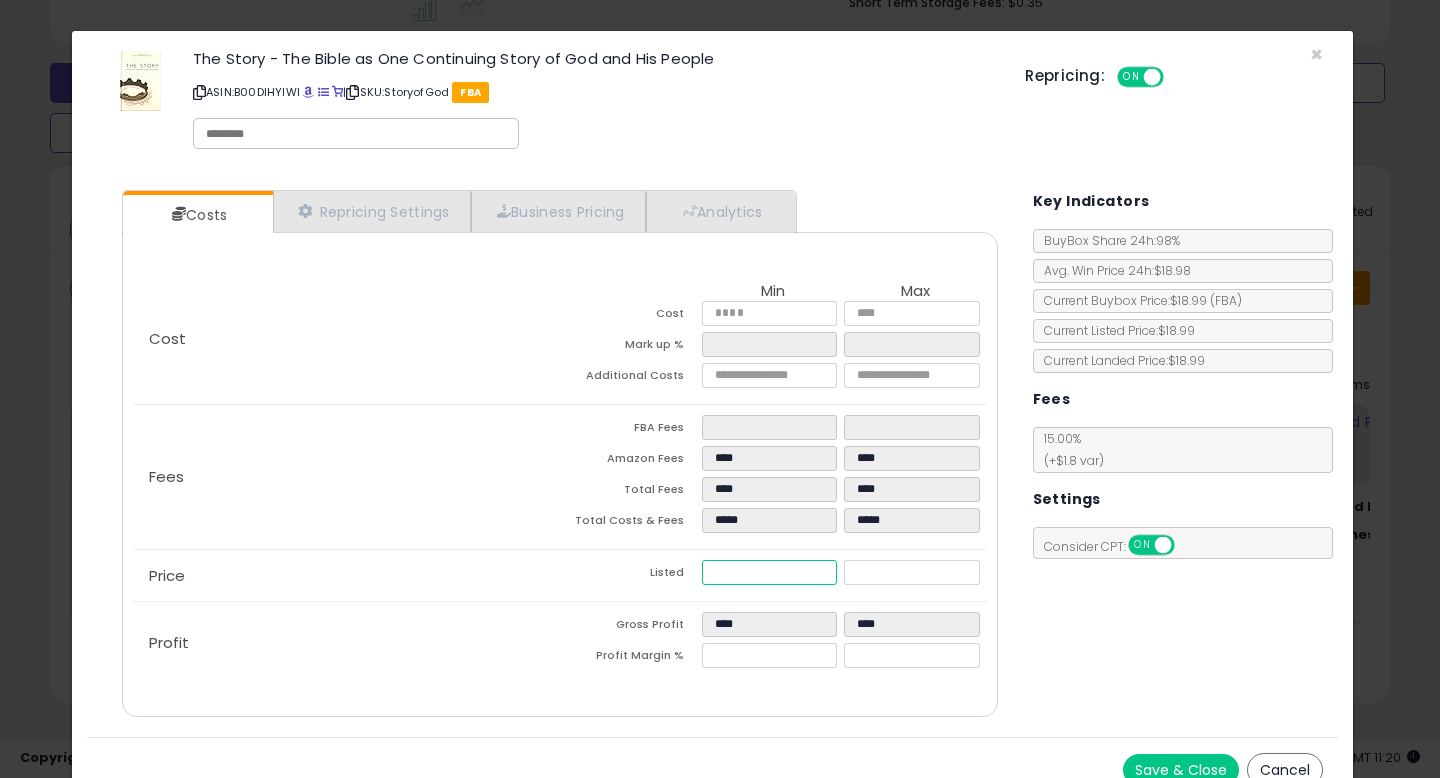 type on "*****" 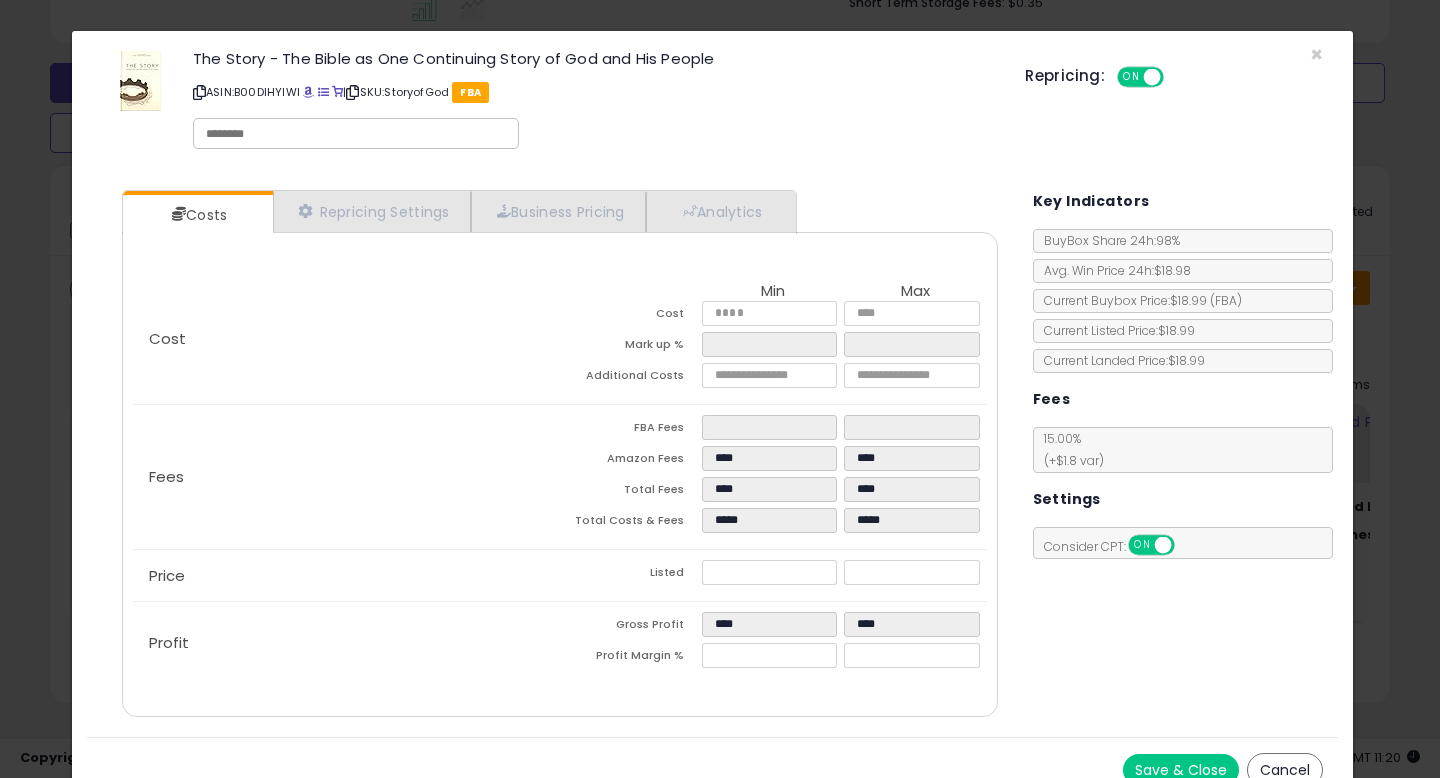 type on "*****" 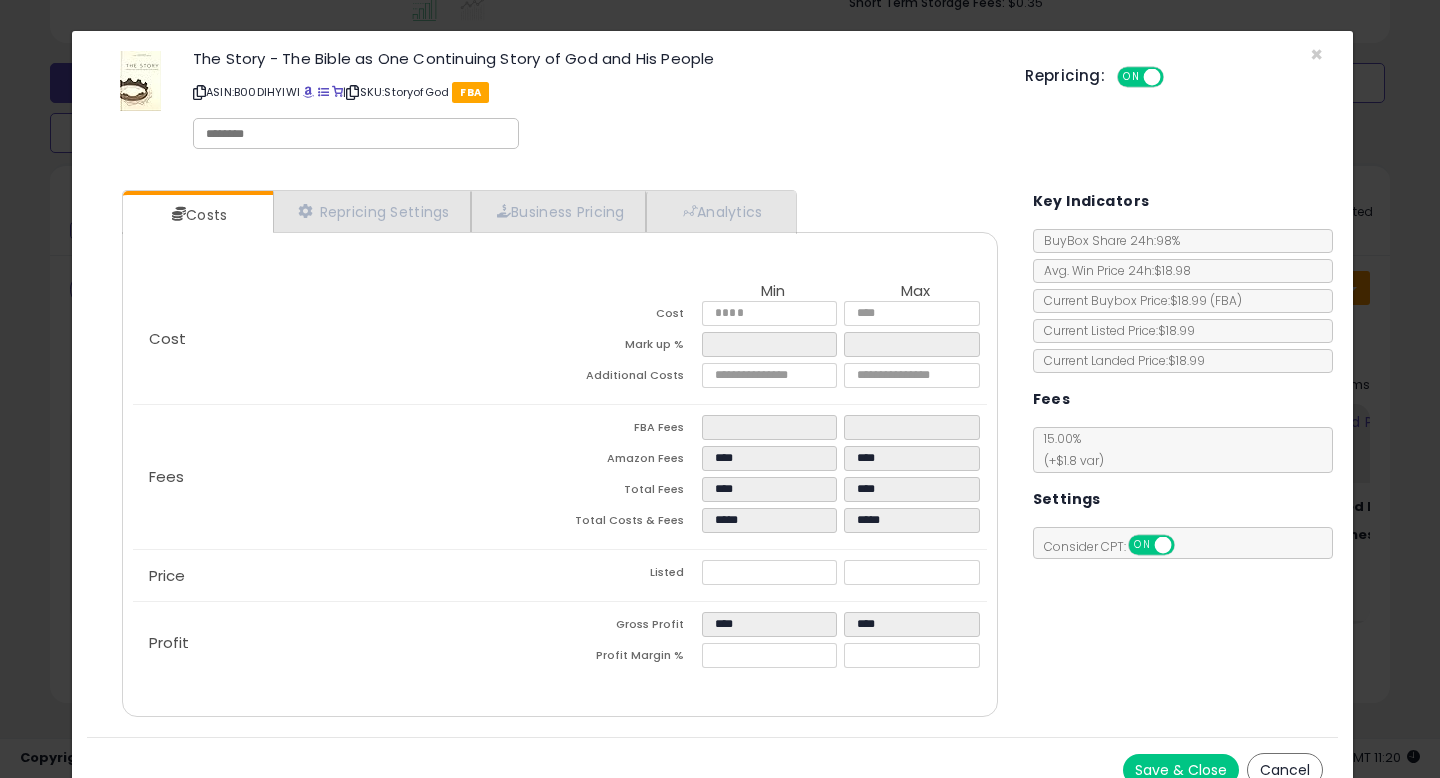 type on "****" 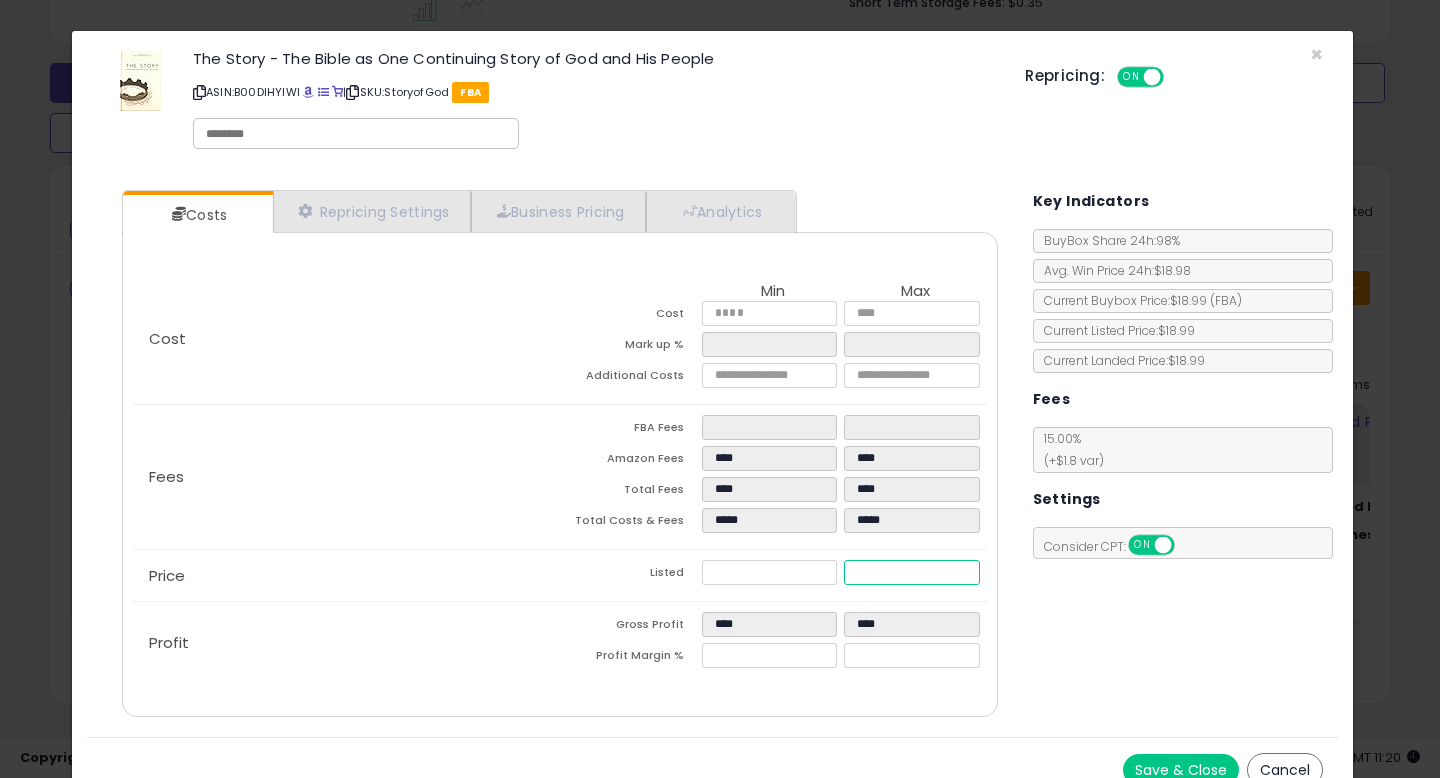 click on "Cost
Min
Max
Cost
****
****
Mark up %
*****
******
Additional Costs
****
****
Fees" at bounding box center (559, 478) 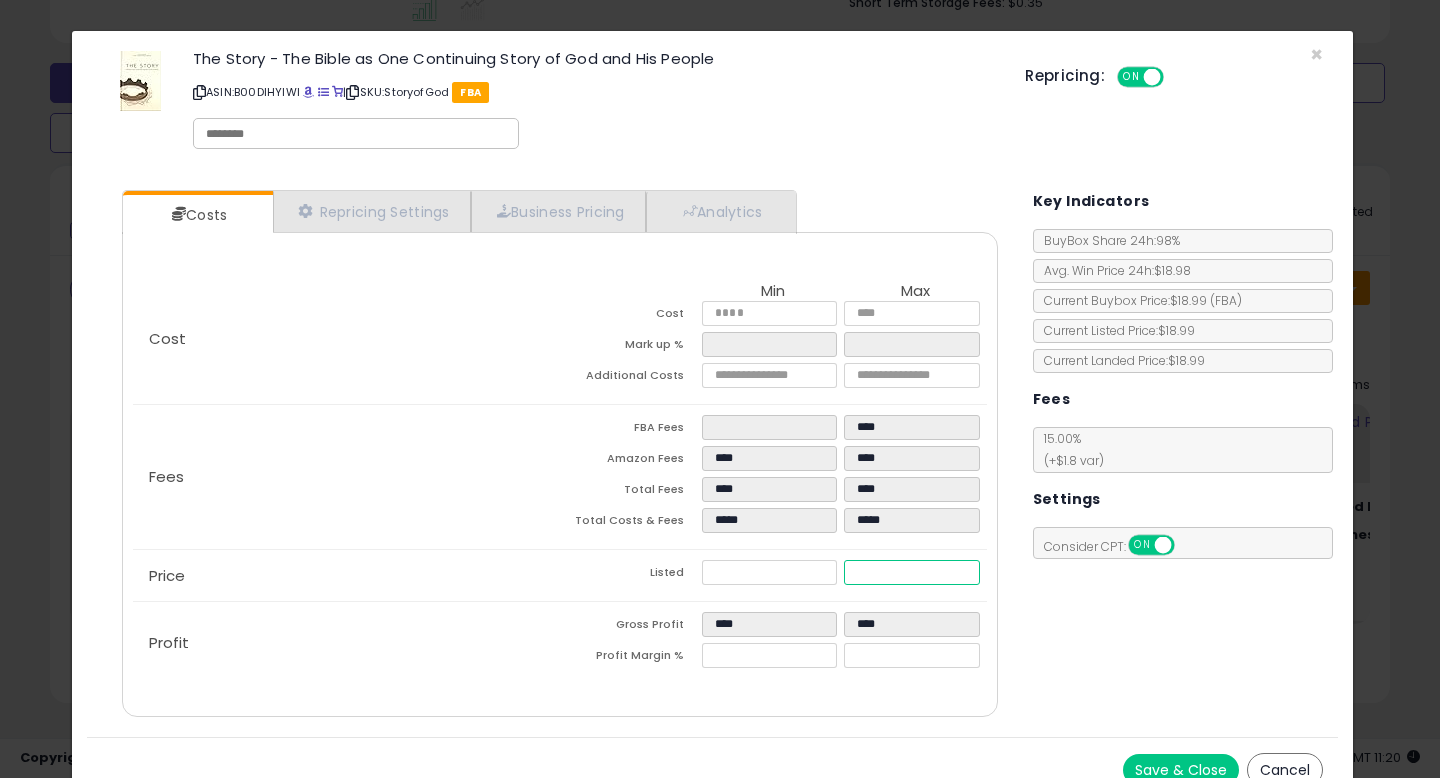 type on "****" 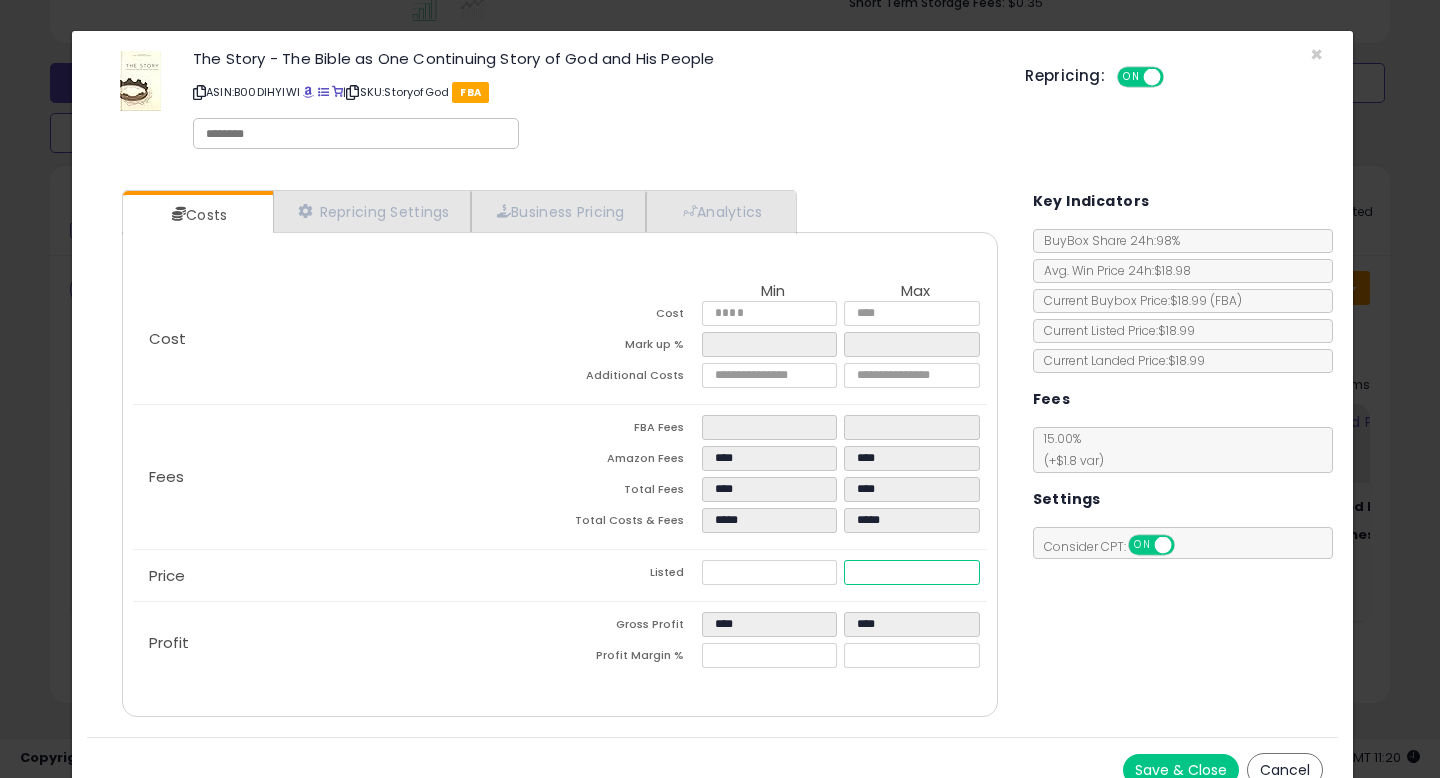 type on "****" 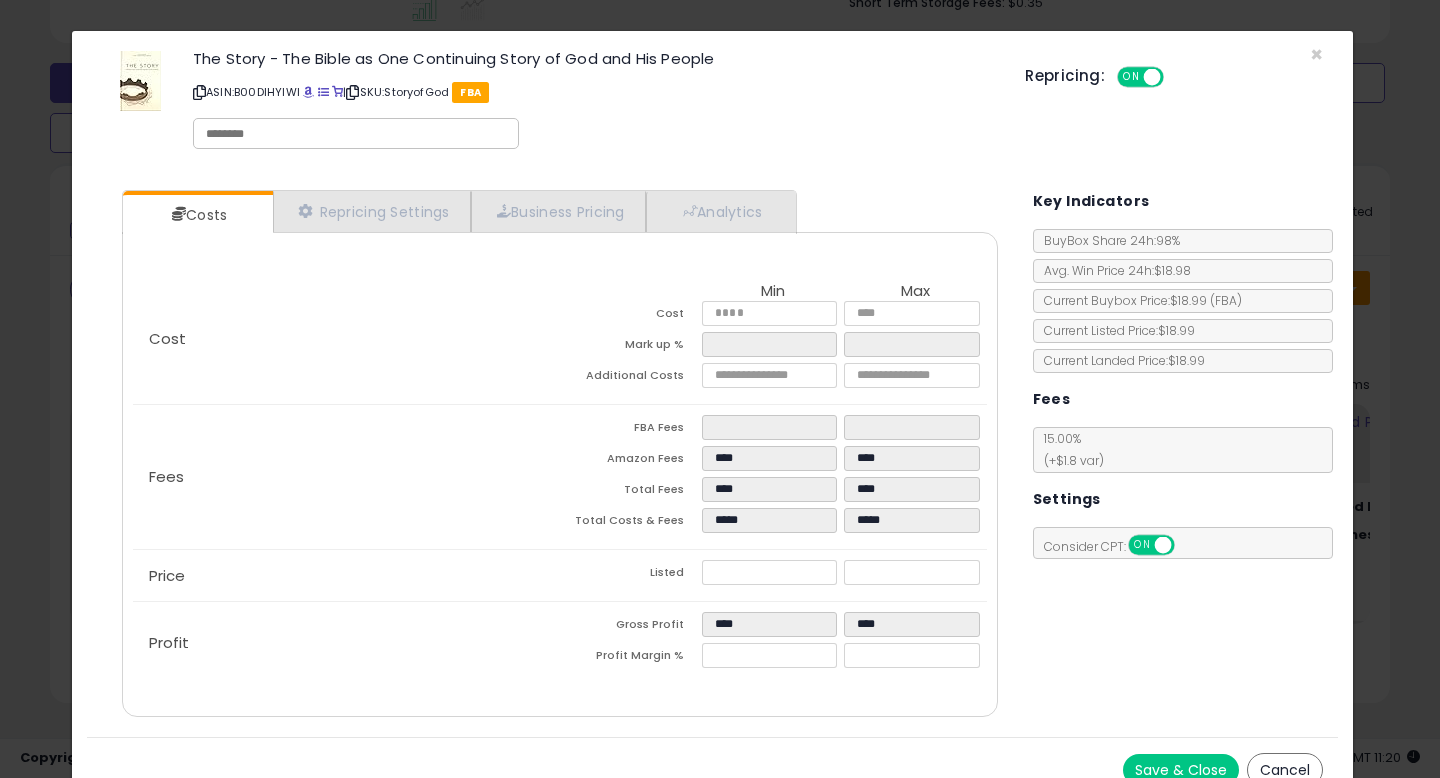 type on "******" 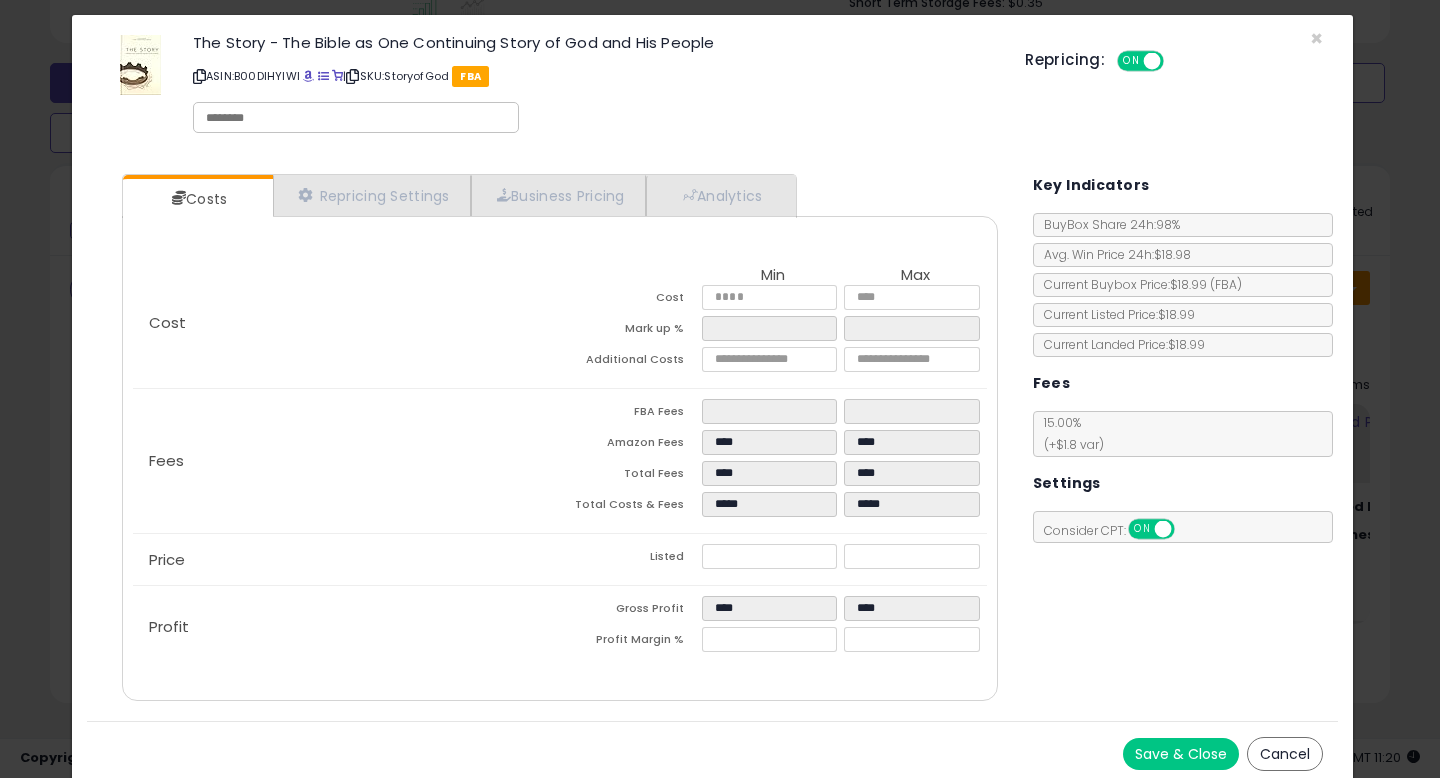 scroll, scrollTop: 23, scrollLeft: 0, axis: vertical 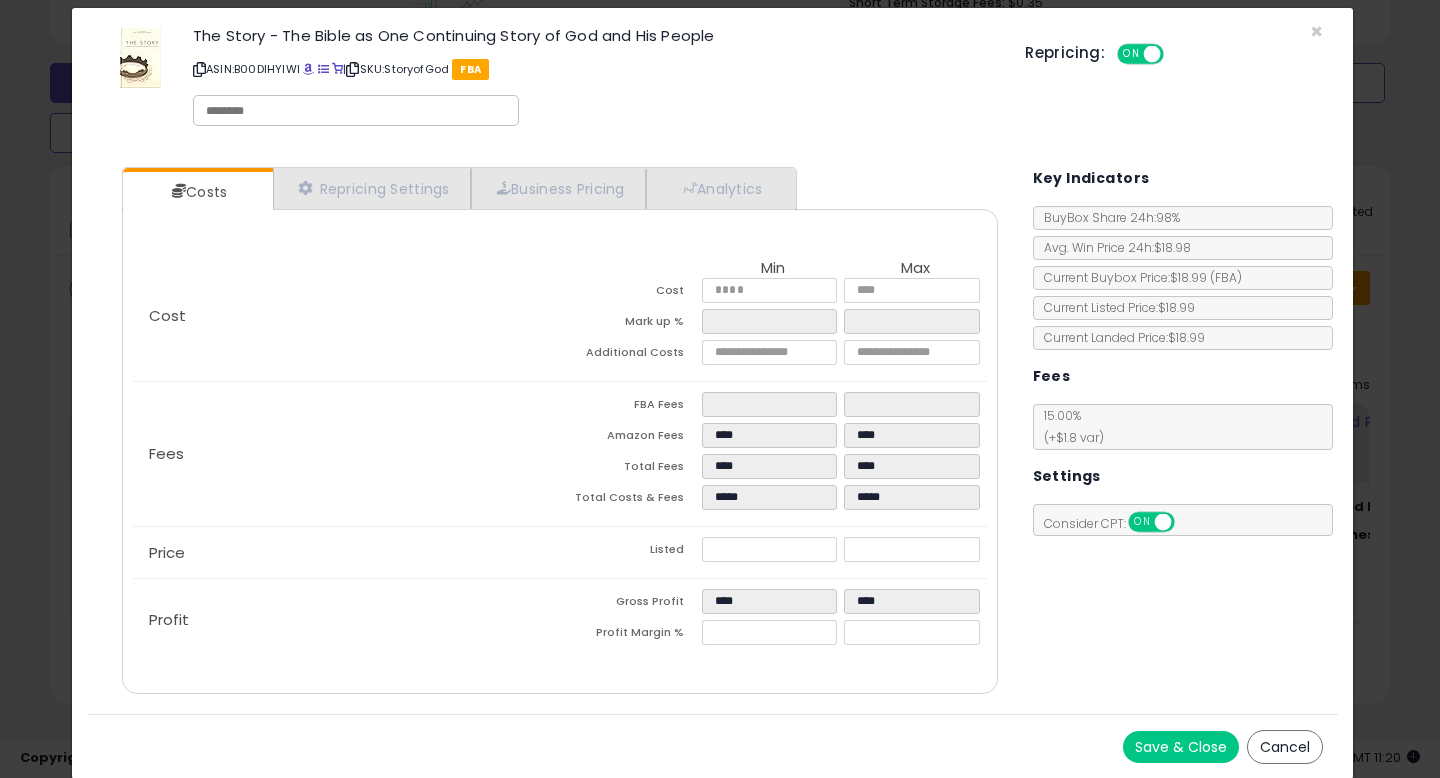 click on "Save & Close" at bounding box center (1181, 747) 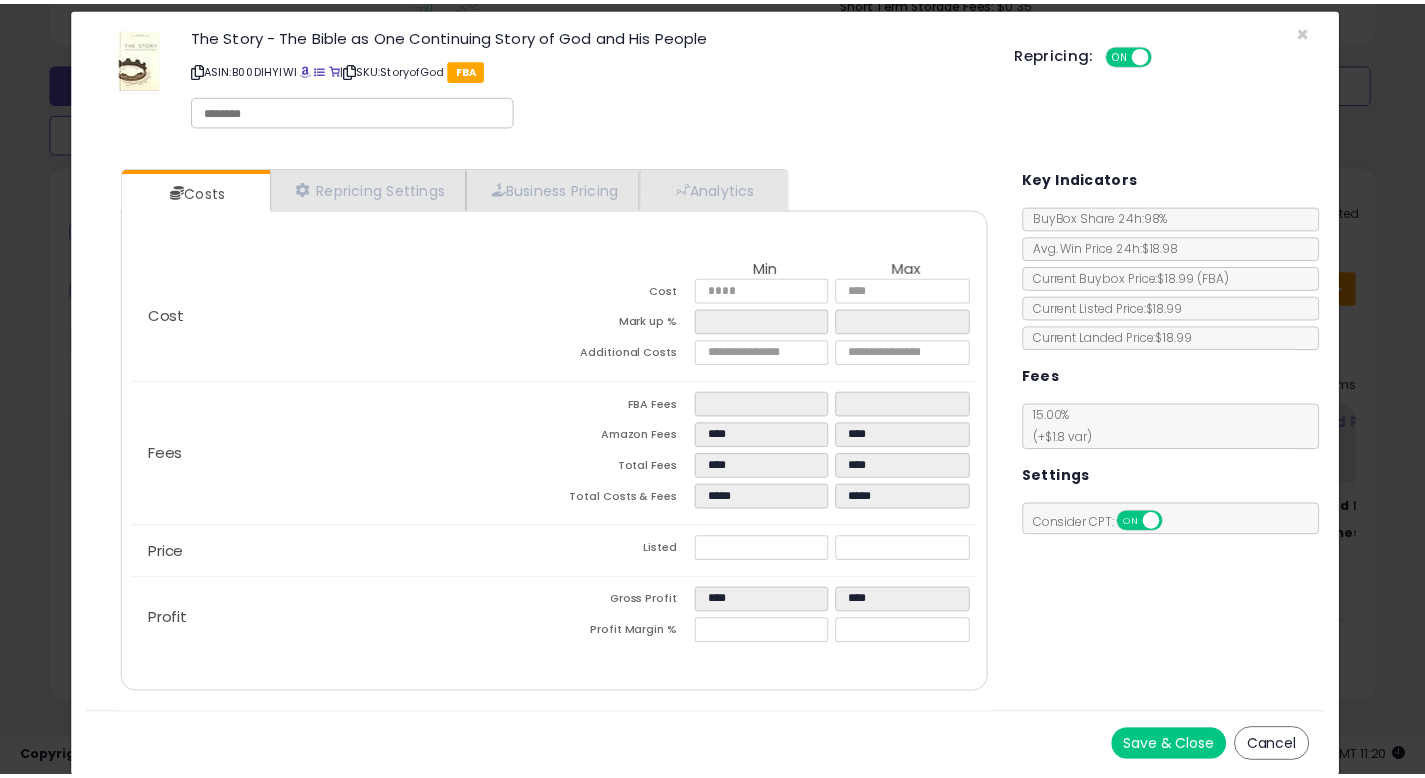 scroll, scrollTop: 0, scrollLeft: 0, axis: both 